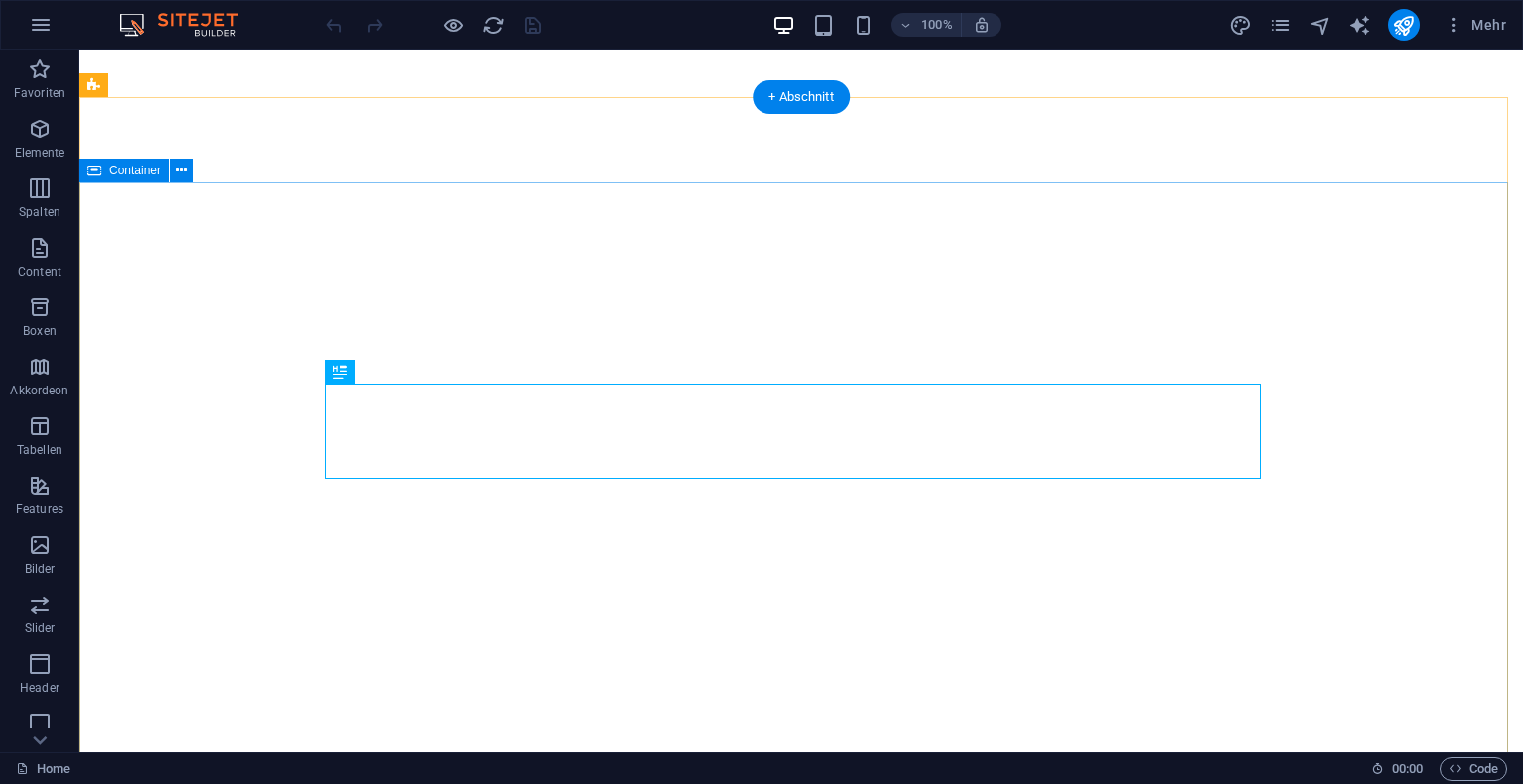 scroll, scrollTop: 0, scrollLeft: 0, axis: both 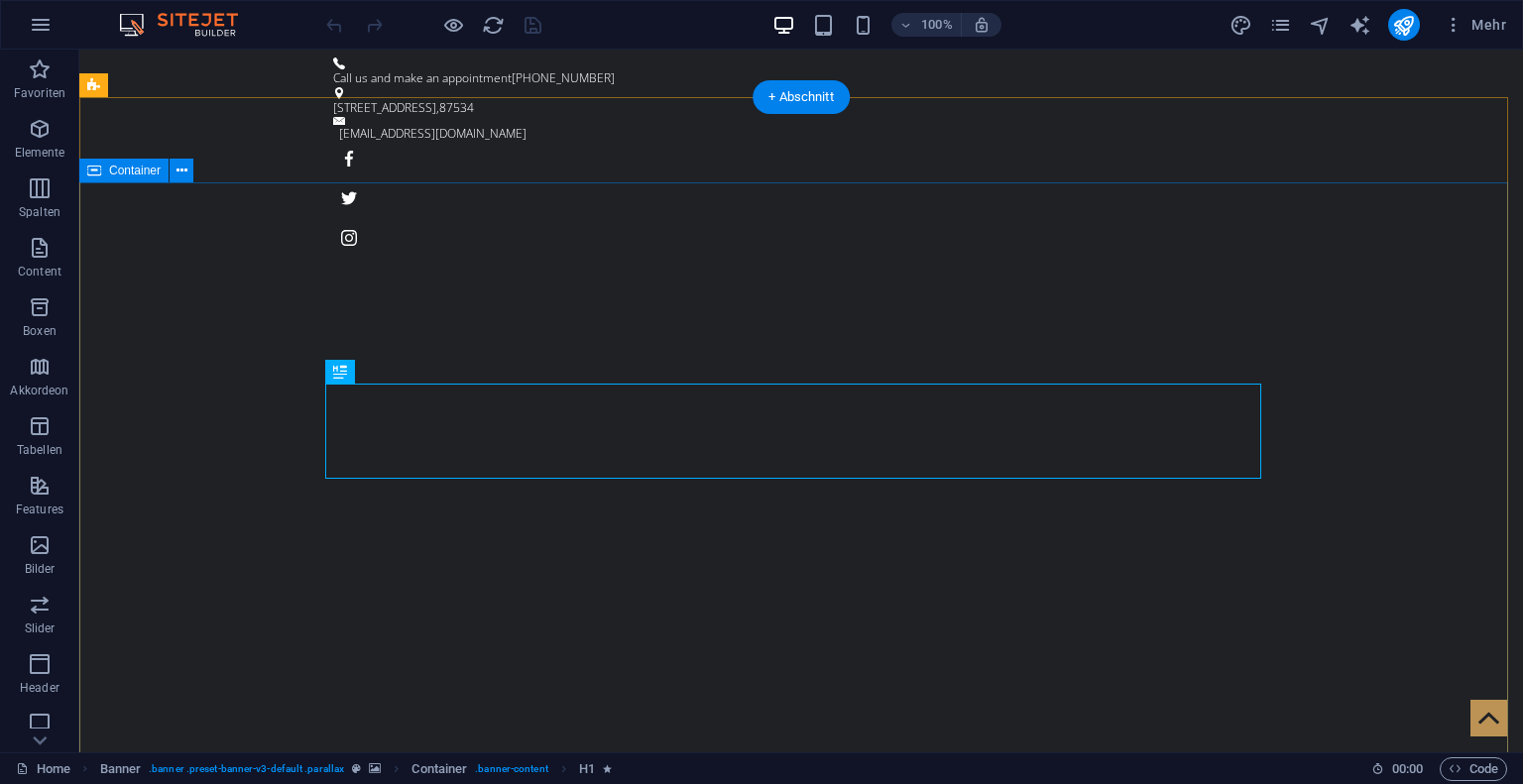 click on "Be a Gentleman. The original Barber Shop in [US_STATE] Learn more" at bounding box center [801, 1283] 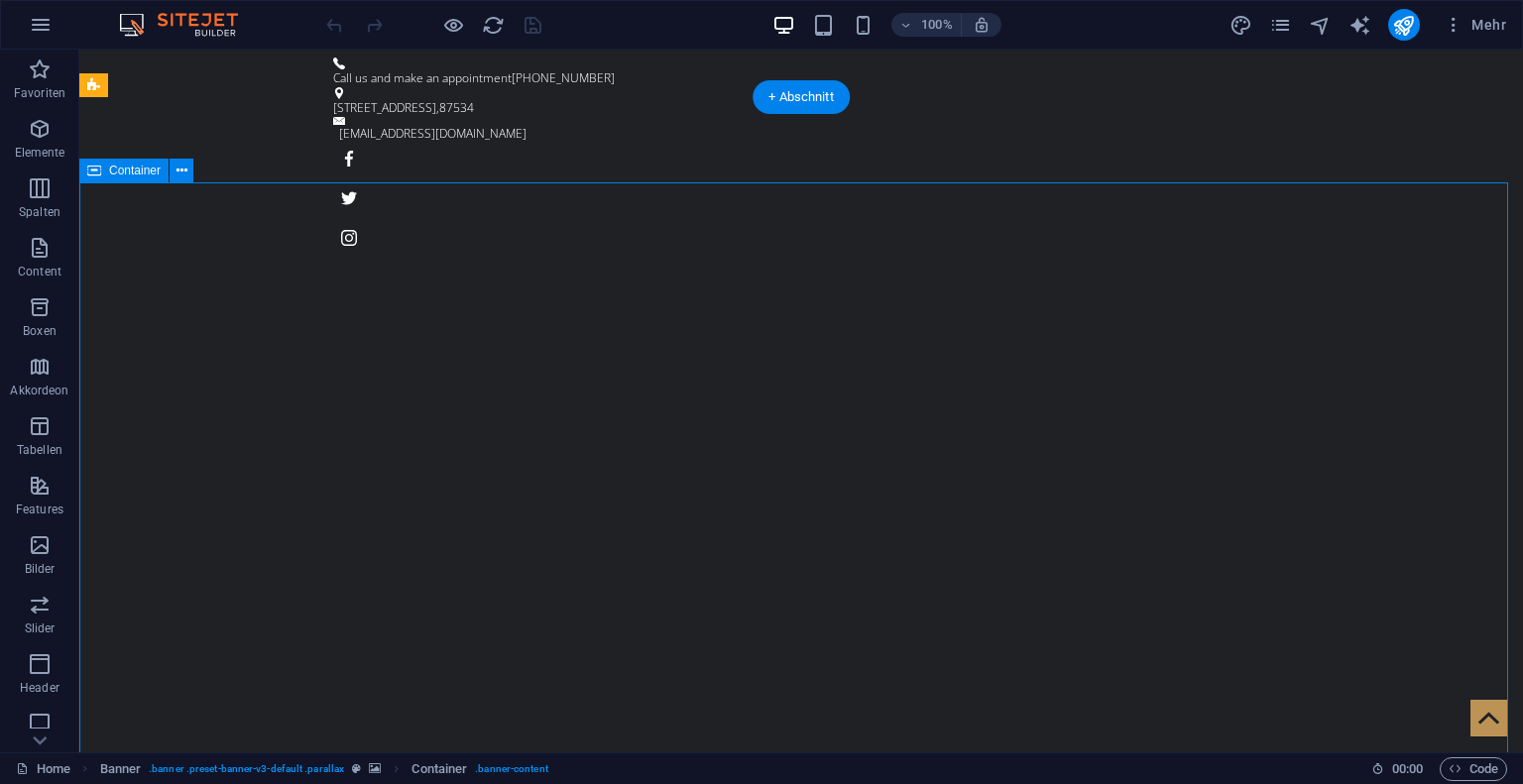 click on "Be a Gentleman. The original Barber Shop in [US_STATE] Learn more" at bounding box center [801, 1283] 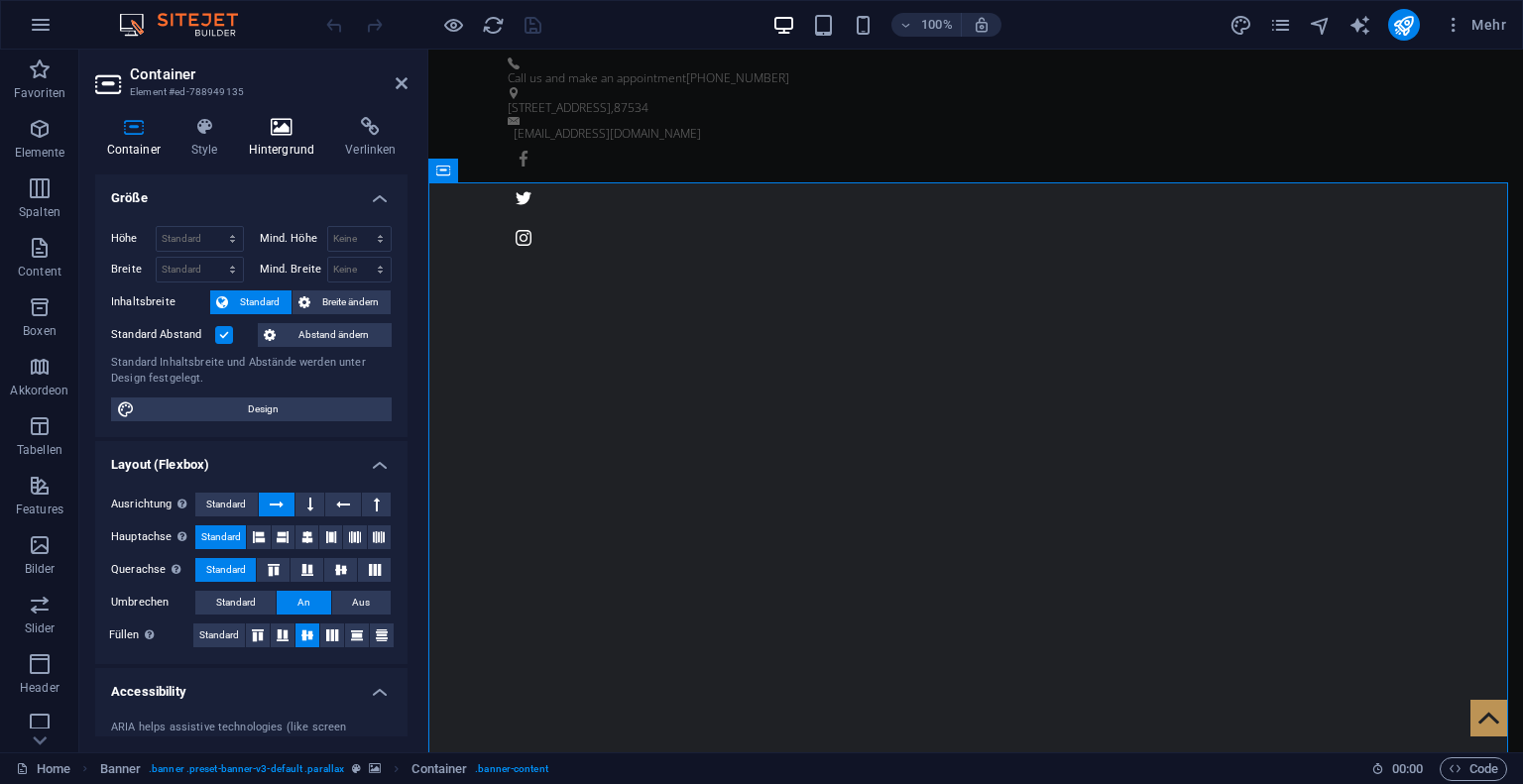 click at bounding box center [282, 127] 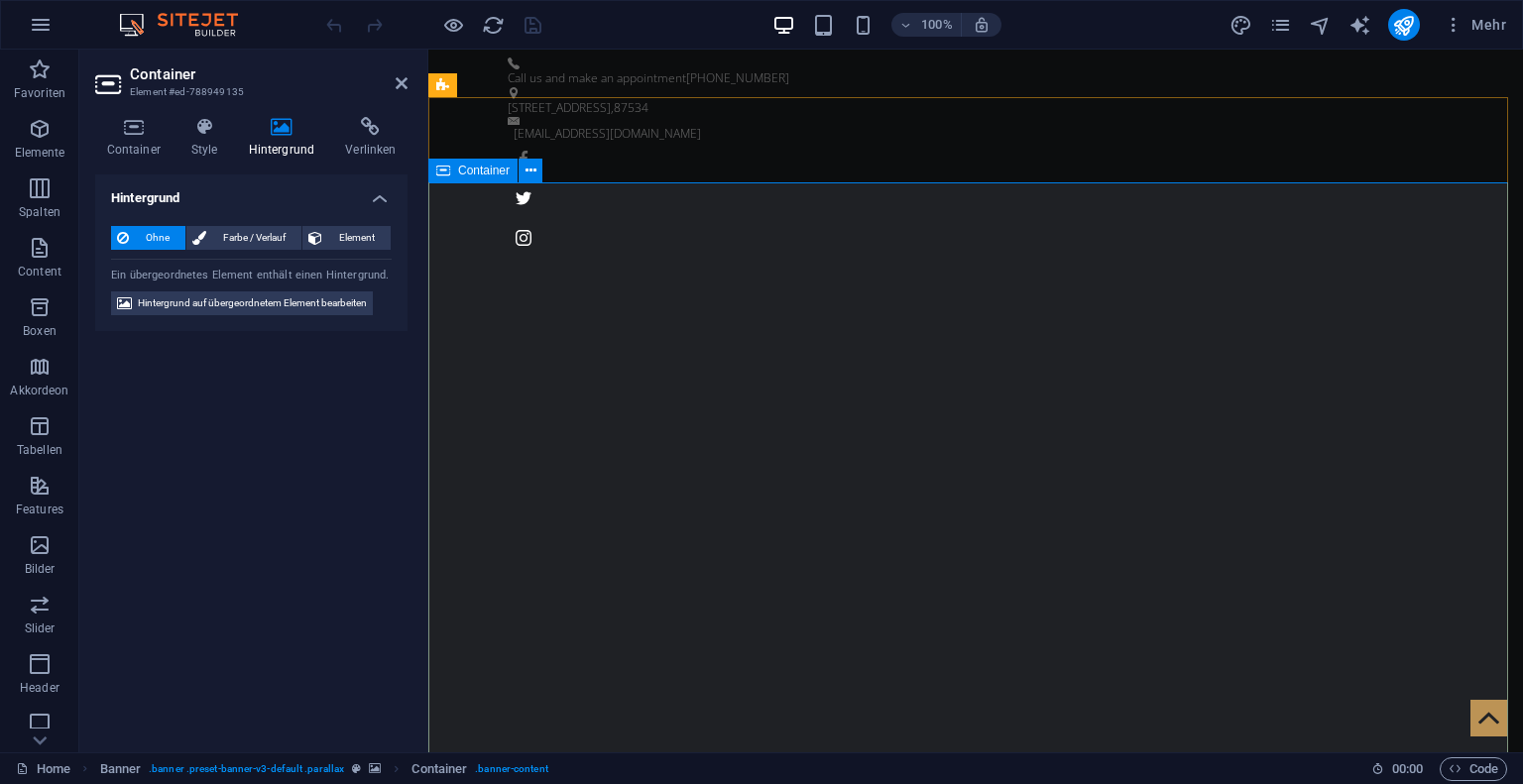click on "Be a Gentleman. The original Barber Shop in [US_STATE] Learn more" at bounding box center (976, 1283) 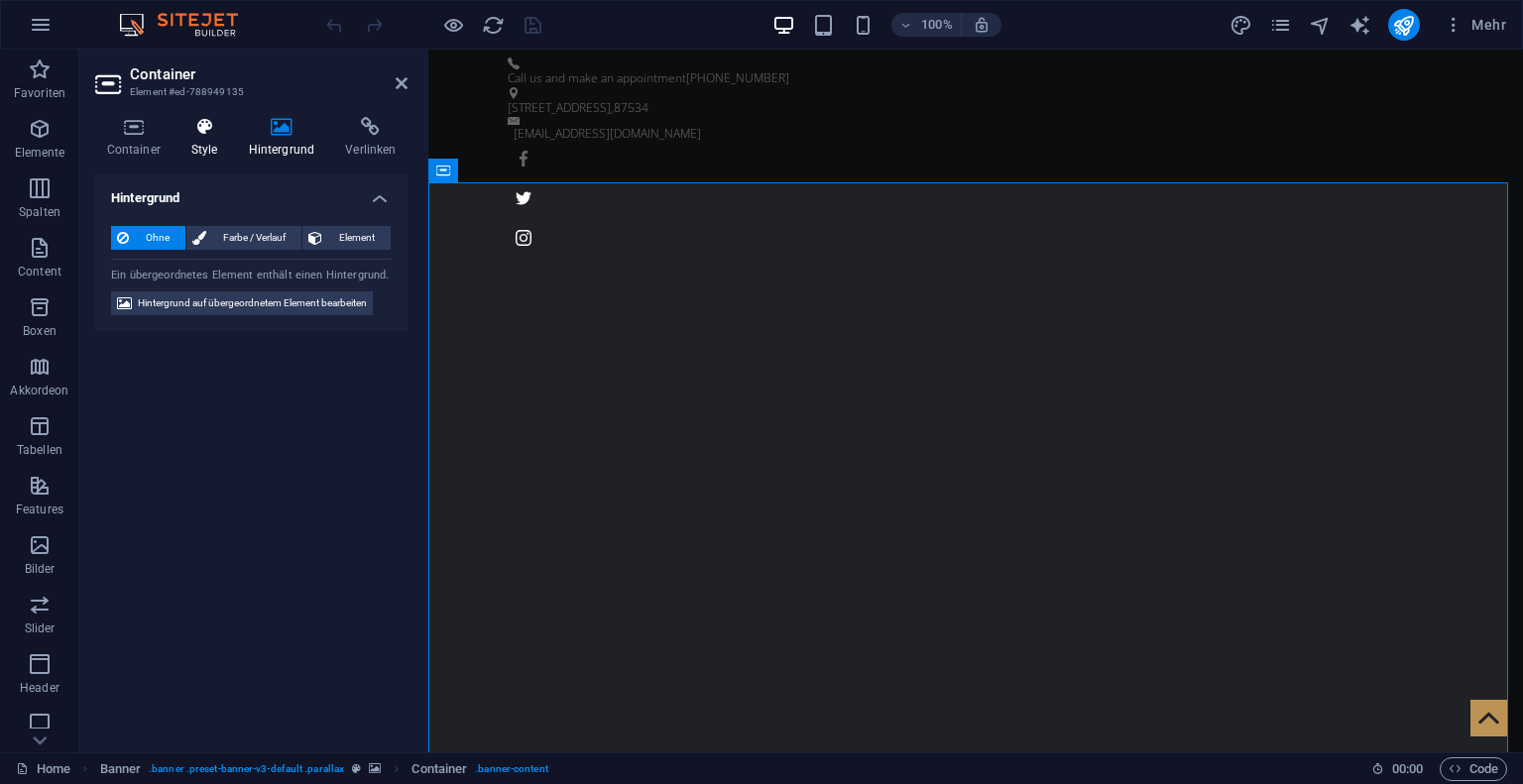 click on "Style" at bounding box center (208, 138) 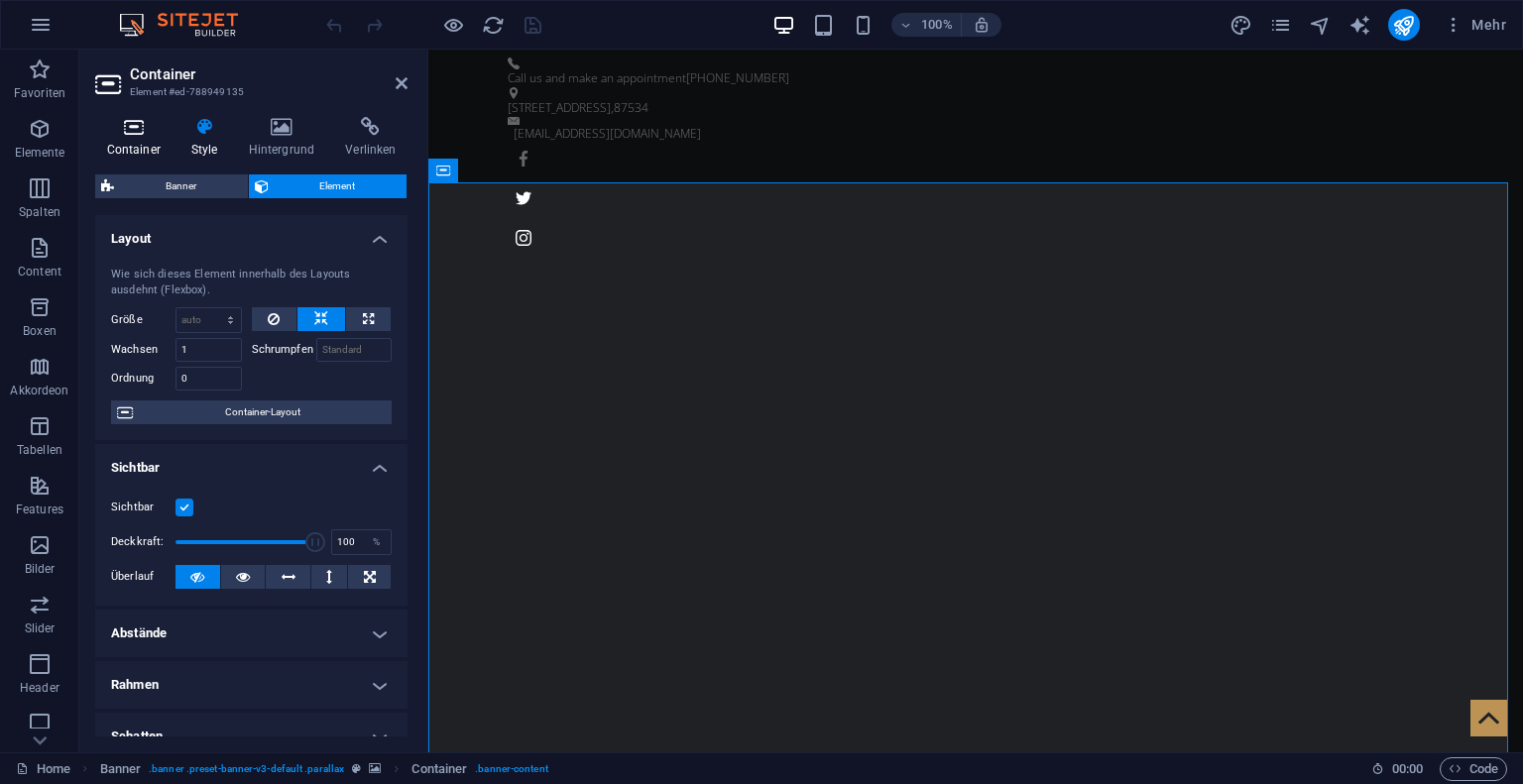 click on "Container" at bounding box center (137, 138) 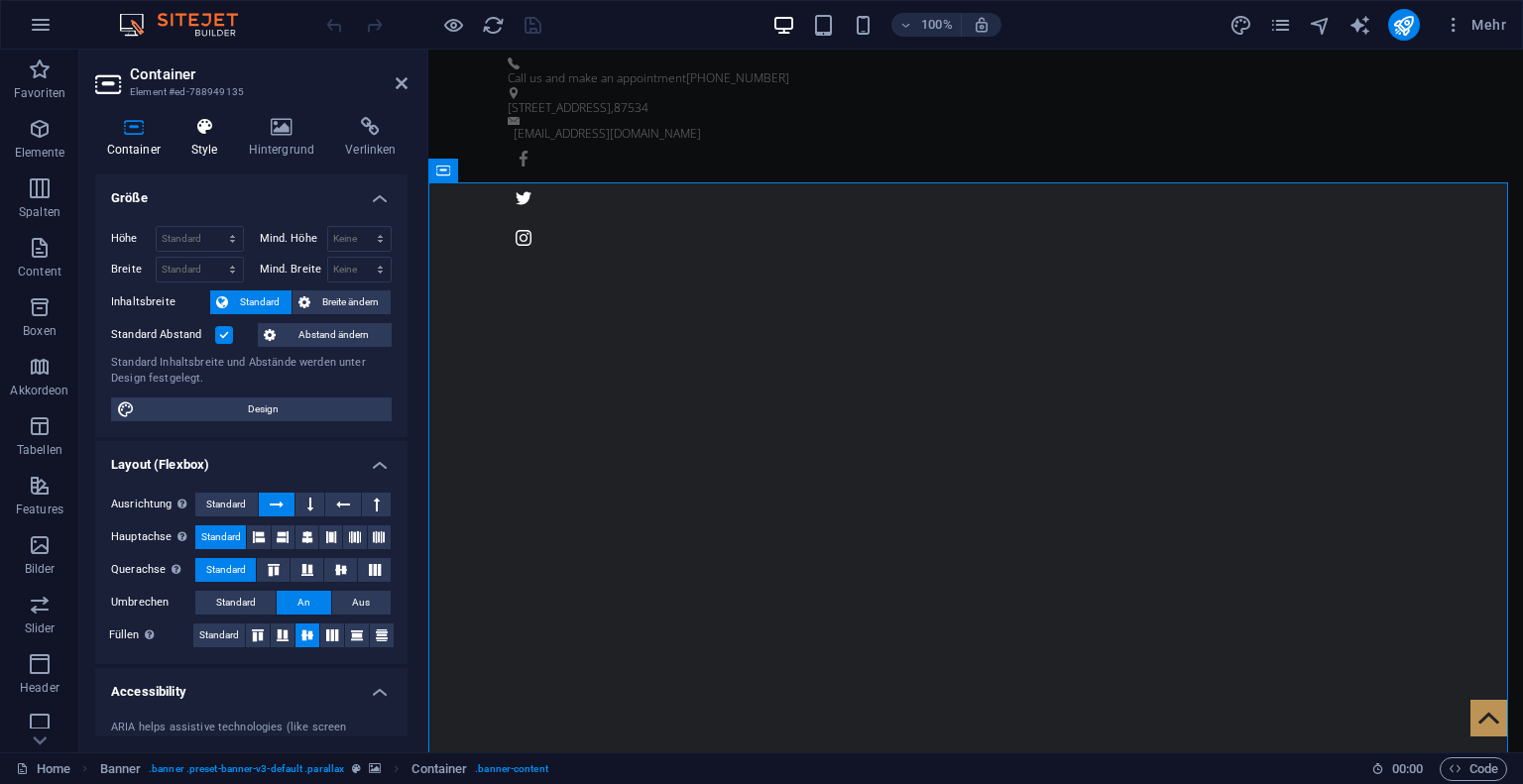 click at bounding box center (204, 127) 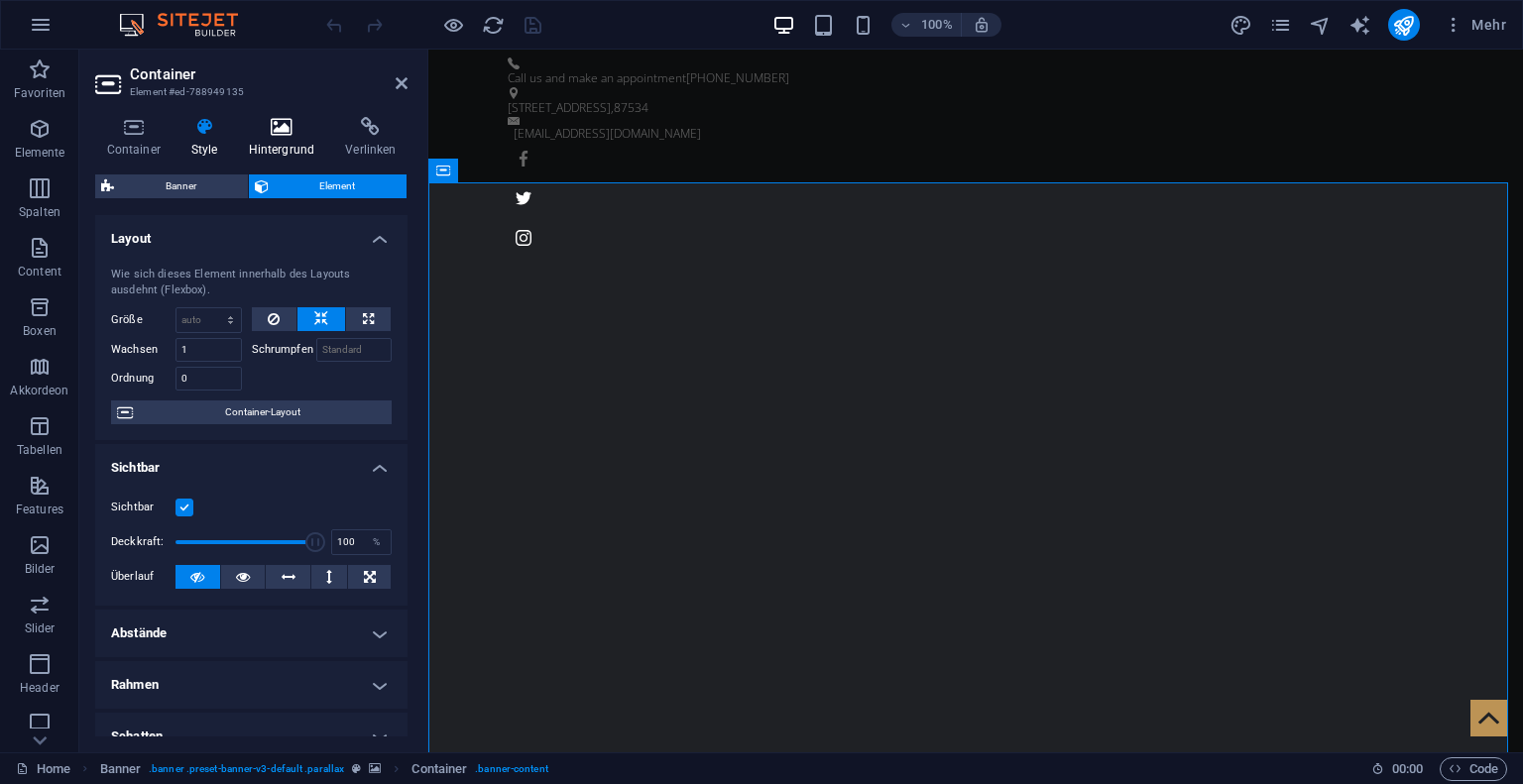 click at bounding box center (282, 127) 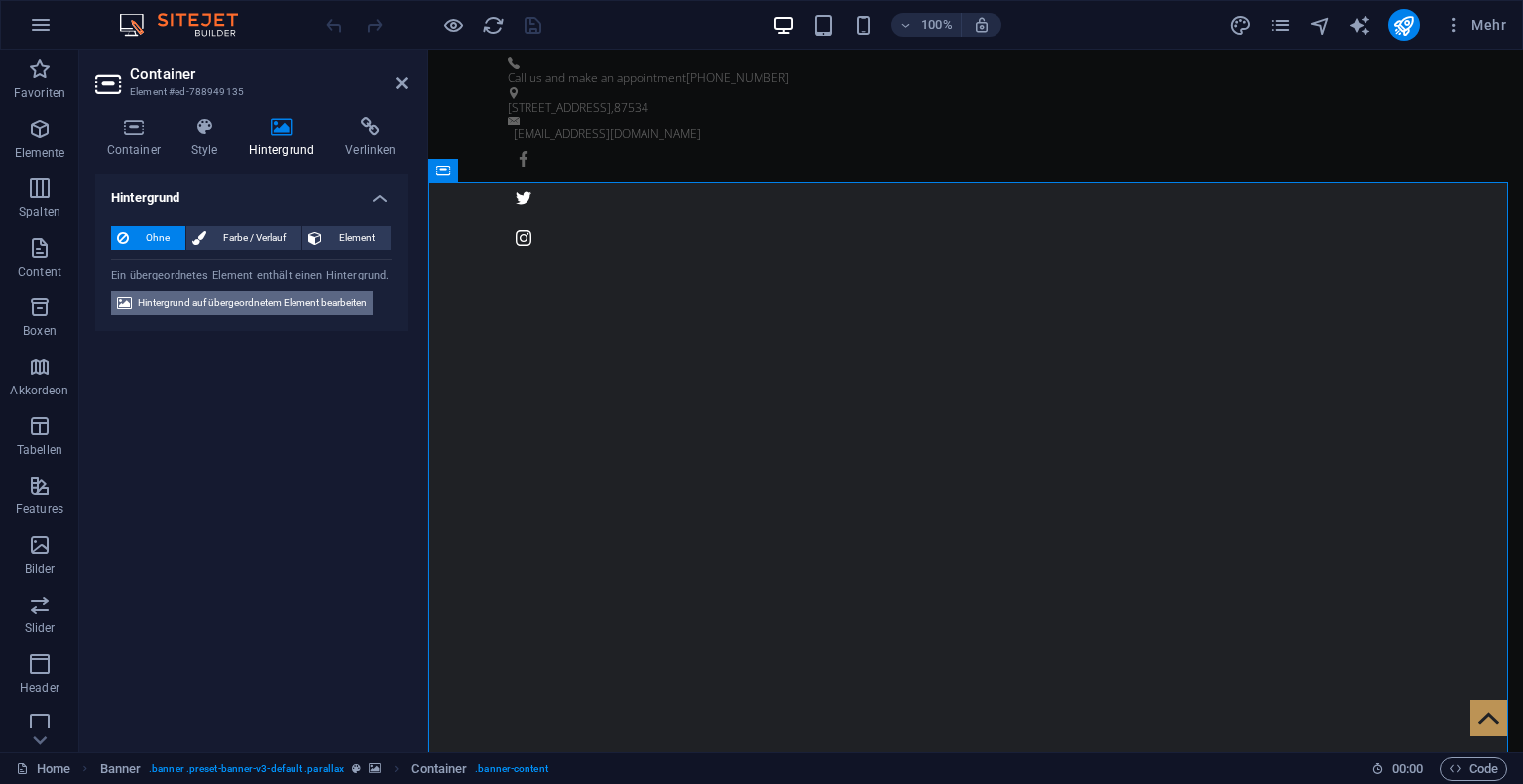 click on "Hintergrund auf übergeordnetem Element bearbeiten" at bounding box center (252, 303) 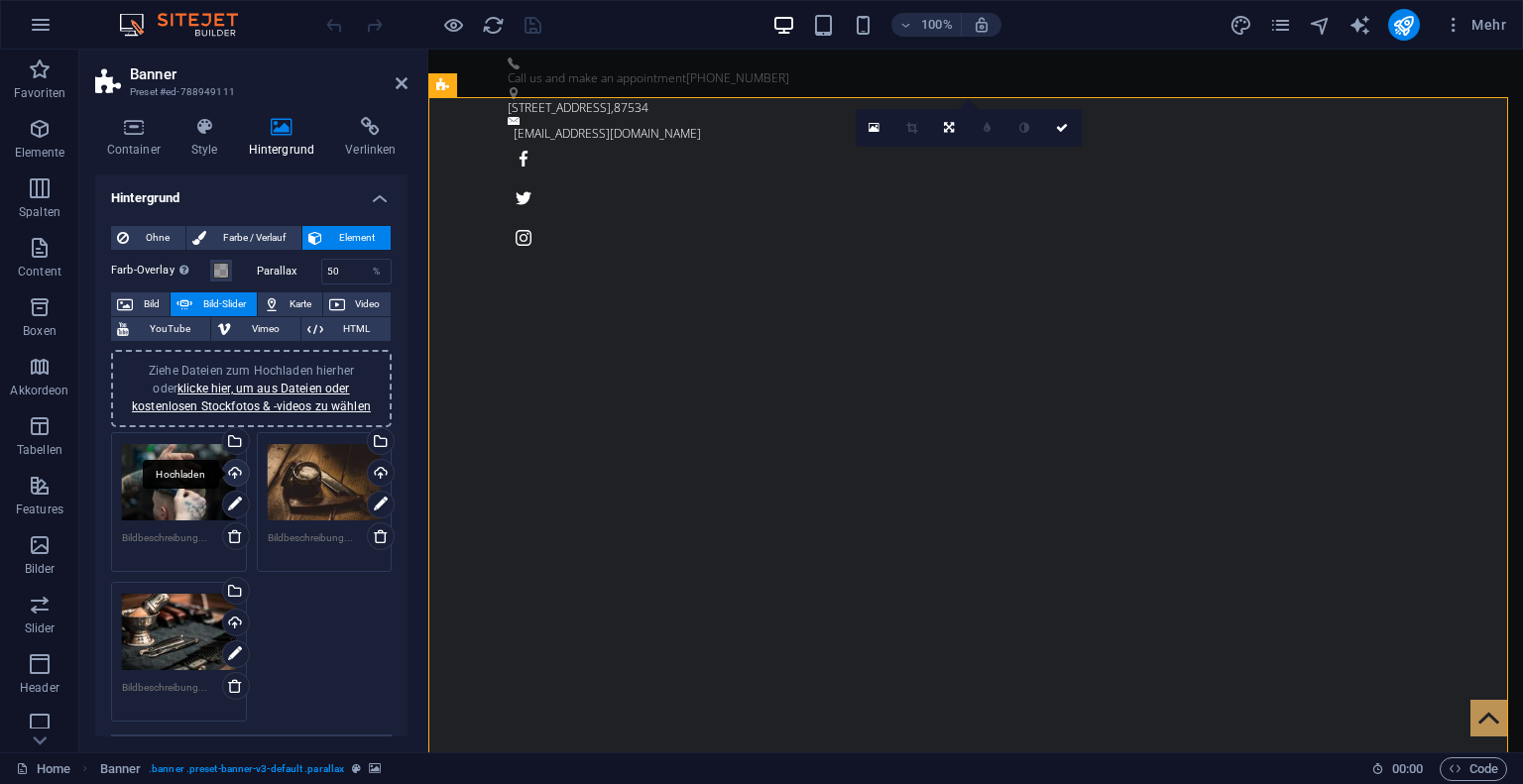 click on "Hochladen" at bounding box center [234, 475] 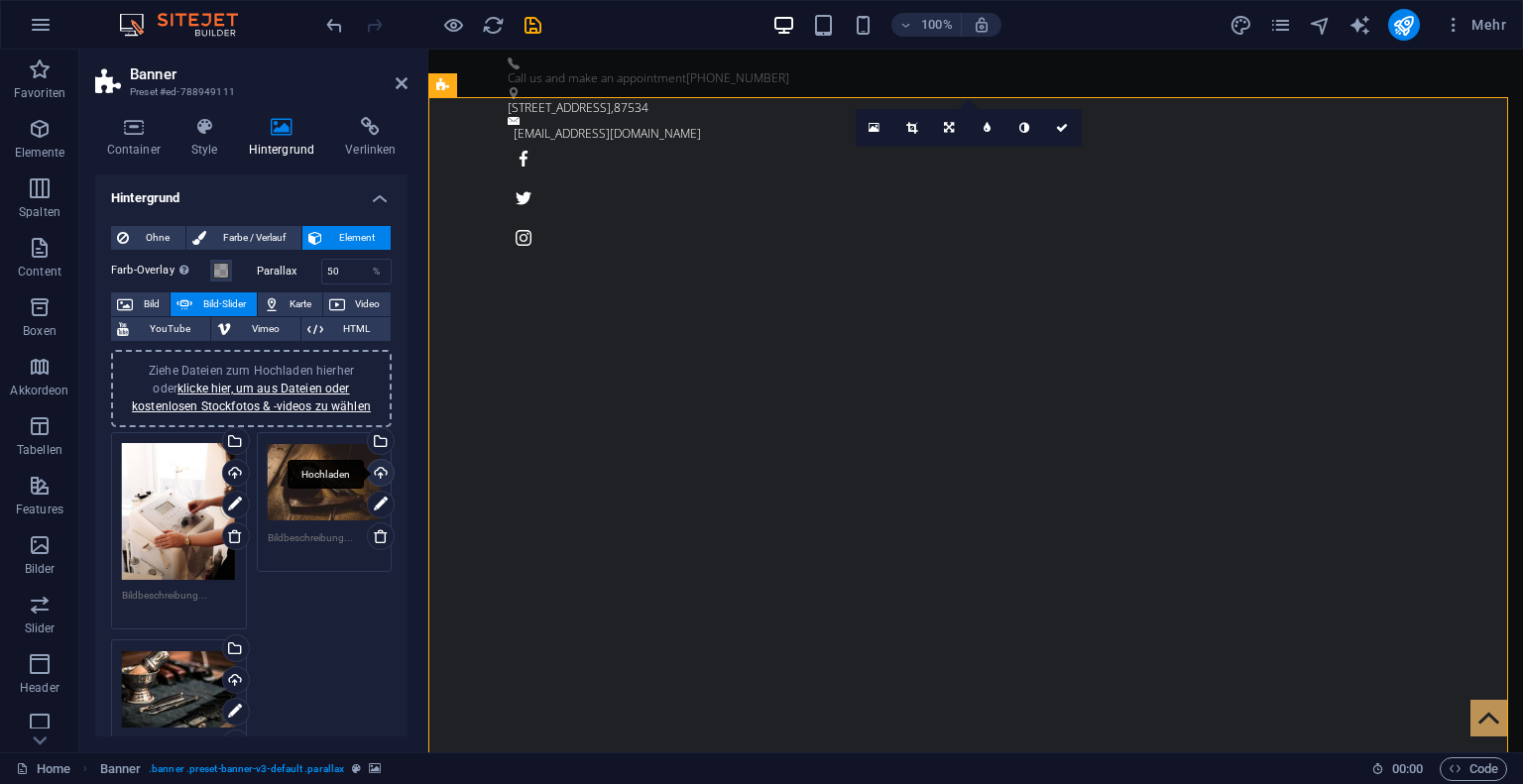 click on "Hochladen" at bounding box center (379, 475) 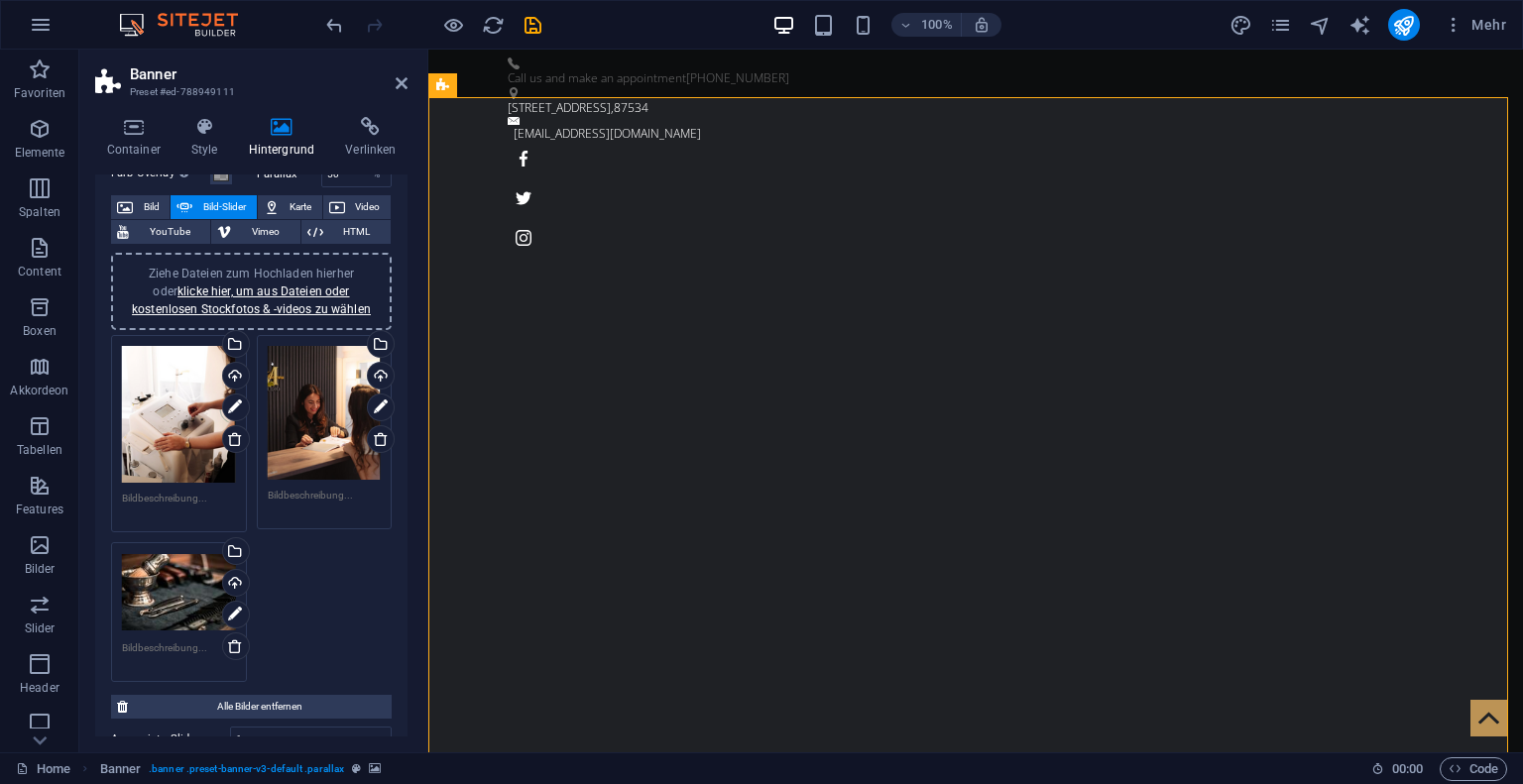 scroll, scrollTop: 135, scrollLeft: 0, axis: vertical 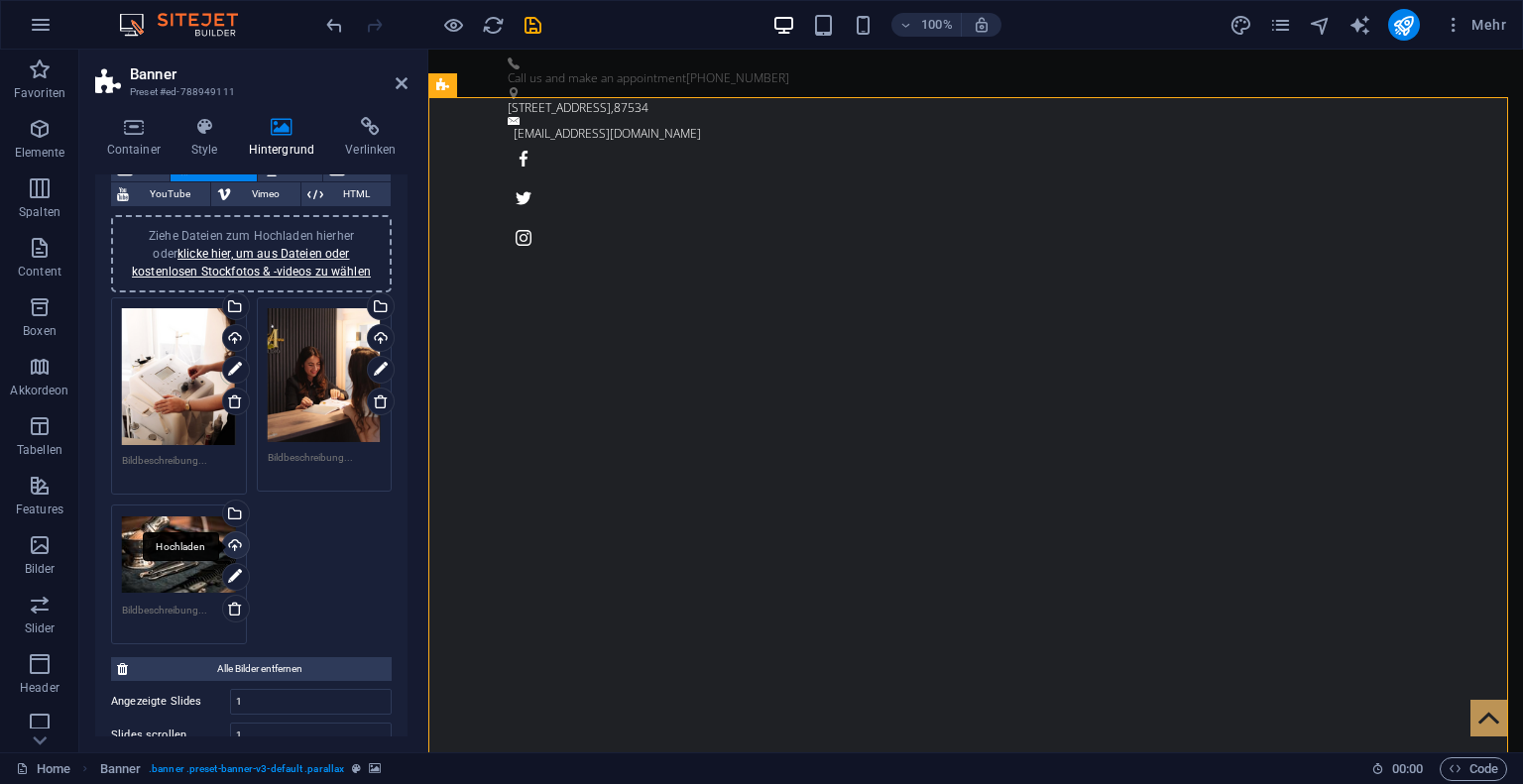 click on "Hochladen" at bounding box center (234, 547) 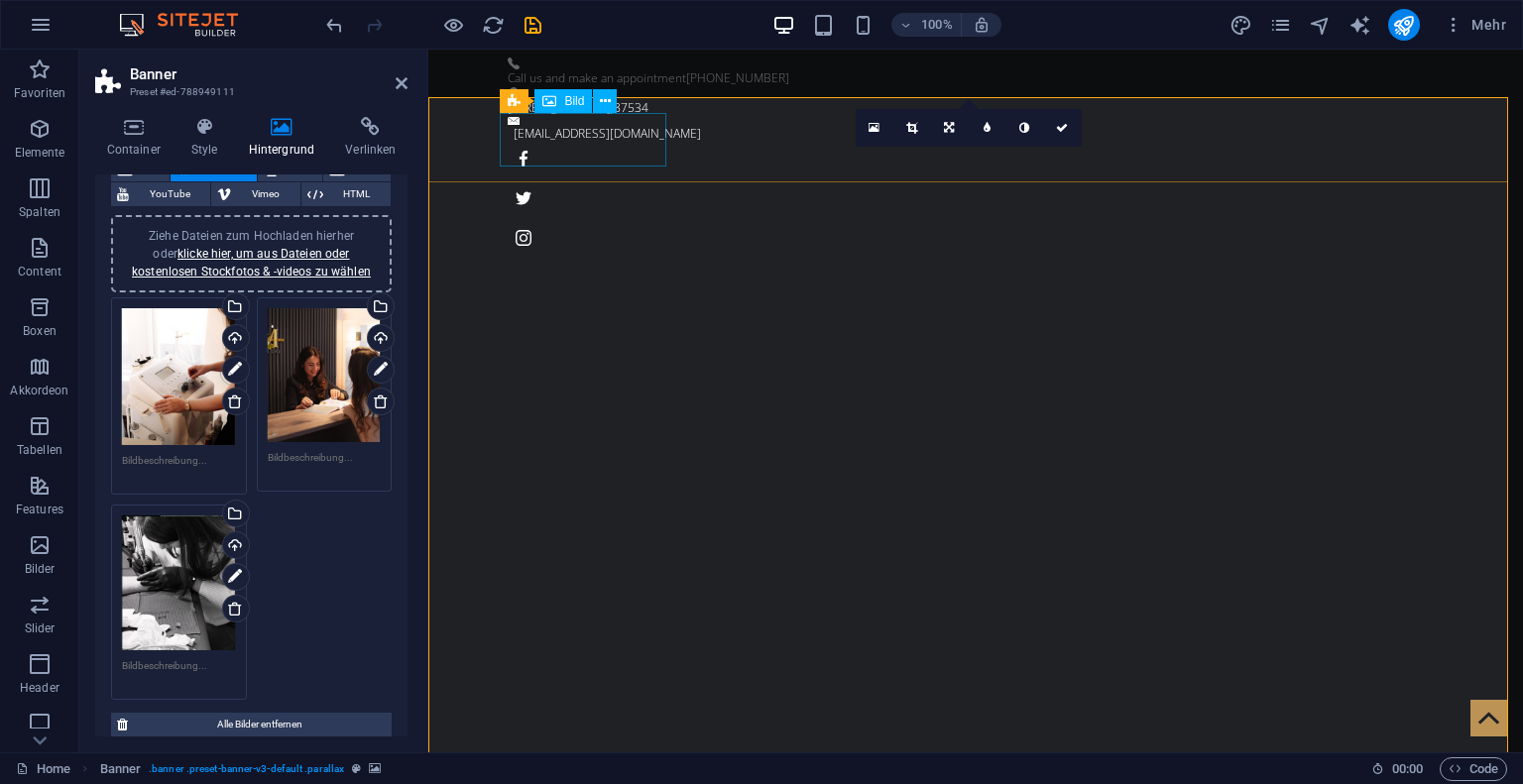 click at bounding box center (976, 1008) 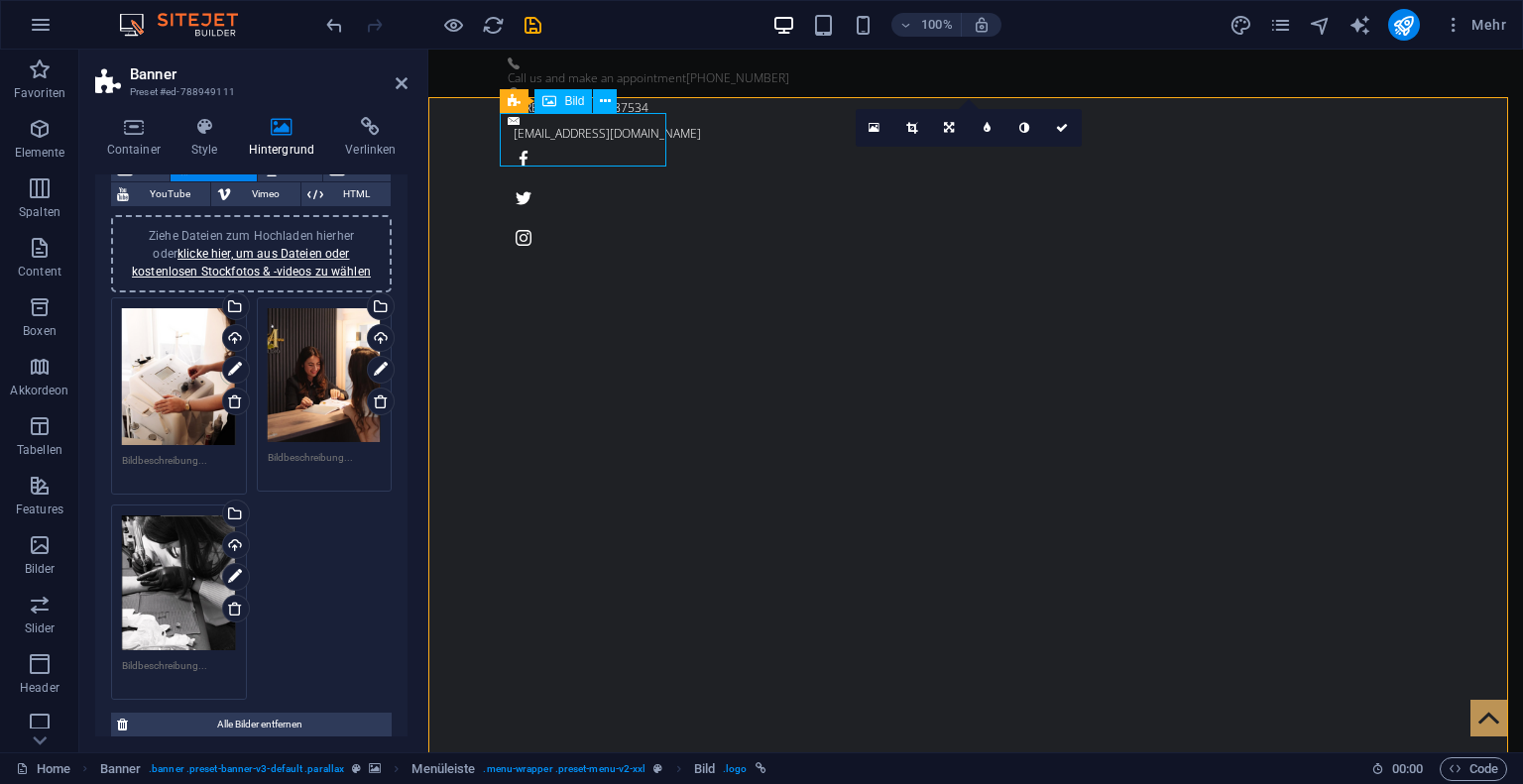 click at bounding box center (976, 1008) 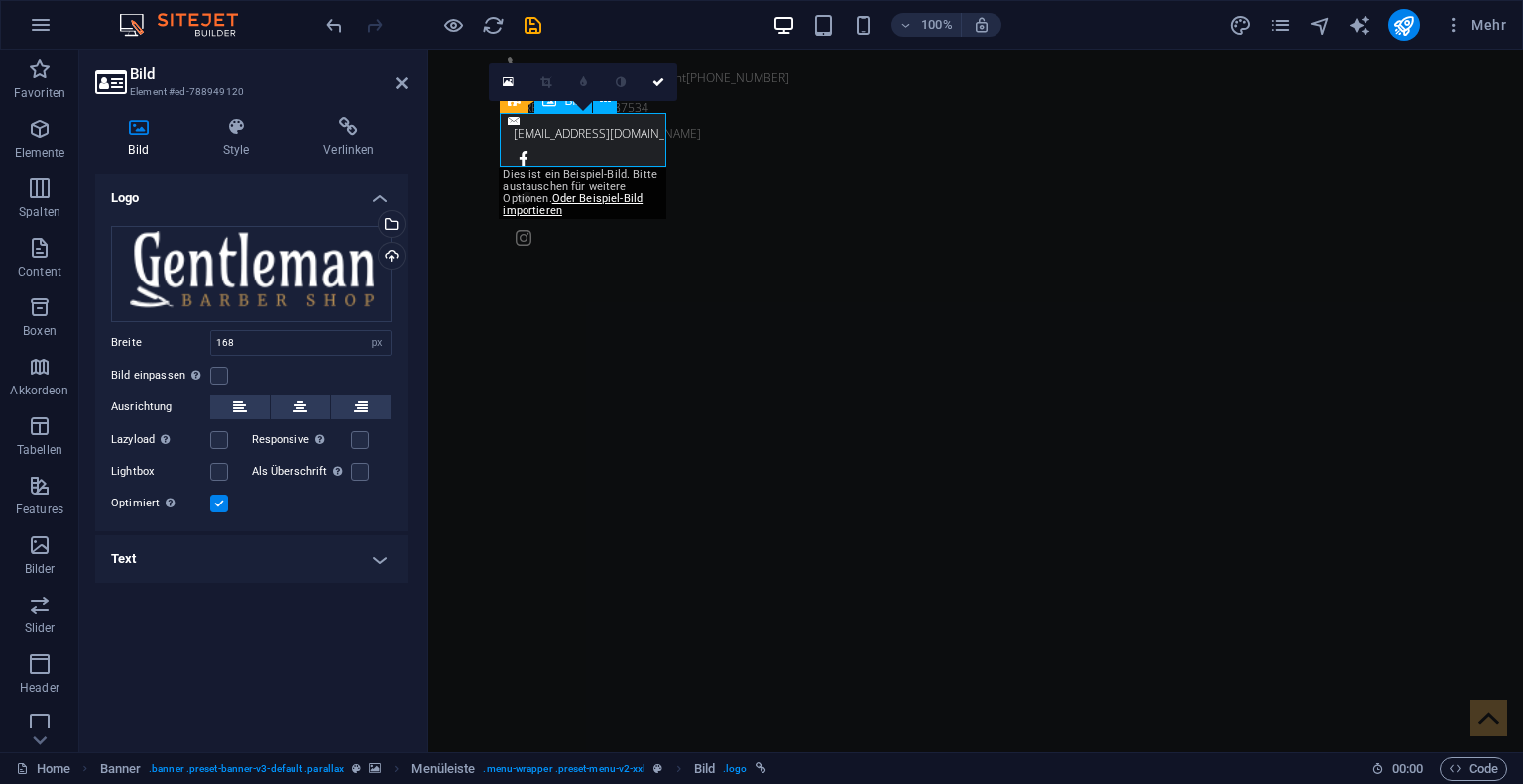 click at bounding box center [976, 1008] 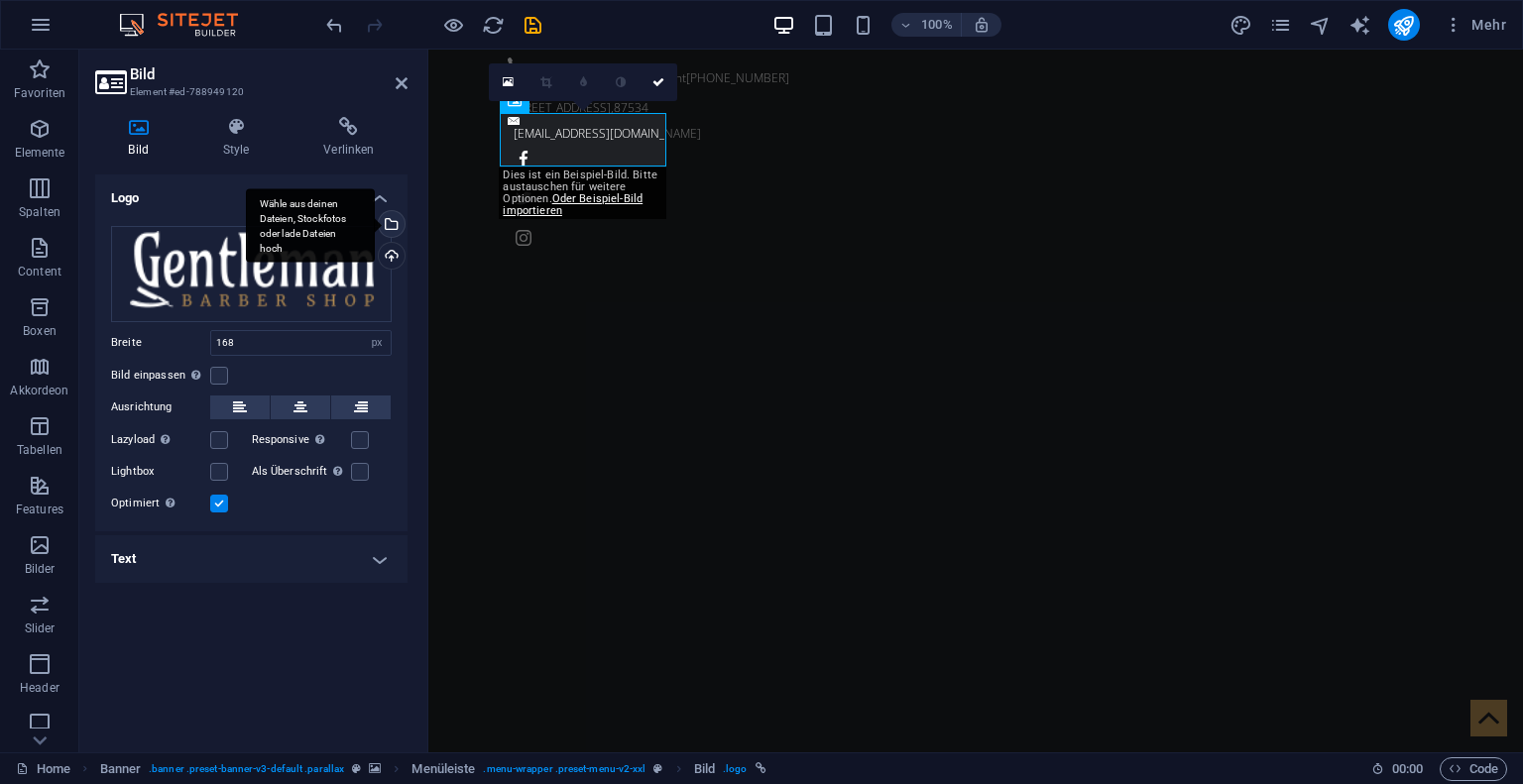 click on "Wähle aus deinen Dateien, Stockfotos oder lade Dateien hoch" at bounding box center [390, 226] 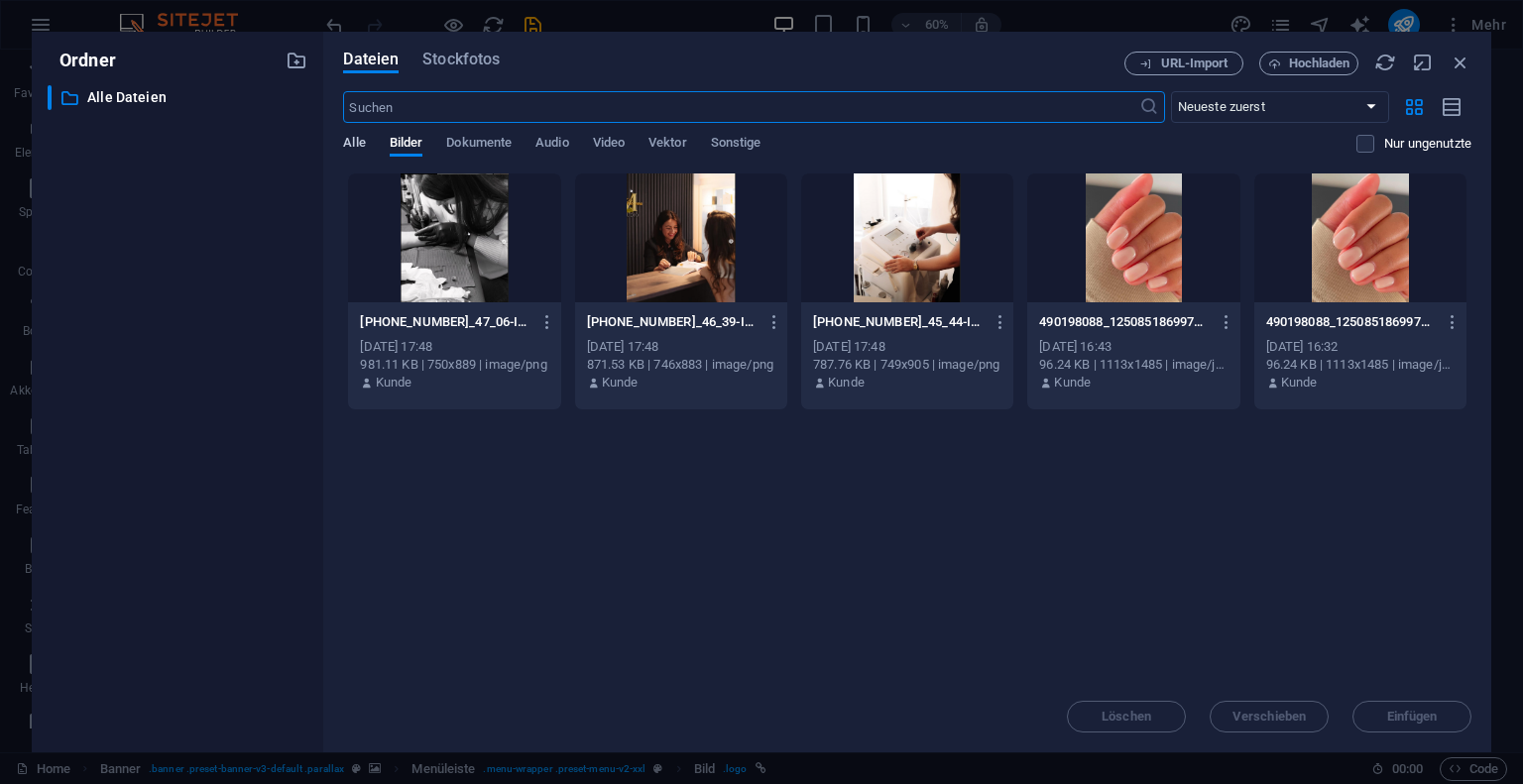 click on "Alle" at bounding box center [354, 145] 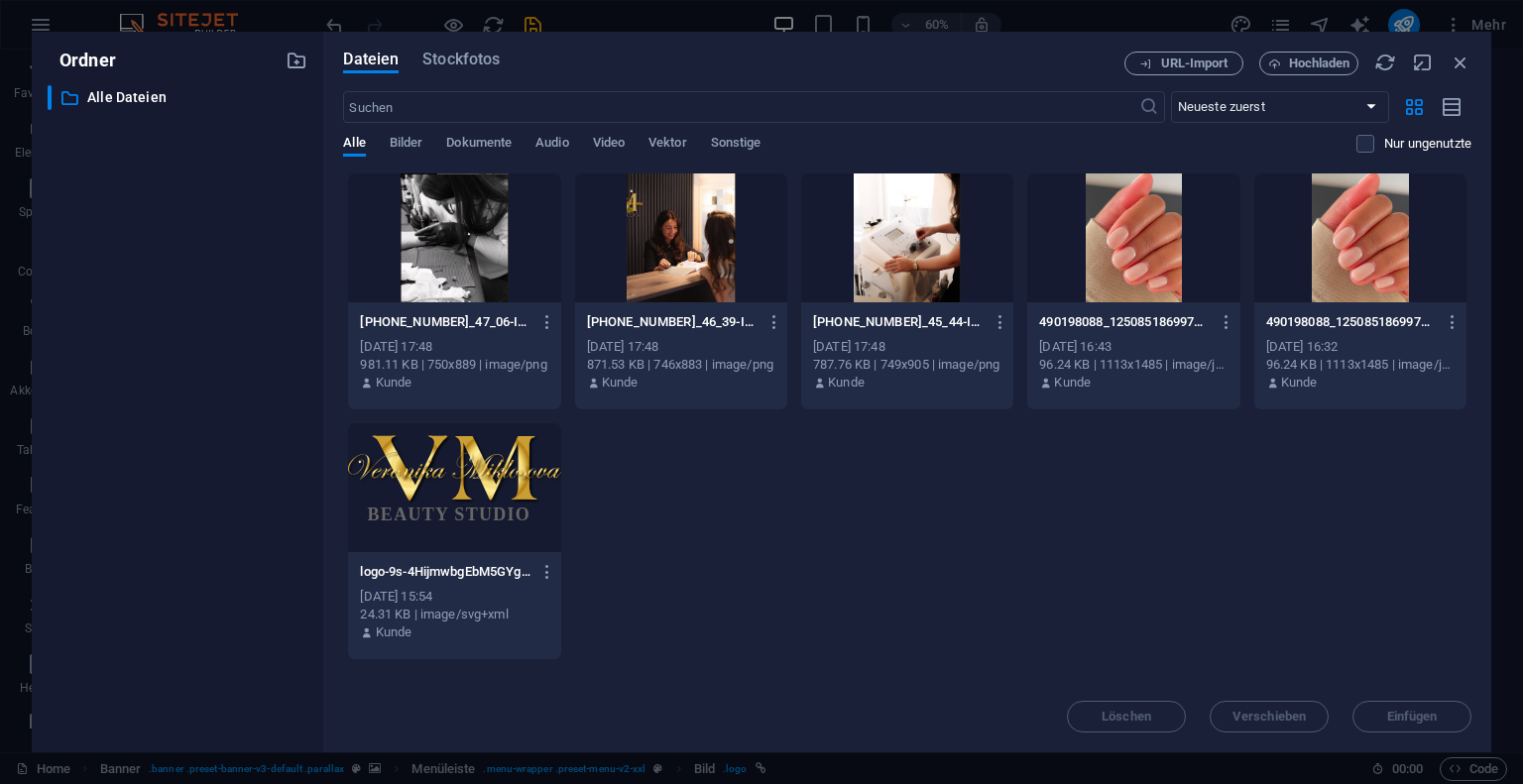 click at bounding box center [454, 488] 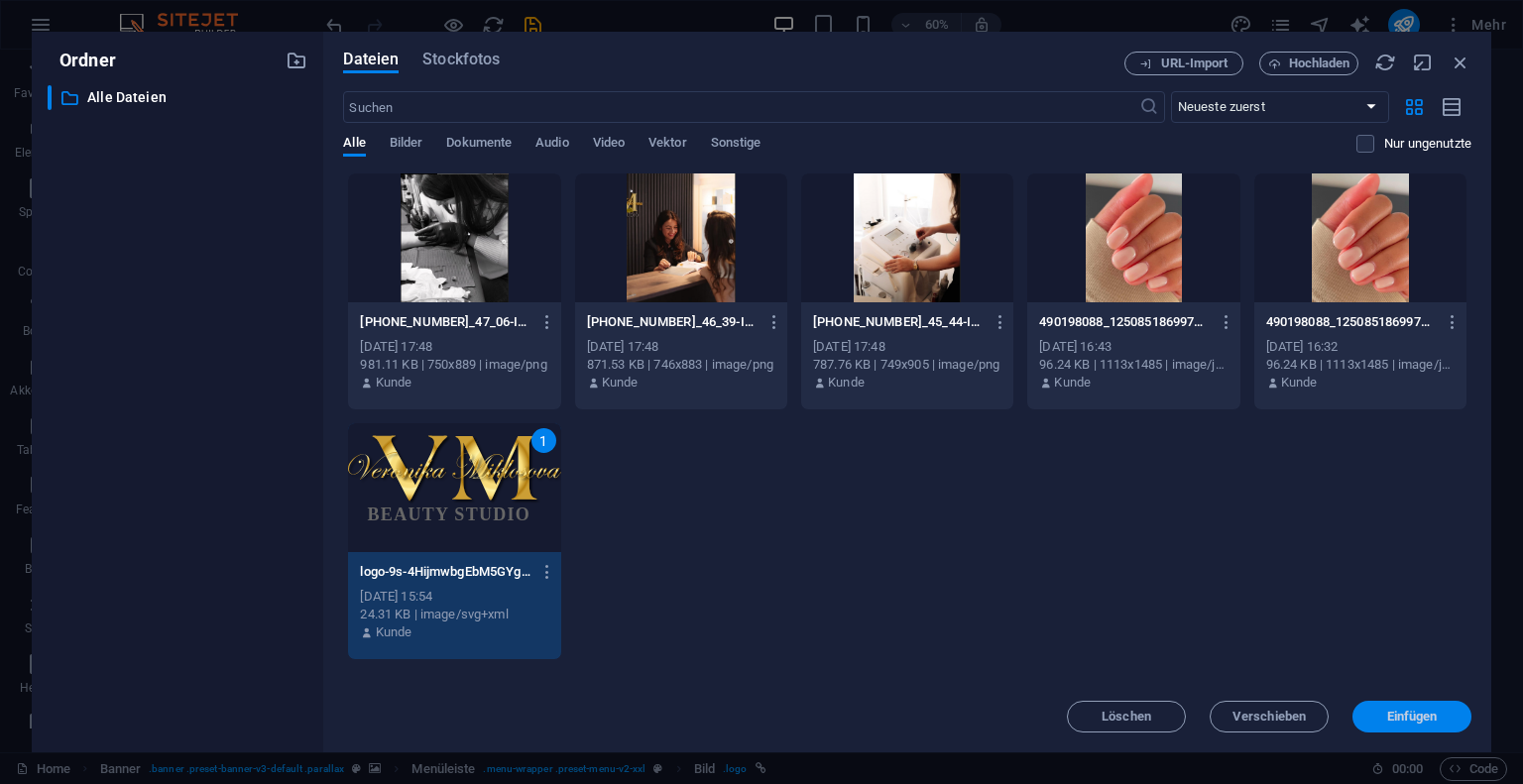 click on "Einfügen" at bounding box center [1412, 717] 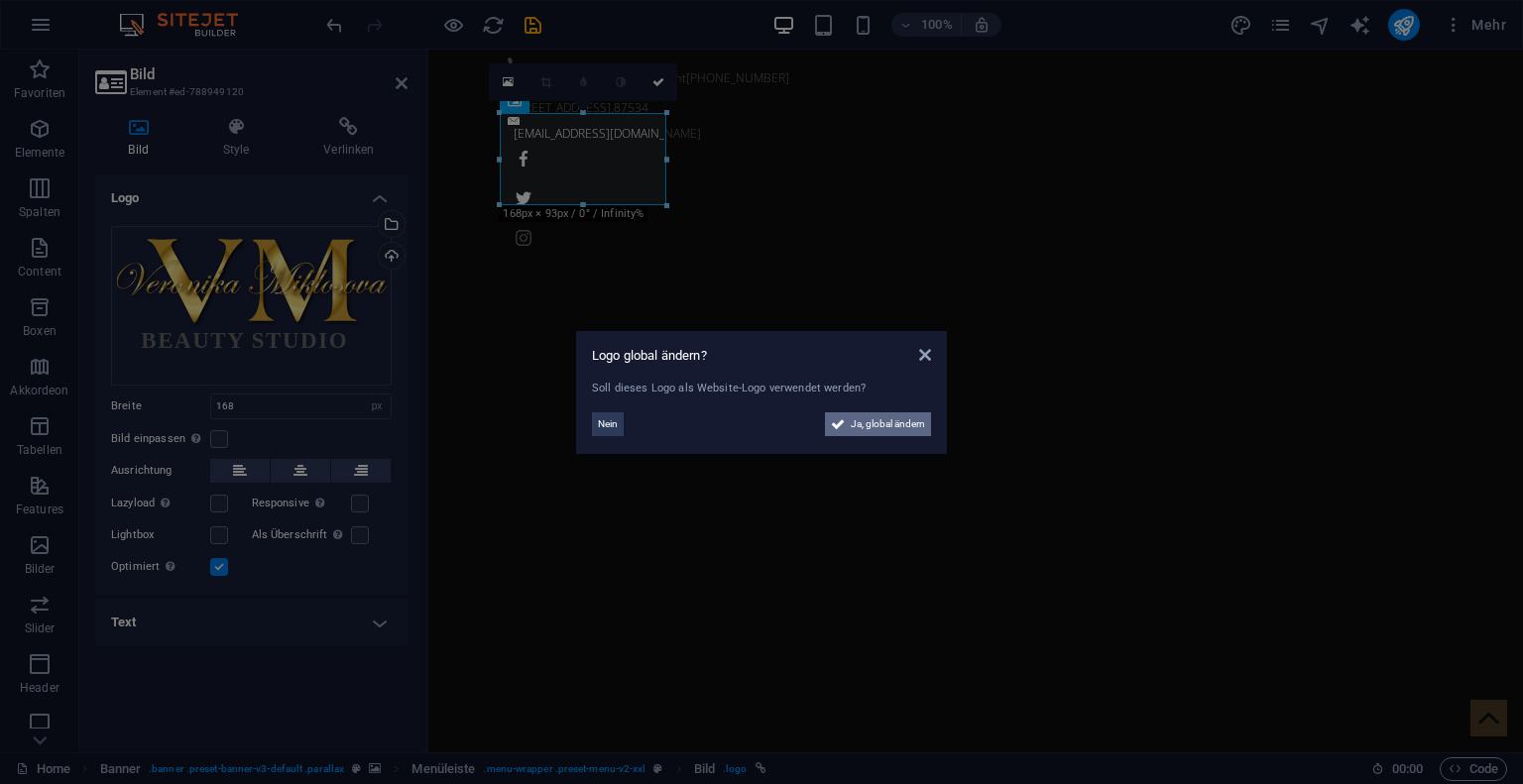 click on "Ja, global ändern" at bounding box center [887, 424] 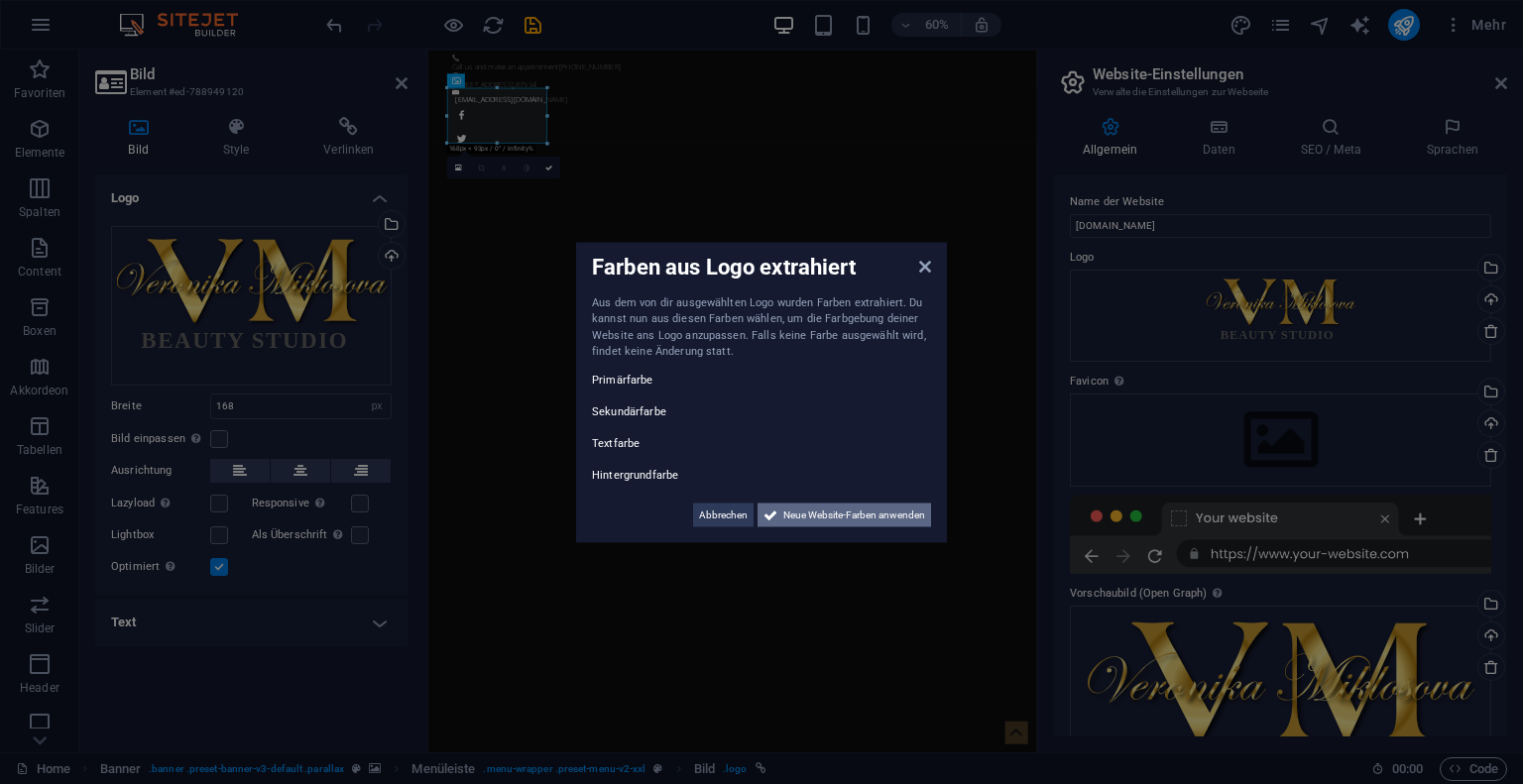 click on "Neue Website-Farben anwenden" at bounding box center [854, 514] 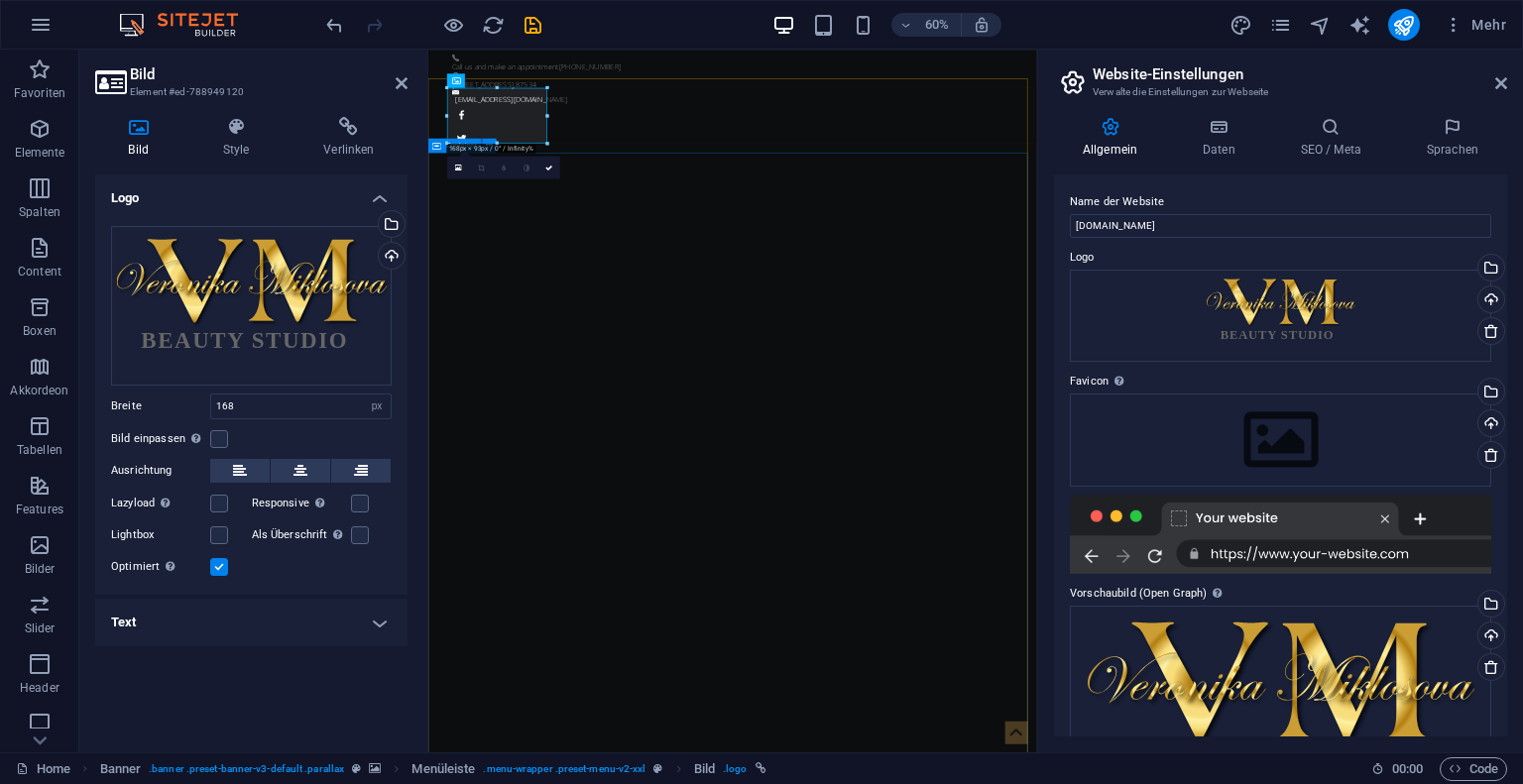 click on "Be a Gentleman. The original Barber Shop in [US_STATE] Learn more" at bounding box center (935, 1789) 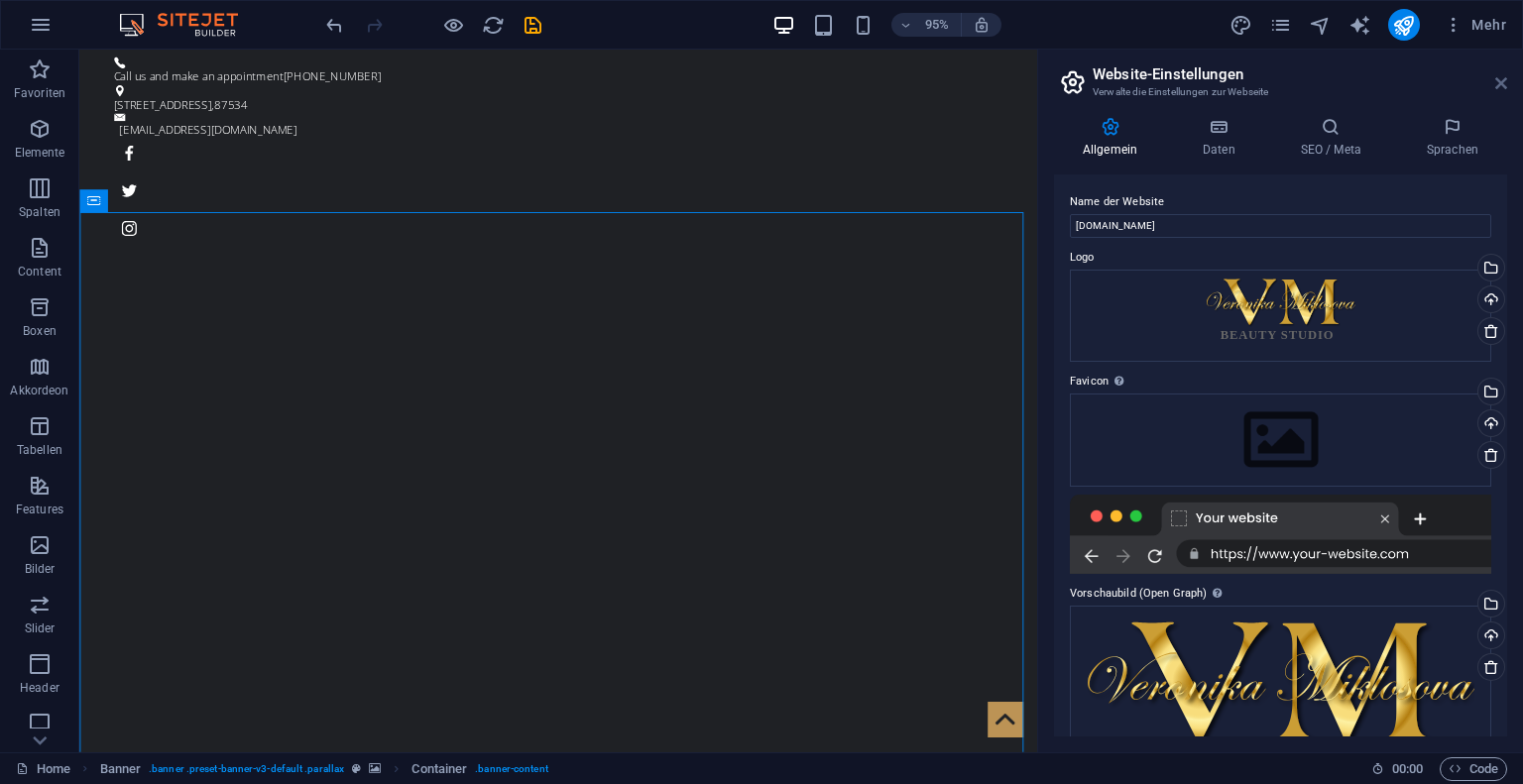 click at bounding box center [1501, 83] 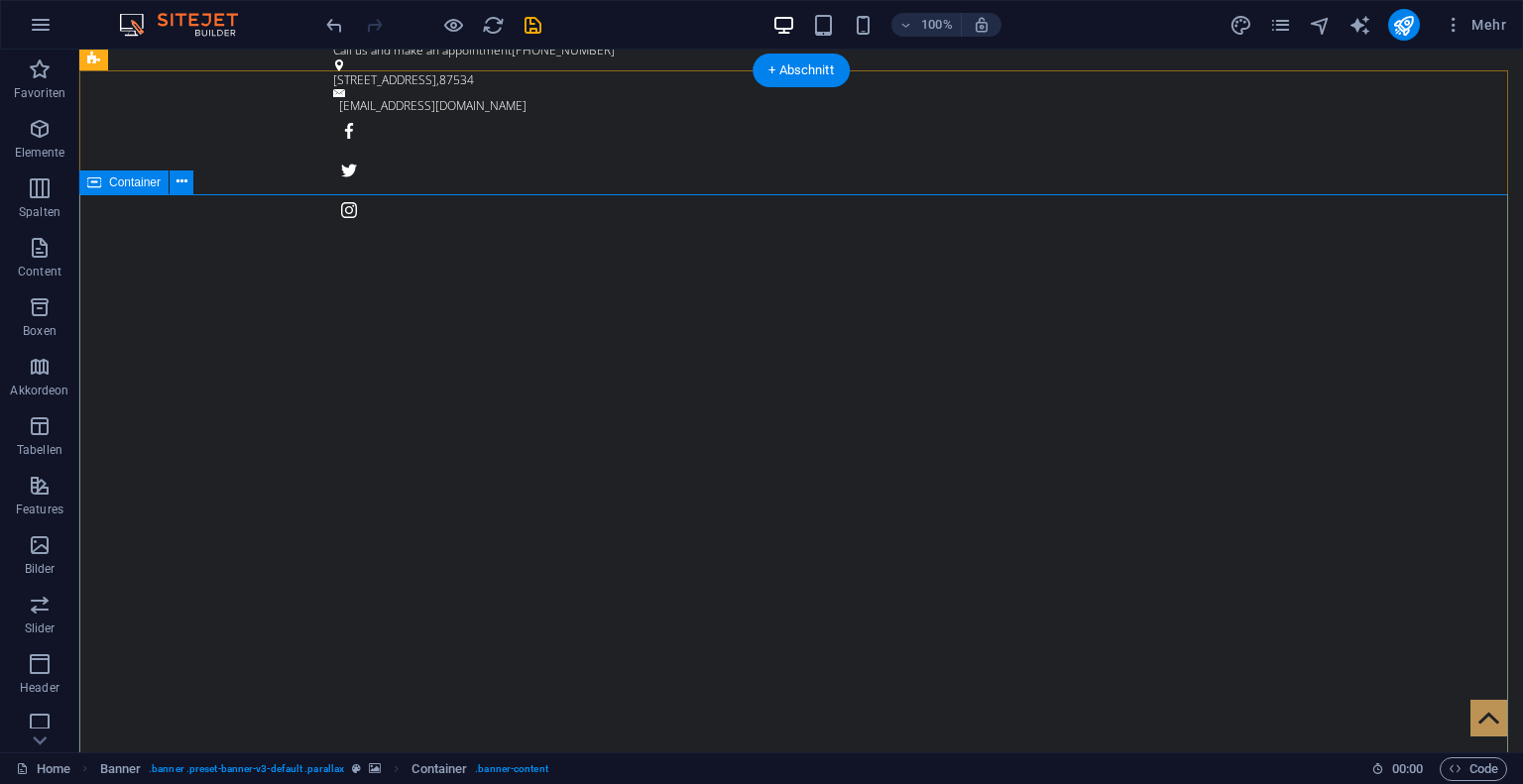 scroll, scrollTop: 27, scrollLeft: 0, axis: vertical 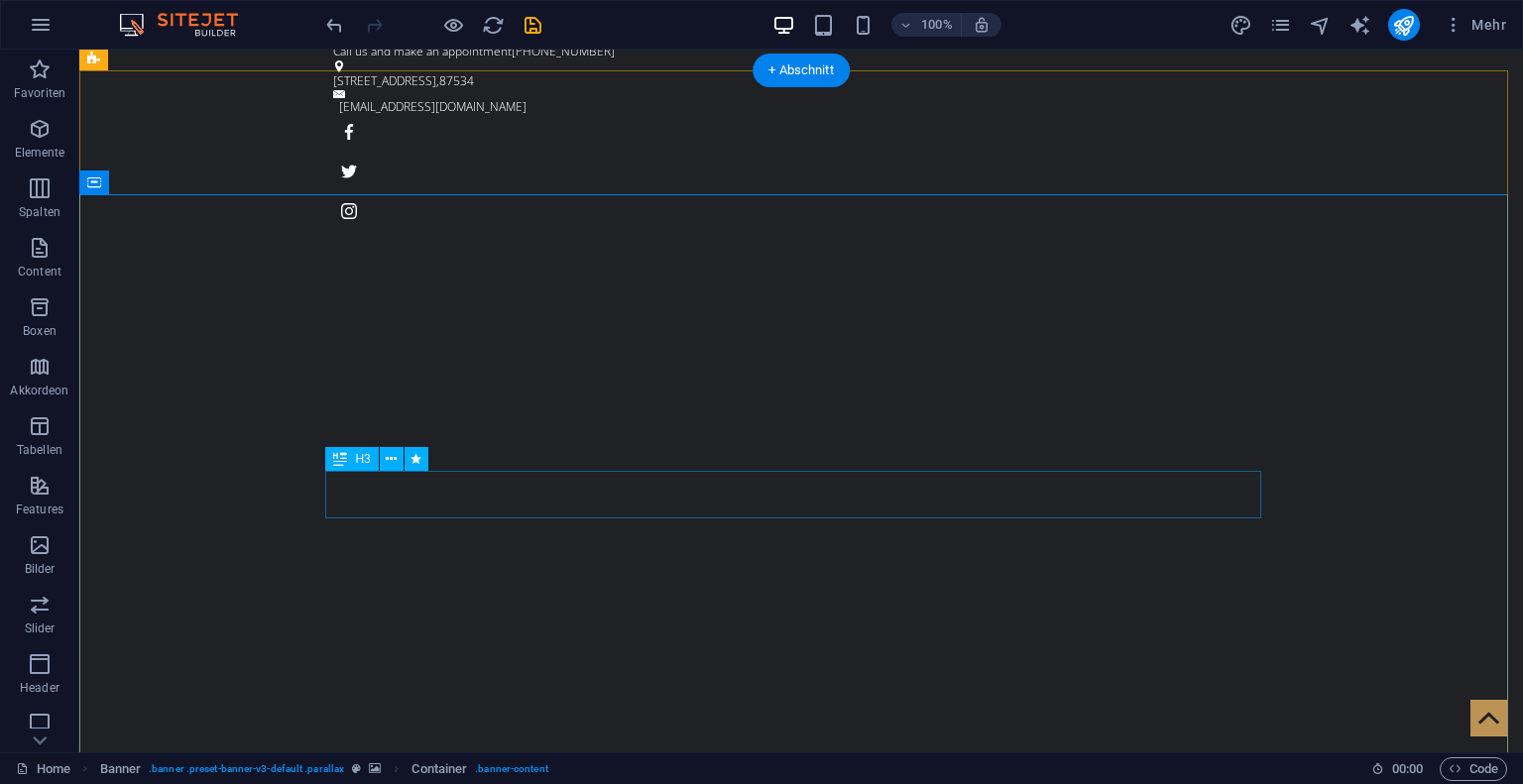 click on "The original Barber Shop in [US_STATE]" at bounding box center [801, 1305] 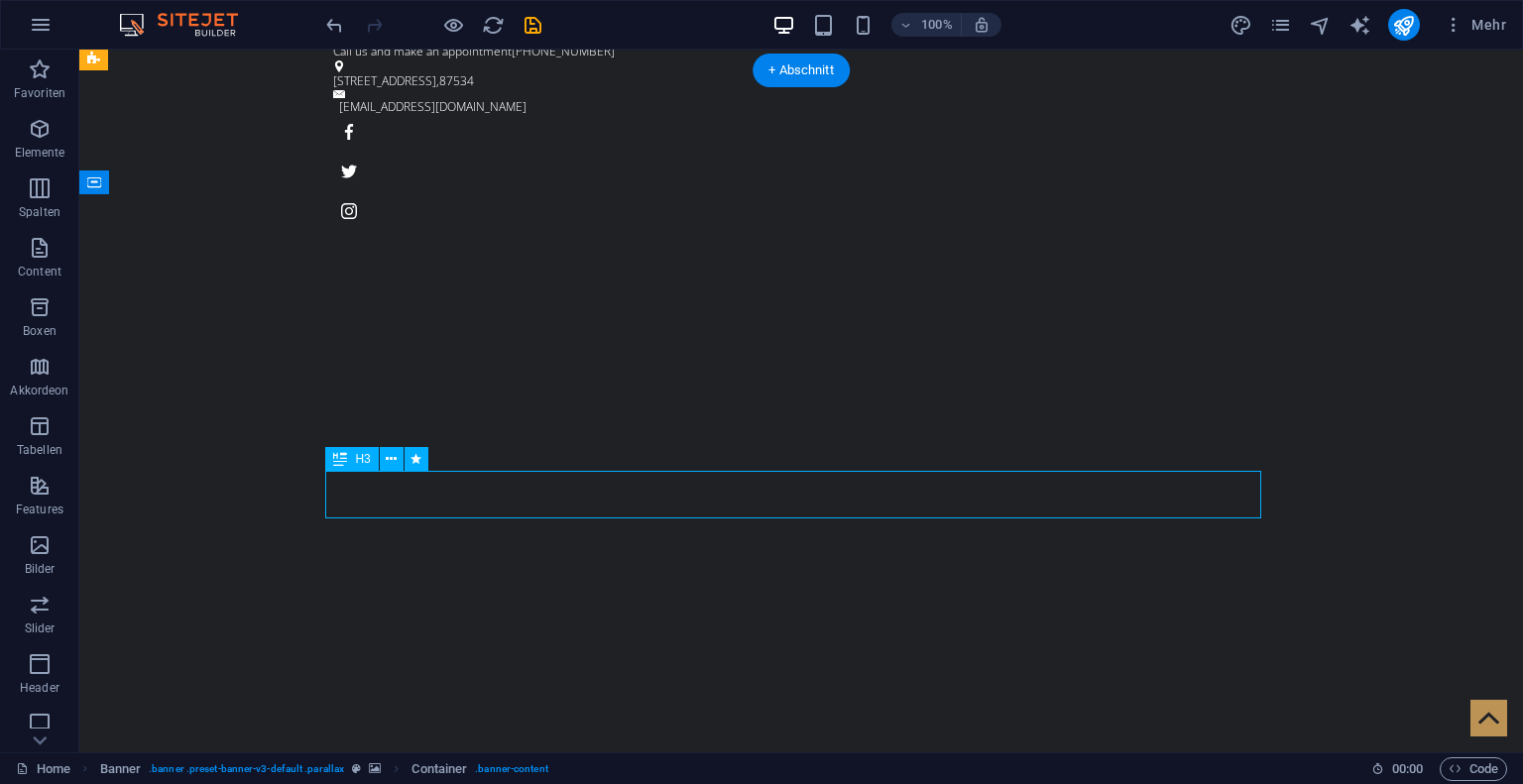 click on "The original Barber Shop in [US_STATE]" at bounding box center [801, 1305] 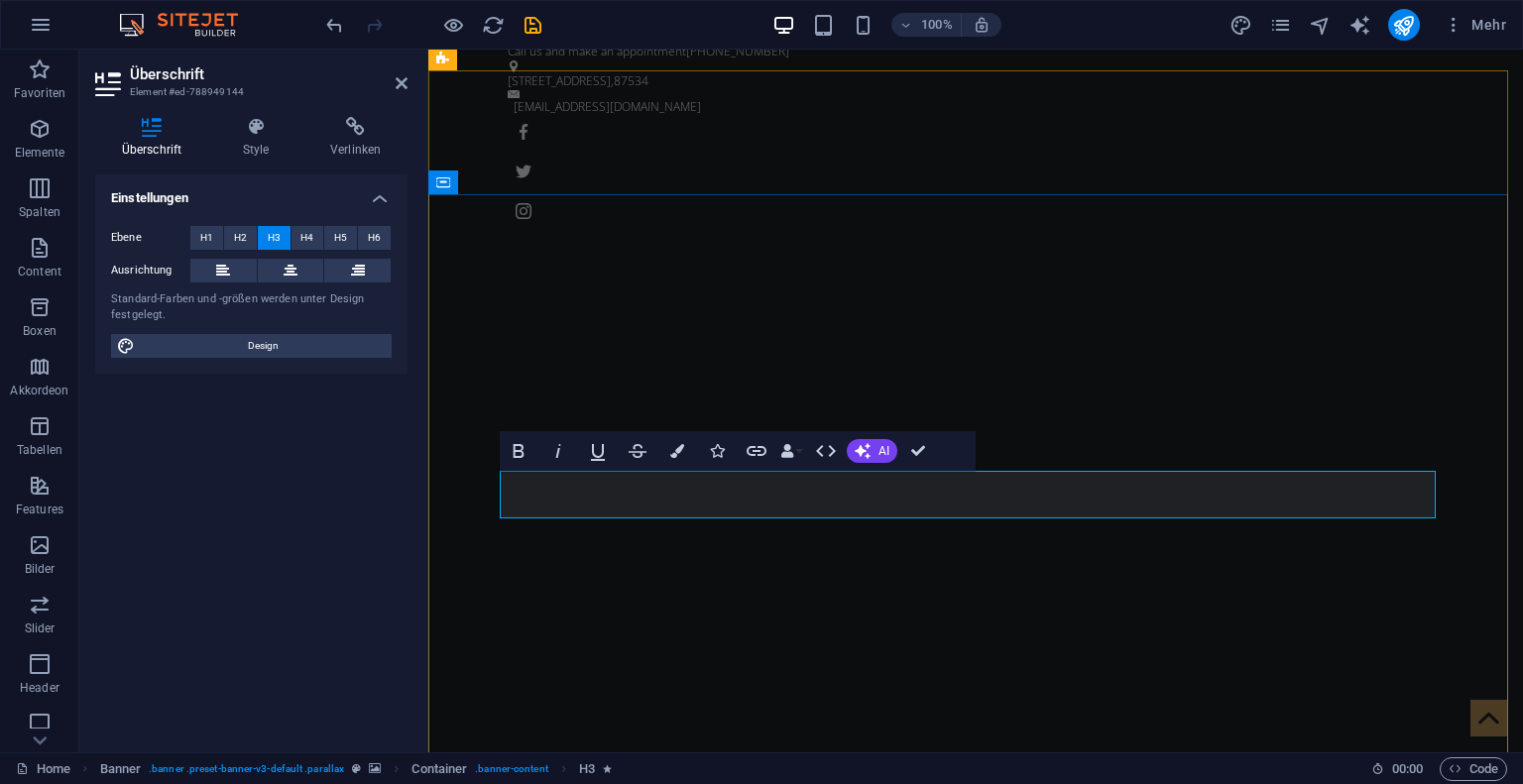 click on "The original Barber Shop in [US_STATE]" at bounding box center [834, 1304] 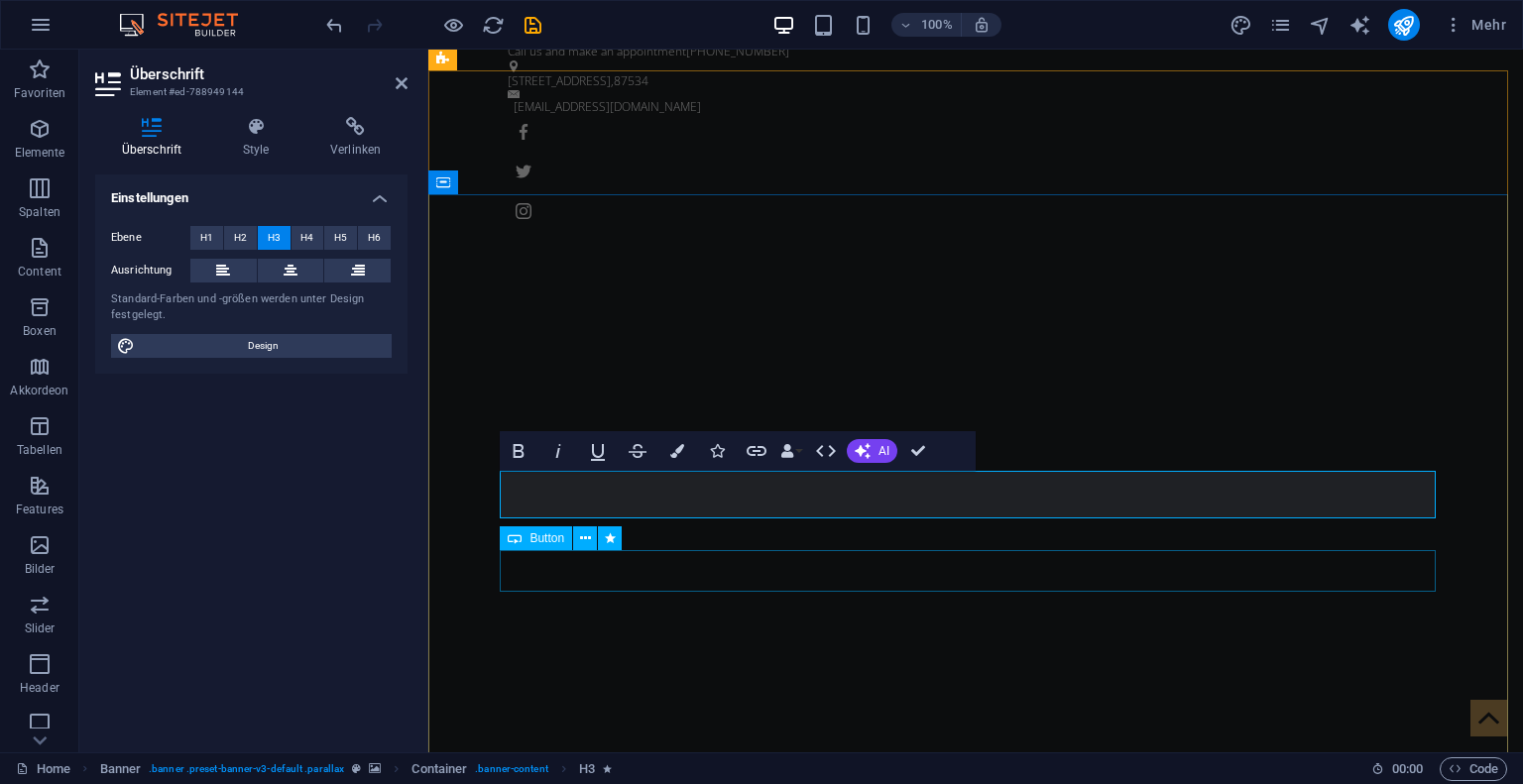 type 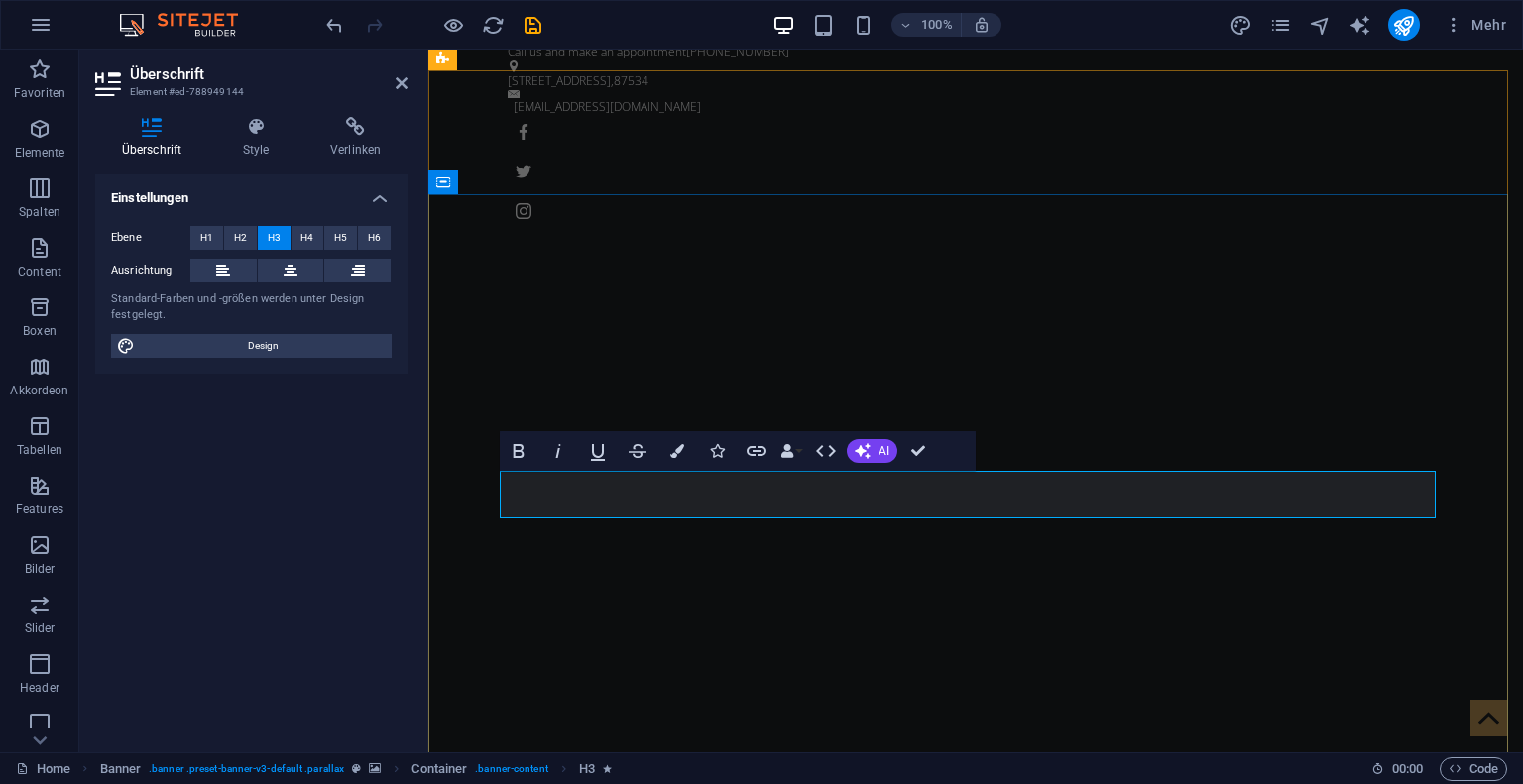 click on "The original VM beauty in [US_STATE]" at bounding box center [976, 1305] 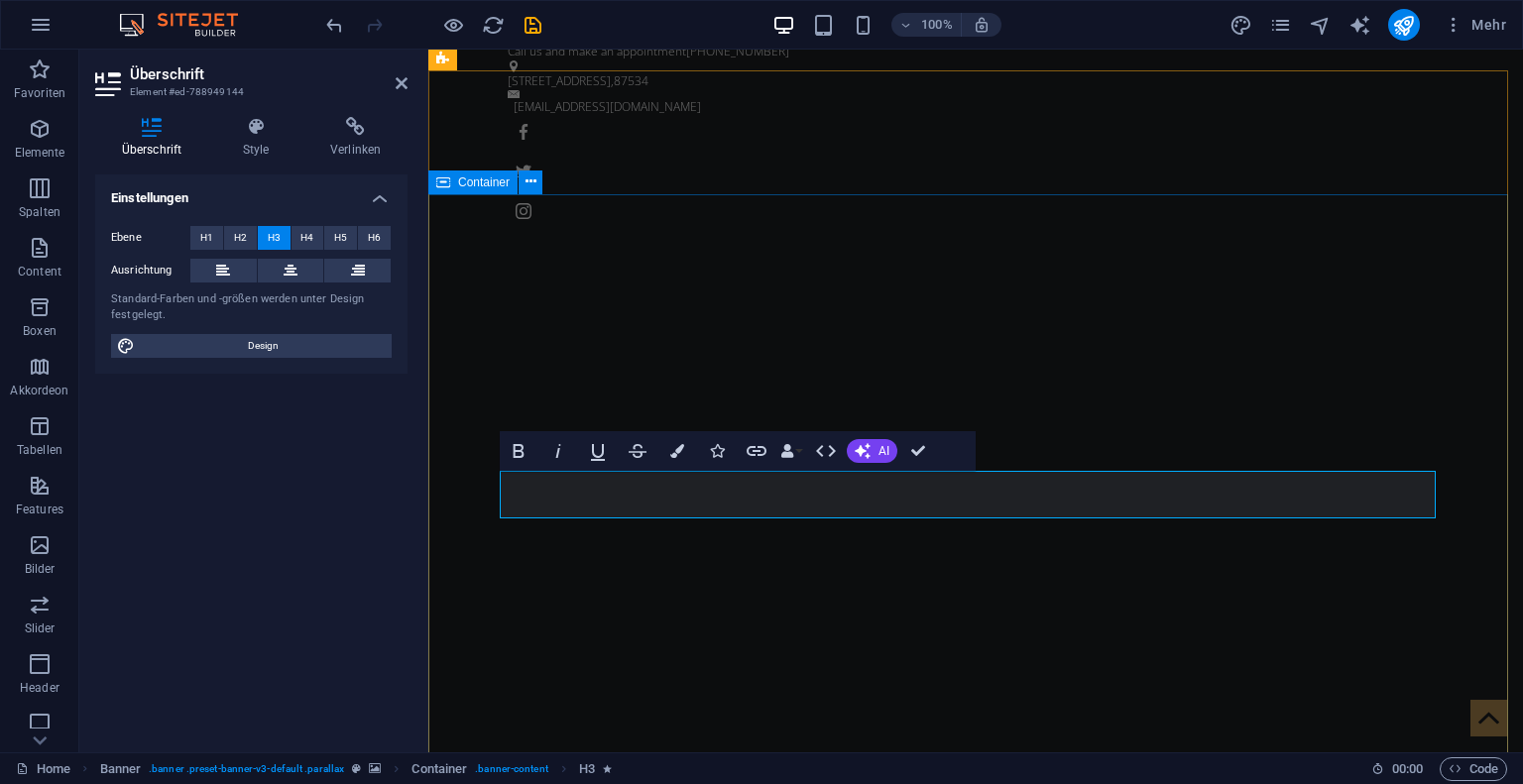 click on "Be a Gentleman. The original VM beauty in oberstaufen Learn more" at bounding box center (976, 1294) 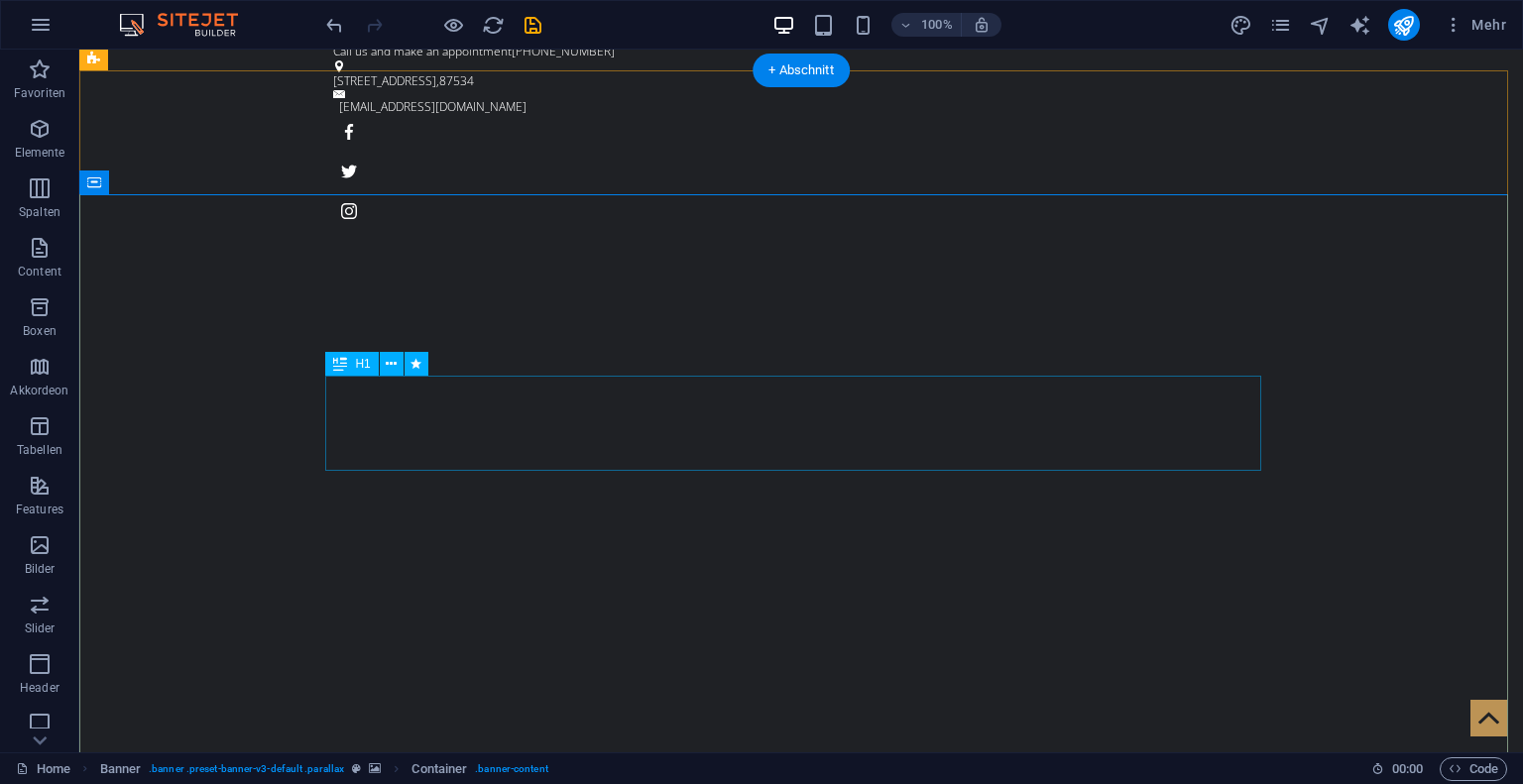 click on "Be a Gentleman." at bounding box center (801, 1234) 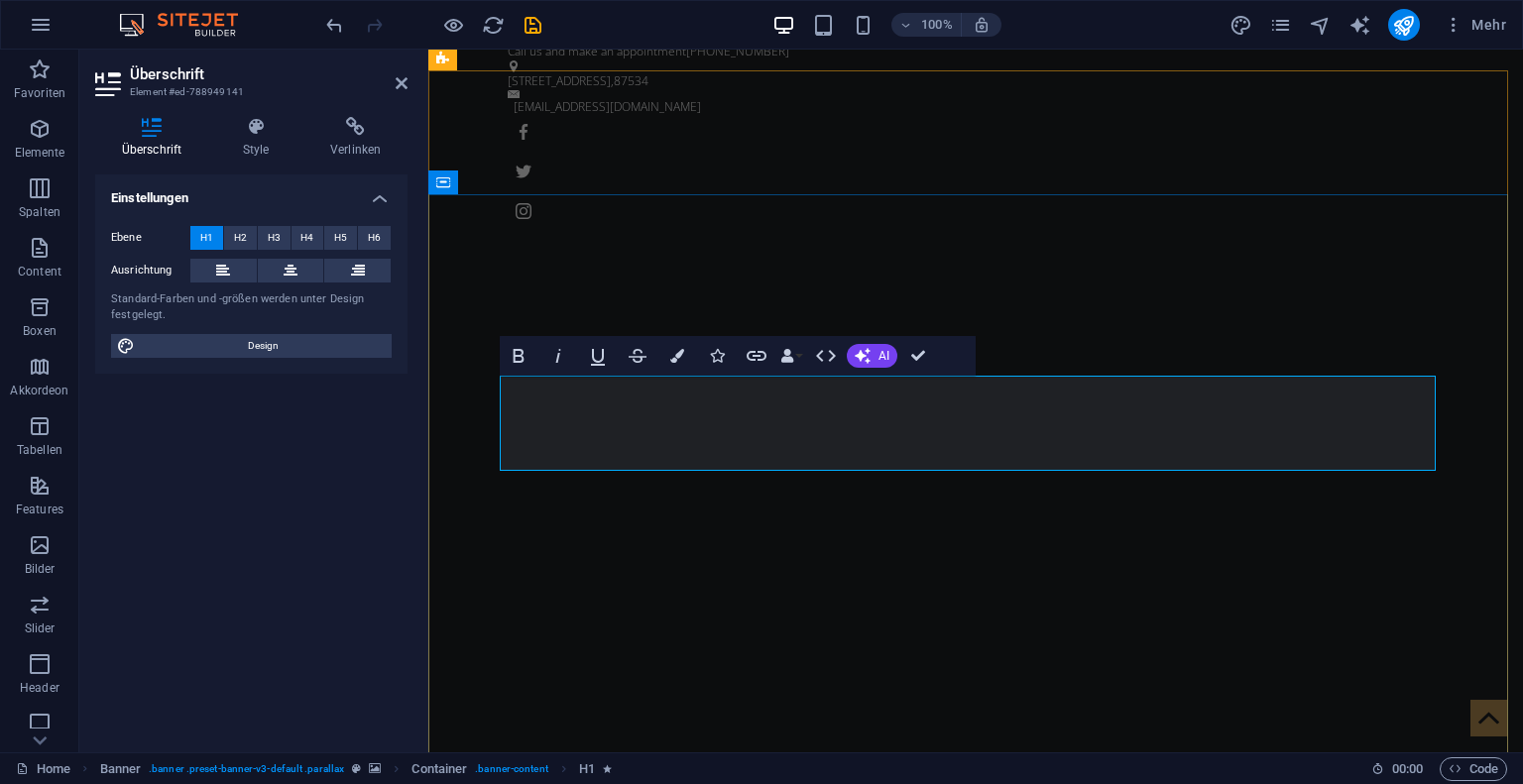 click on "Be a Gentleman." at bounding box center (976, 1234) 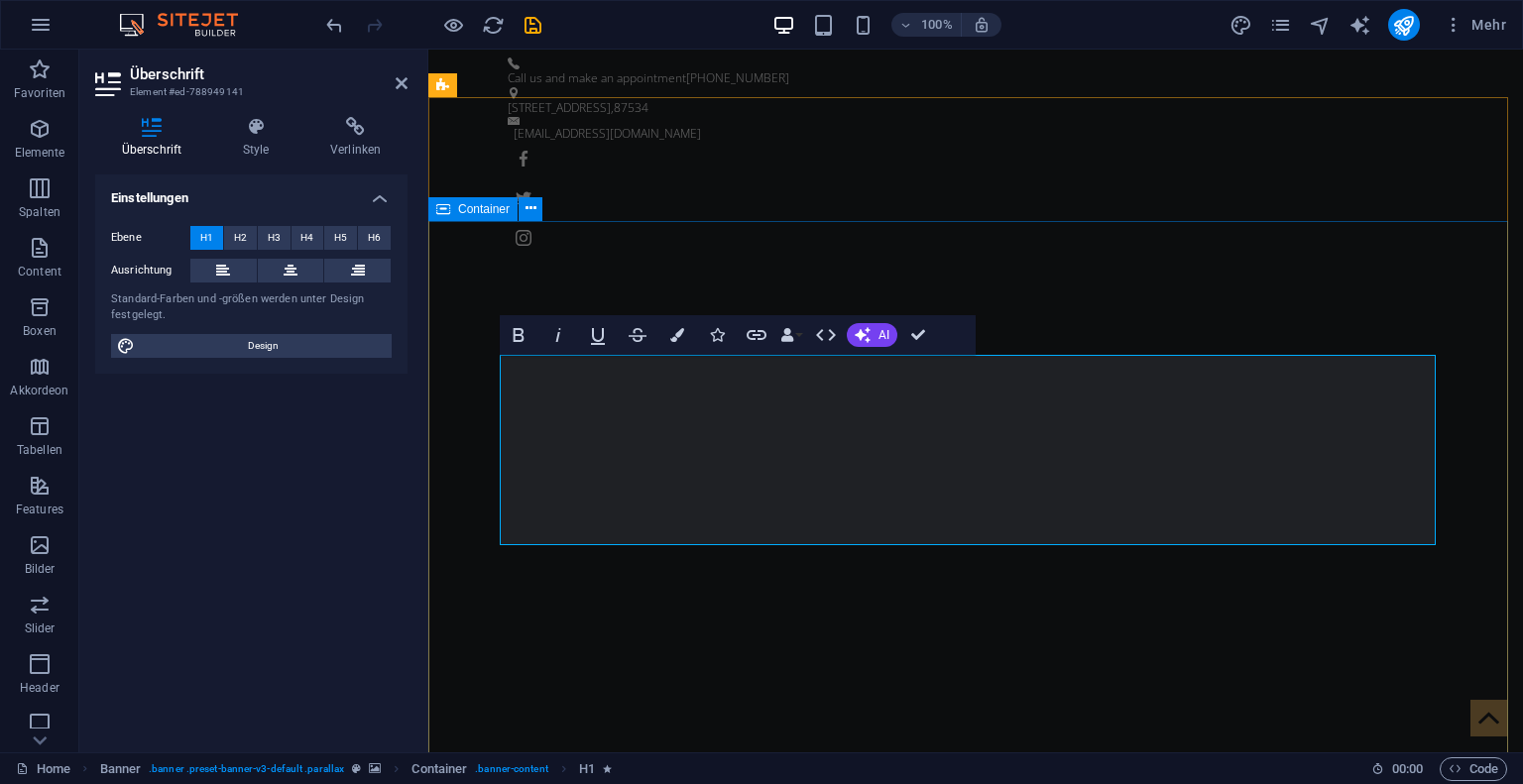 click on "Luxuriöse Schönheitspflege The original VM beauty in oberstaufen Learn more" at bounding box center (976, 1369) 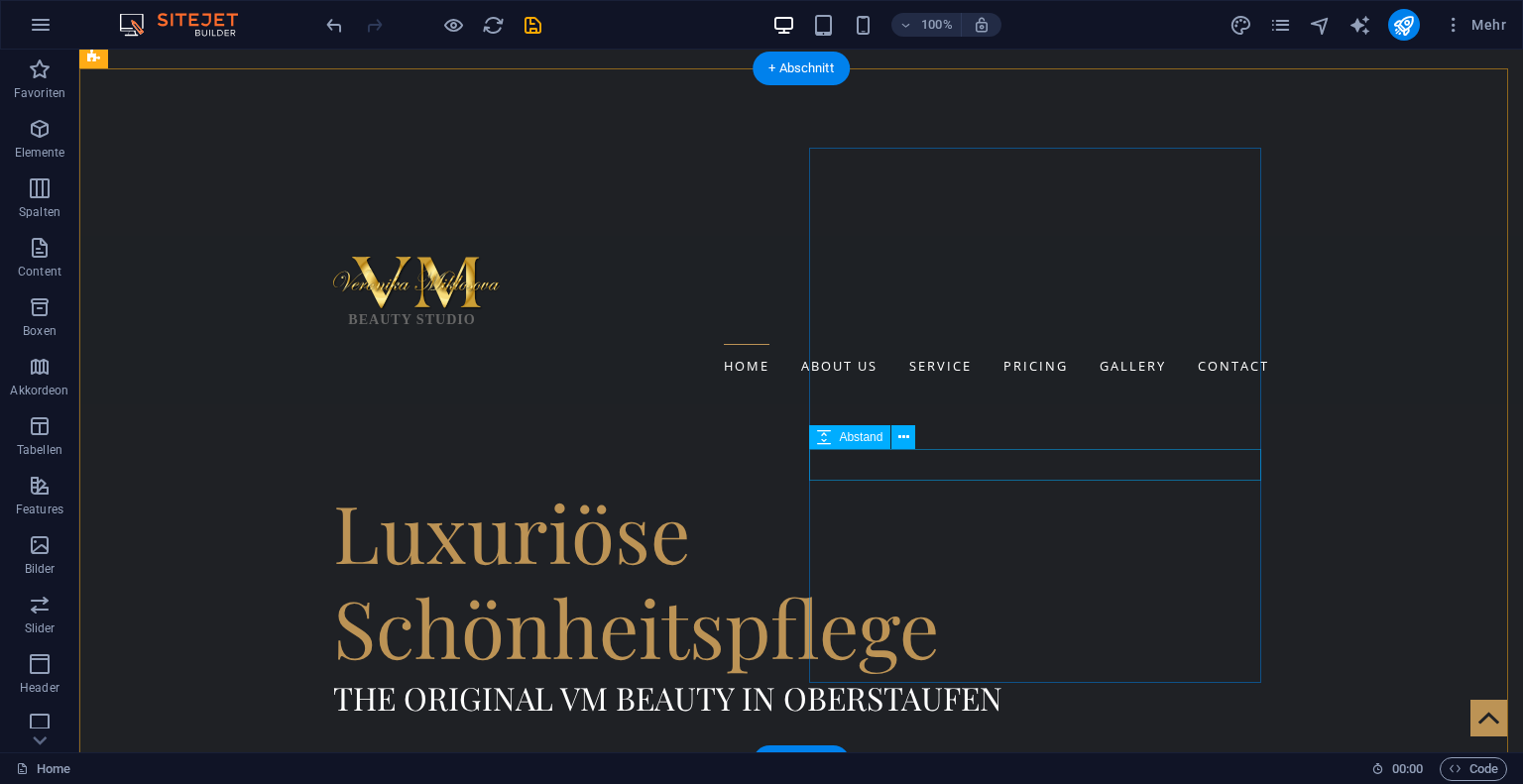 scroll, scrollTop: 731, scrollLeft: 0, axis: vertical 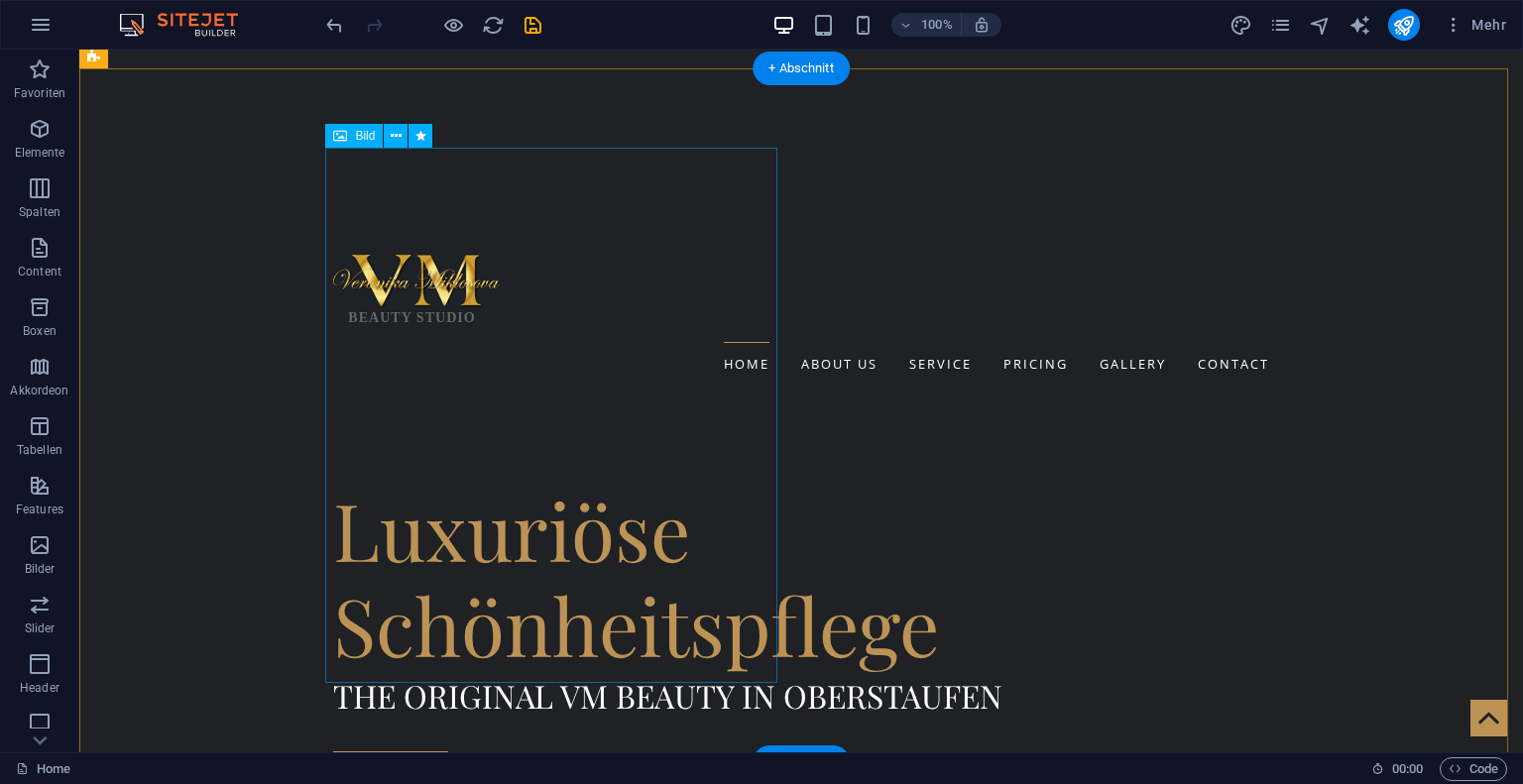 click at bounding box center [563, 1289] 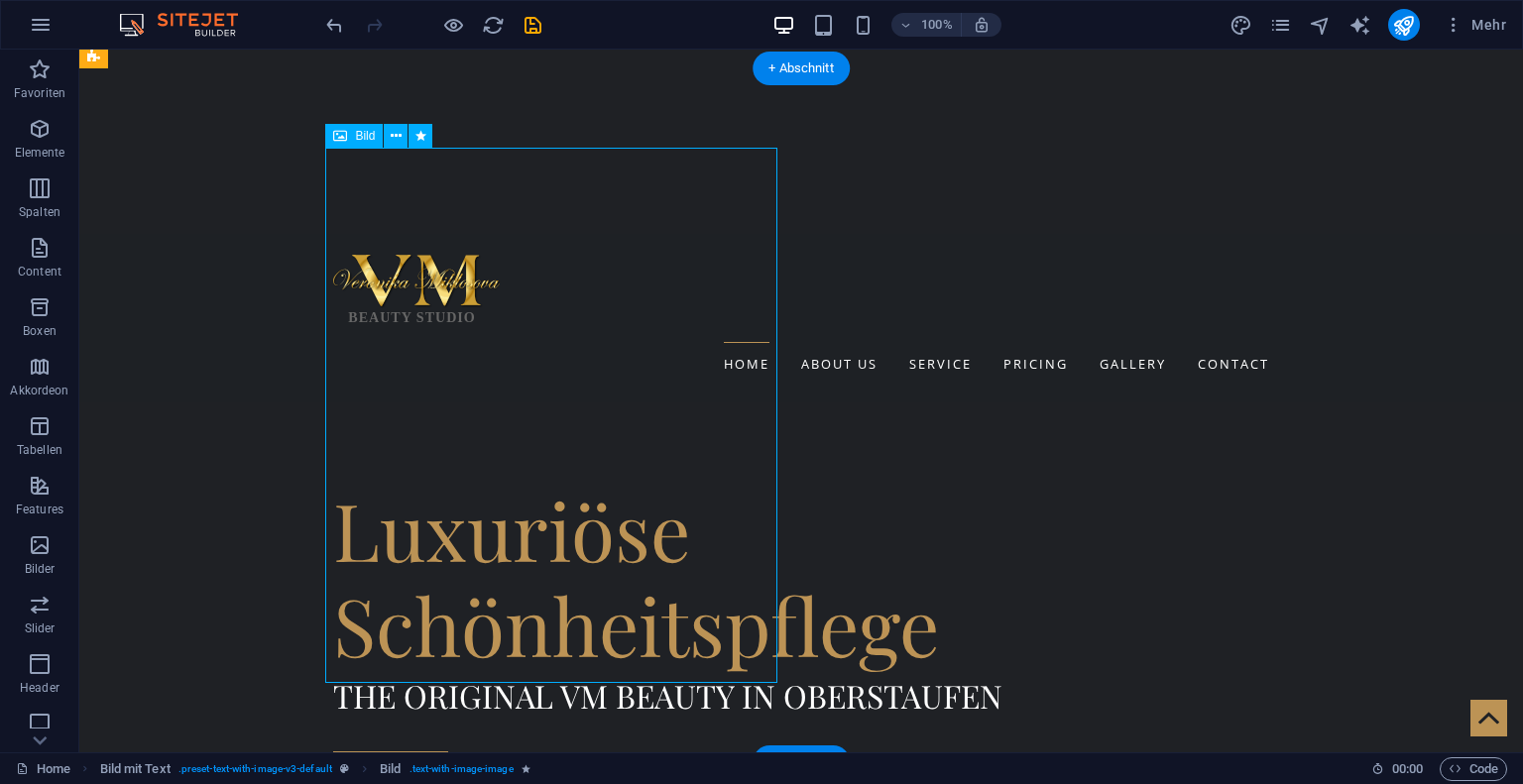 click at bounding box center (563, 1289) 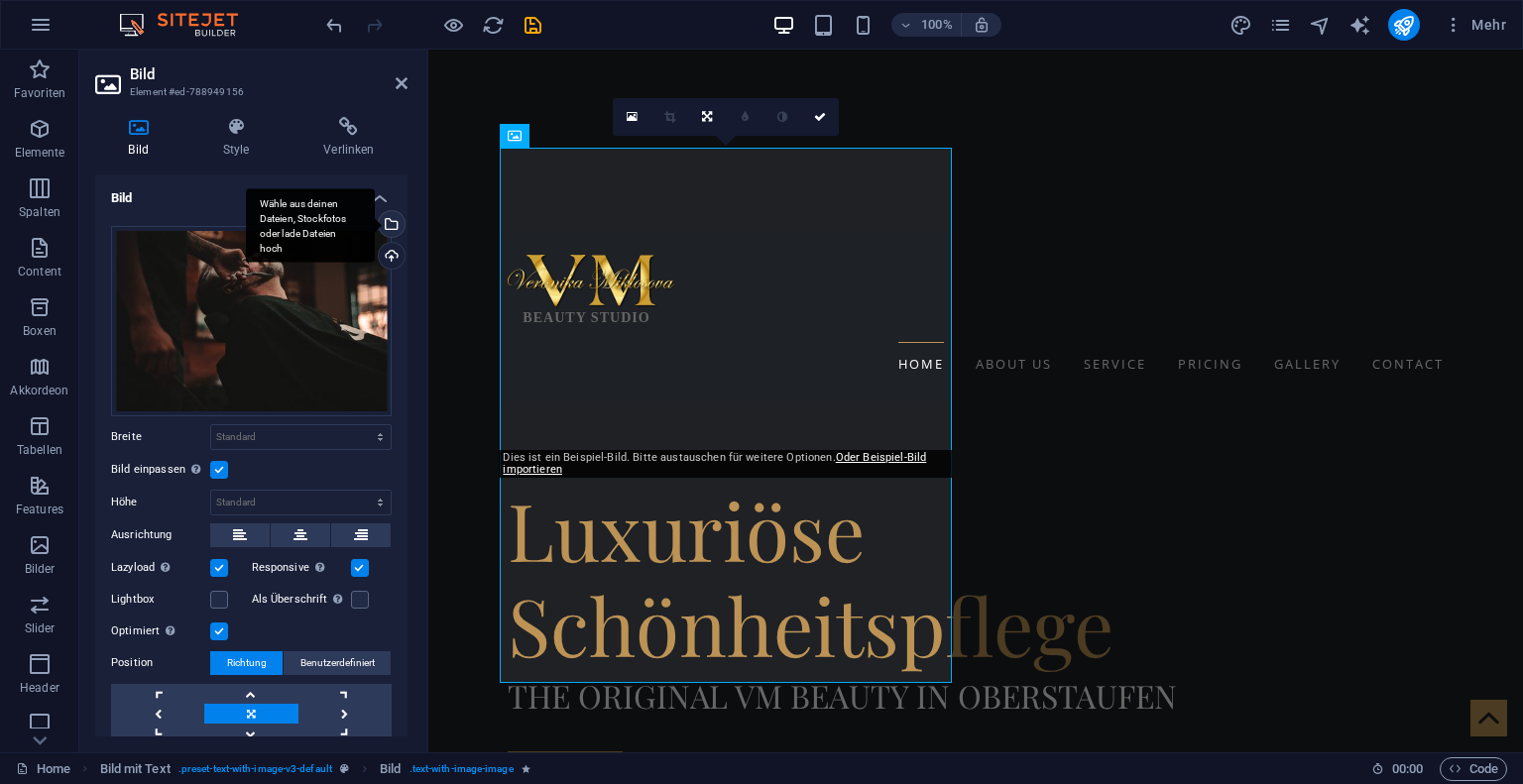click on "Wähle aus deinen Dateien, Stockfotos oder lade Dateien hoch" at bounding box center (390, 226) 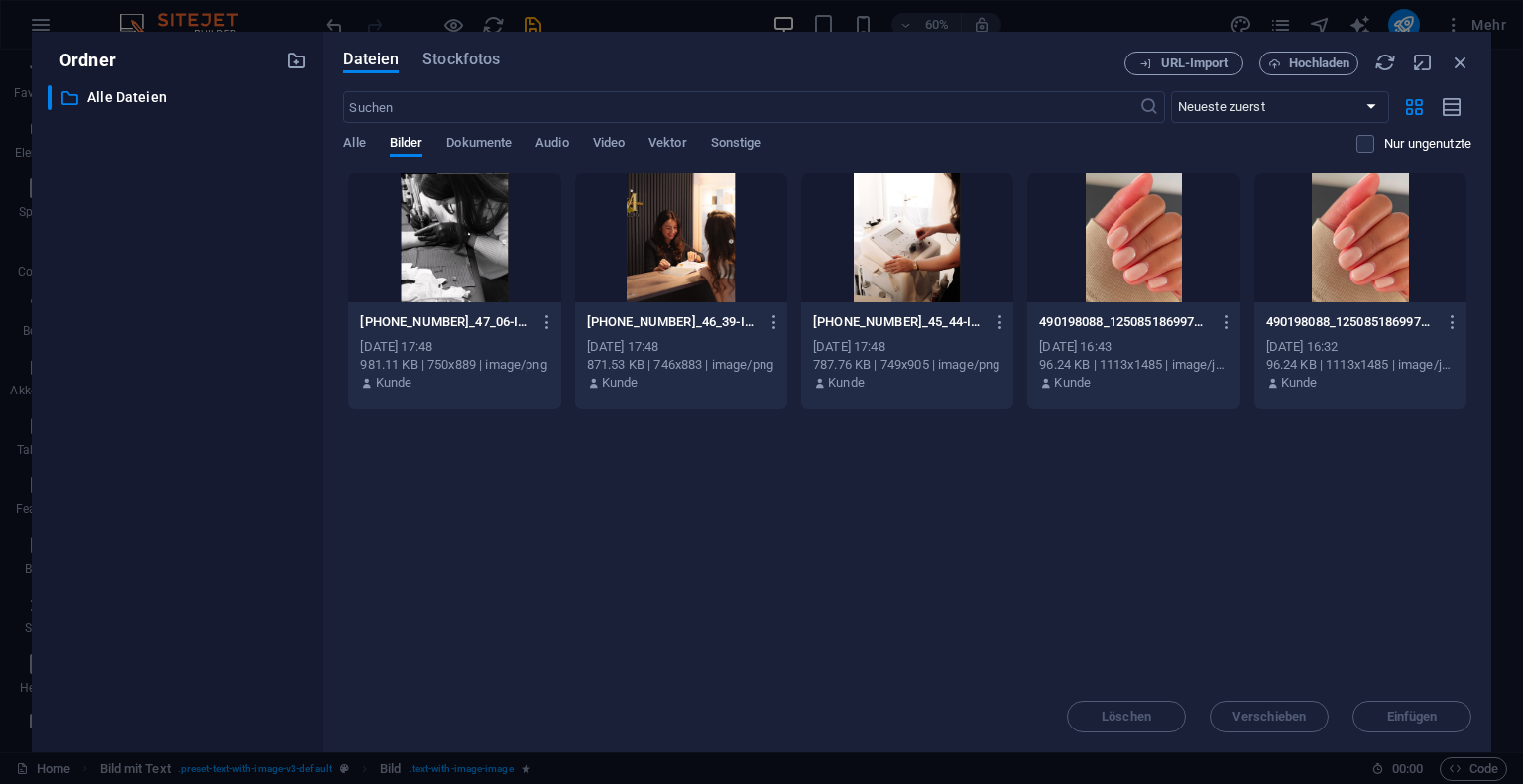click at bounding box center [454, 238] 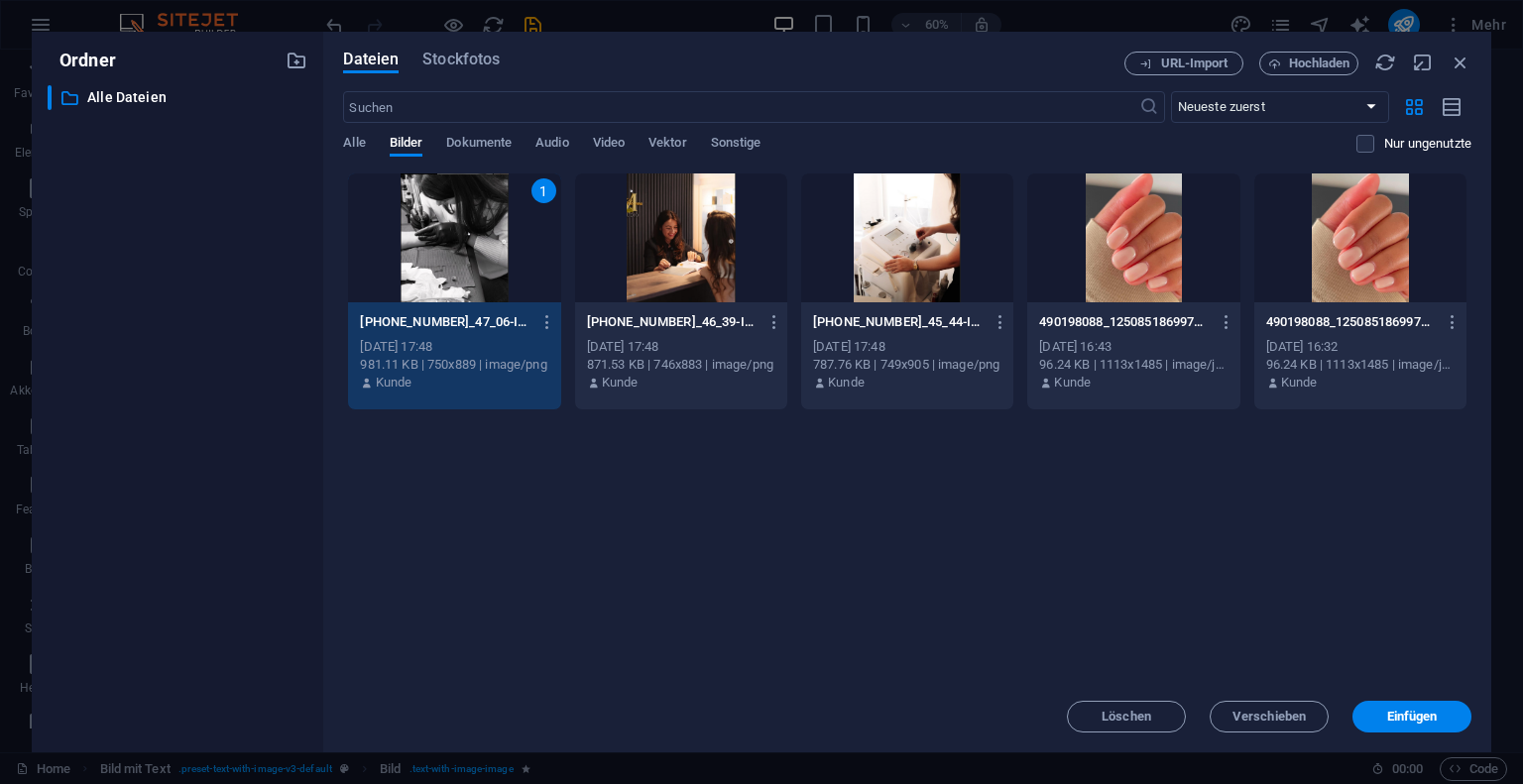 click on "1" at bounding box center [454, 238] 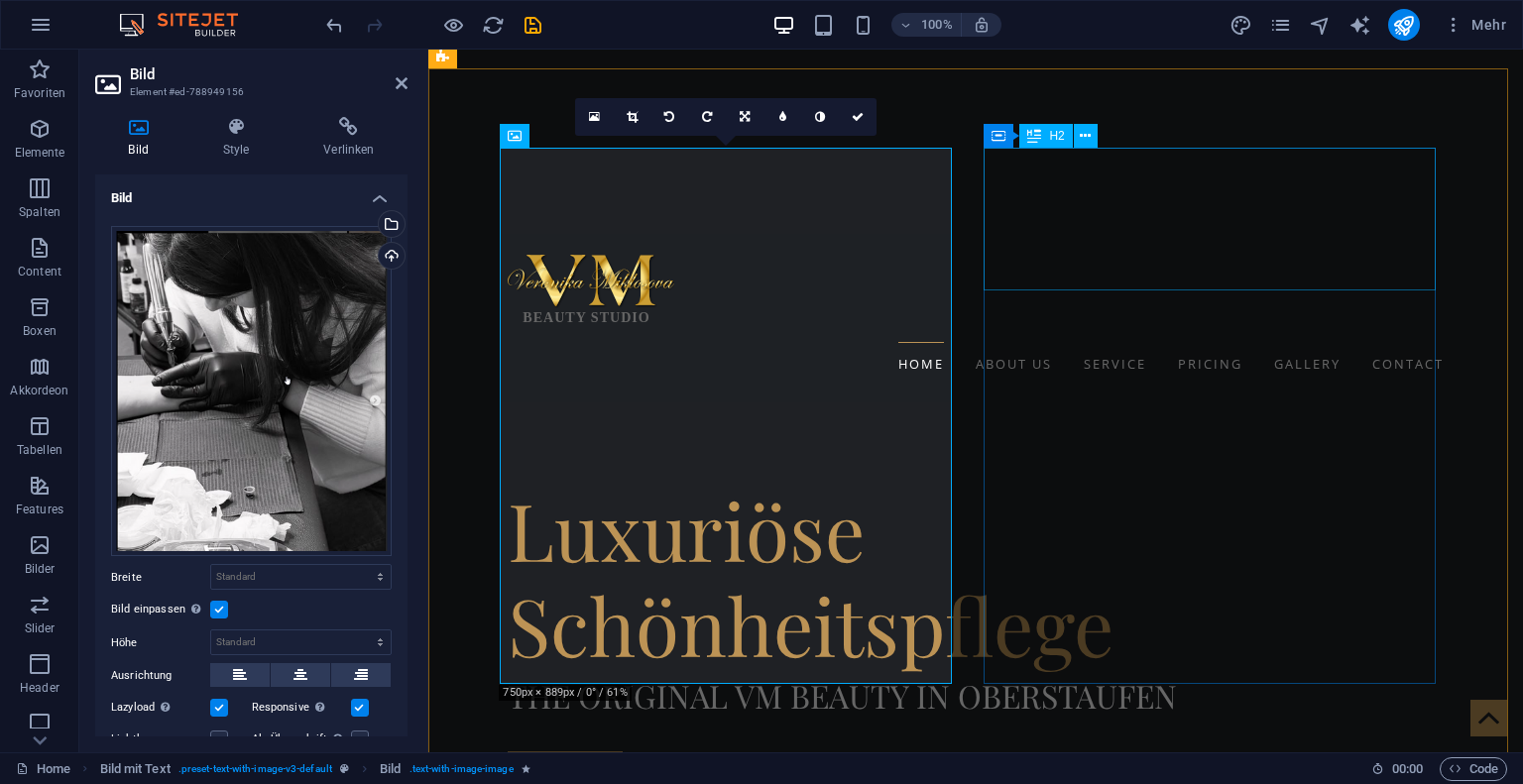click on "WELCOME TO GENTLEMAN" at bounding box center (912, 2299) 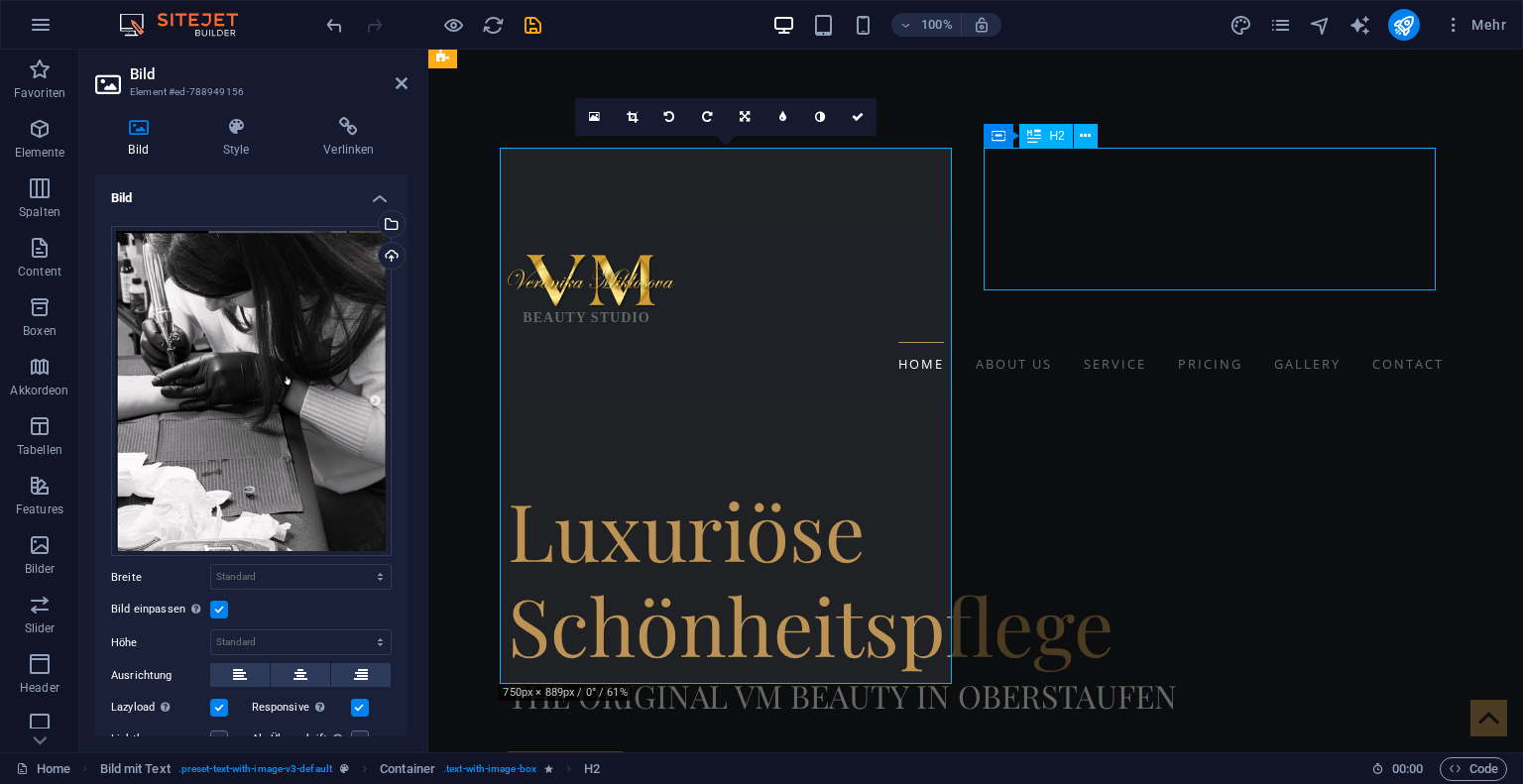 click on "WELCOME TO GENTLEMAN" at bounding box center [912, 2299] 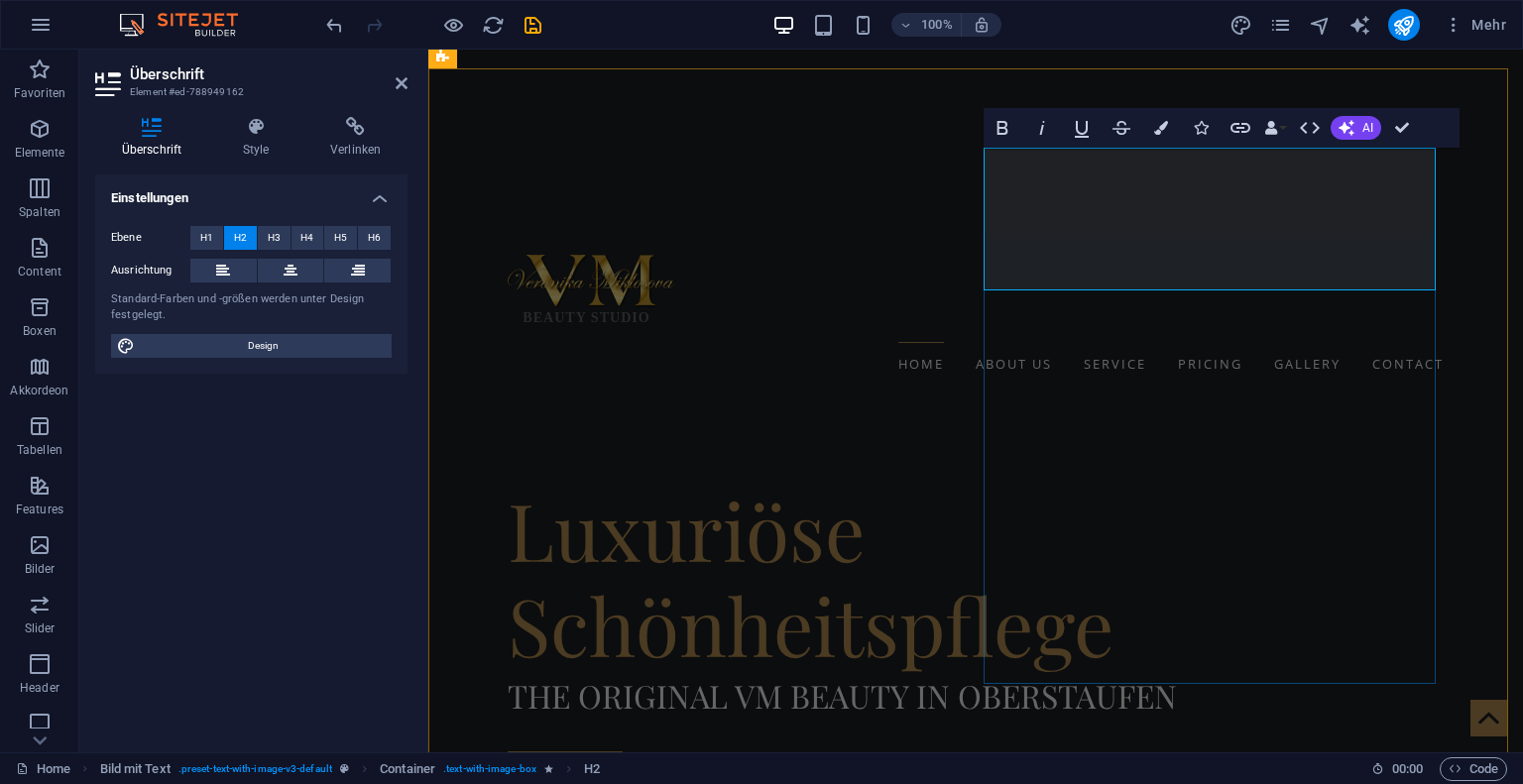click on "WELCOME TO GENTLEMAN" at bounding box center [912, 2299] 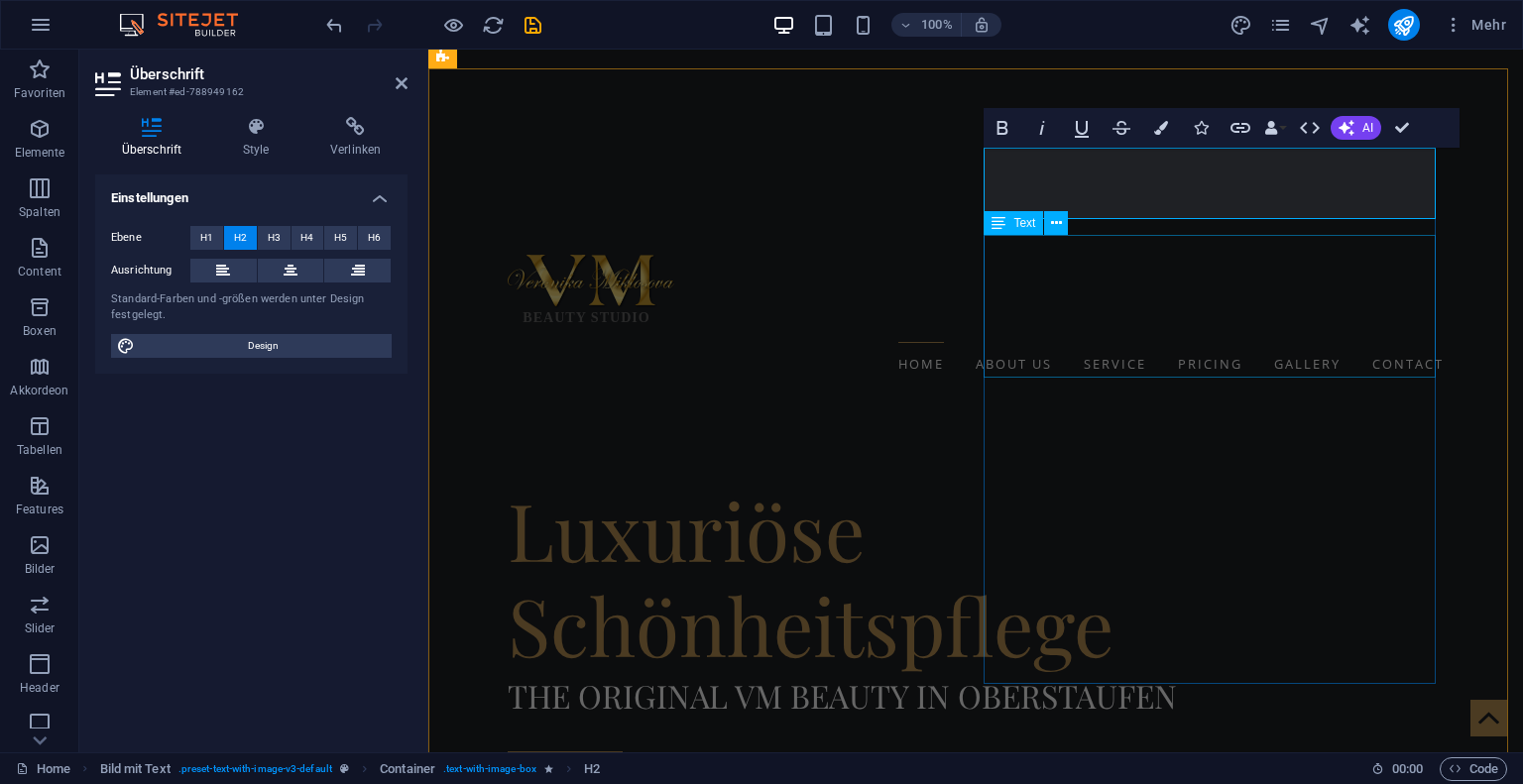 type 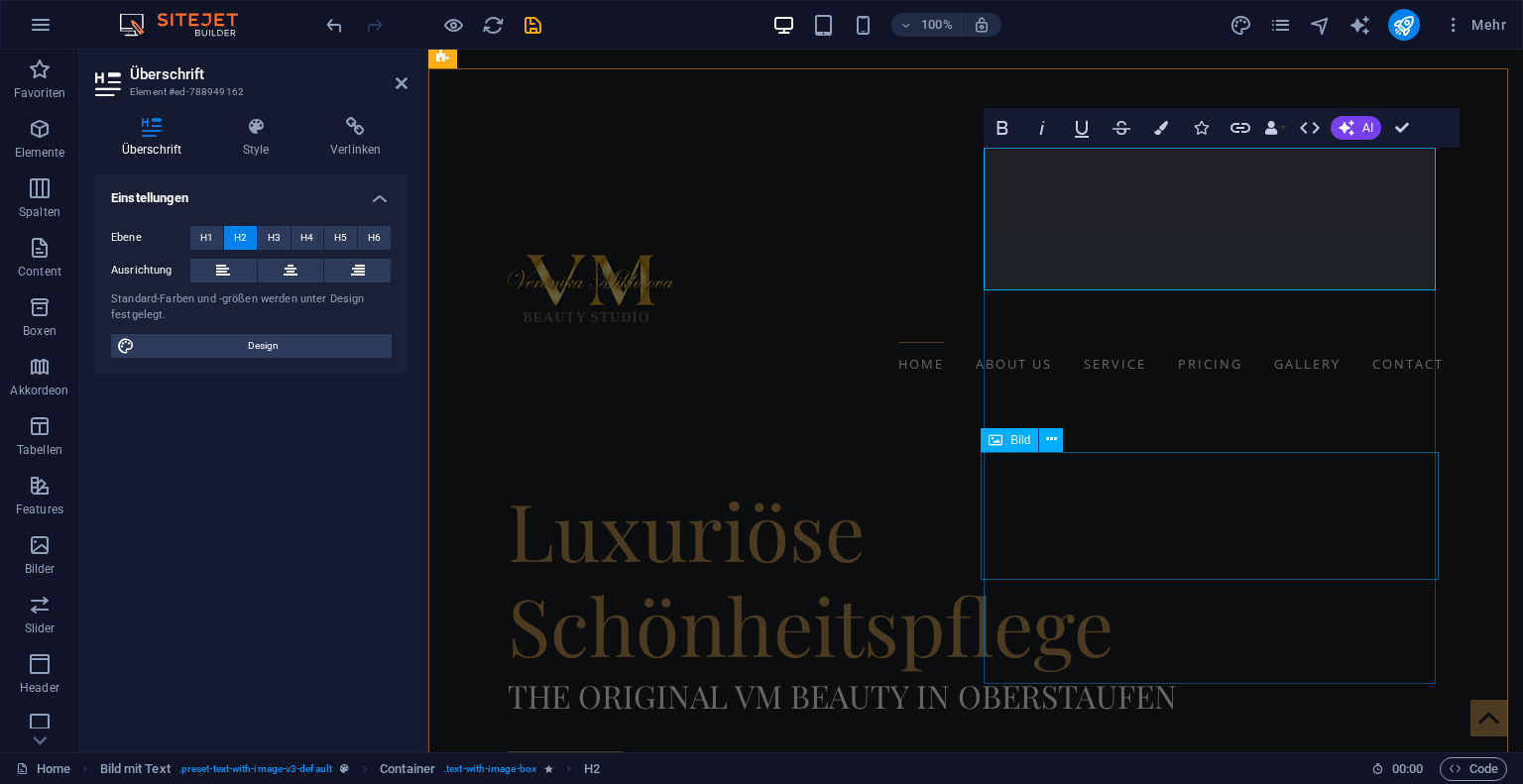 click at bounding box center (912, 2489) 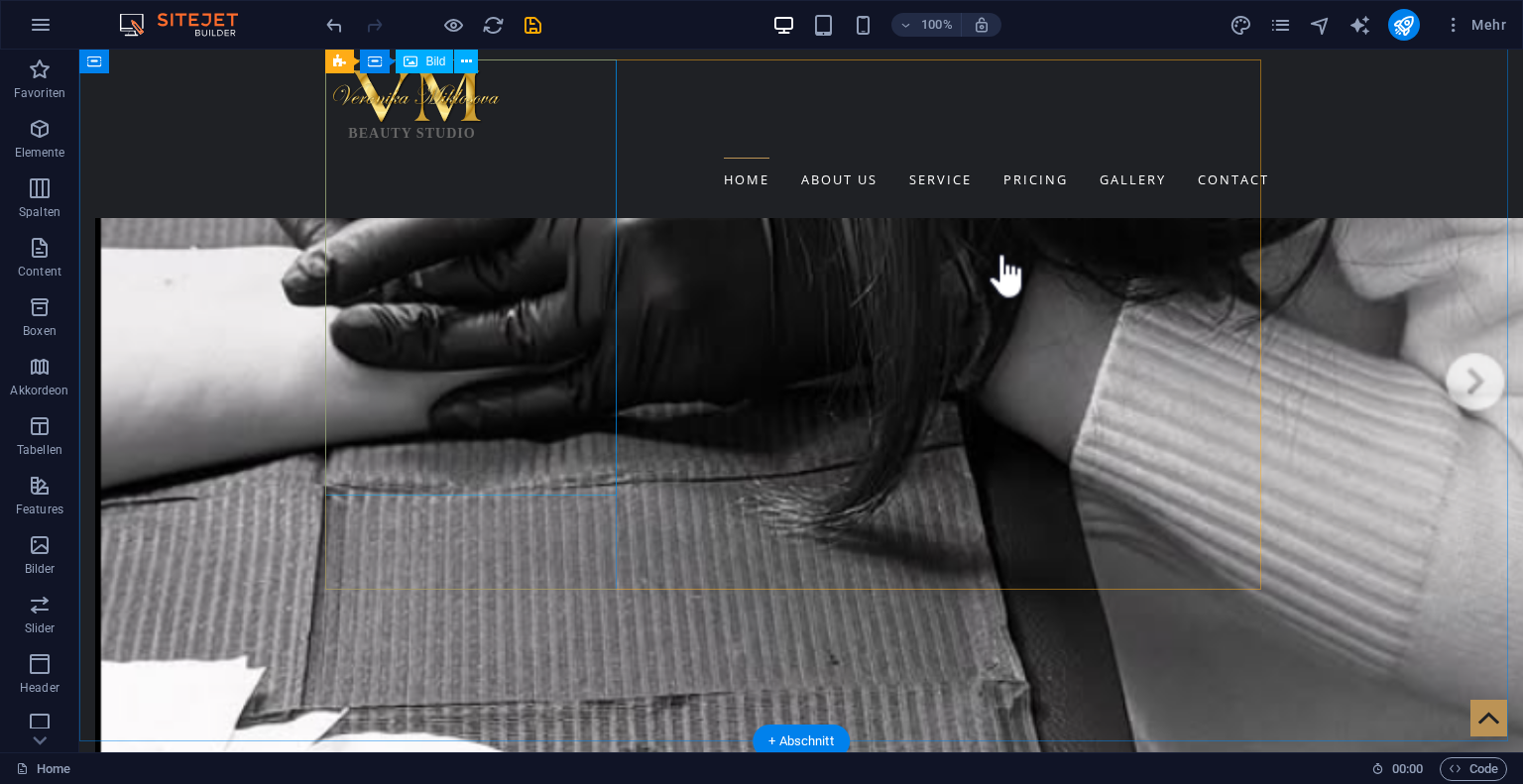 scroll, scrollTop: 2157, scrollLeft: 0, axis: vertical 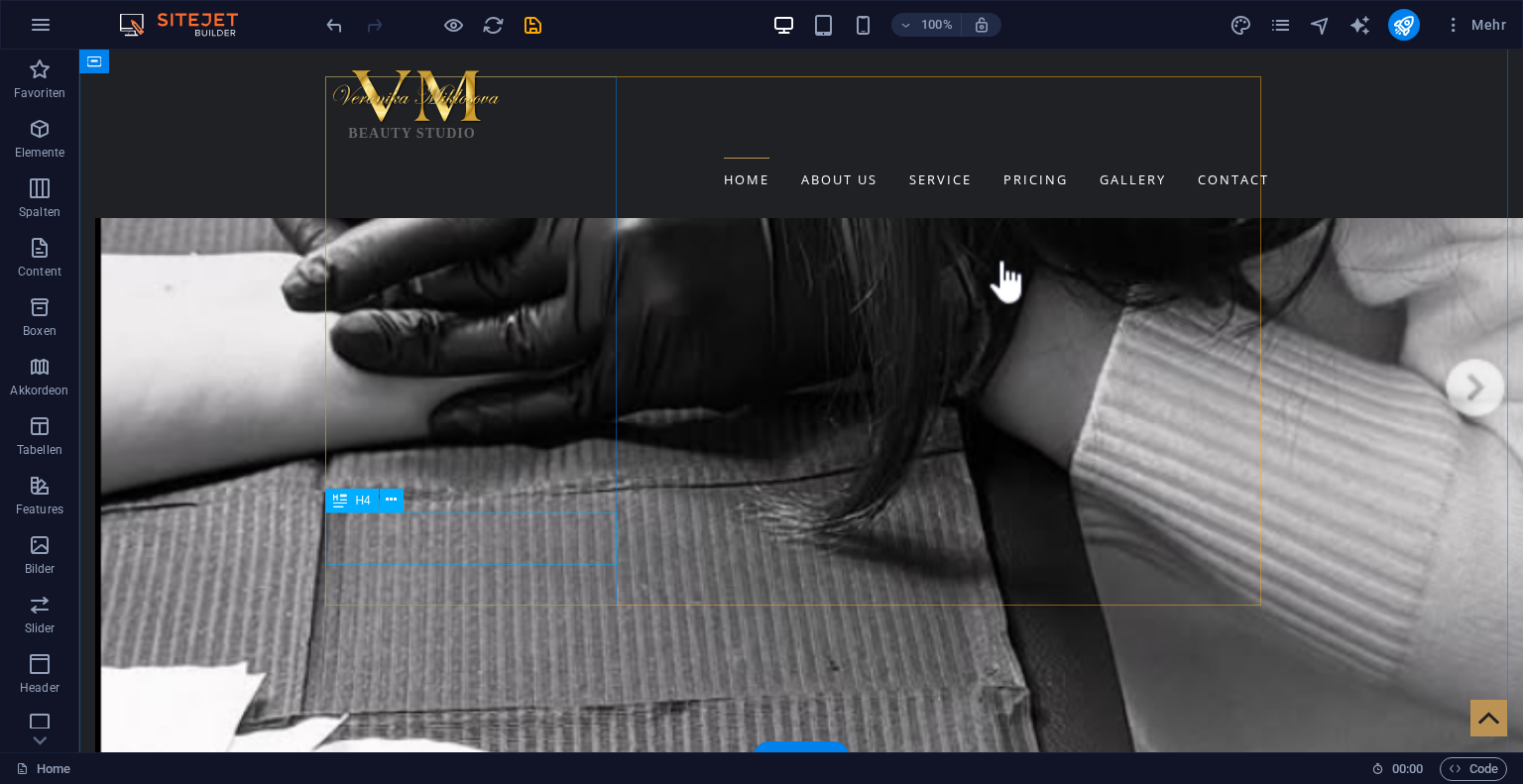 click on "[PERSON_NAME]" at bounding box center [478, 7156] 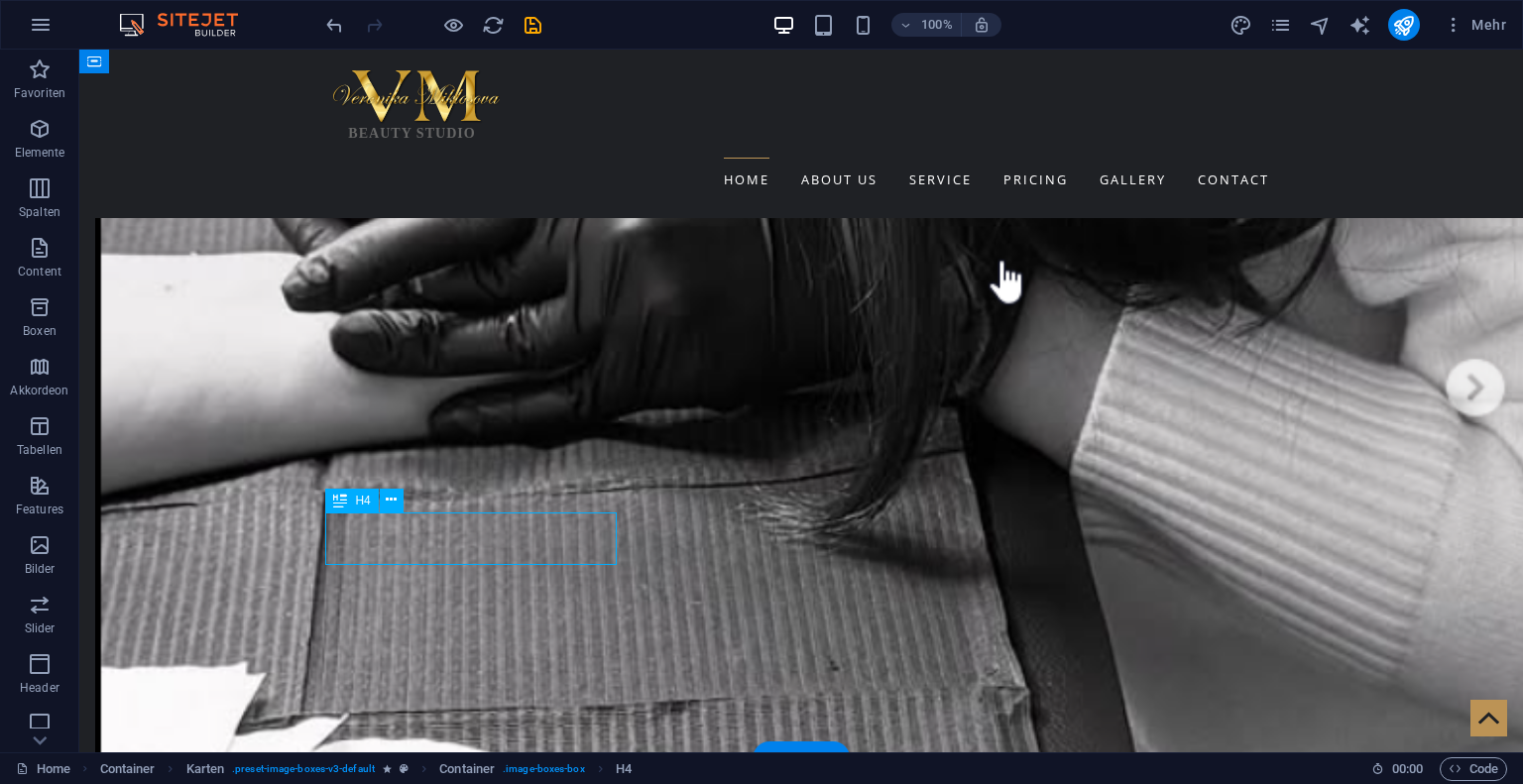 click on "[PERSON_NAME]" at bounding box center [478, 7156] 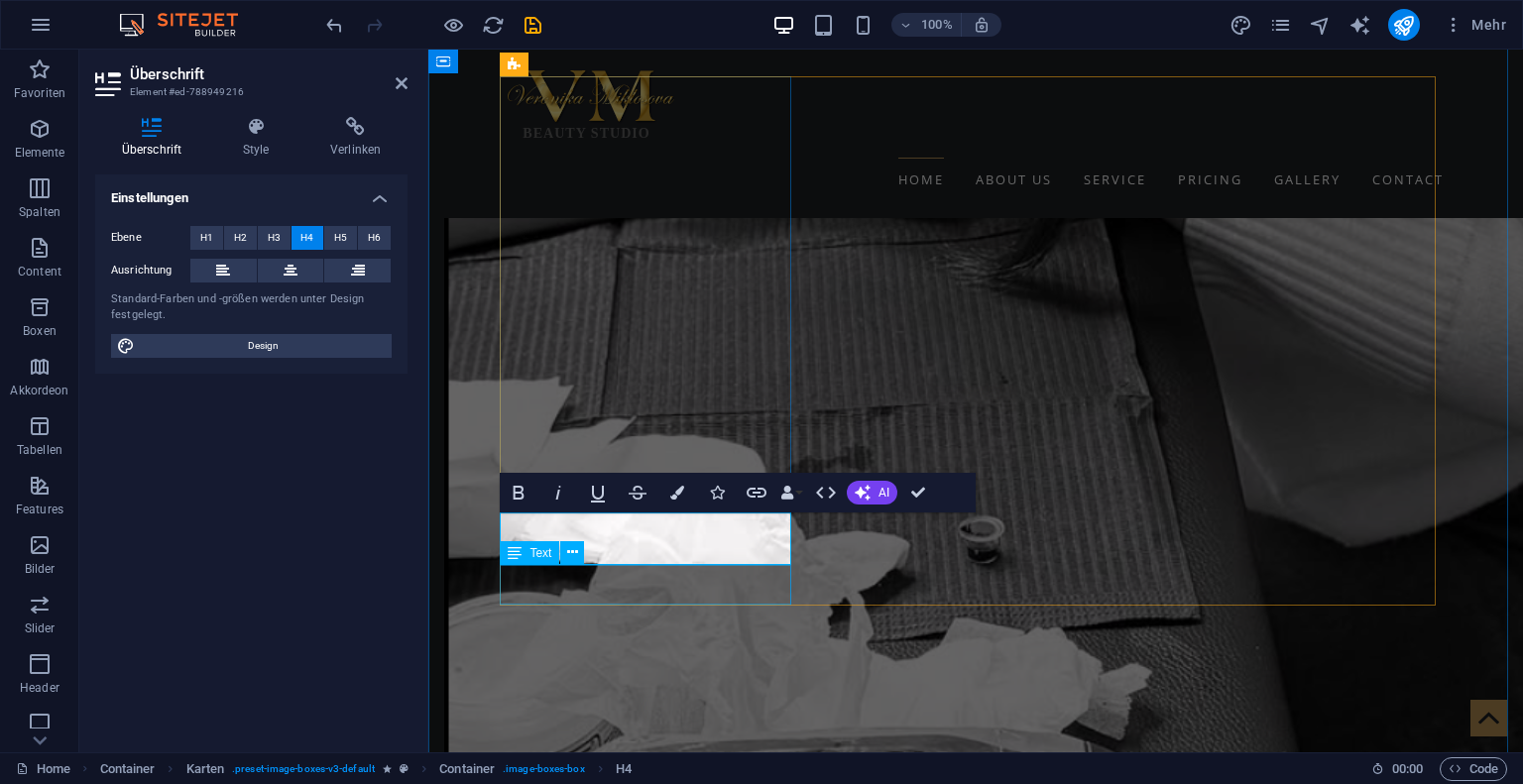type 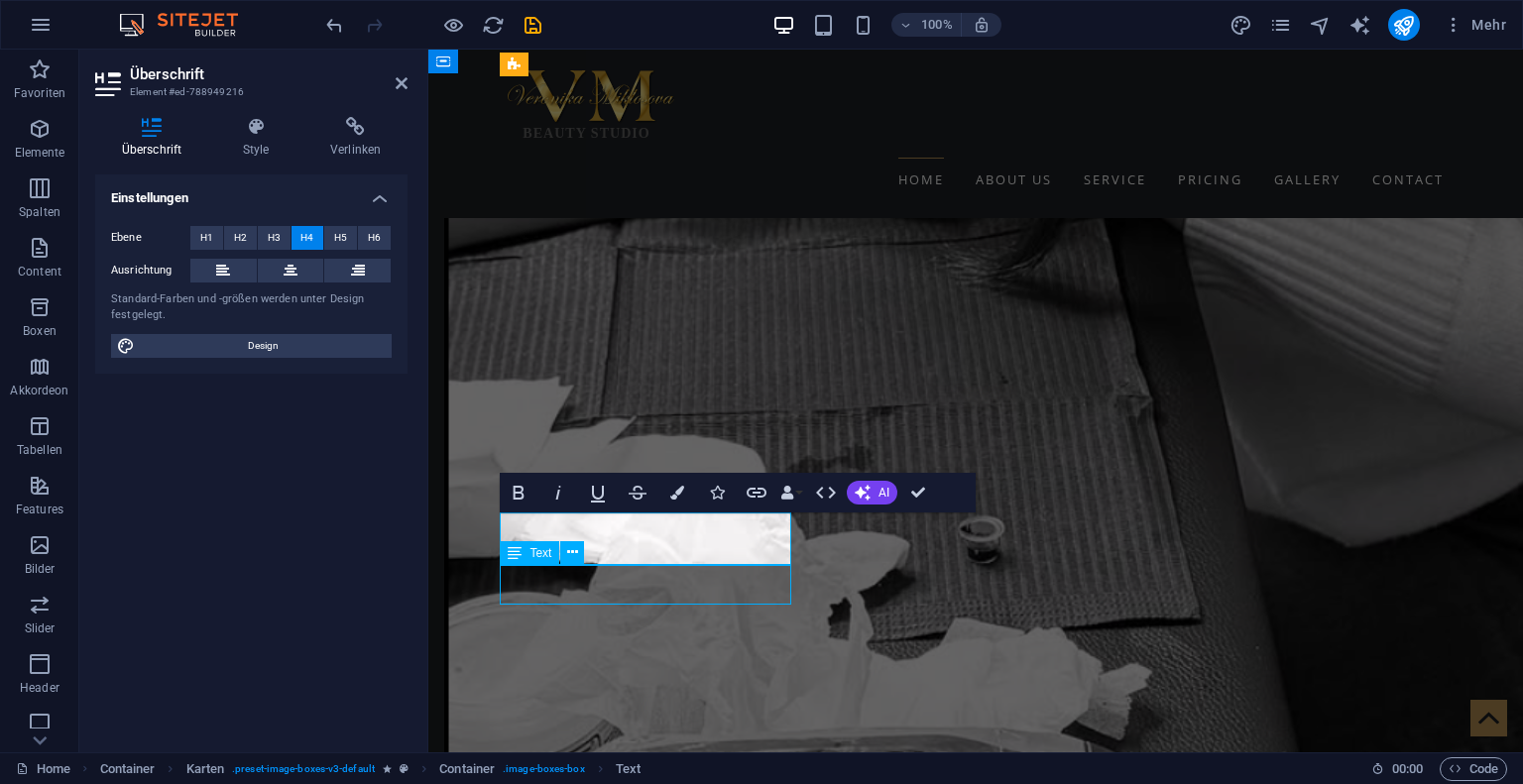 click on "CEO & Master [PERSON_NAME]" at bounding box center (652, 6789) 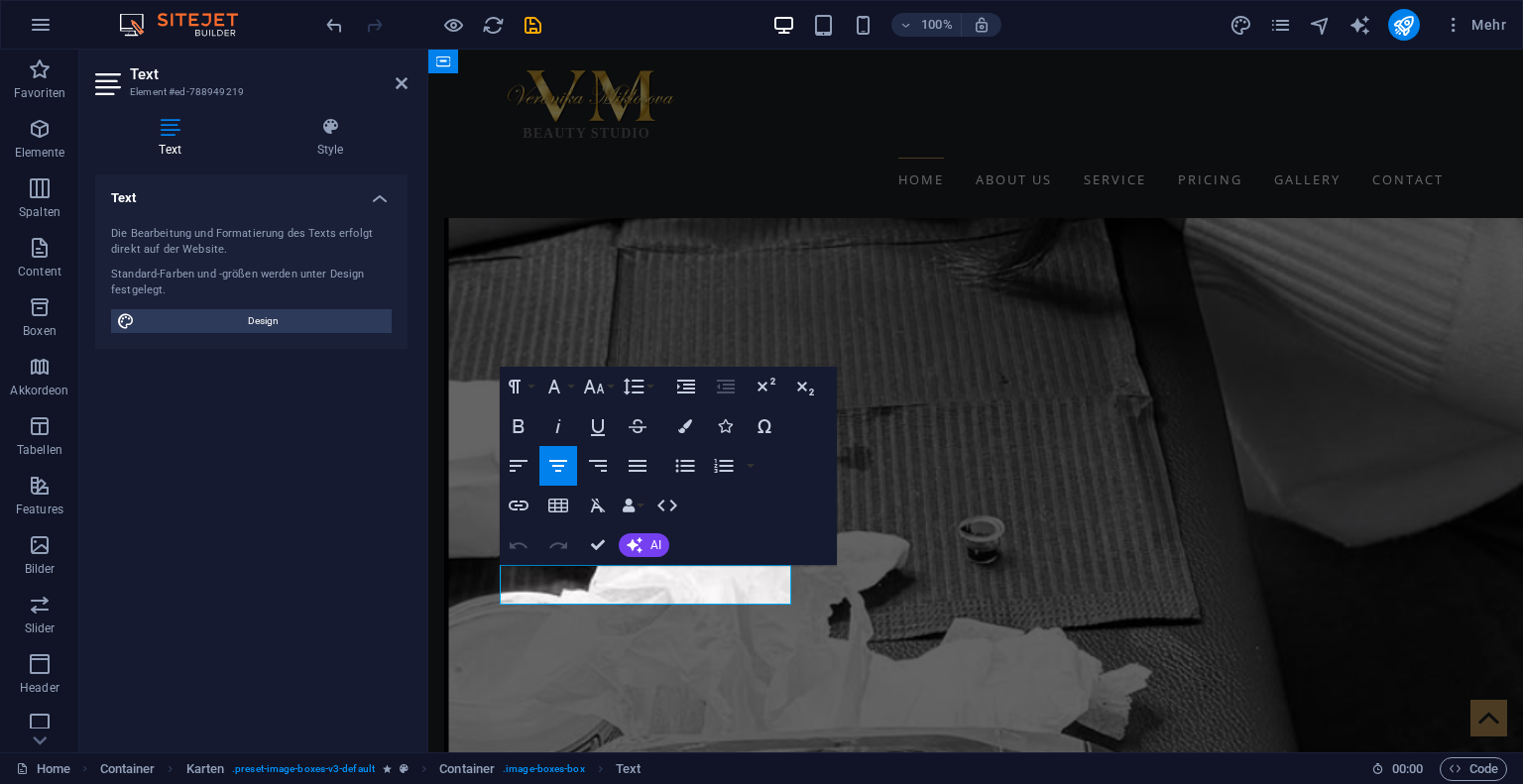 drag, startPoint x: 762, startPoint y: 579, endPoint x: 611, endPoint y: 580, distance: 151.0033 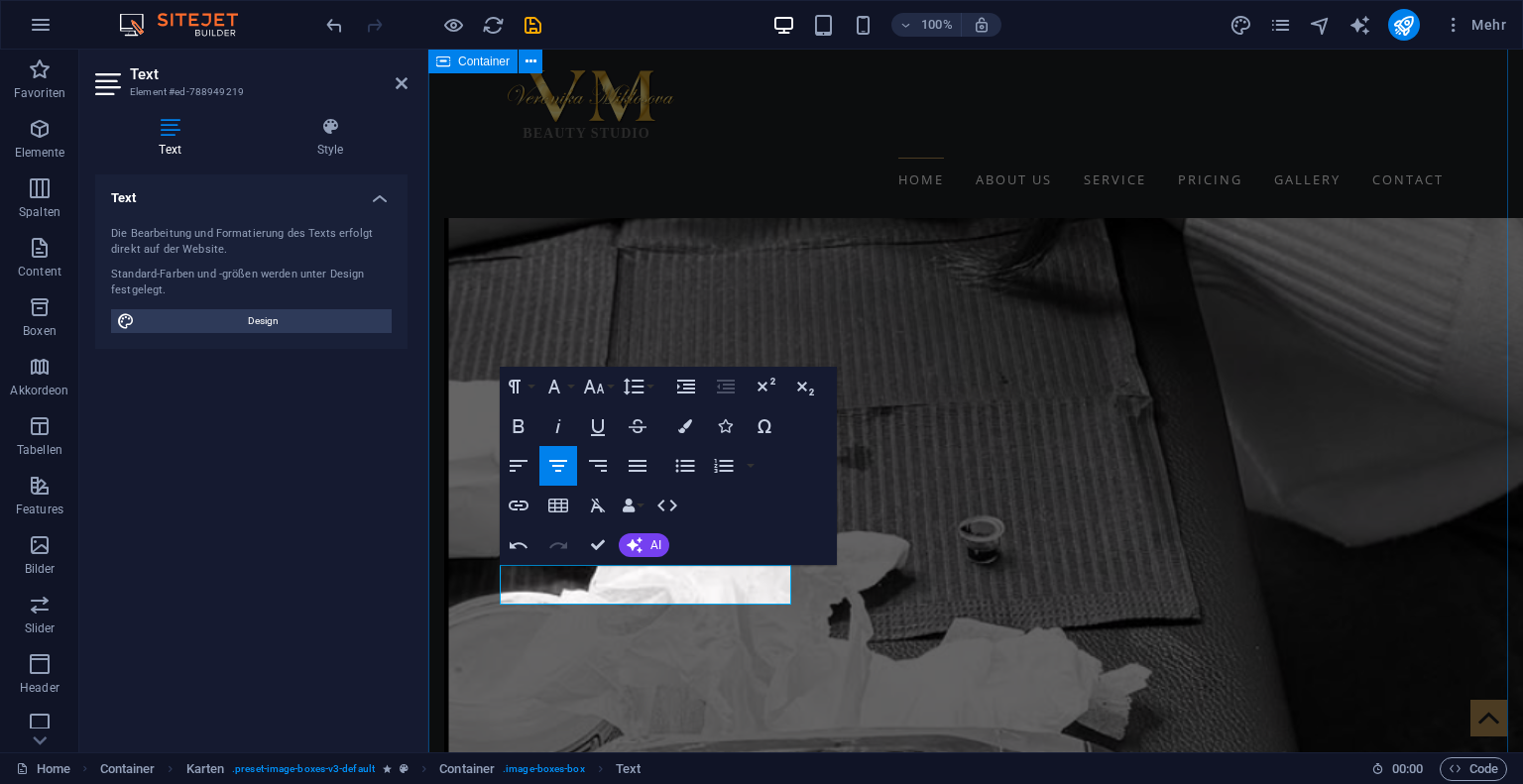 click on "Our Stylists [PERSON_NAME] CEO [PERSON_NAME] Restyling & Beard Expert [PERSON_NAME] Master [PERSON_NAME] & Shave Expert More about us" at bounding box center (976, 8051) 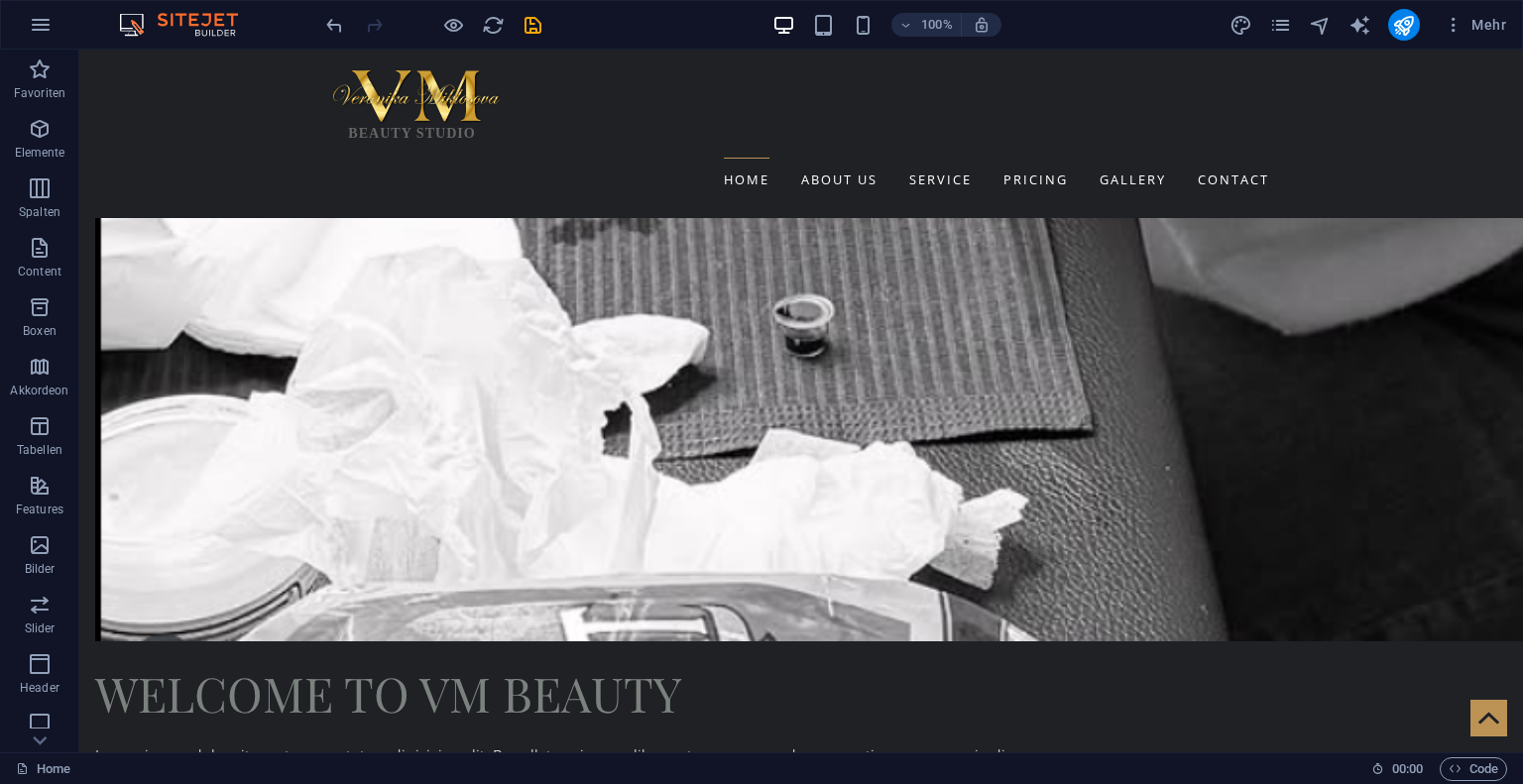 scroll, scrollTop: 2819, scrollLeft: 0, axis: vertical 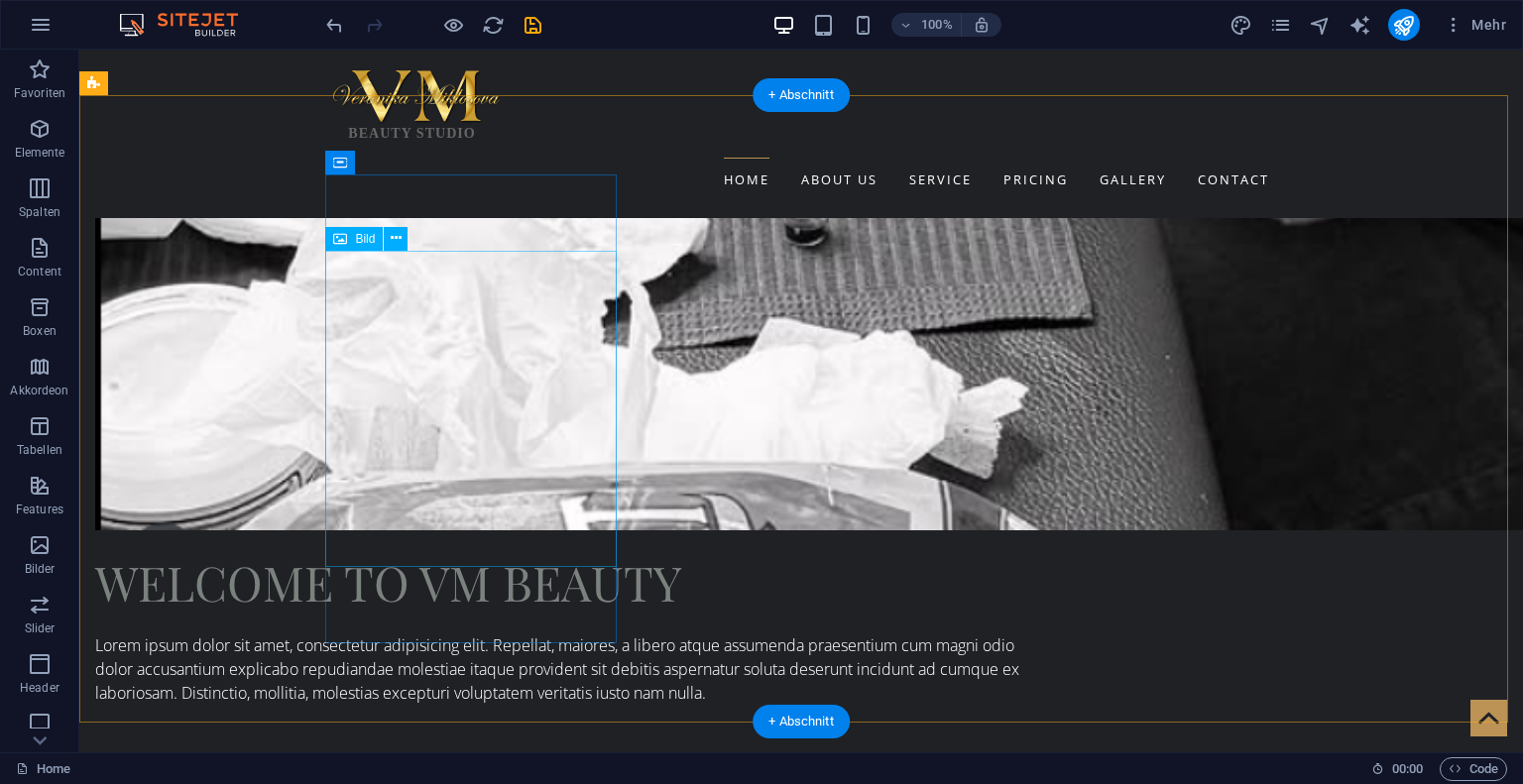 click at bounding box center (240, 13460) 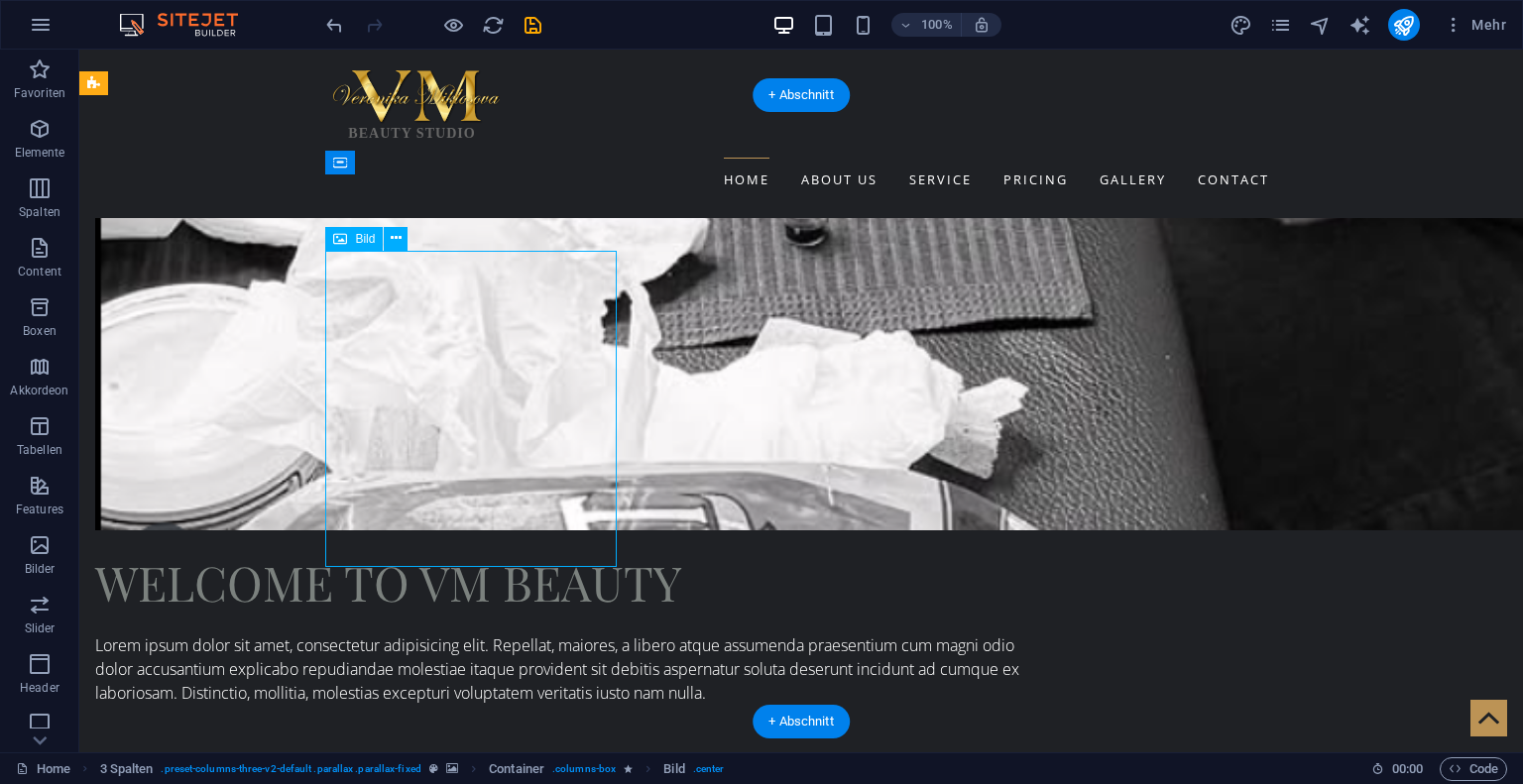 click at bounding box center [240, 13460] 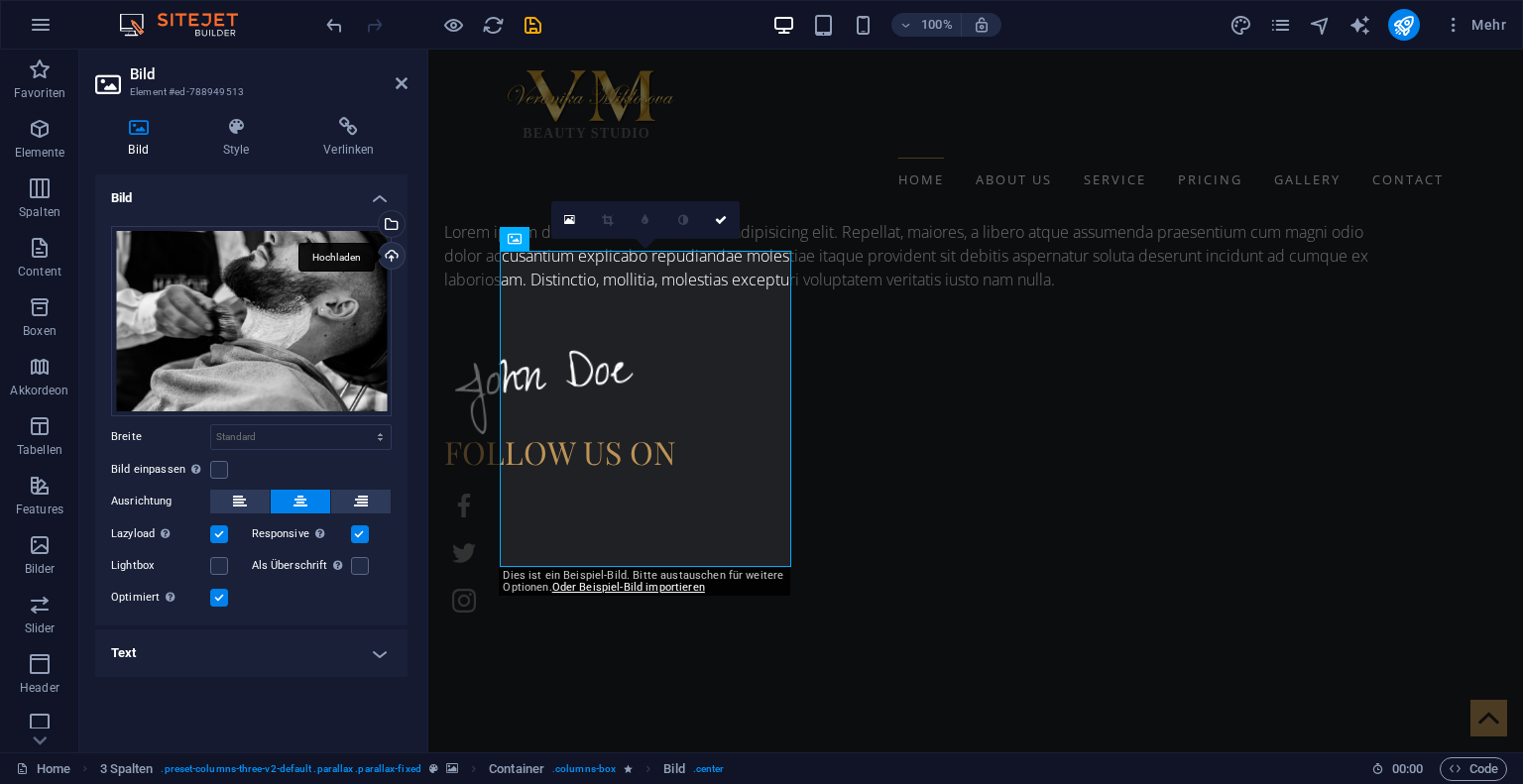 click on "Hochladen" at bounding box center [390, 258] 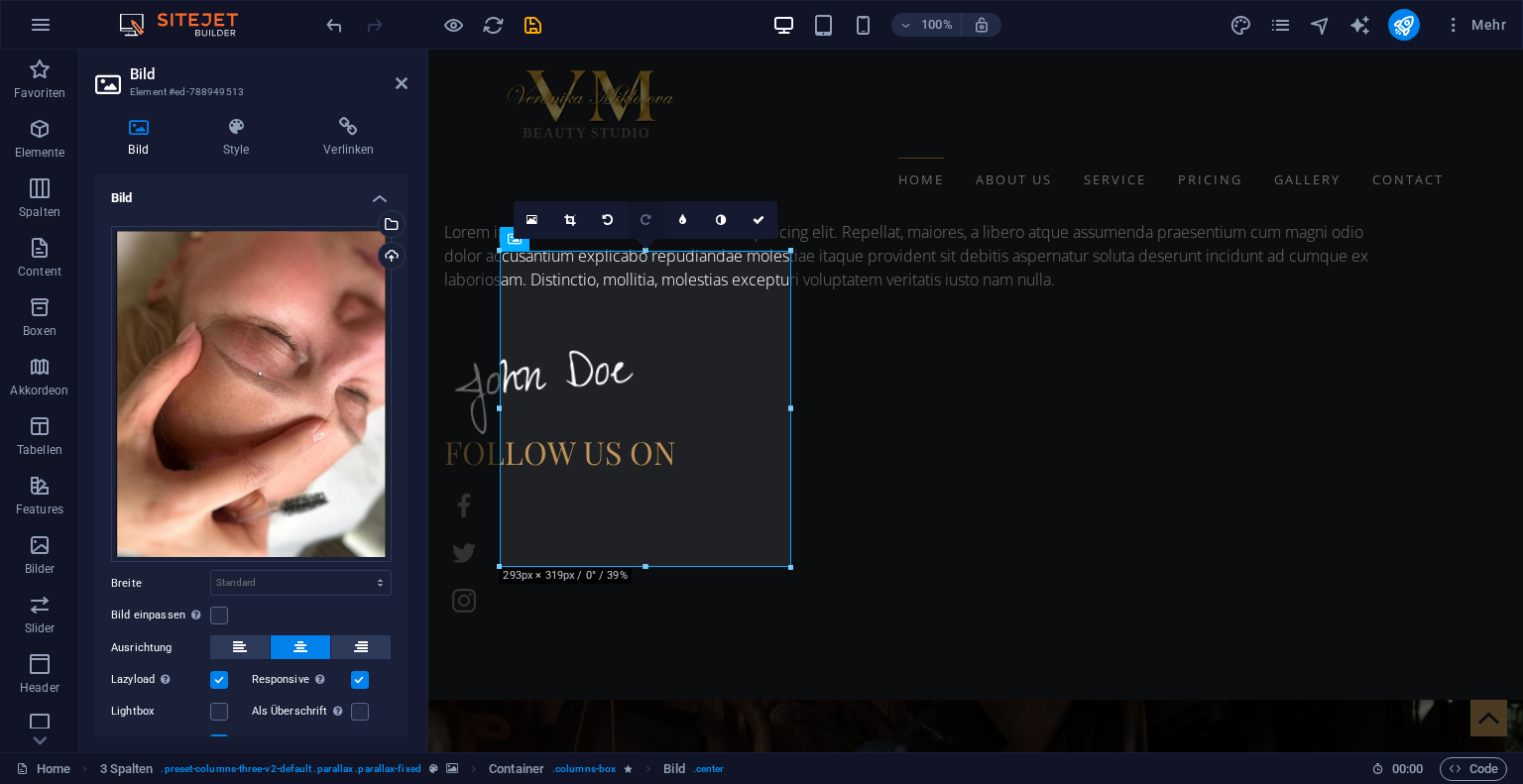 click at bounding box center (645, 220) 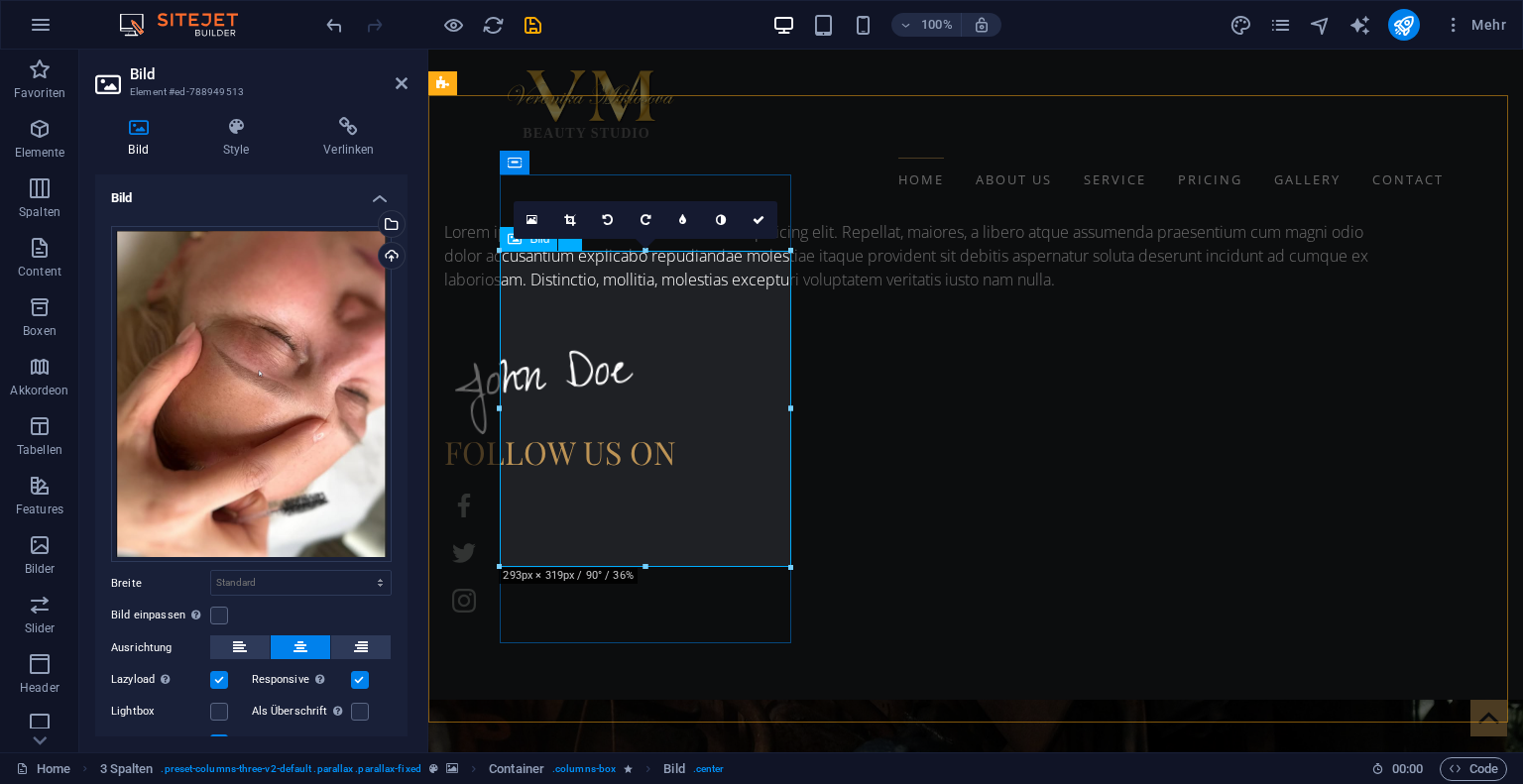 click at bounding box center [589, 12764] 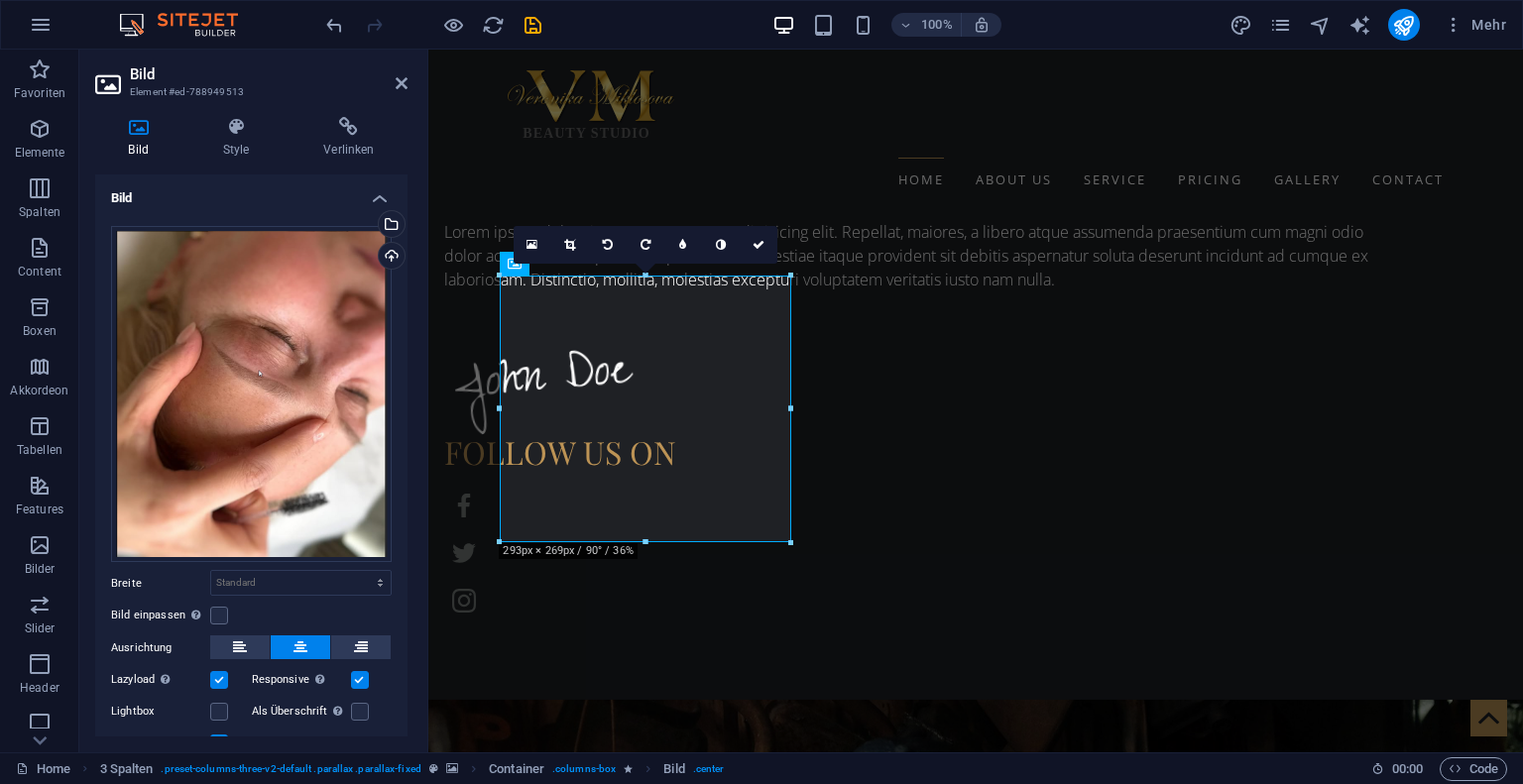 click at bounding box center (976, 12533) 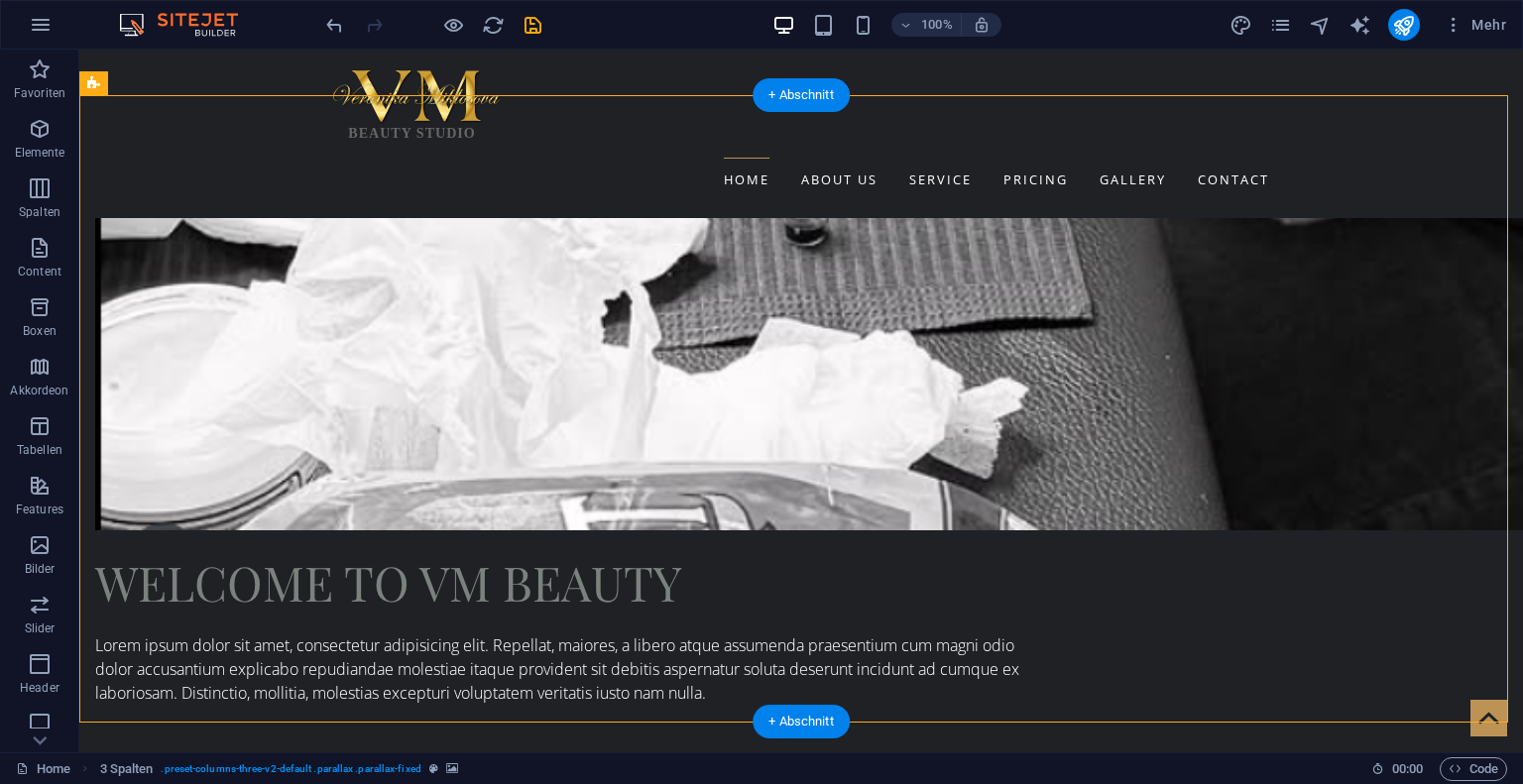 click at bounding box center [145, 14251] 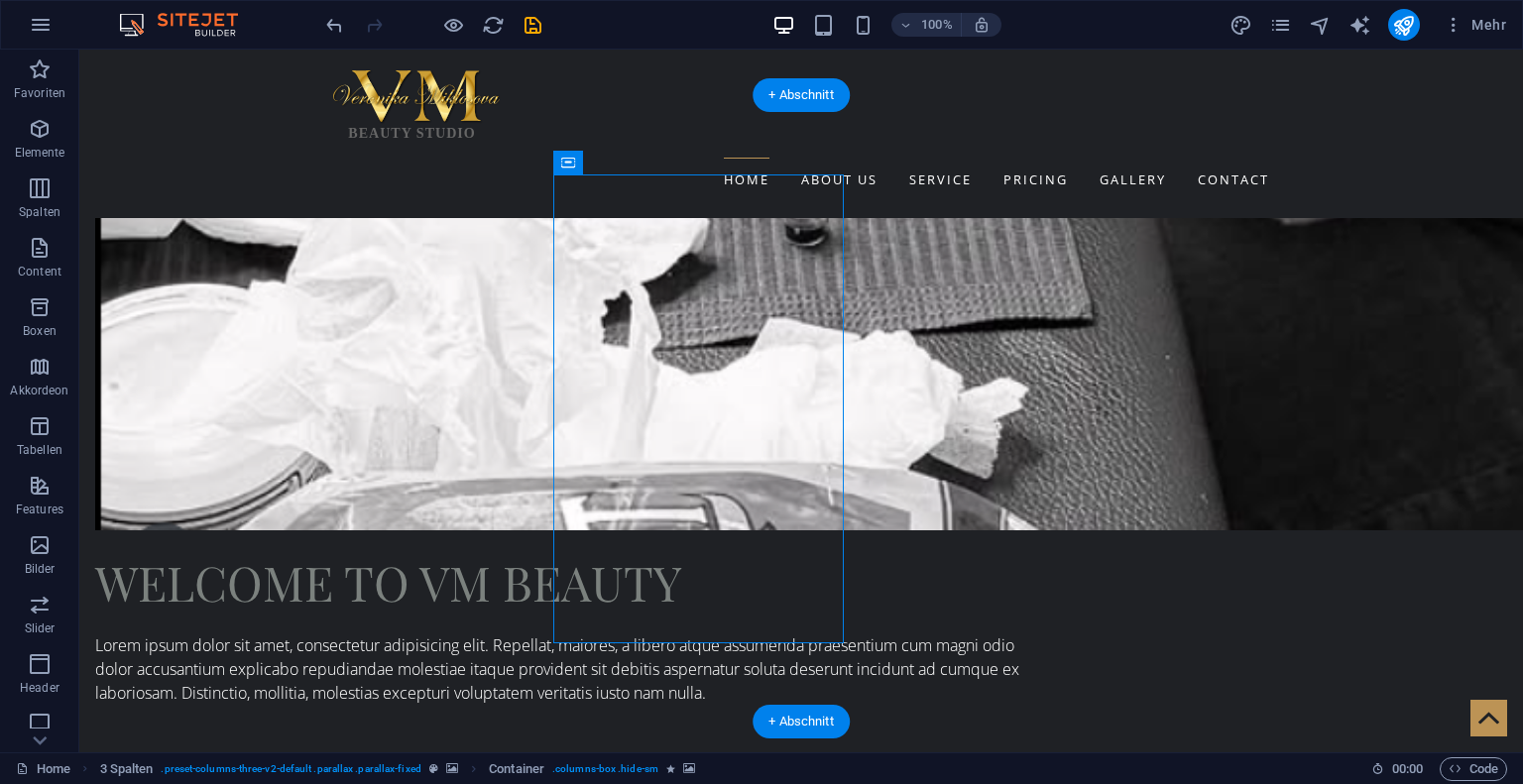 click at bounding box center (145, 14251) 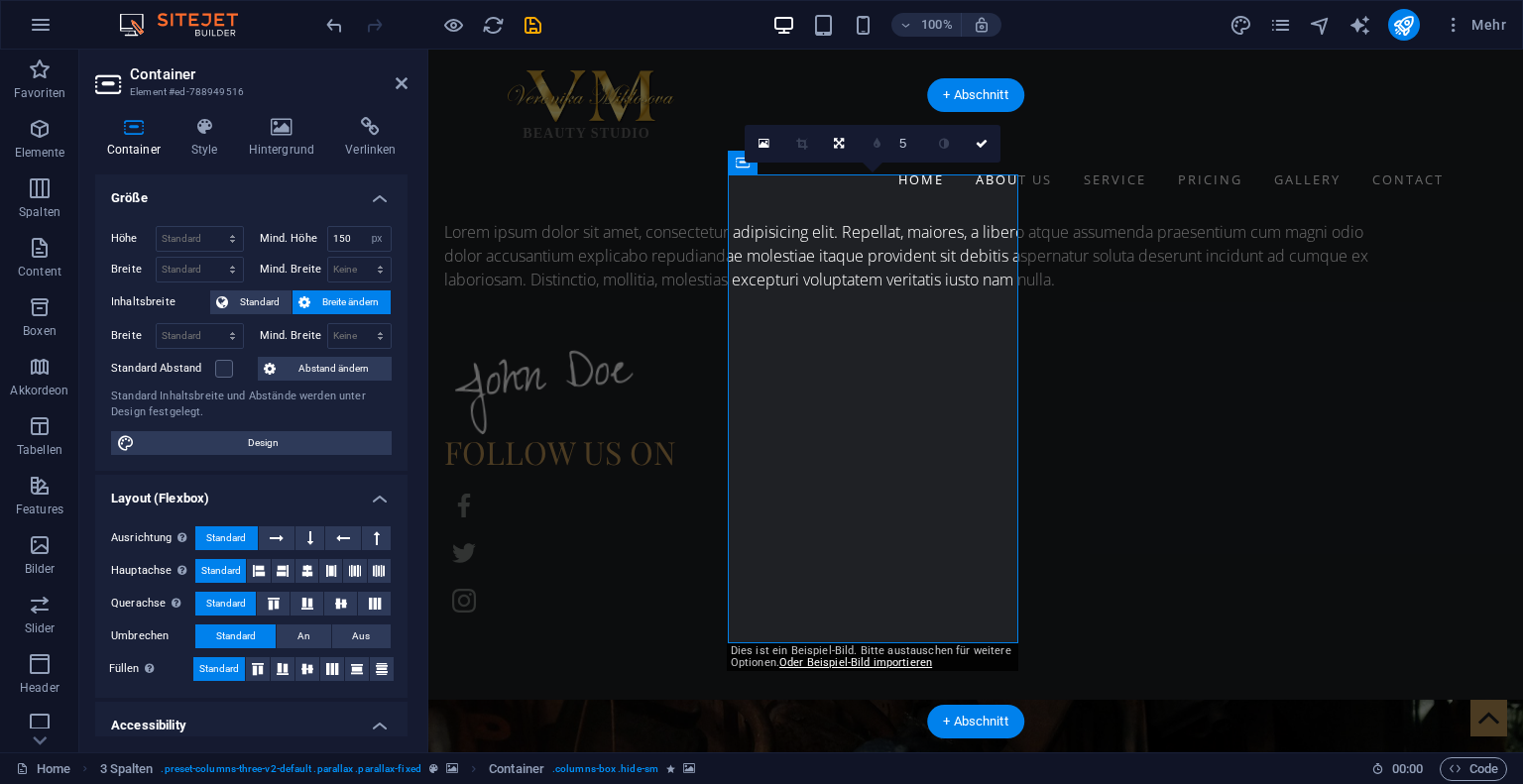 click at bounding box center [494, 13516] 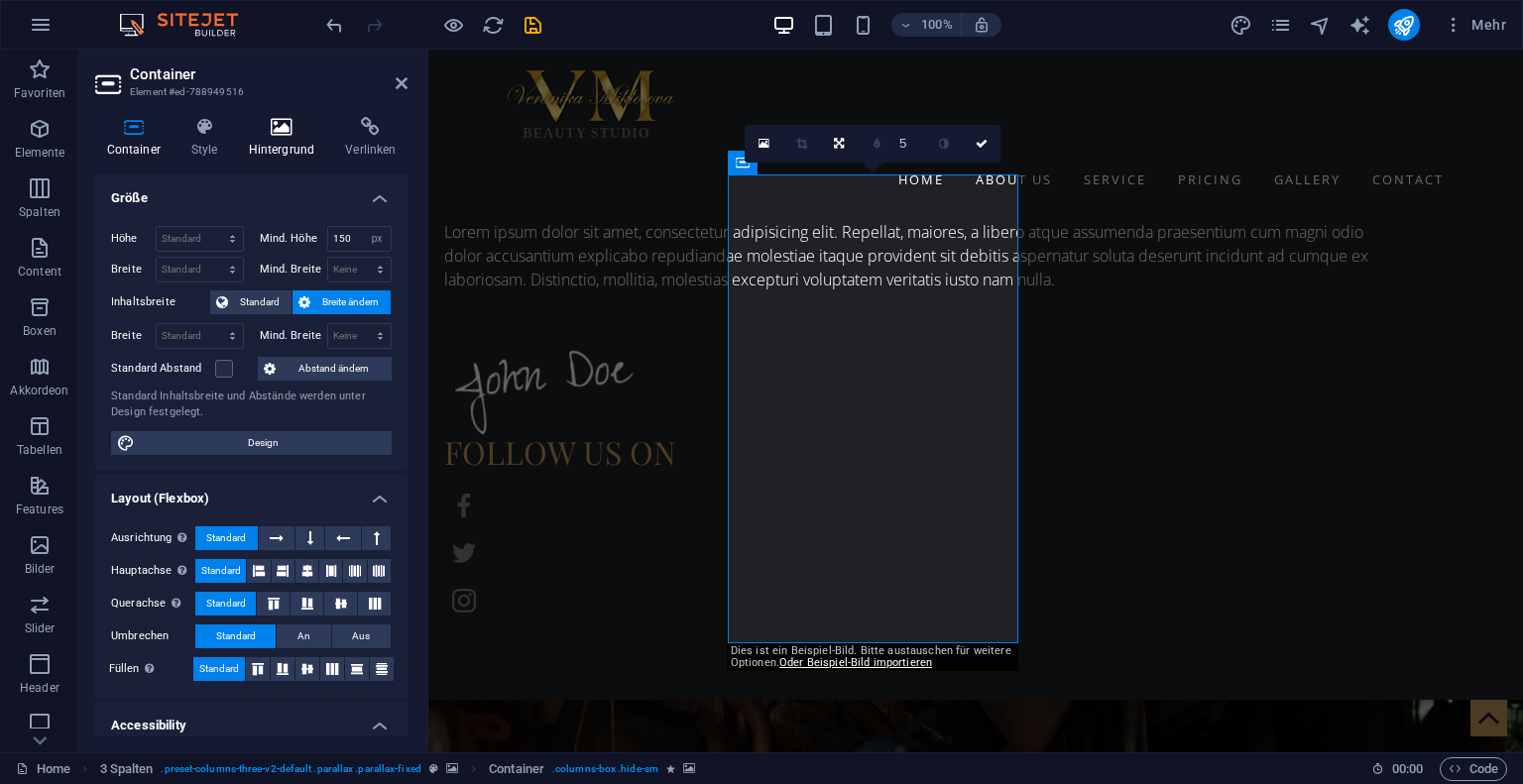 click on "Hintergrund" at bounding box center (286, 138) 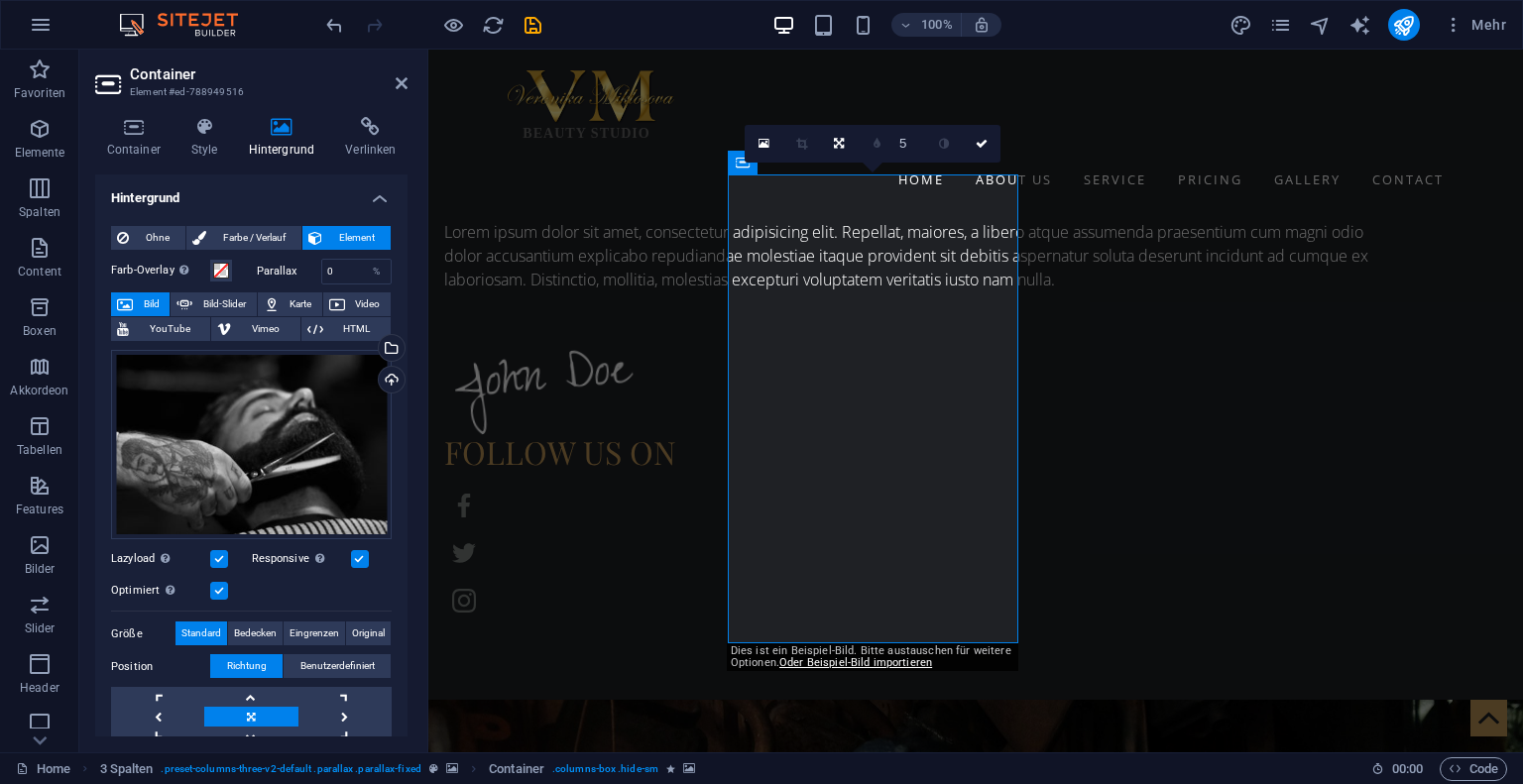 click at bounding box center (494, 13516) 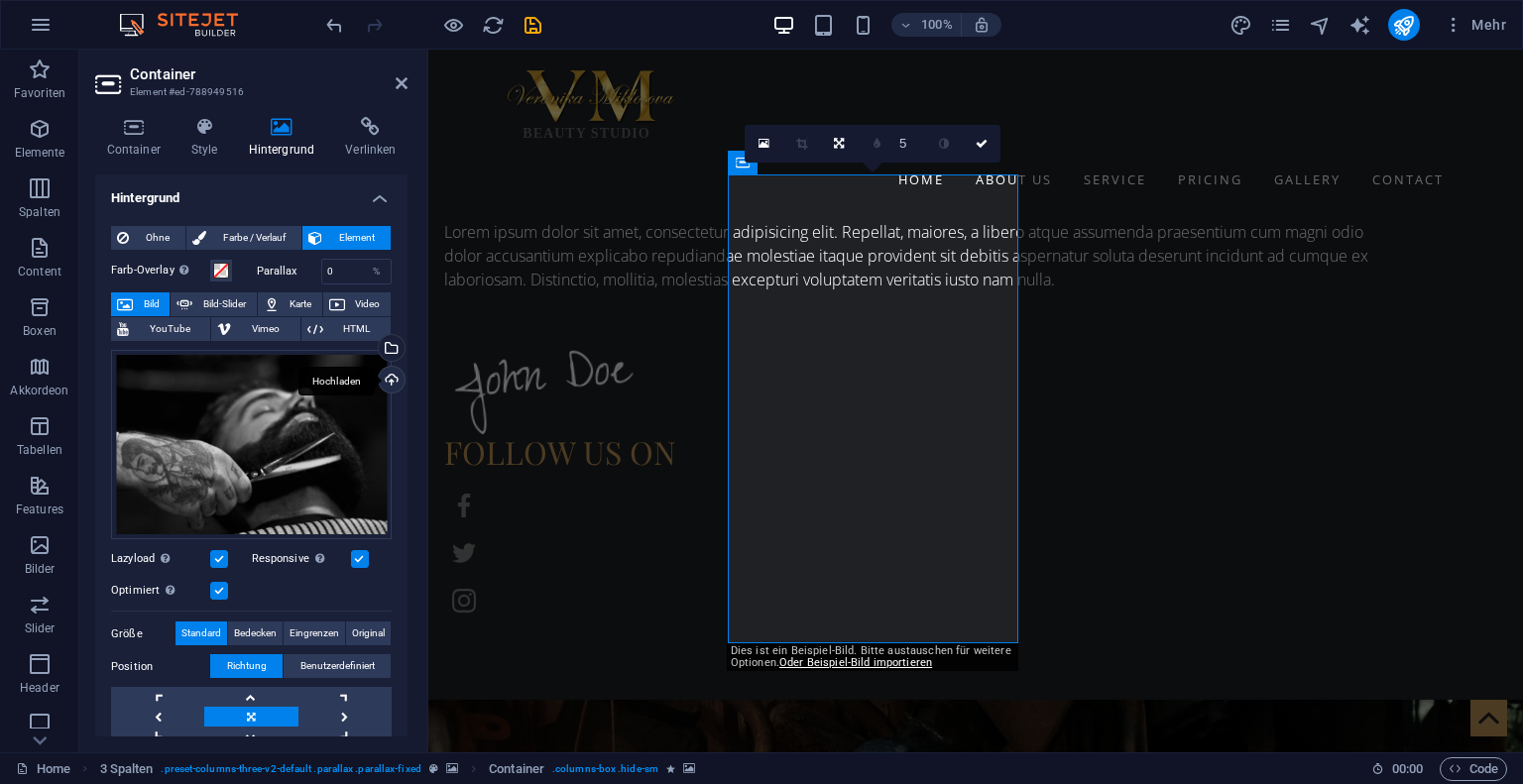 click on "Hochladen" at bounding box center [390, 382] 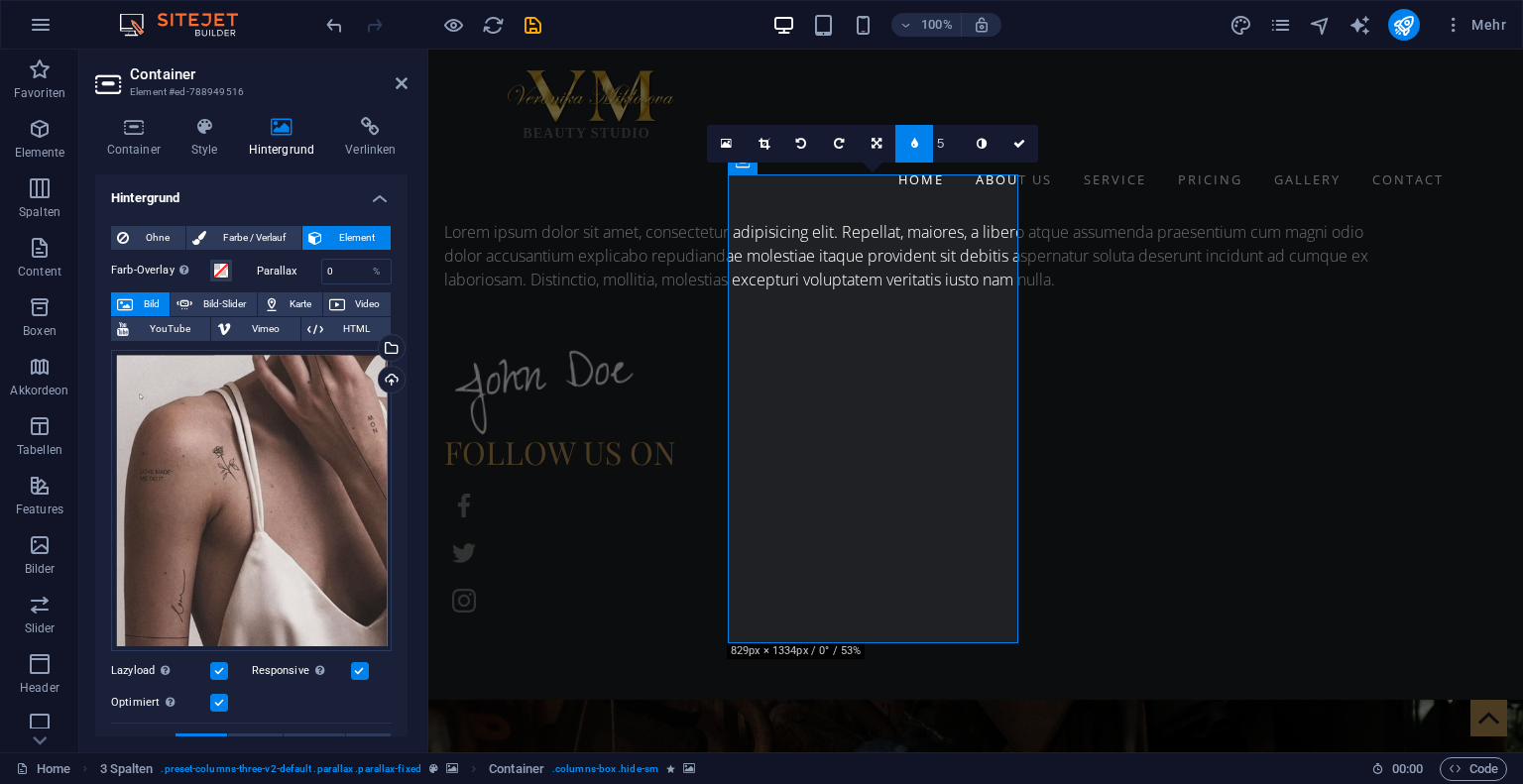 click at bounding box center (976, 12533) 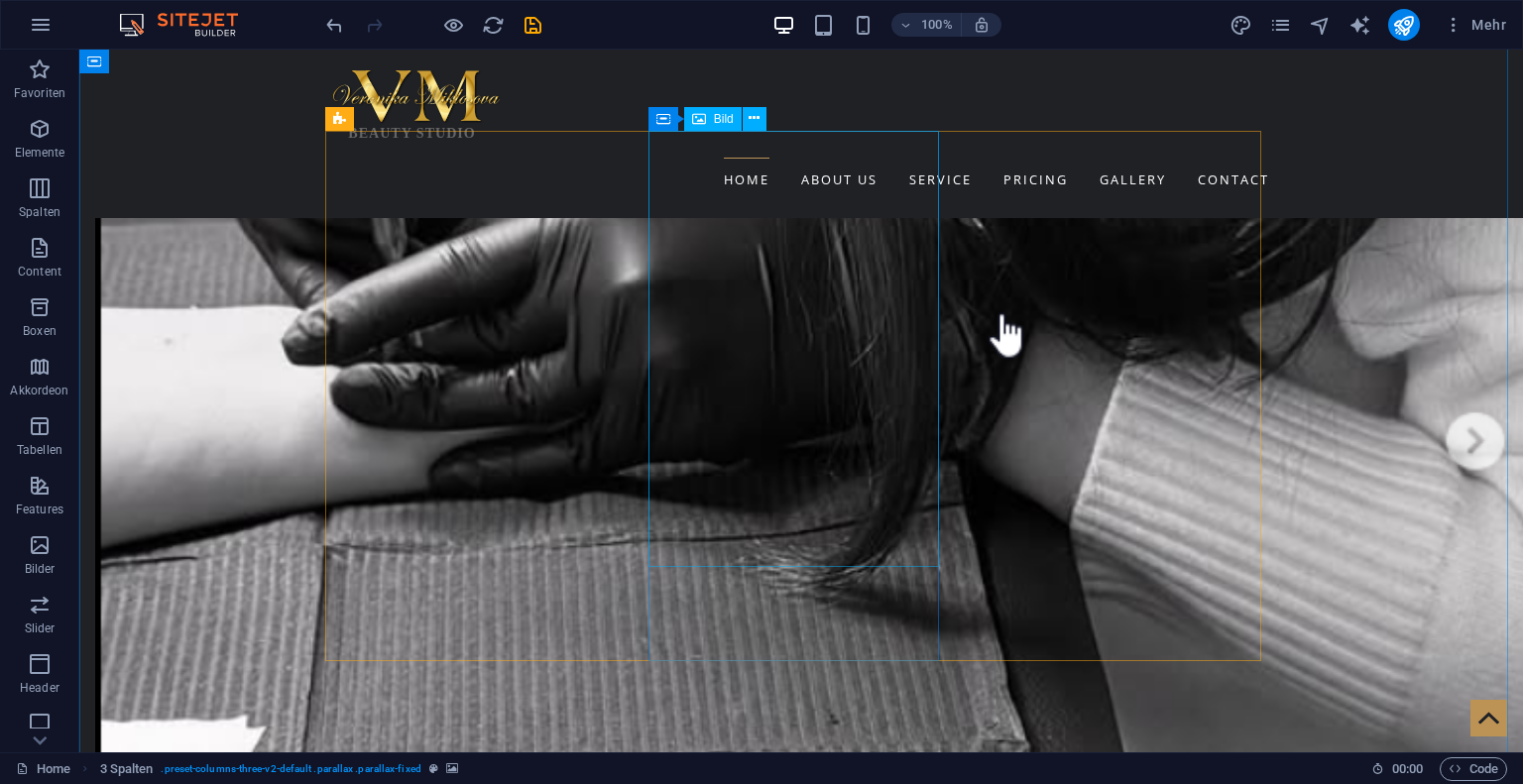 scroll, scrollTop: 2101, scrollLeft: 0, axis: vertical 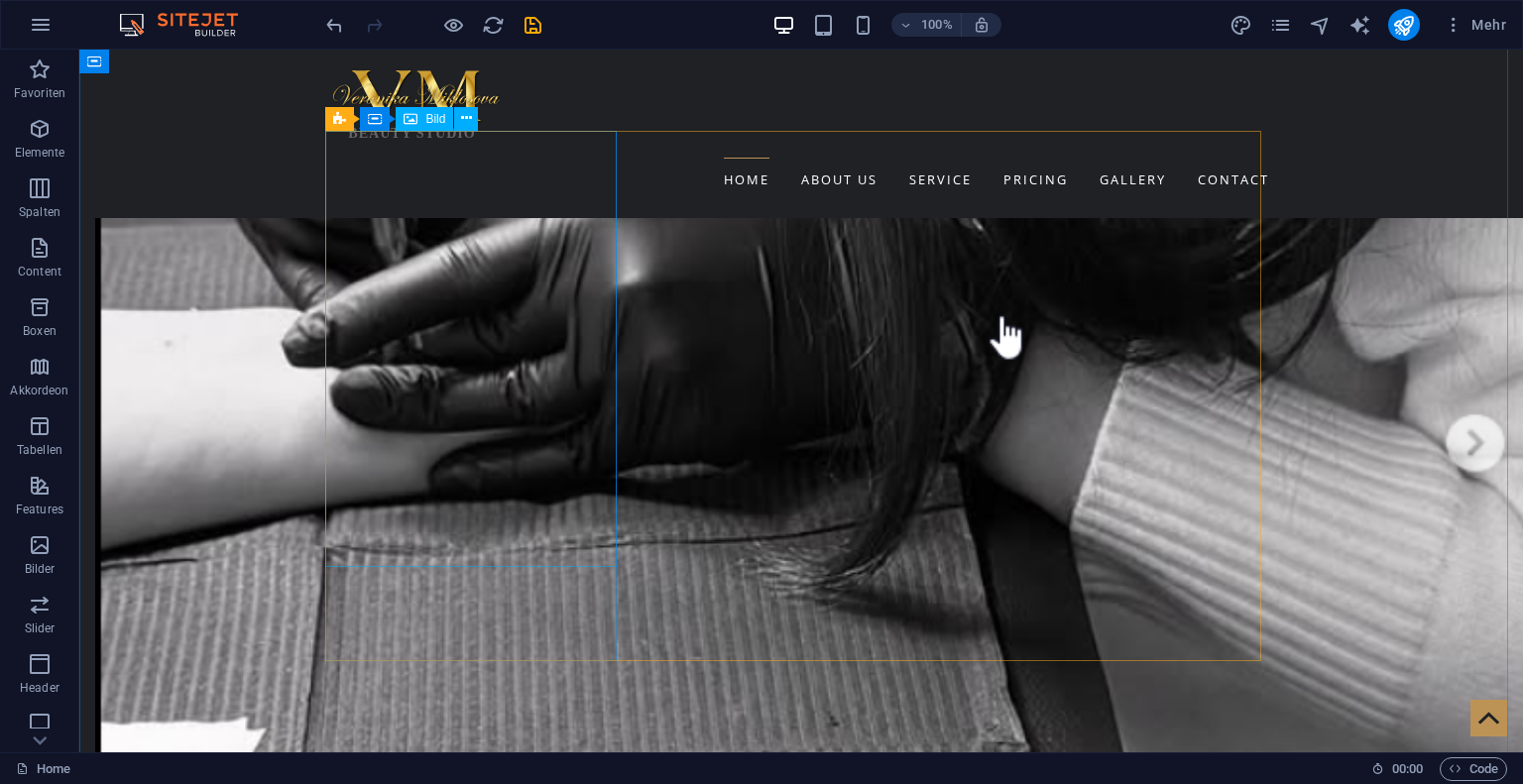 click at bounding box center [478, 5547] 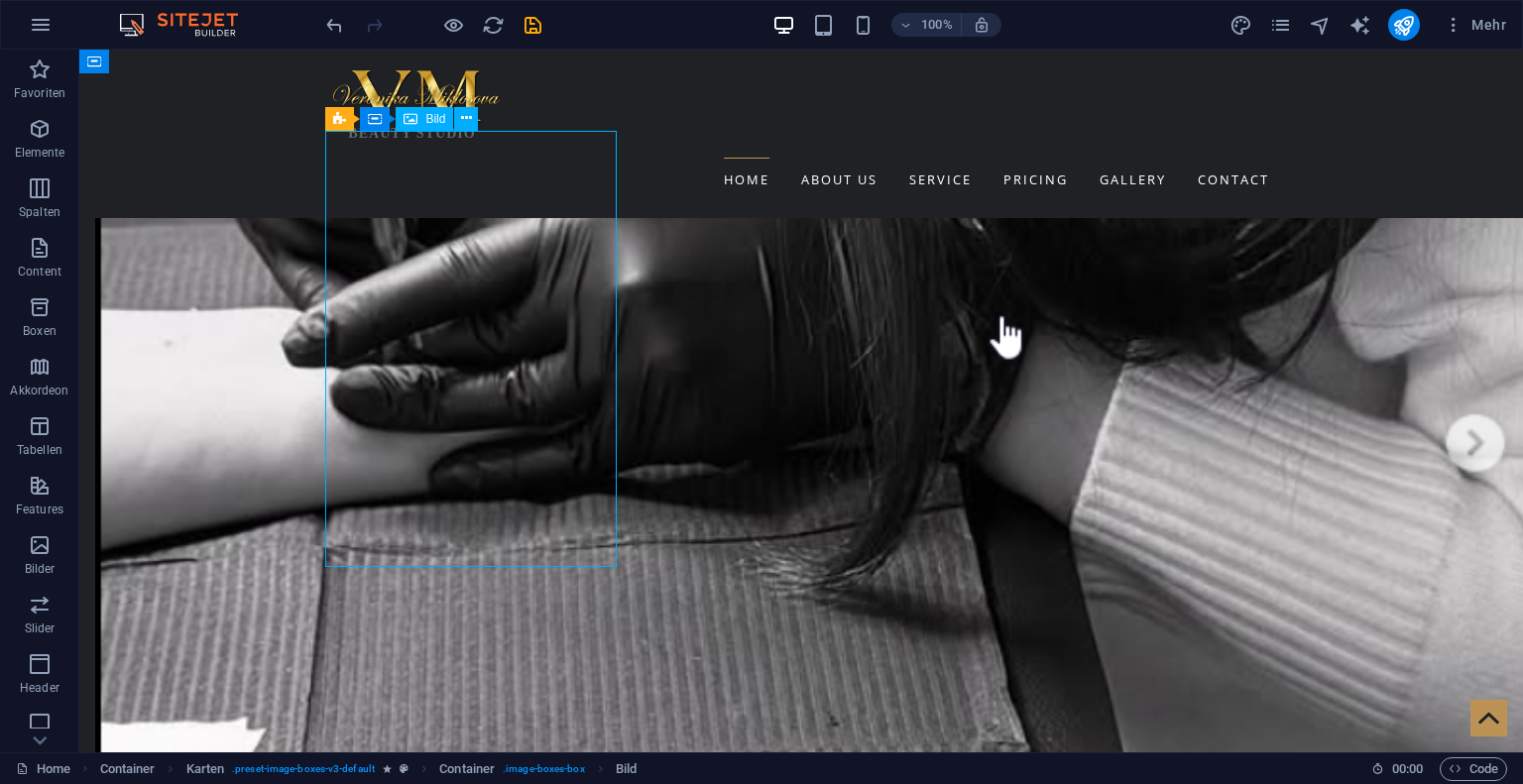click at bounding box center [478, 5547] 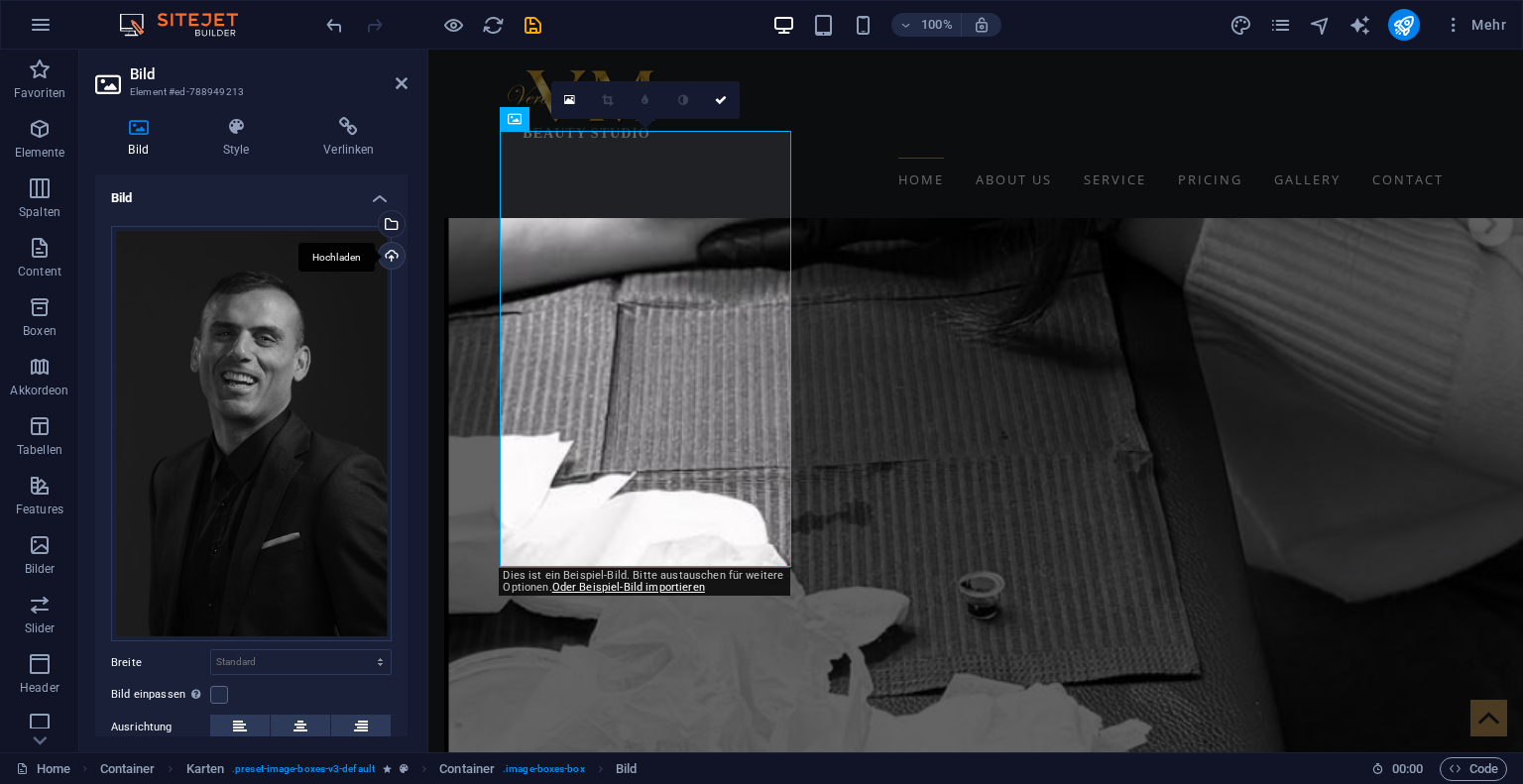 click on "Hochladen" at bounding box center [390, 258] 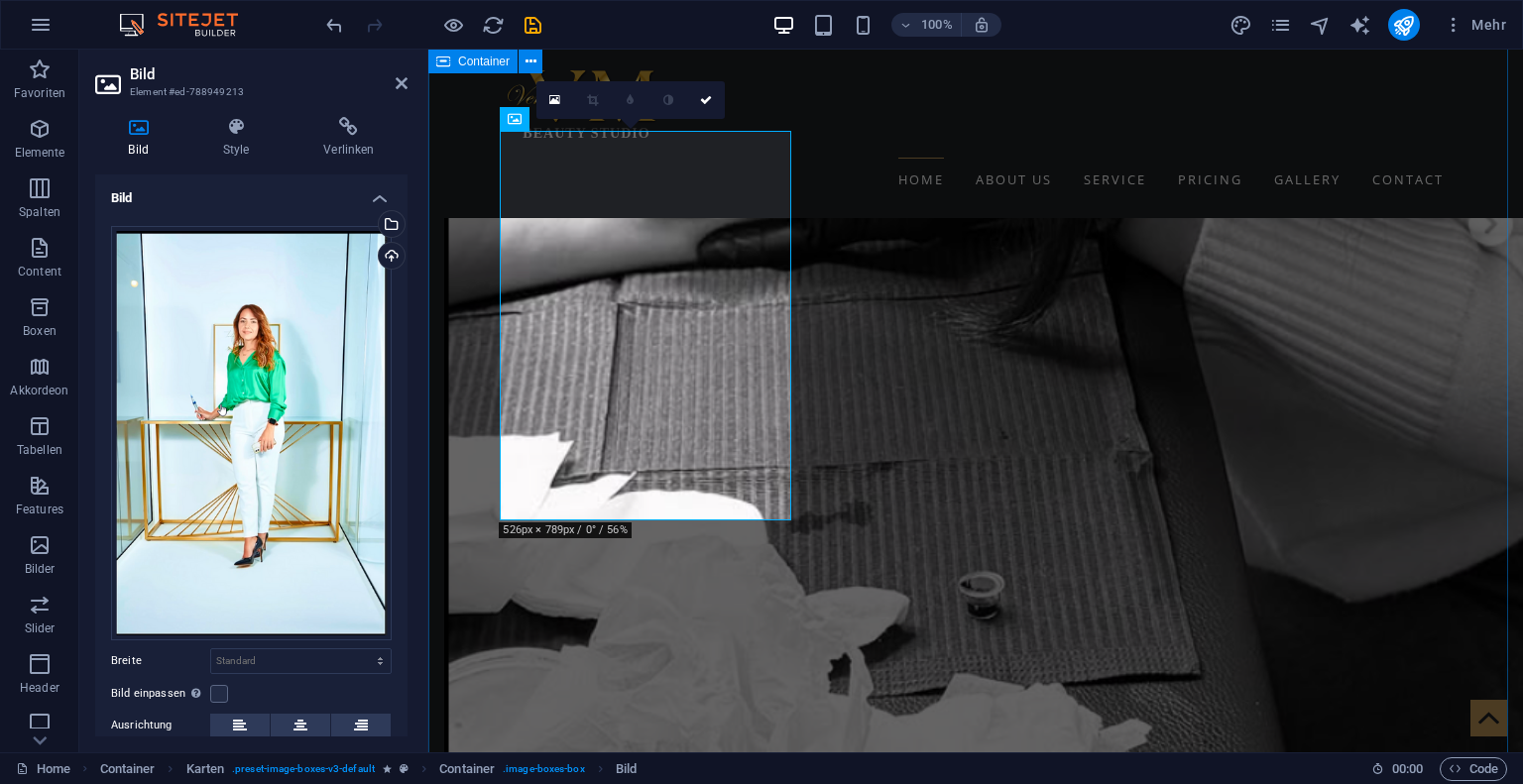 click on "Our Stylists [PERSON_NAME] CEO [PERSON_NAME] Restyling & Beard Expert [PERSON_NAME] Master [PERSON_NAME] & Shave Expert More about us" at bounding box center [976, 6859] 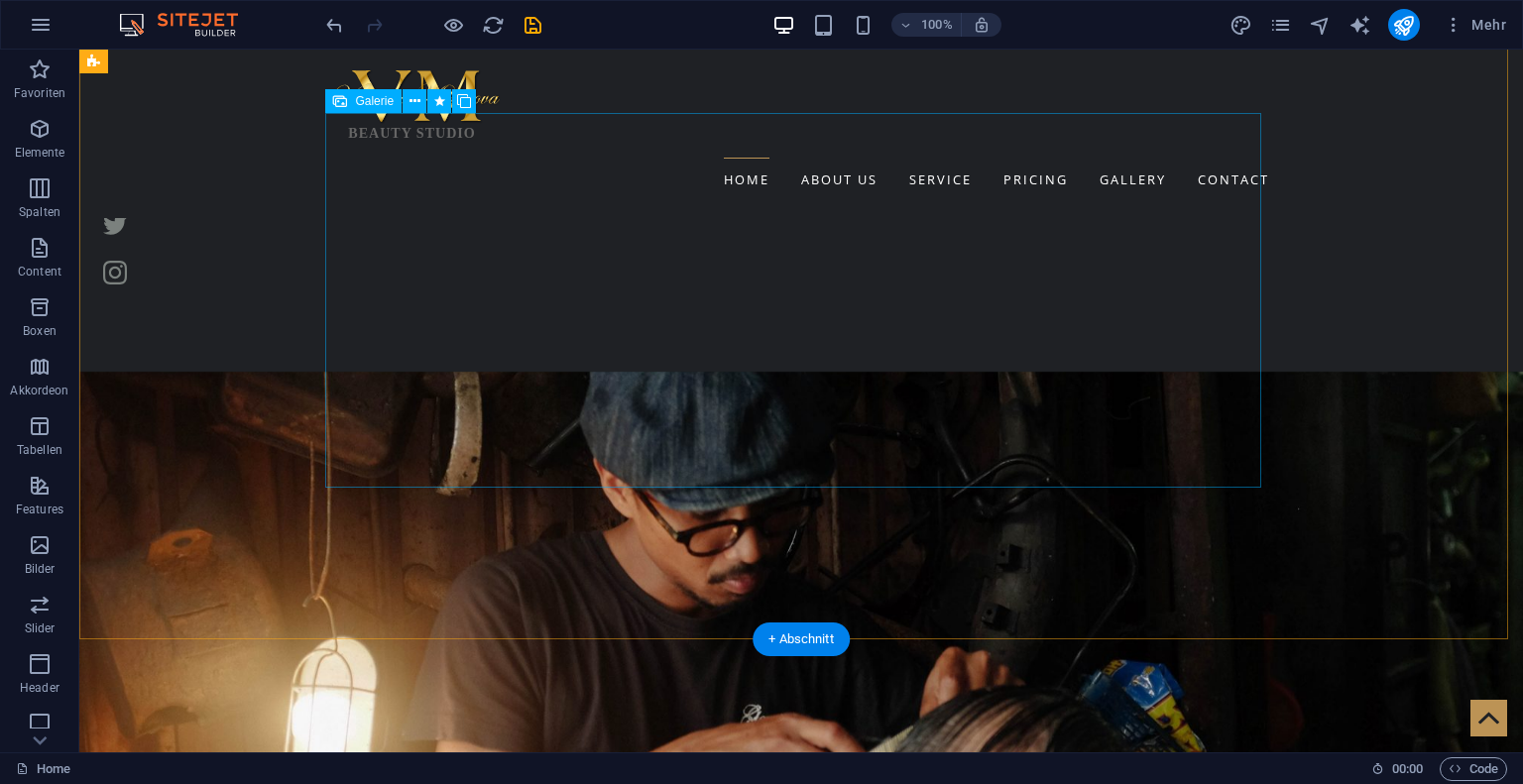 scroll, scrollTop: 3555, scrollLeft: 0, axis: vertical 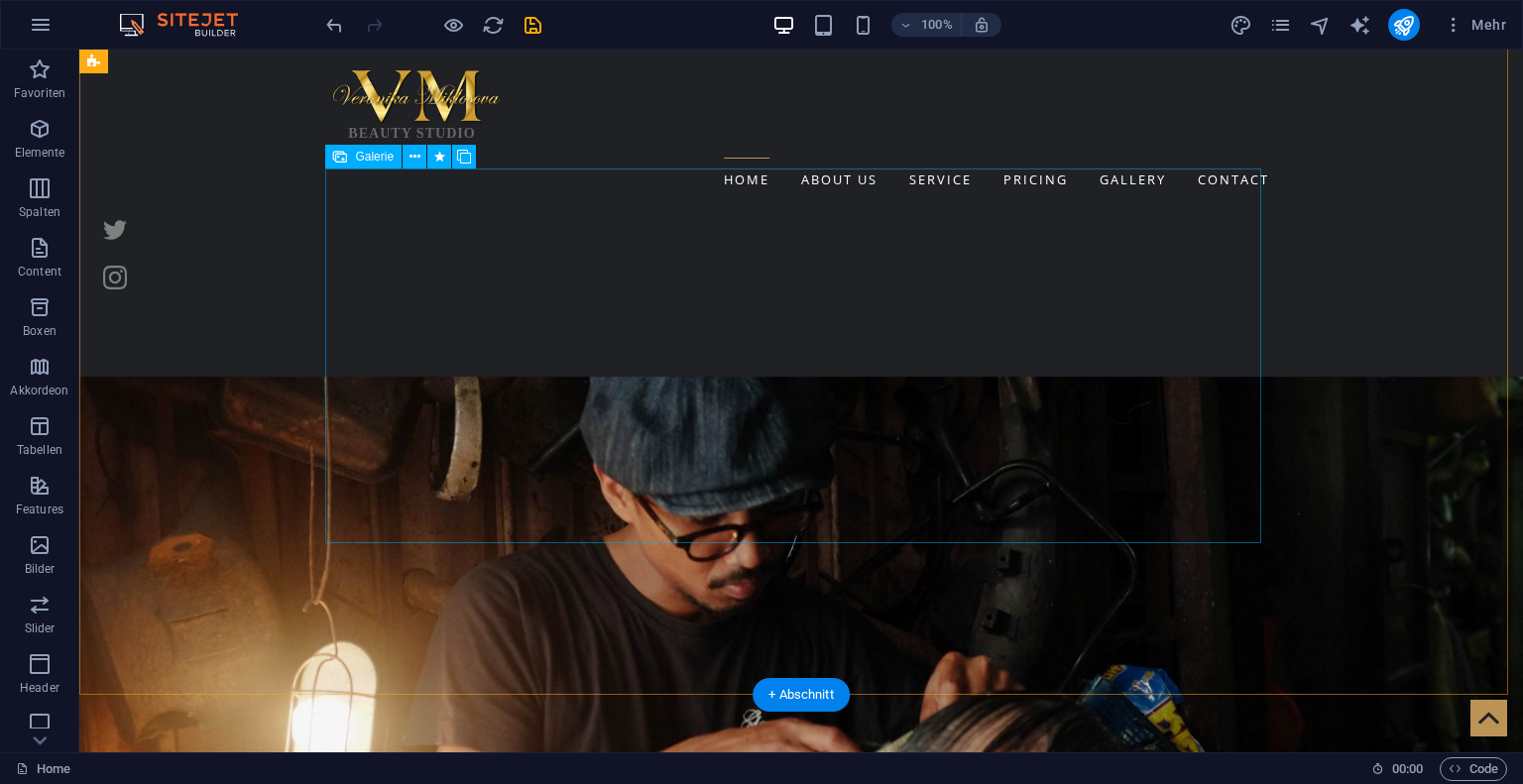 click at bounding box center (188, 12274) 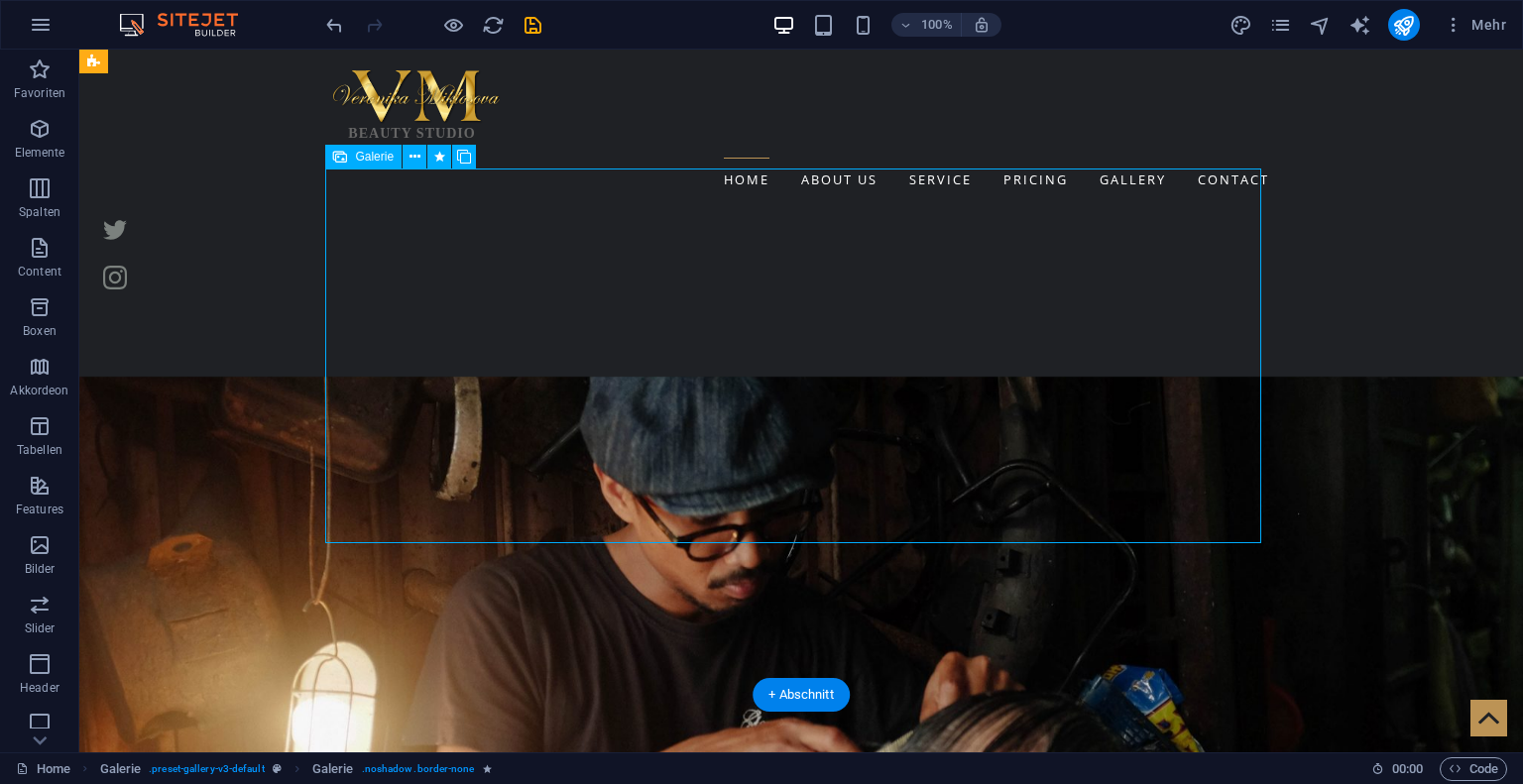 click at bounding box center [188, 12274] 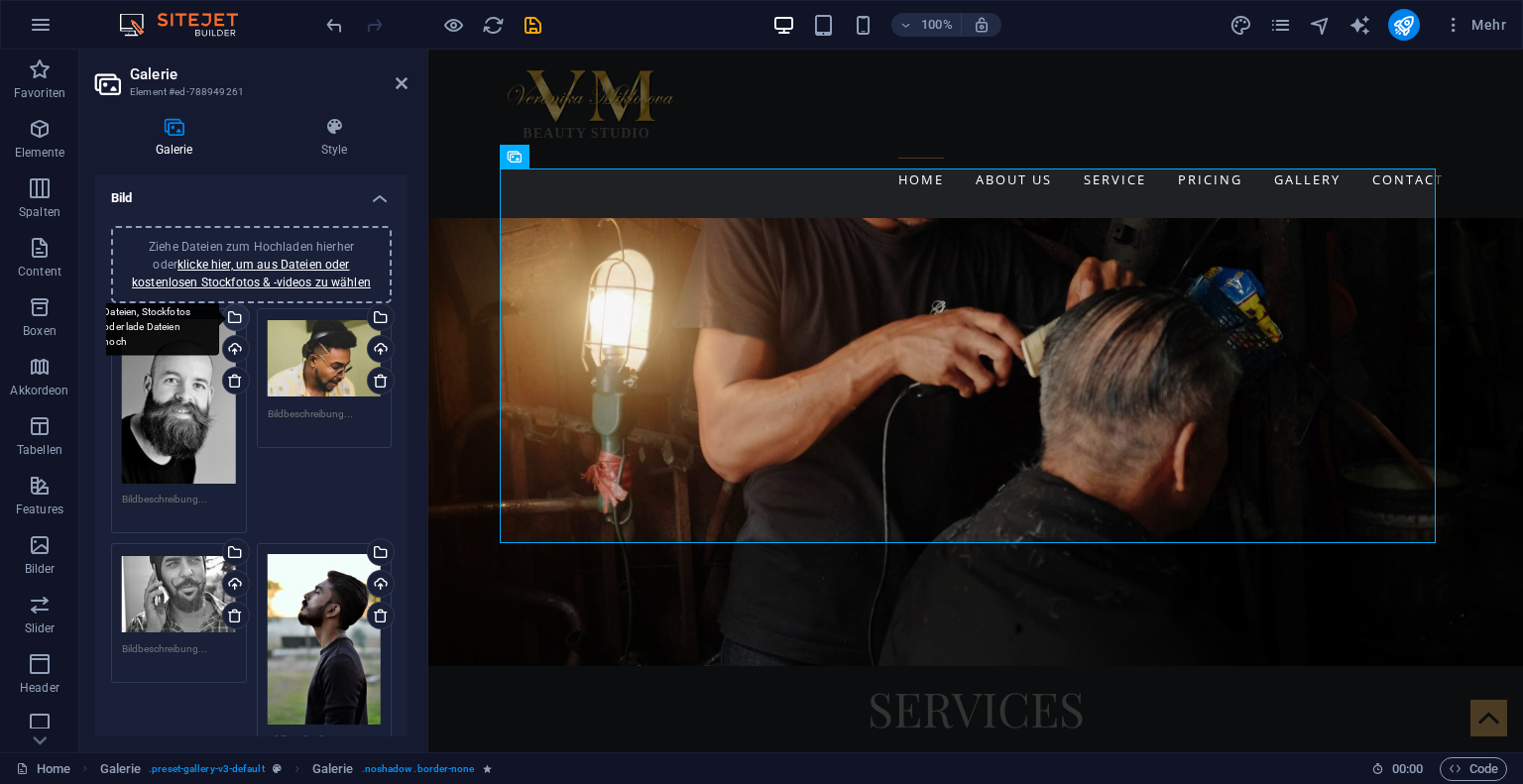 click on "Wähle aus deinen Dateien, Stockfotos oder lade Dateien hoch" at bounding box center [234, 319] 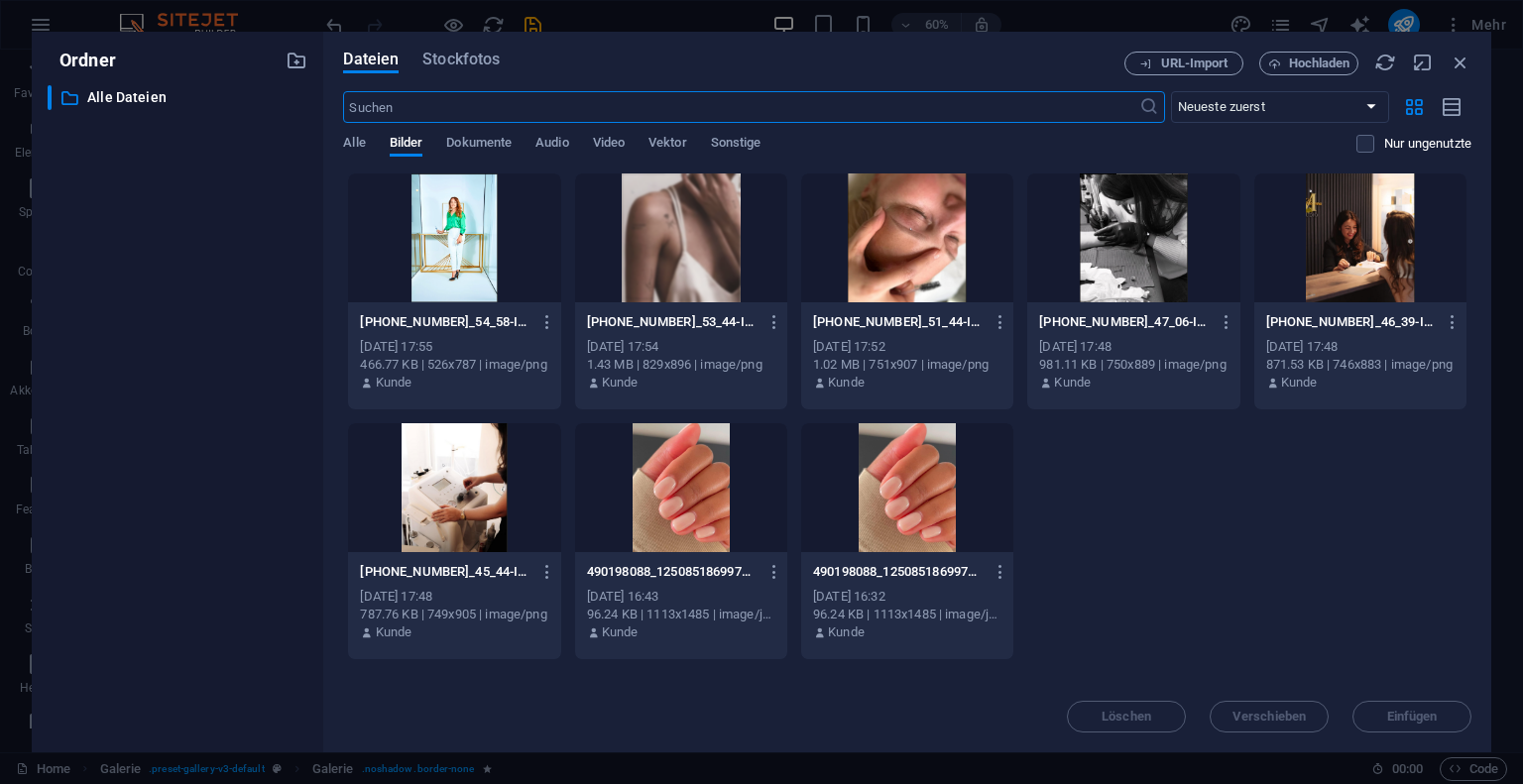 scroll, scrollTop: 4024, scrollLeft: 0, axis: vertical 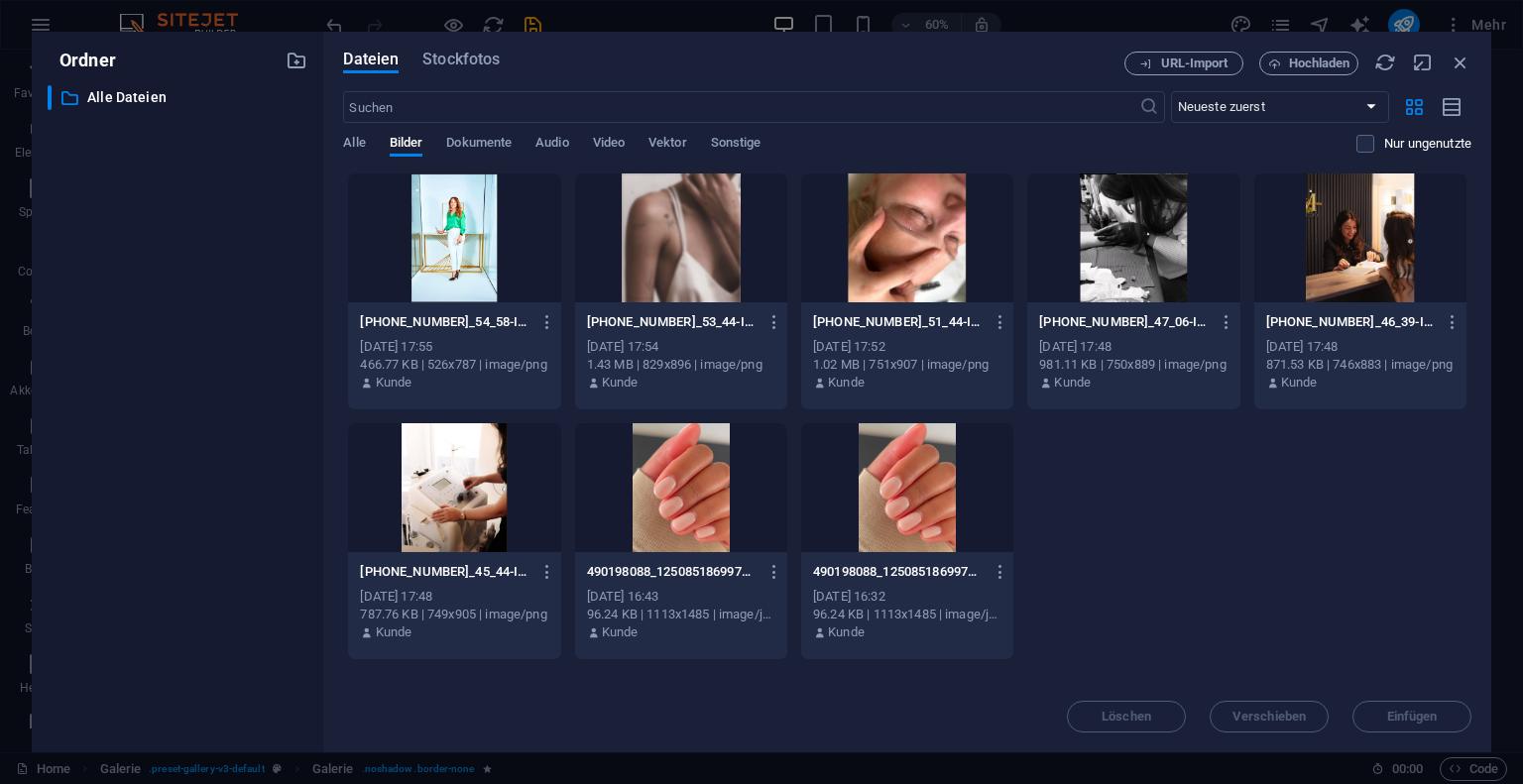 click at bounding box center (907, 488) 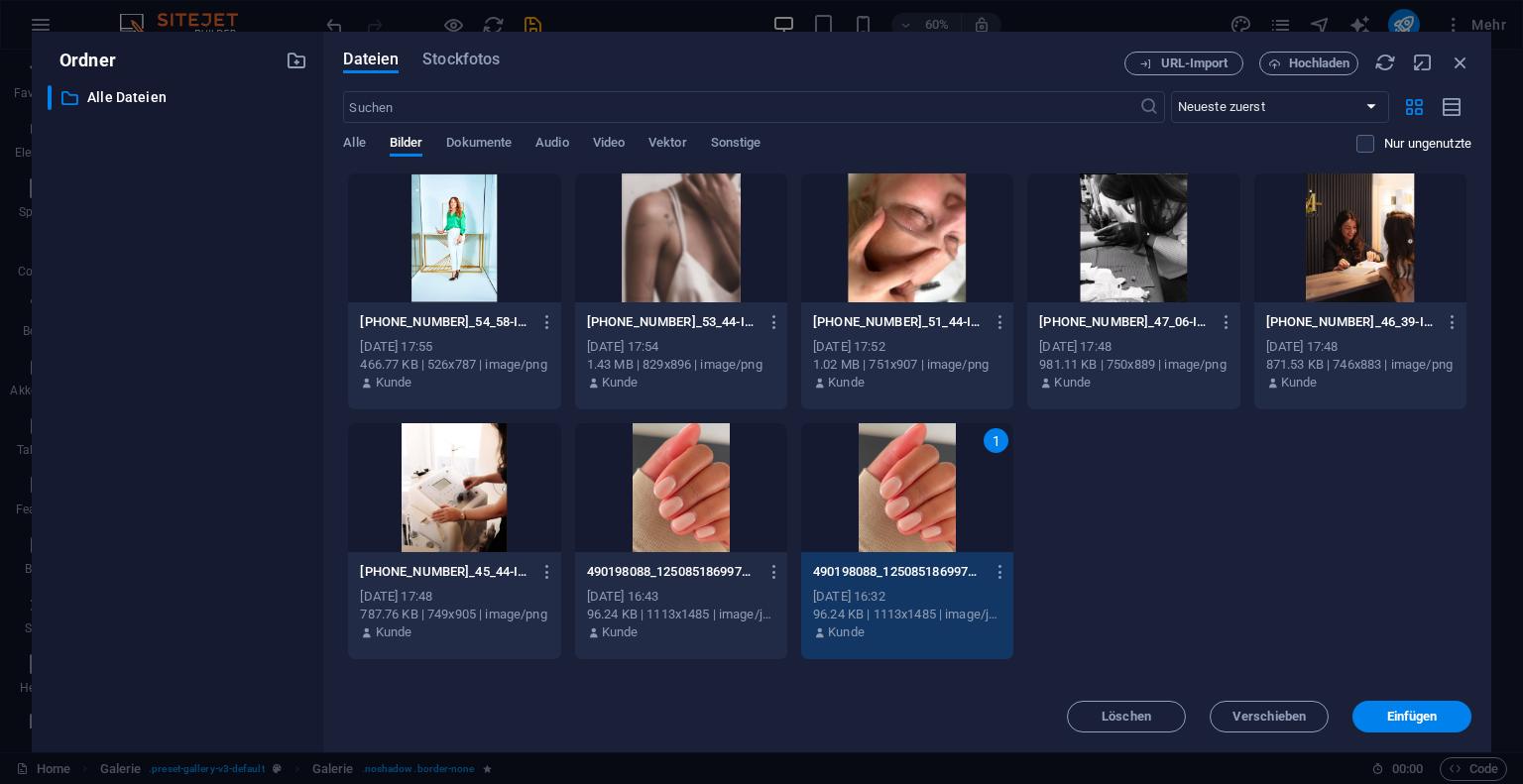 click on "1" at bounding box center (907, 488) 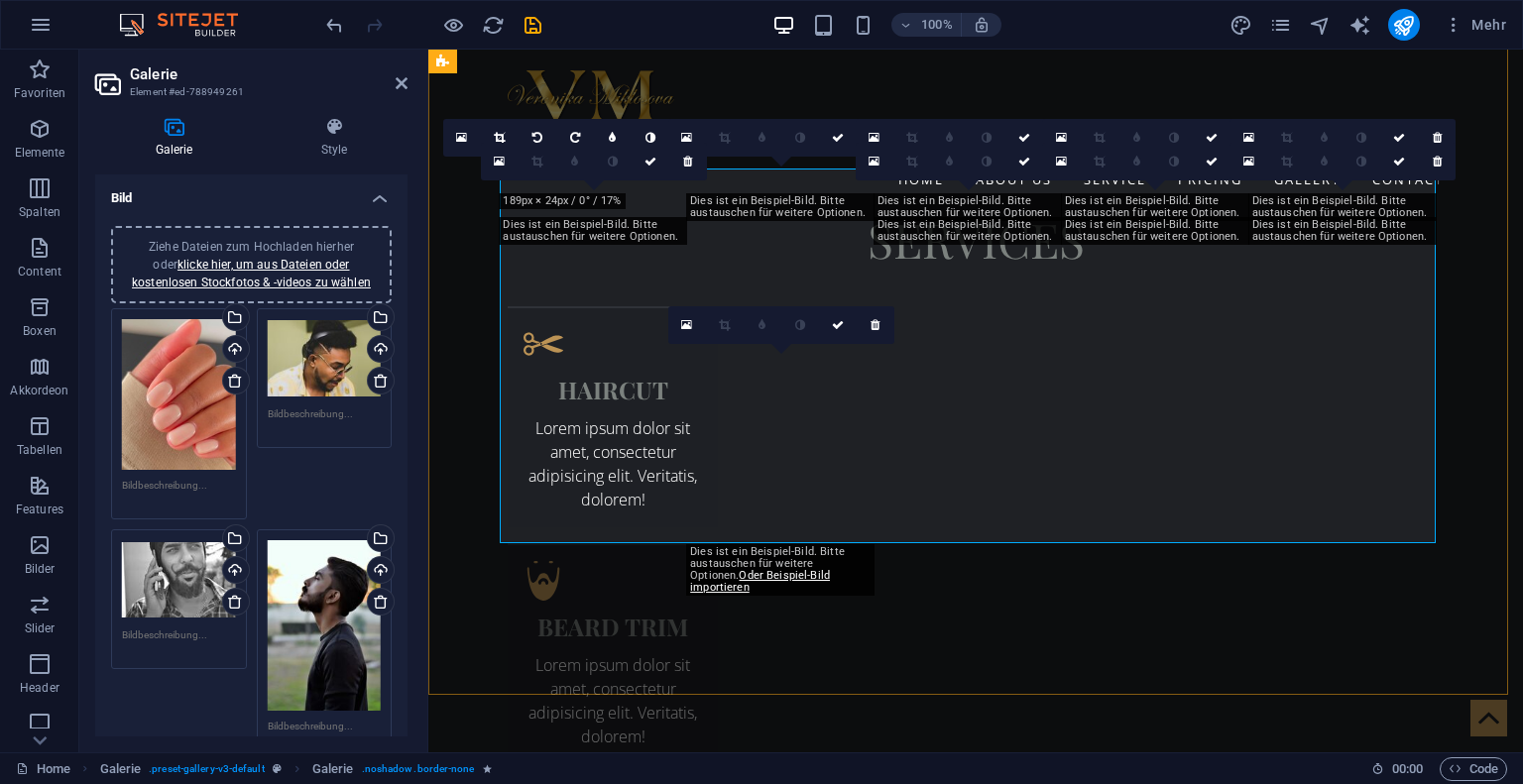 scroll, scrollTop: 3555, scrollLeft: 0, axis: vertical 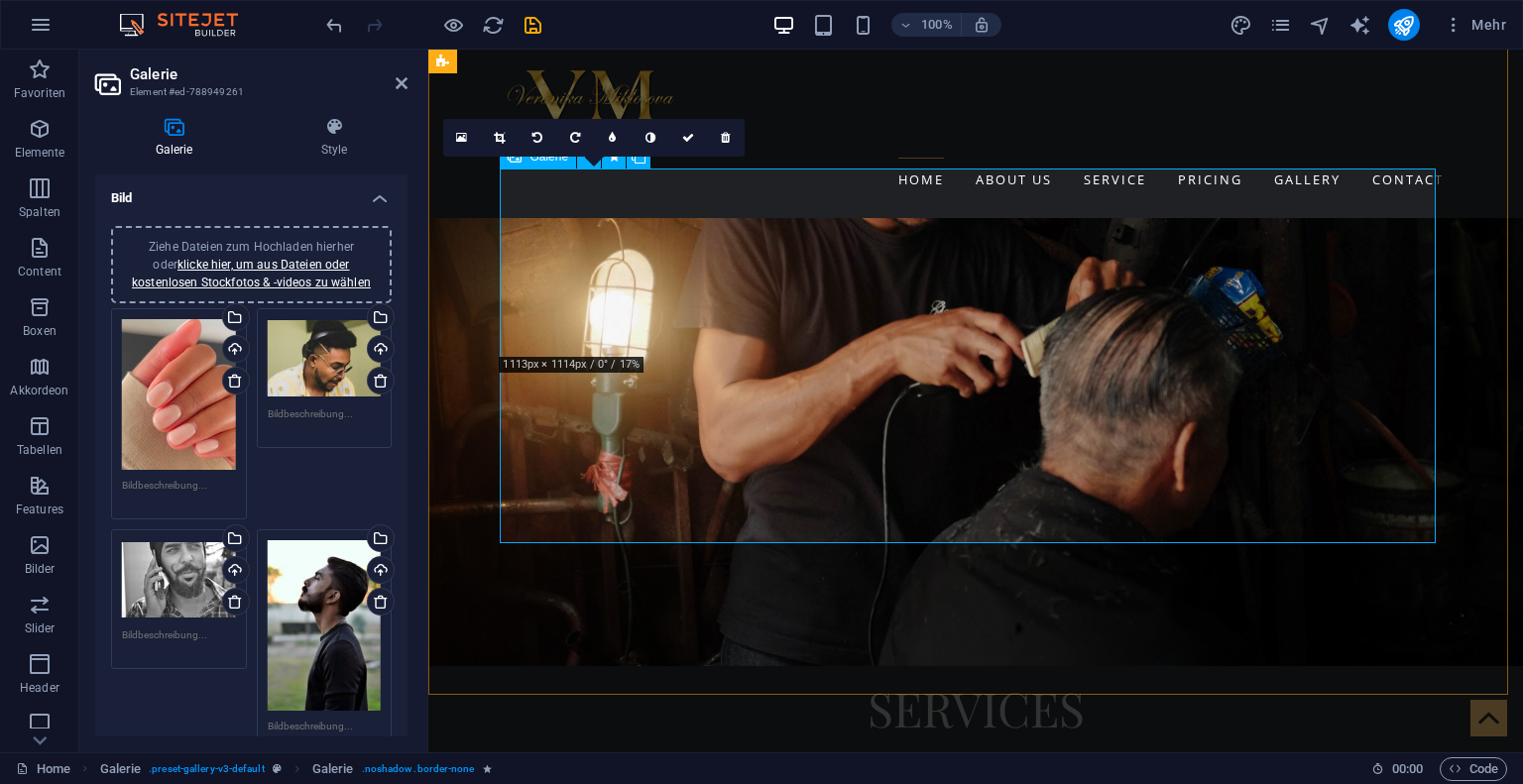 click at bounding box center [537, 11540] 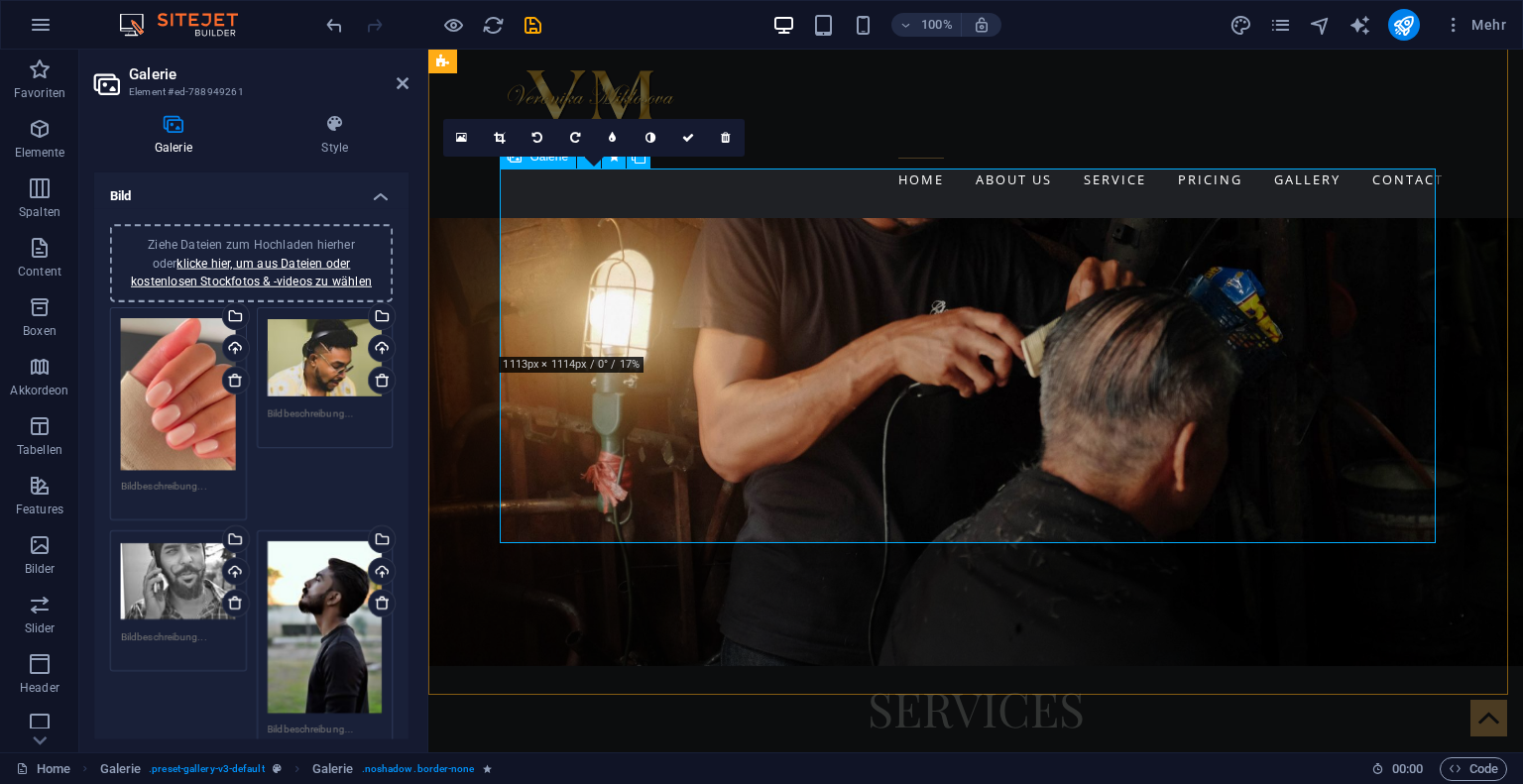 click at bounding box center (537, 11540) 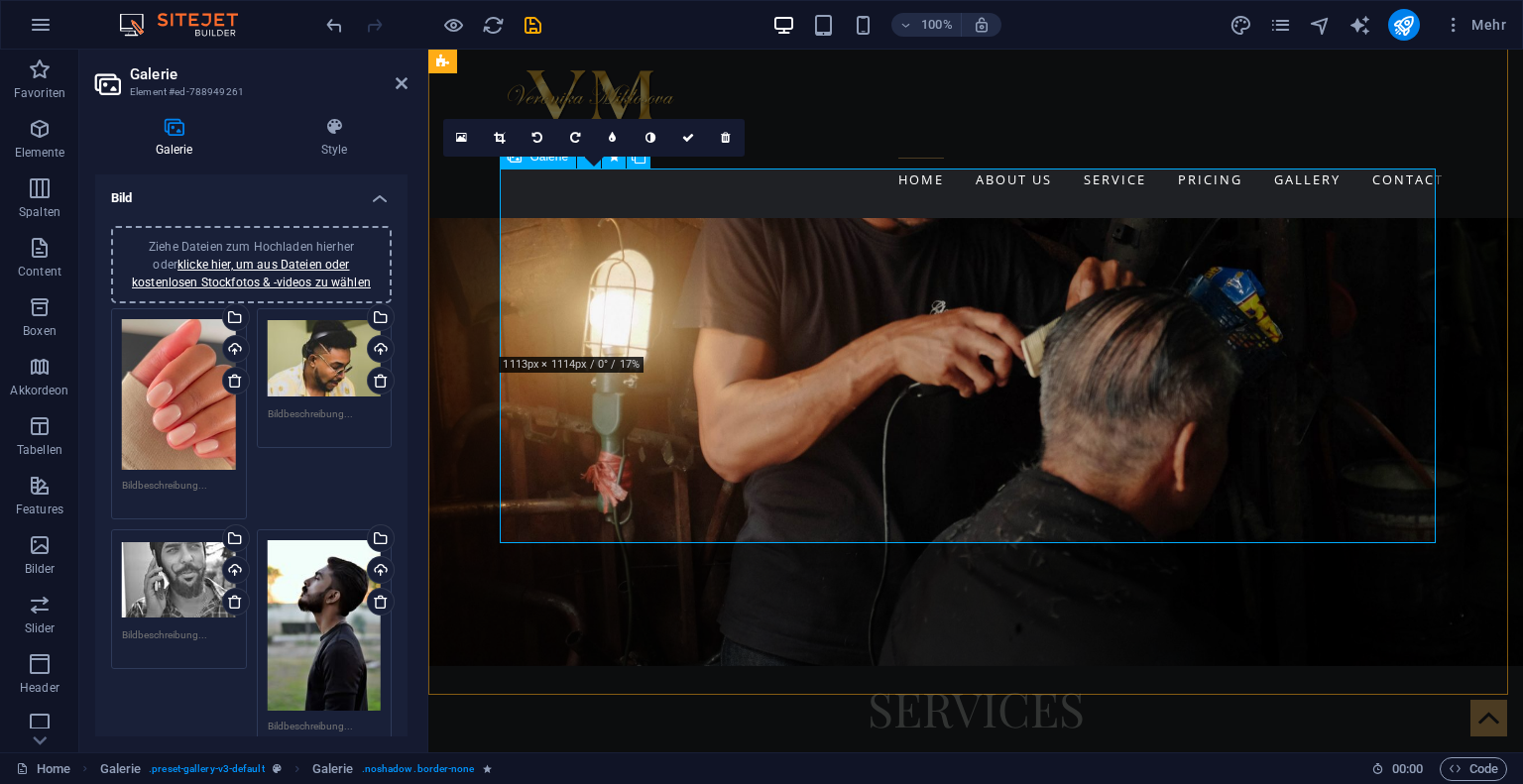 click at bounding box center (537, 11540) 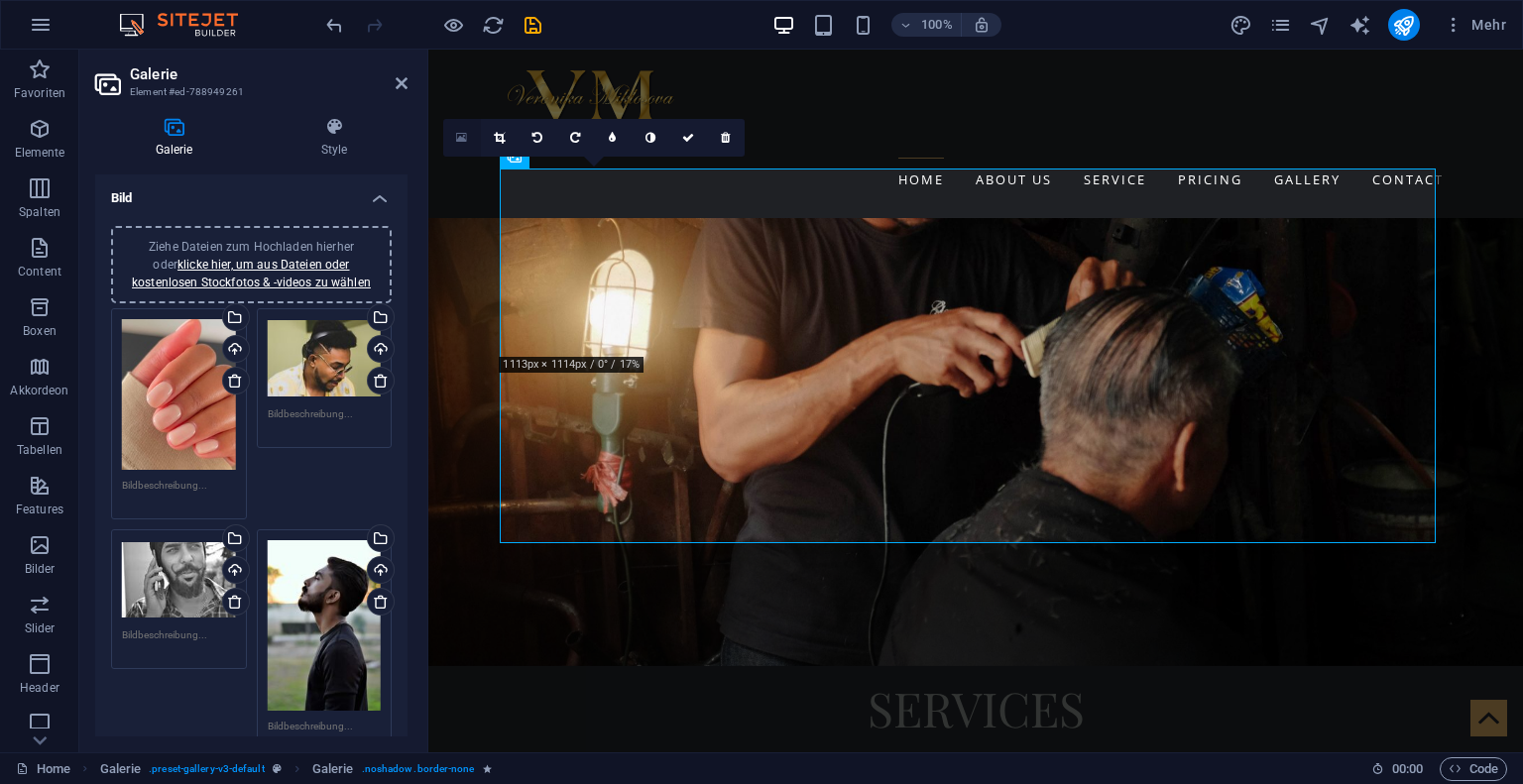 click at bounding box center (462, 138) 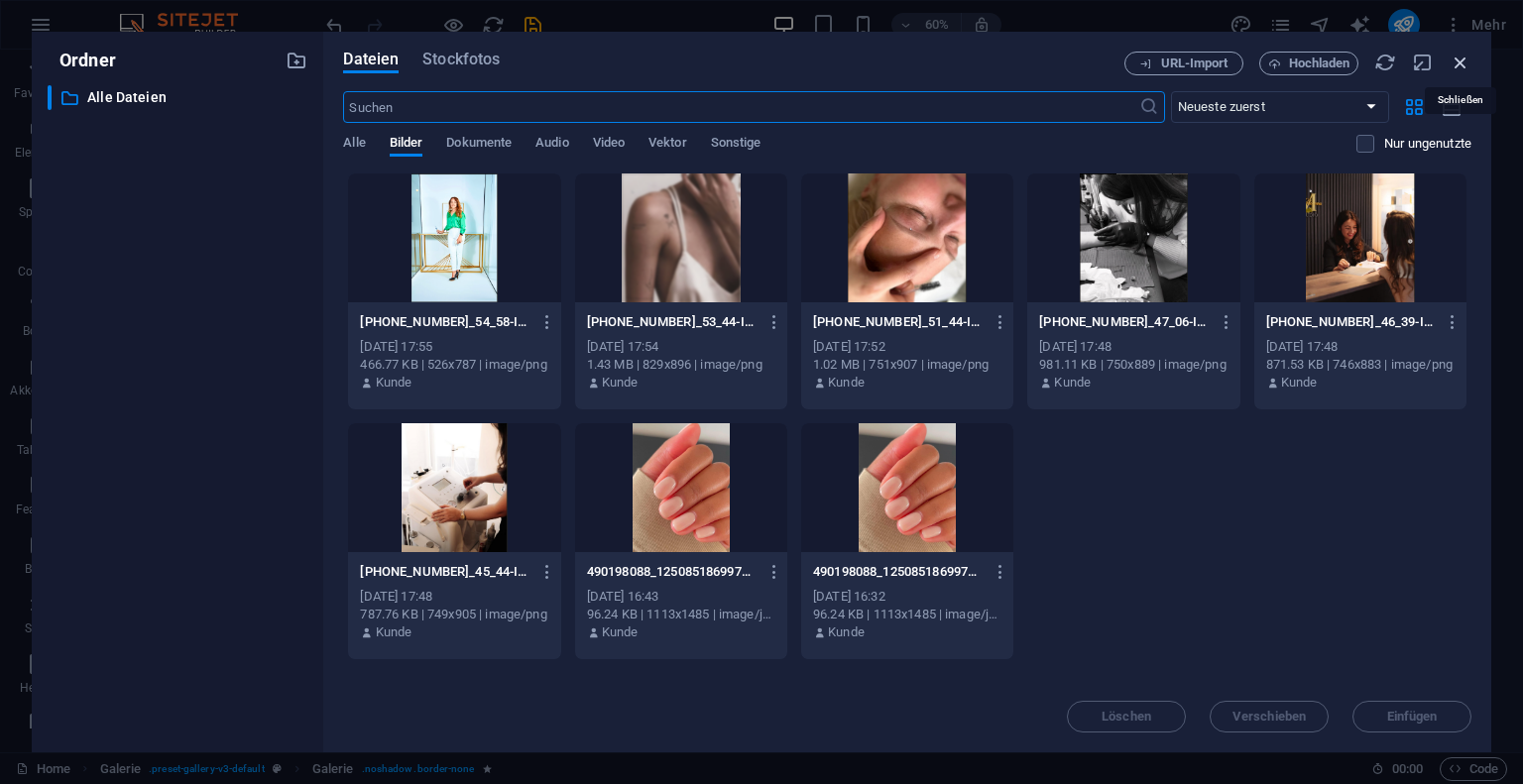 click at bounding box center (1461, 62) 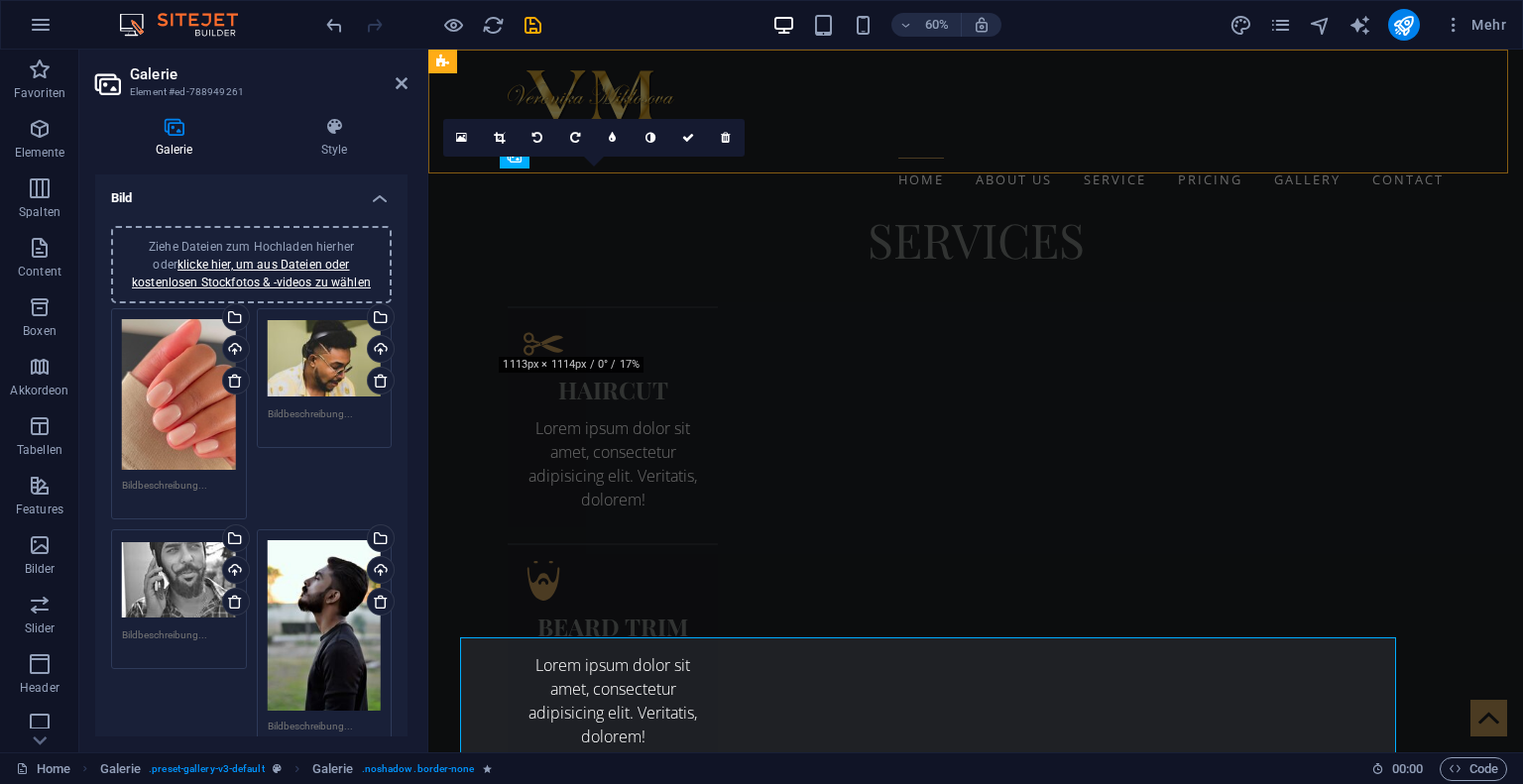 scroll, scrollTop: 3555, scrollLeft: 0, axis: vertical 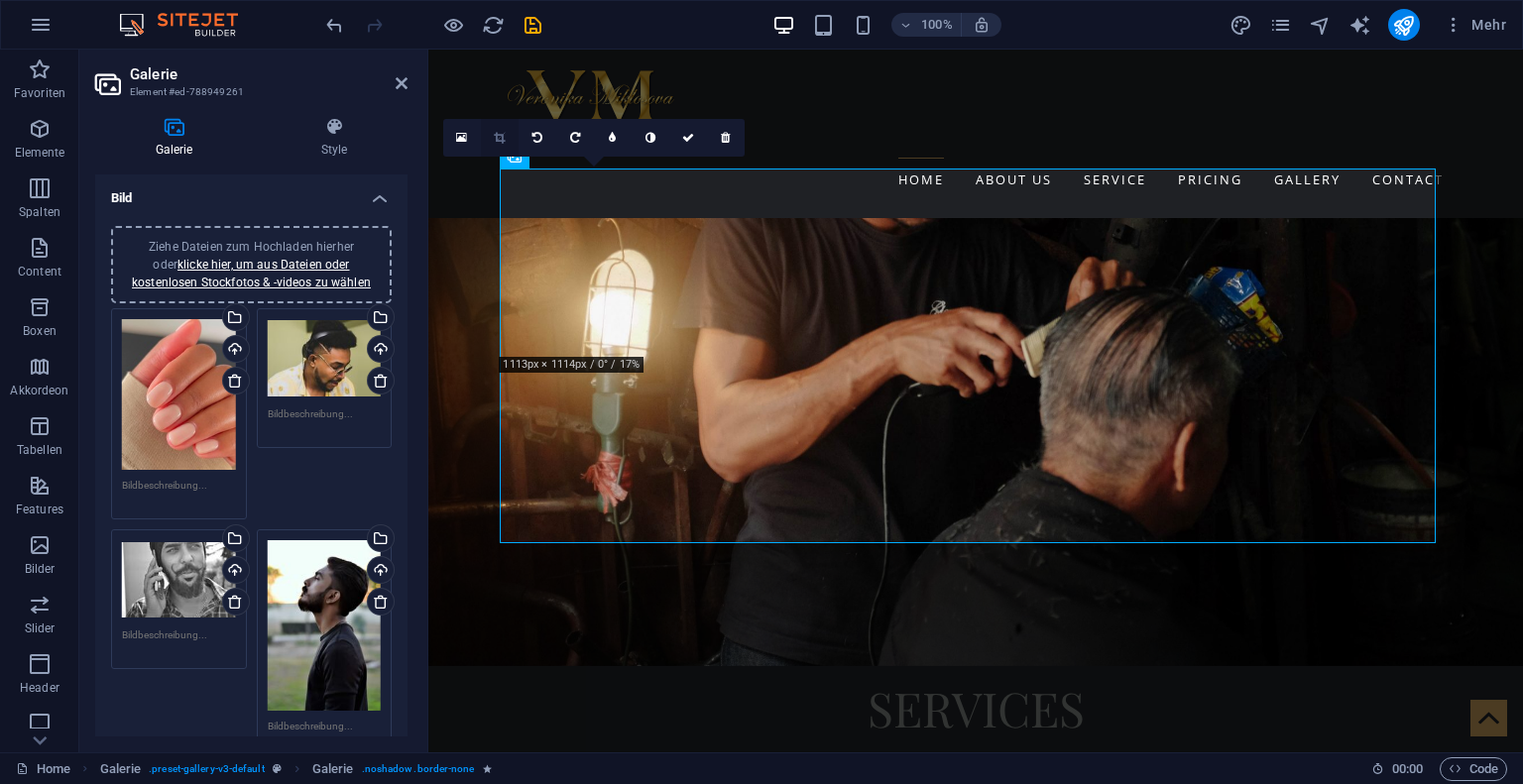 click at bounding box center [499, 138] 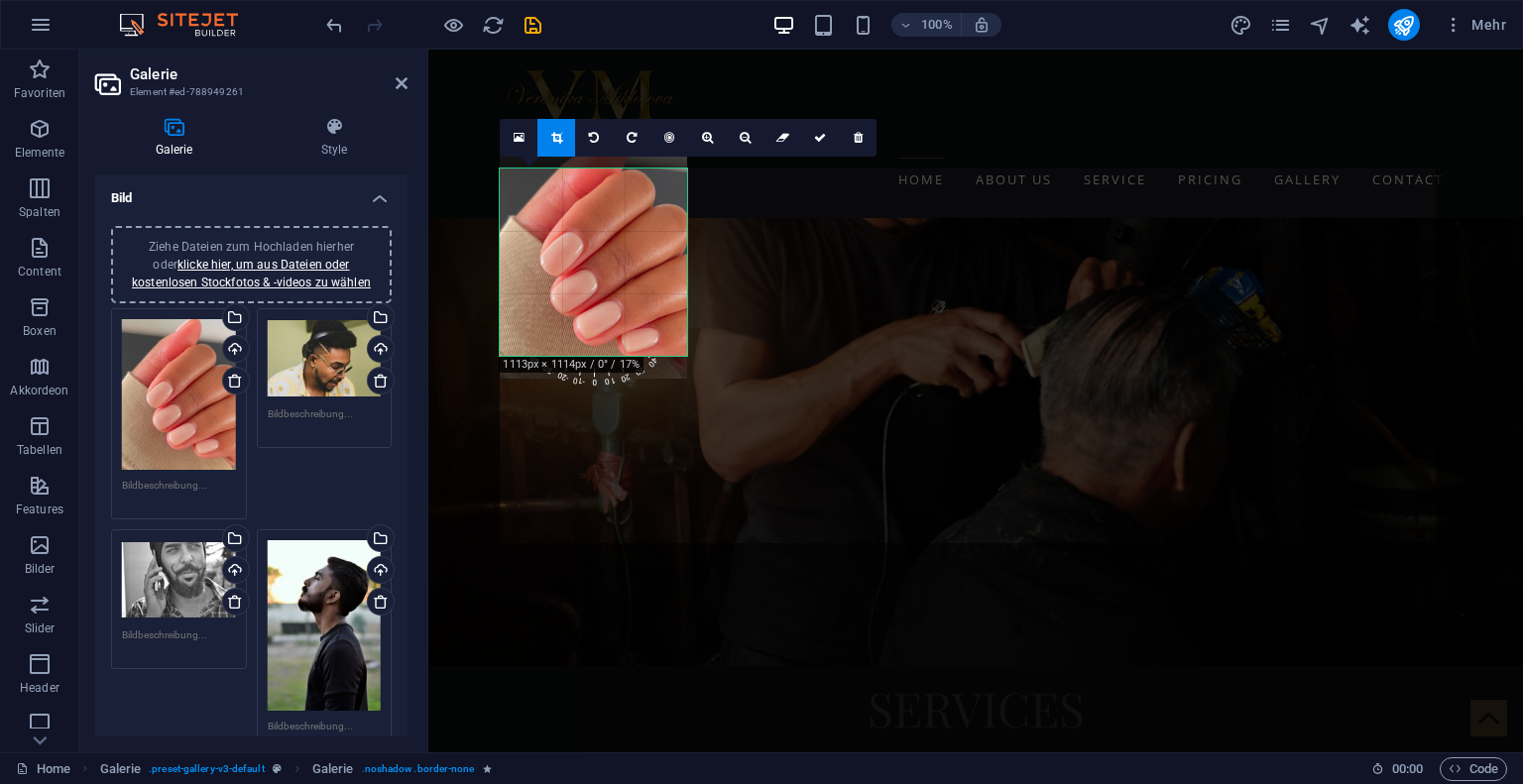 drag, startPoint x: 607, startPoint y: 308, endPoint x: 611, endPoint y: 269, distance: 39.2046 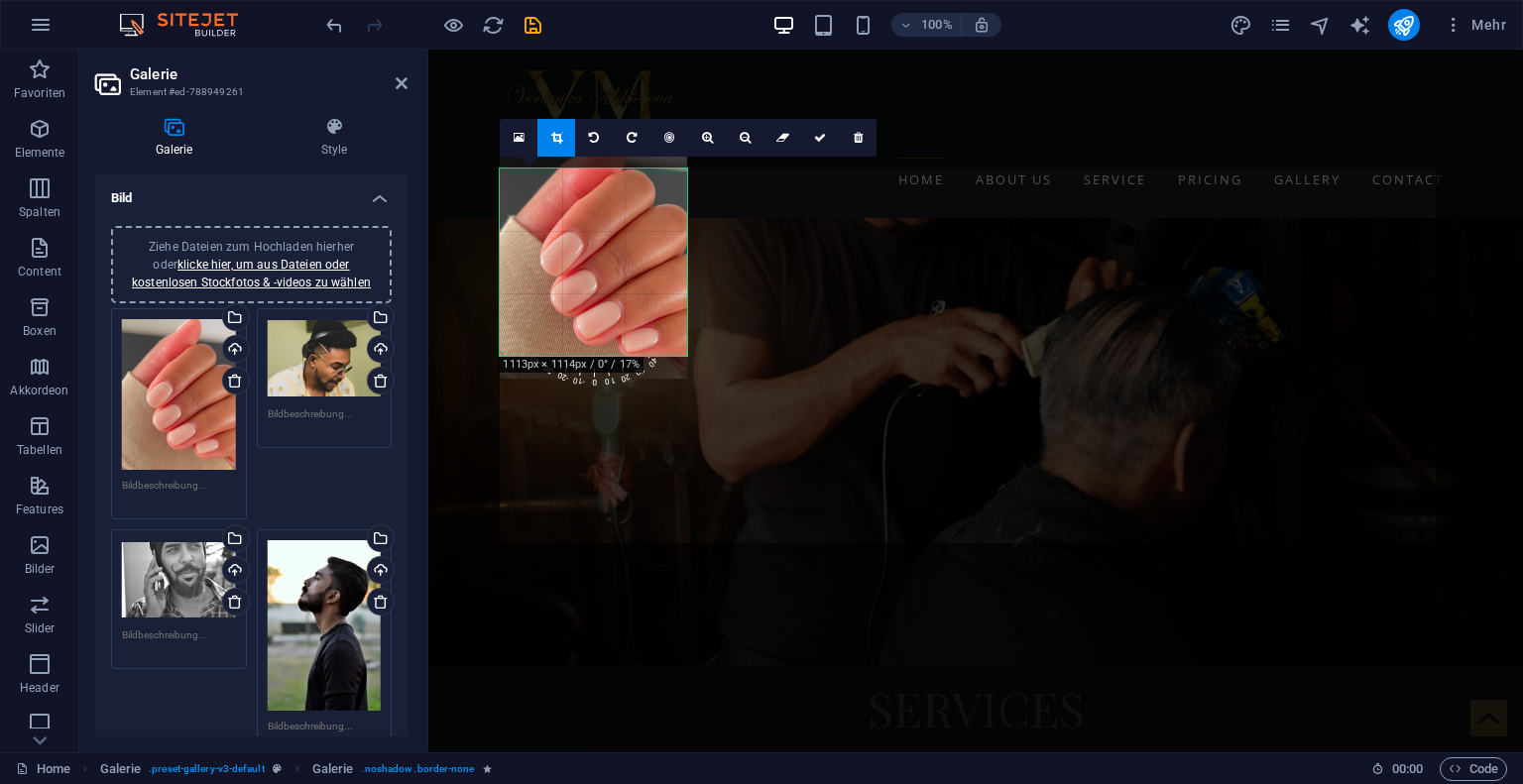click at bounding box center (593, 254) 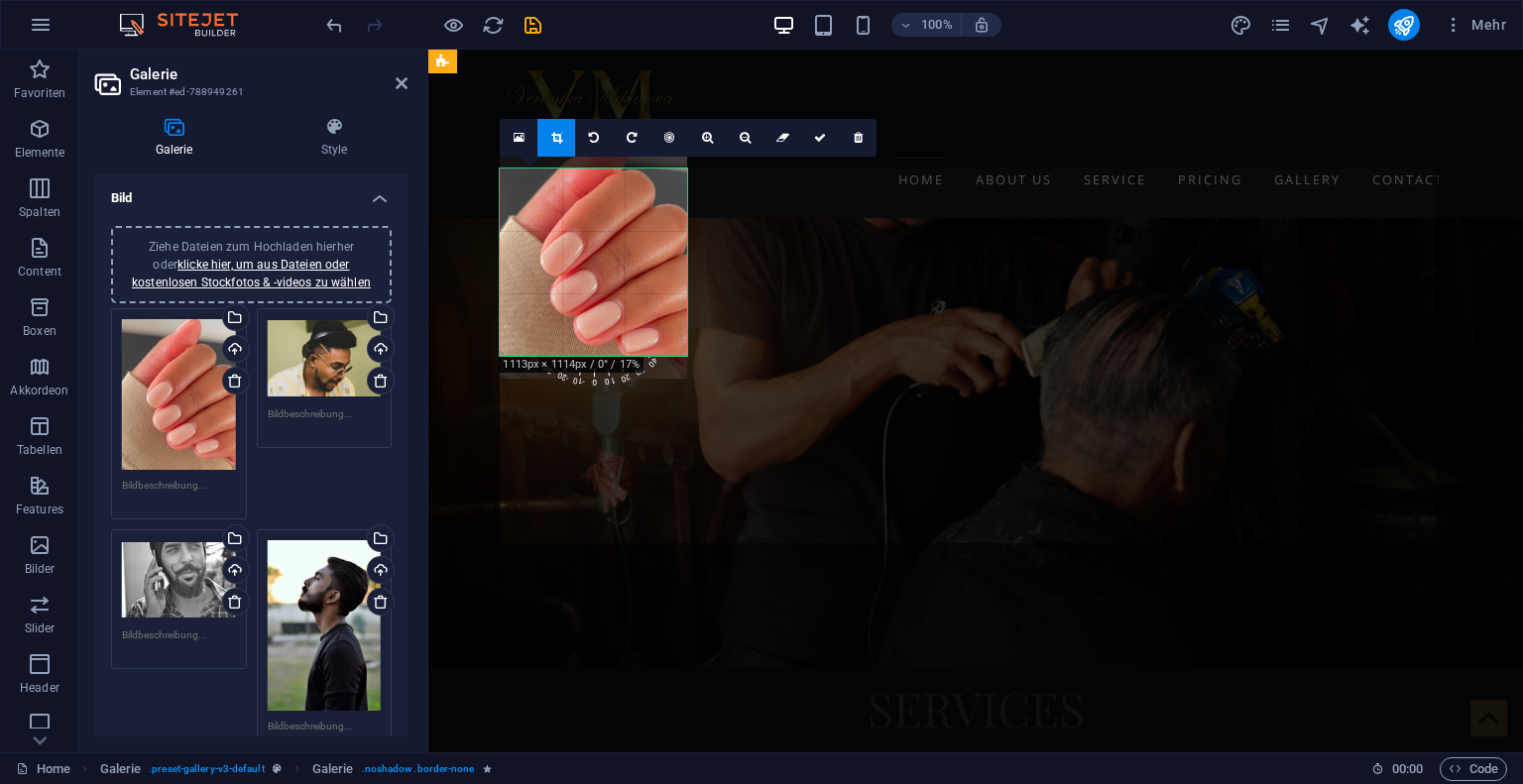 click at bounding box center (1099, 11540) 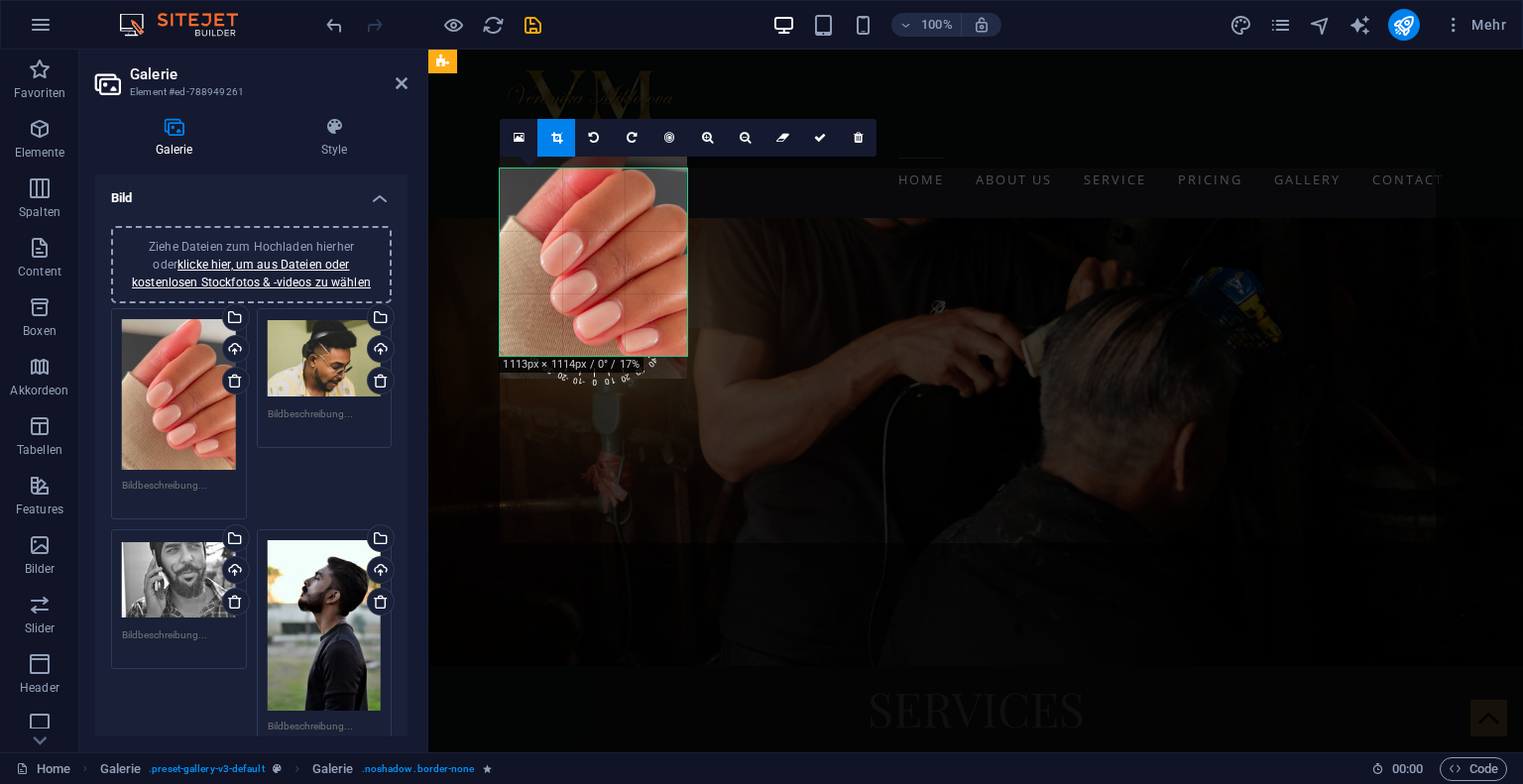 click at bounding box center [1099, 11540] 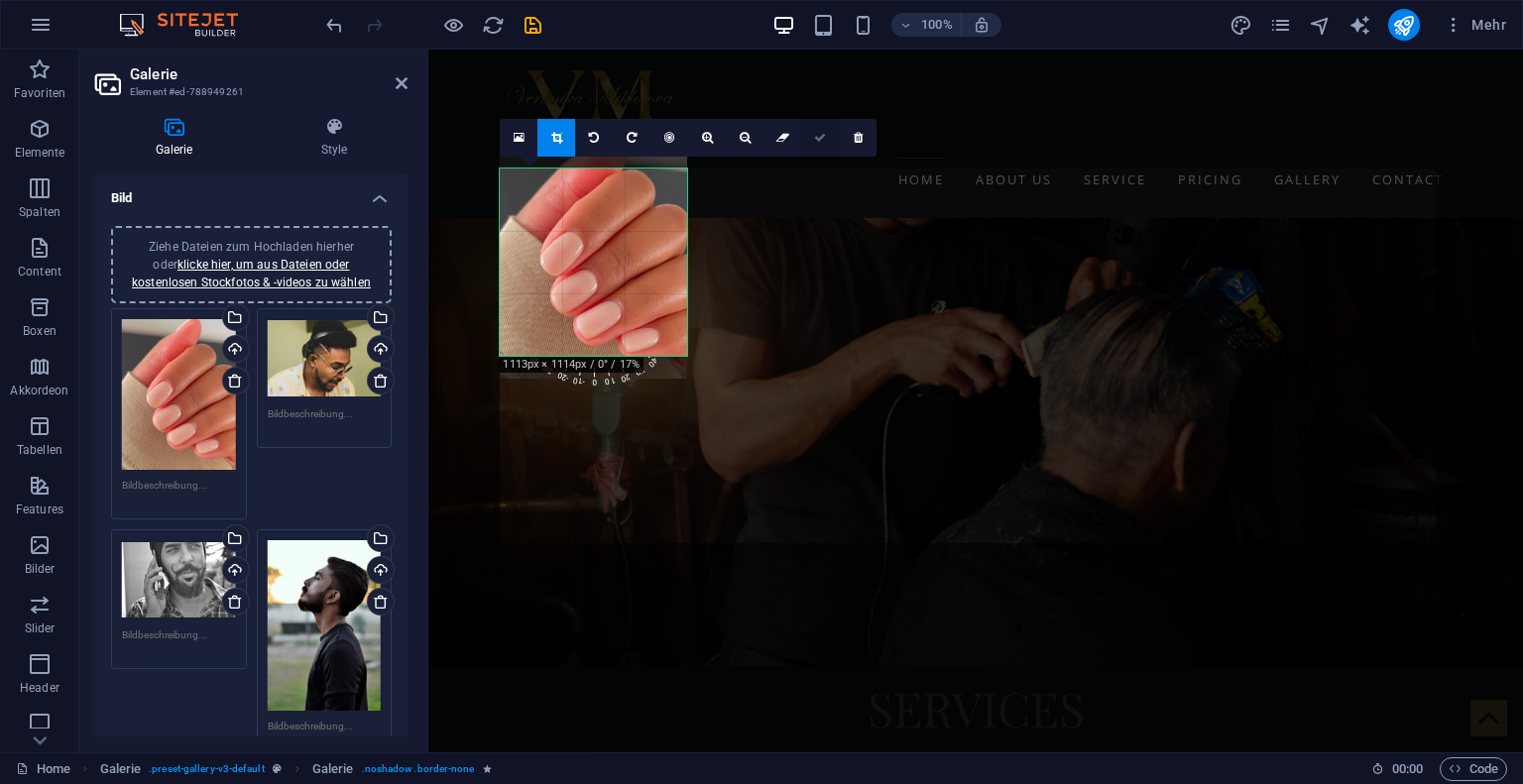 click at bounding box center (820, 138) 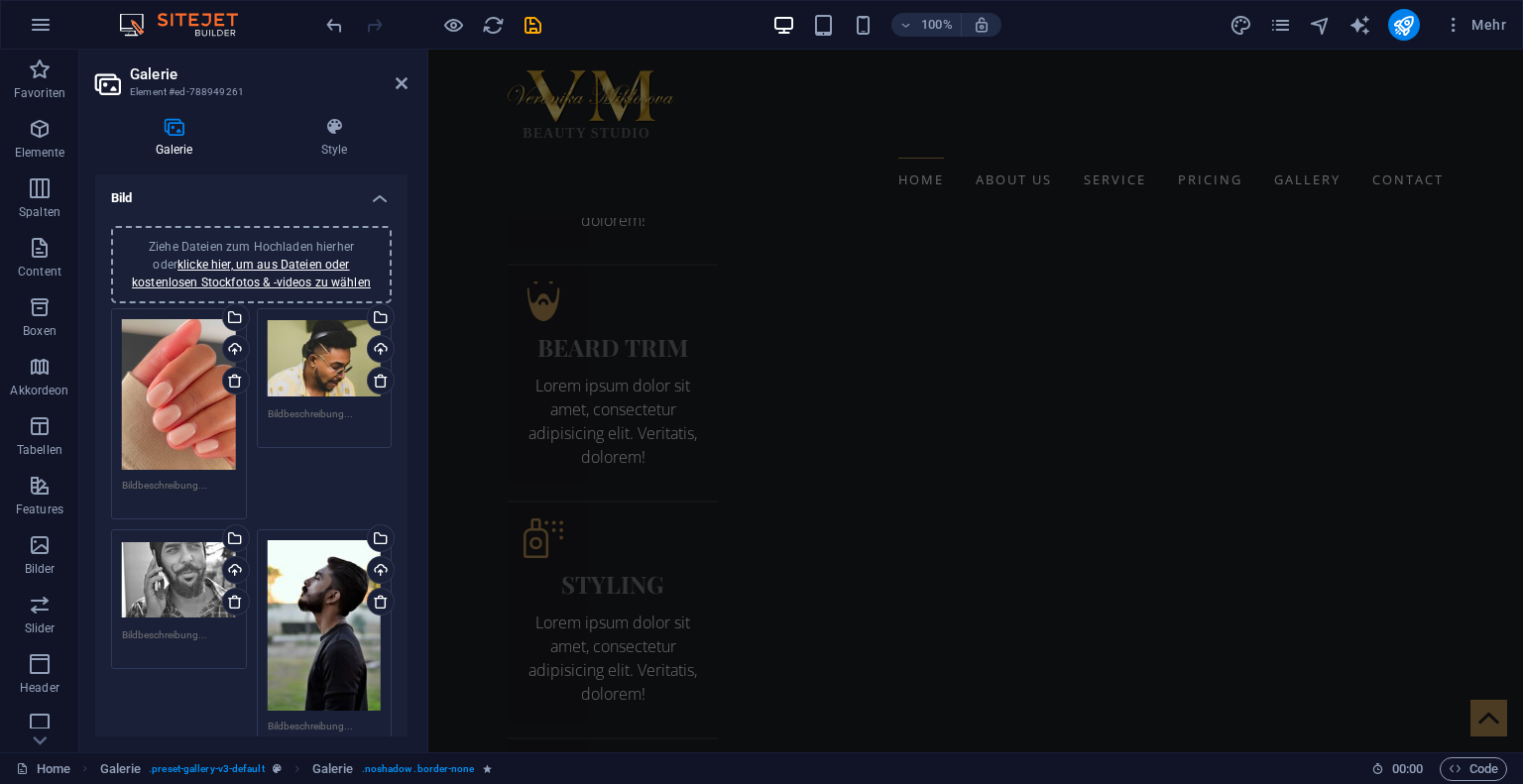 scroll, scrollTop: 4431, scrollLeft: 0, axis: vertical 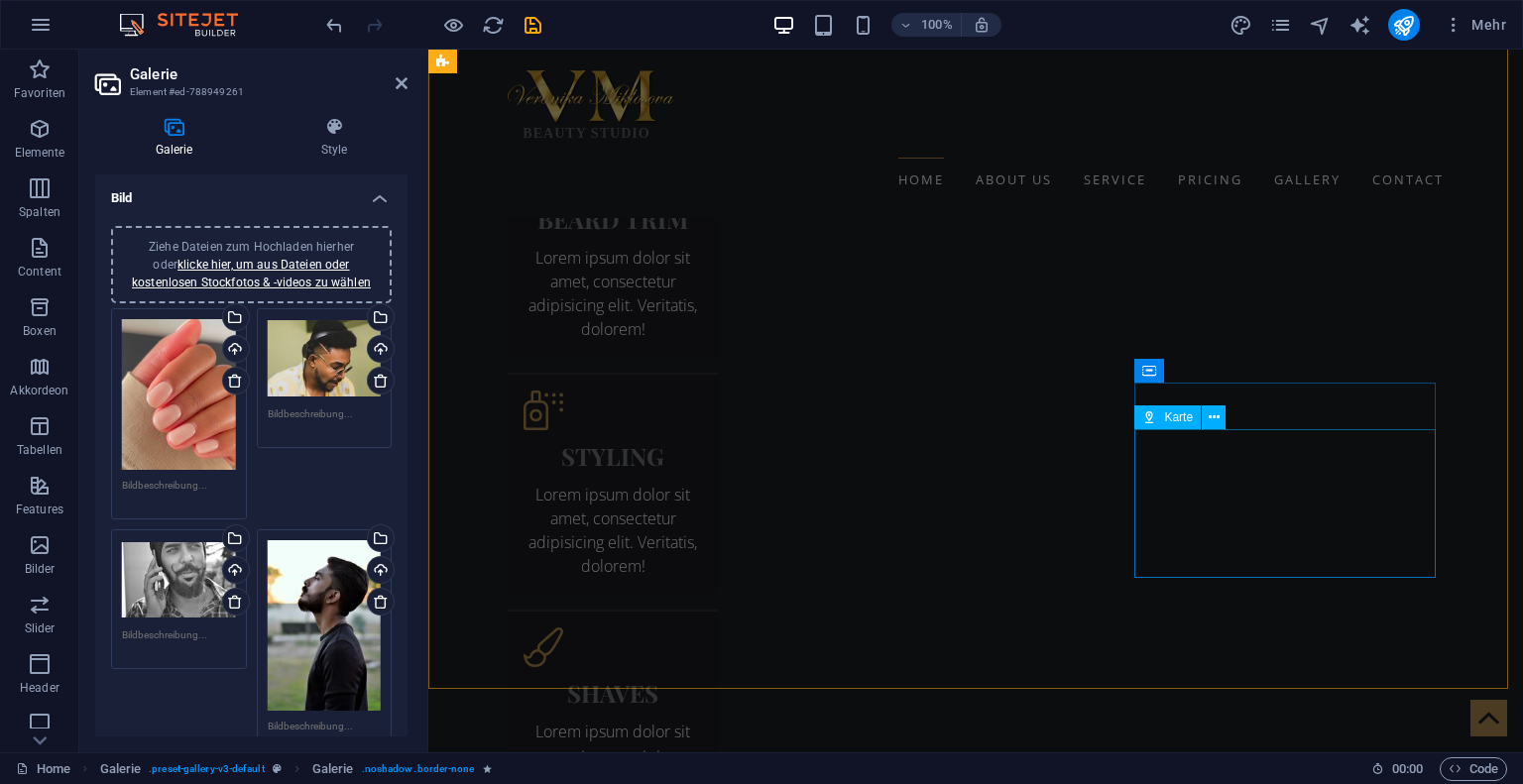 click at bounding box center (912, 14876) 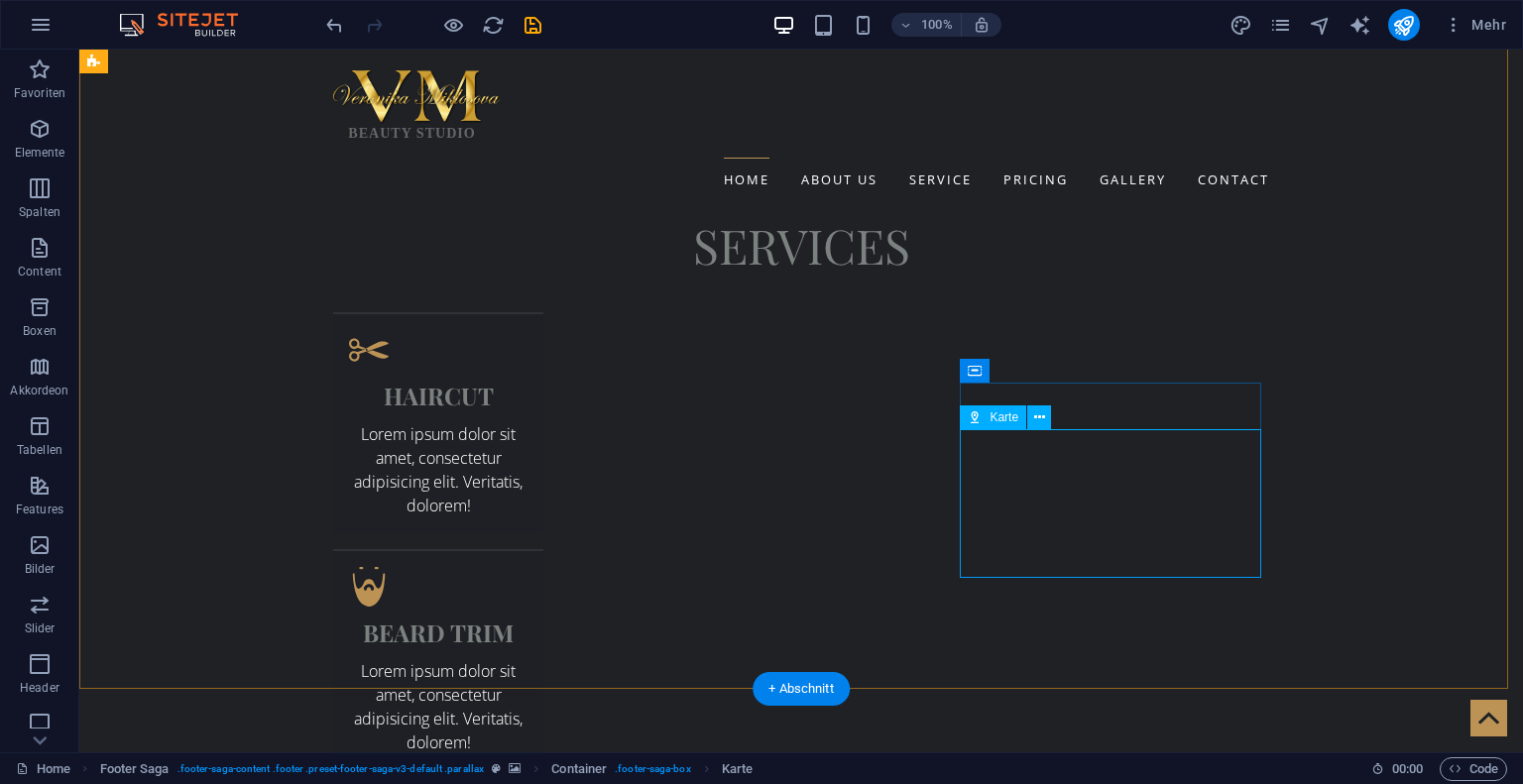 click at bounding box center (563, 15610) 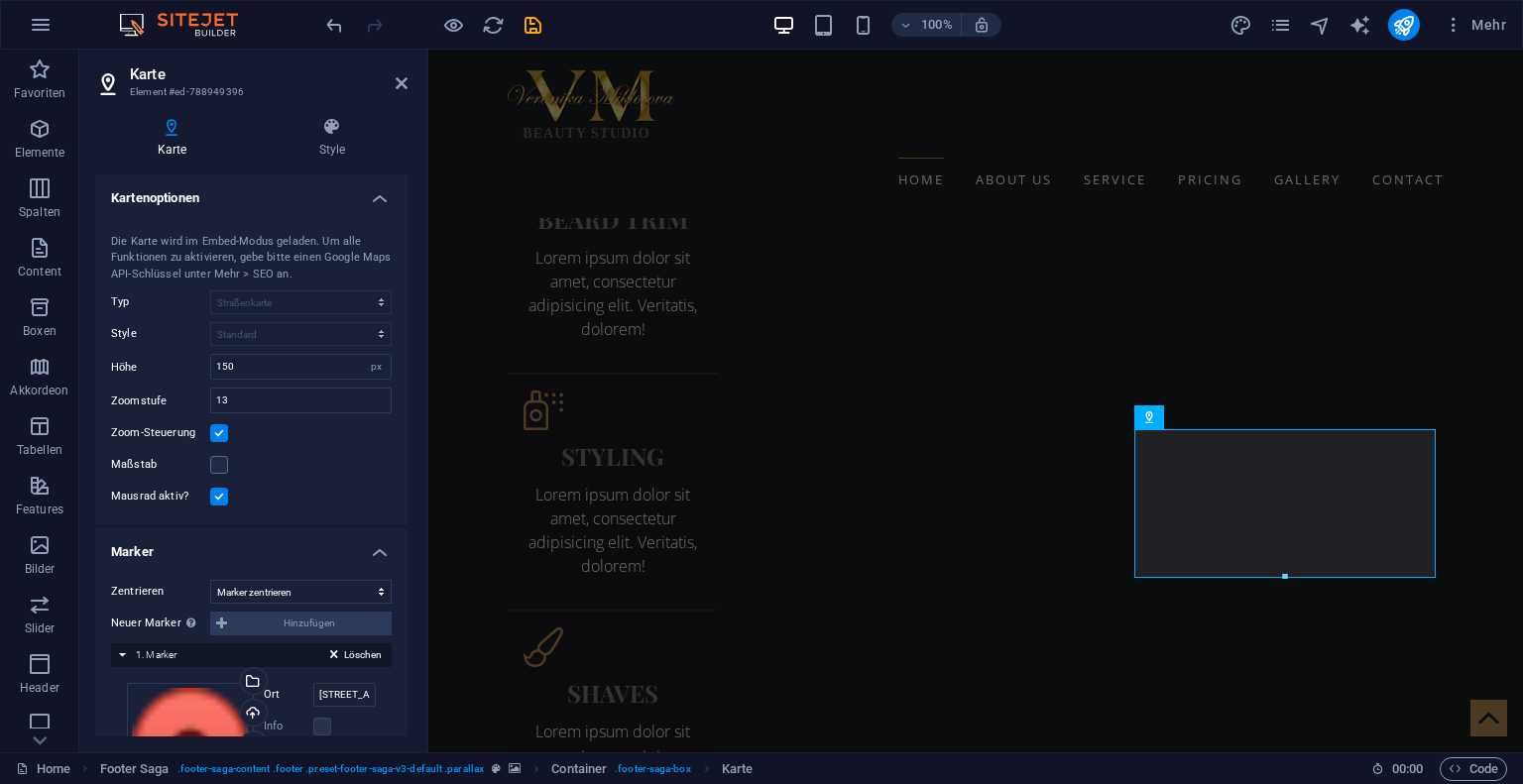 scroll, scrollTop: 175, scrollLeft: 0, axis: vertical 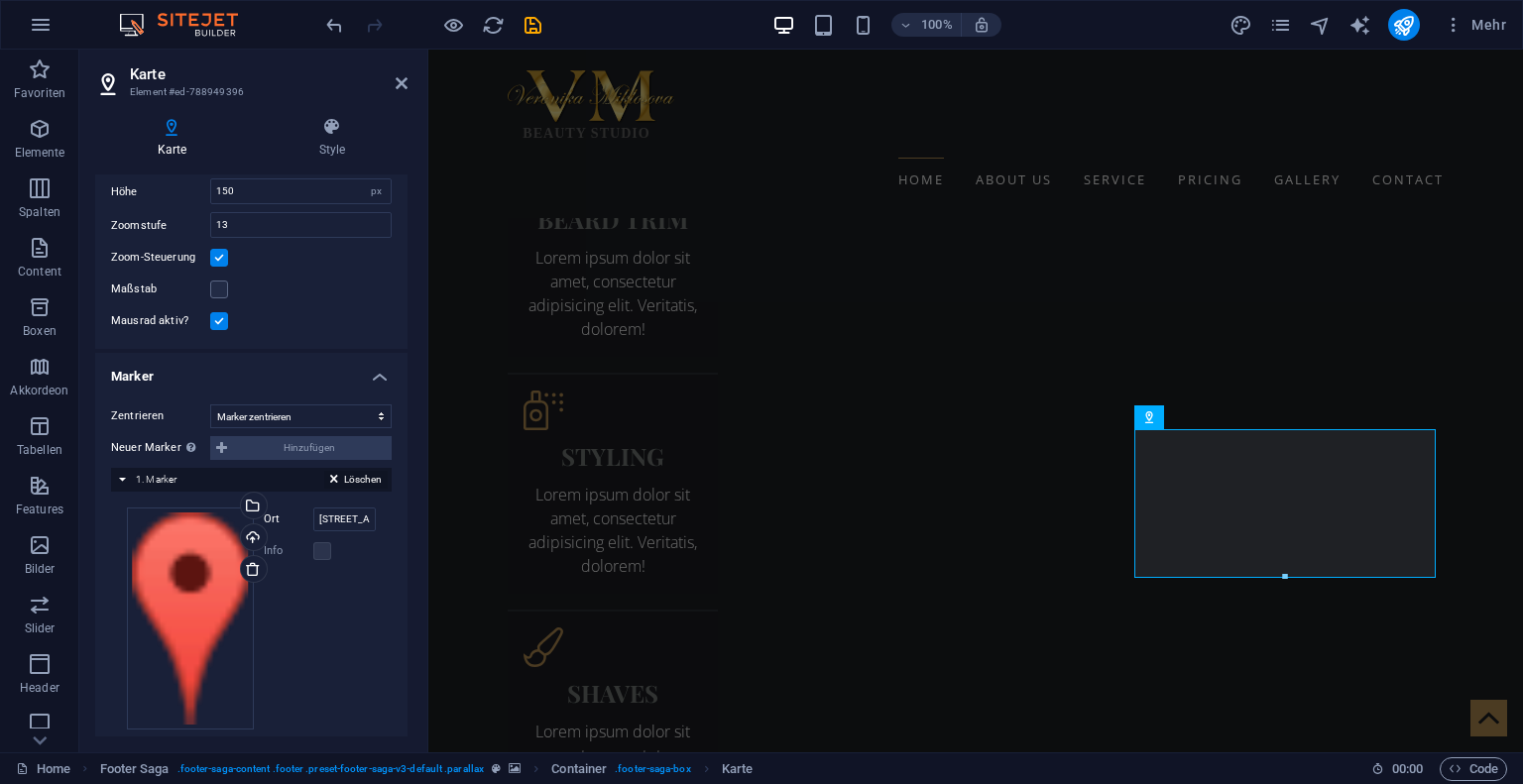 click at bounding box center (334, 483) 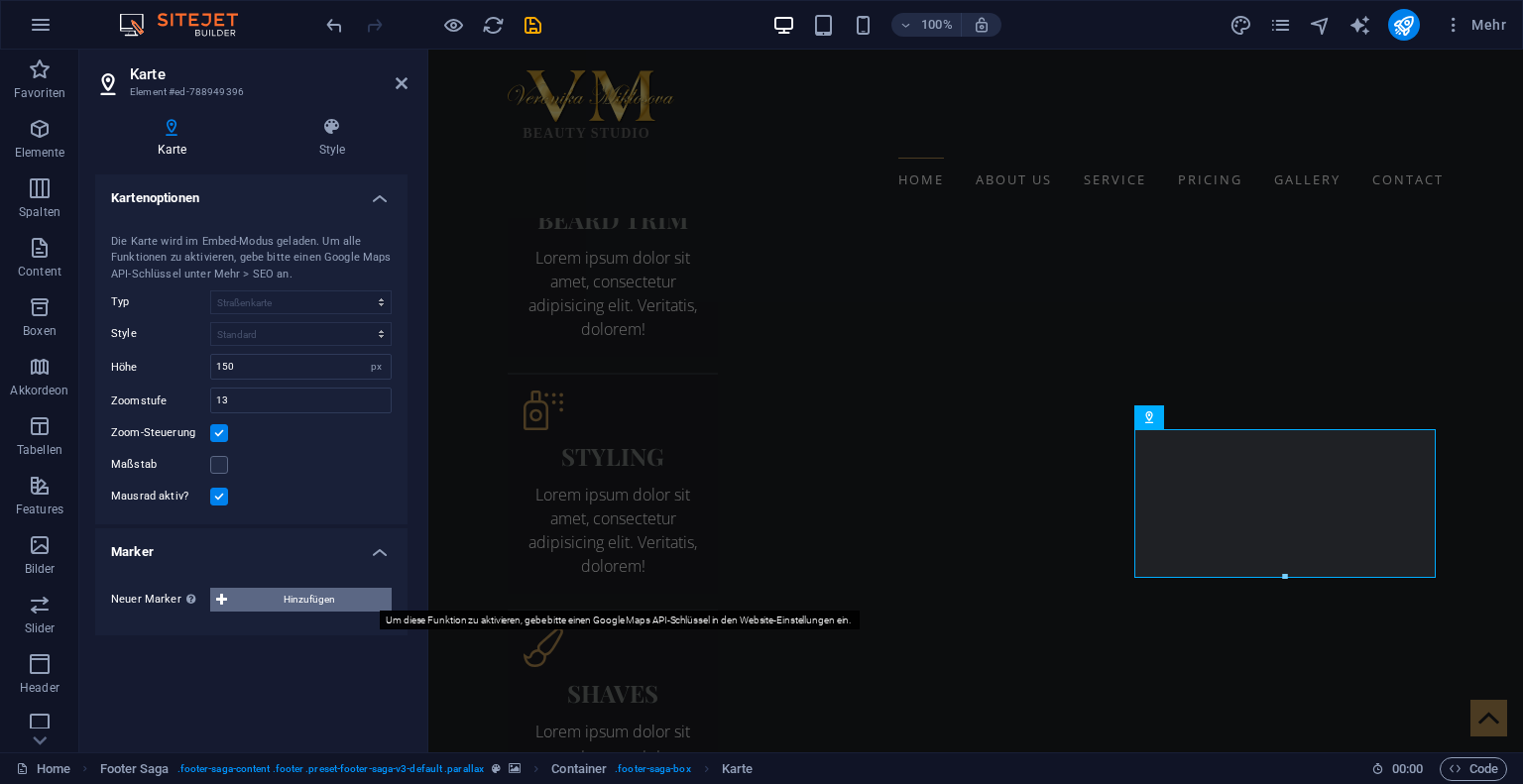 click on "Hinzufügen" at bounding box center [309, 600] 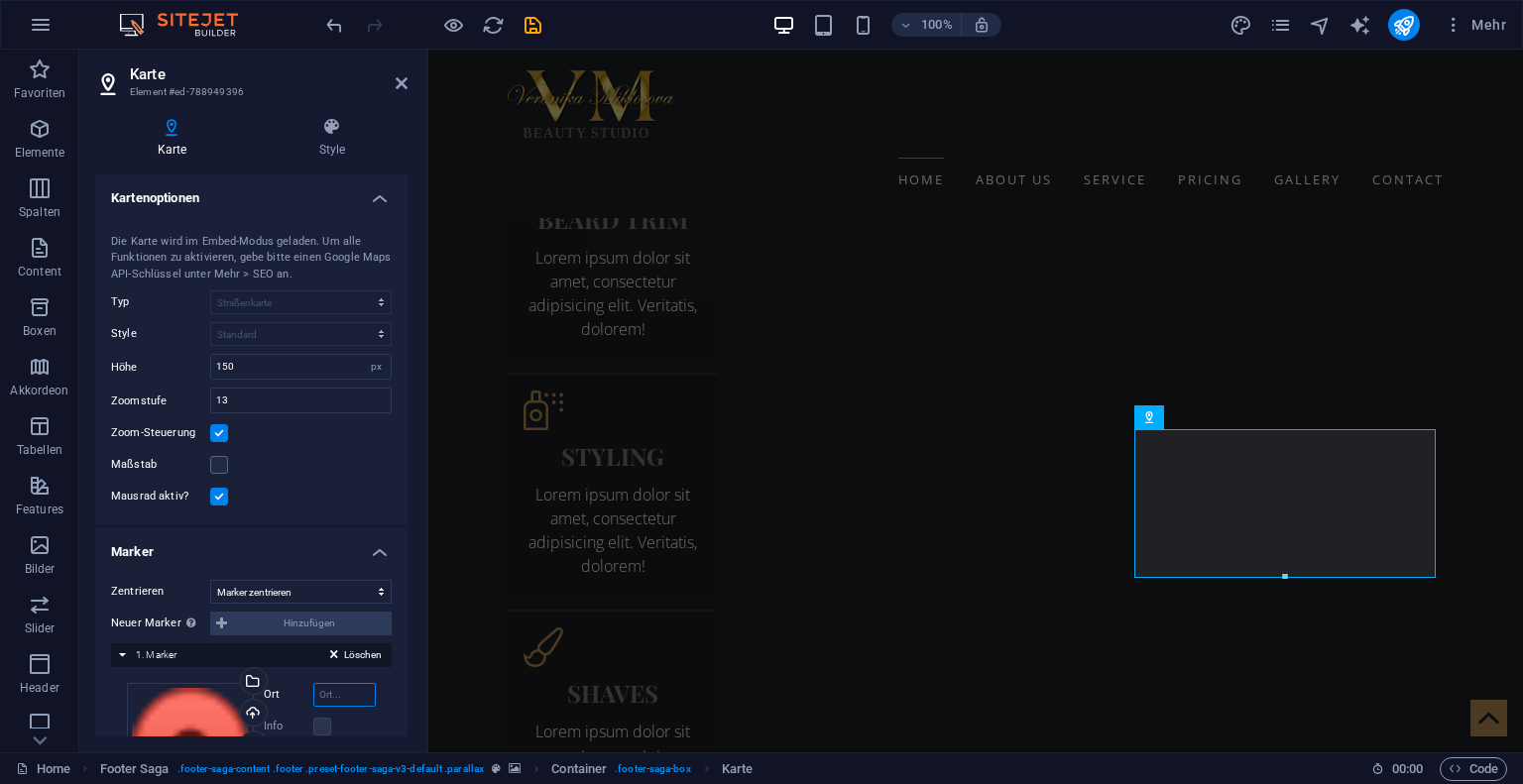 click on "Ort" at bounding box center (345, 695) 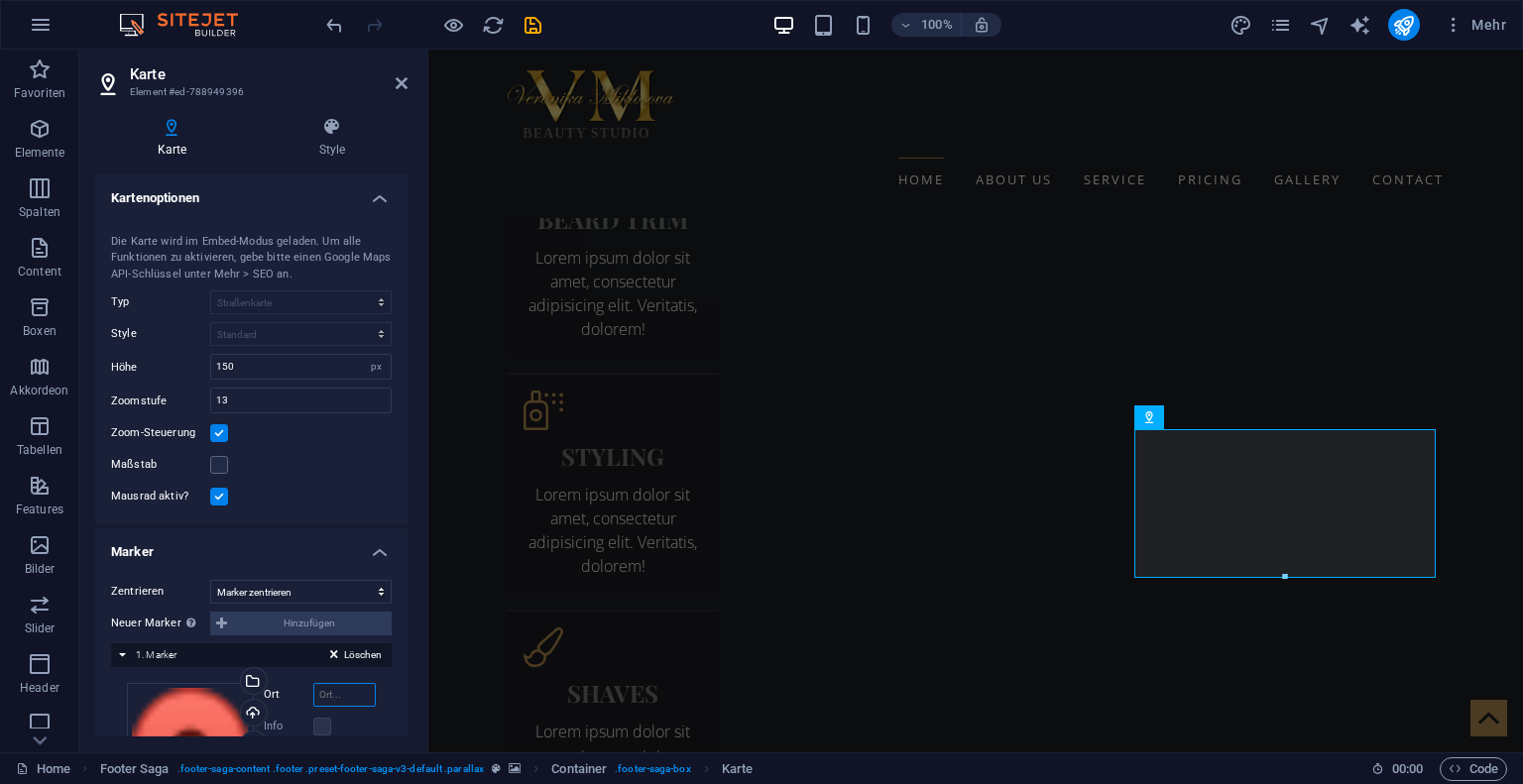 click on "Ort" at bounding box center [345, 695] 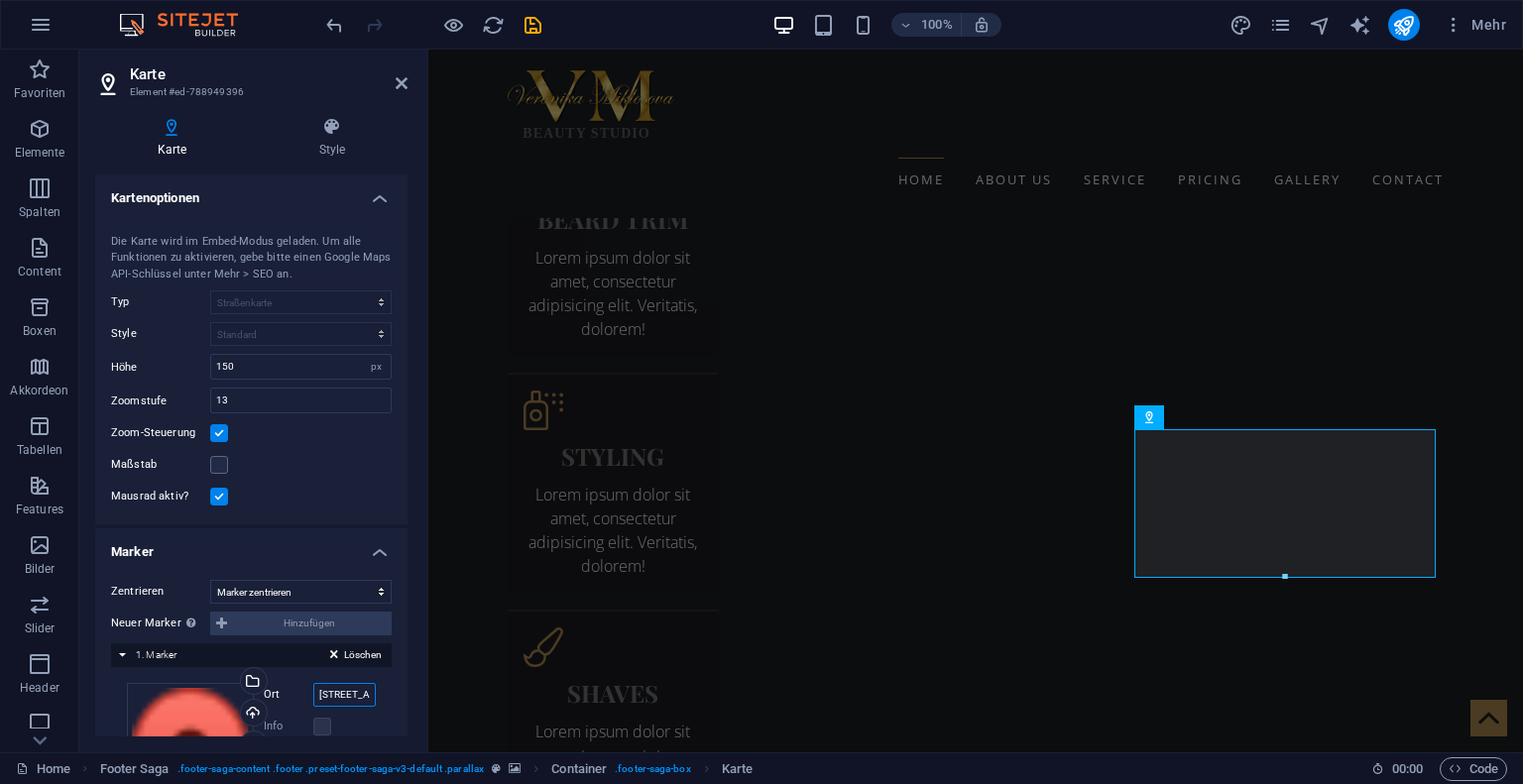 scroll, scrollTop: 0, scrollLeft: 225, axis: horizontal 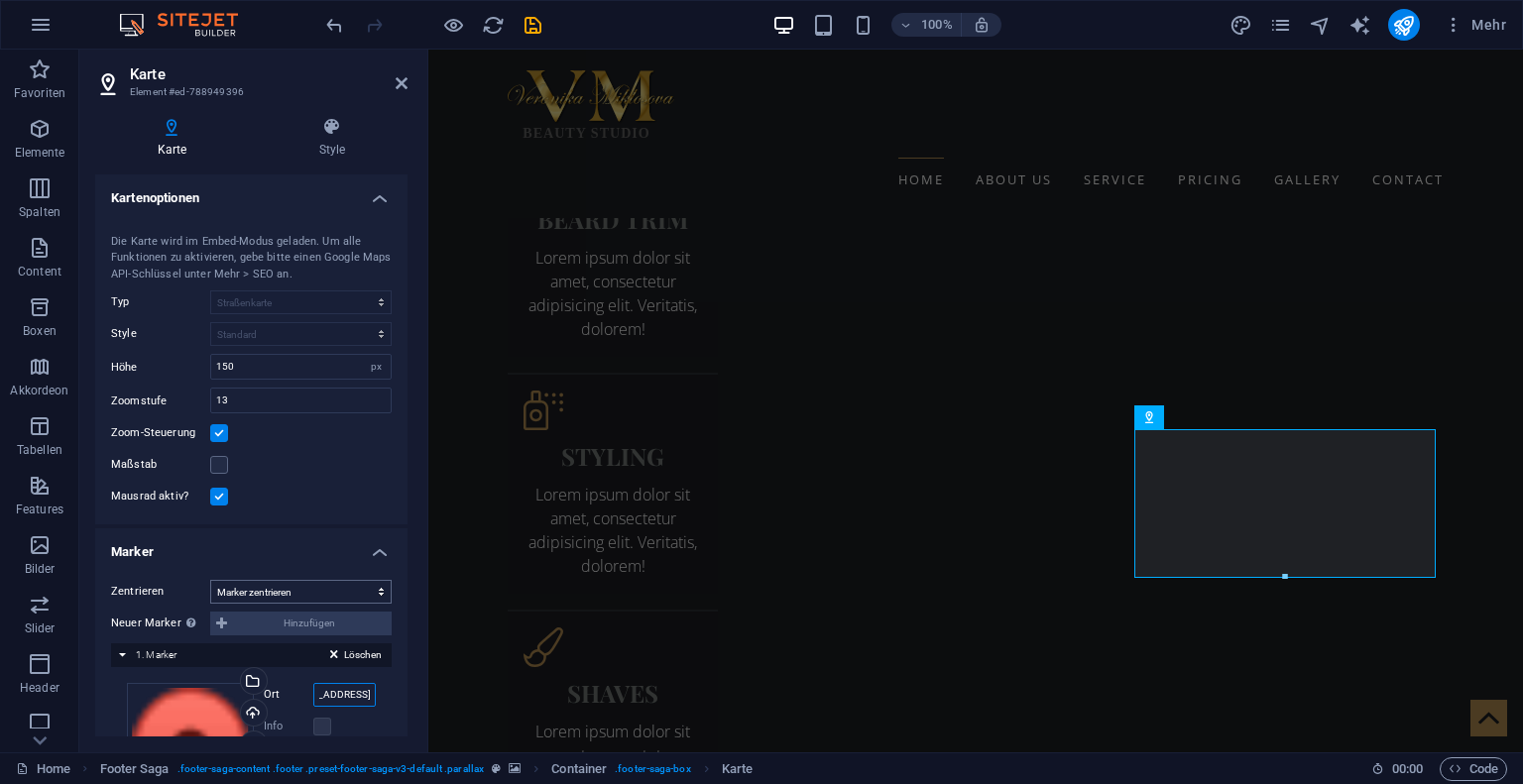 type on "[STREET_ADDRESS]" 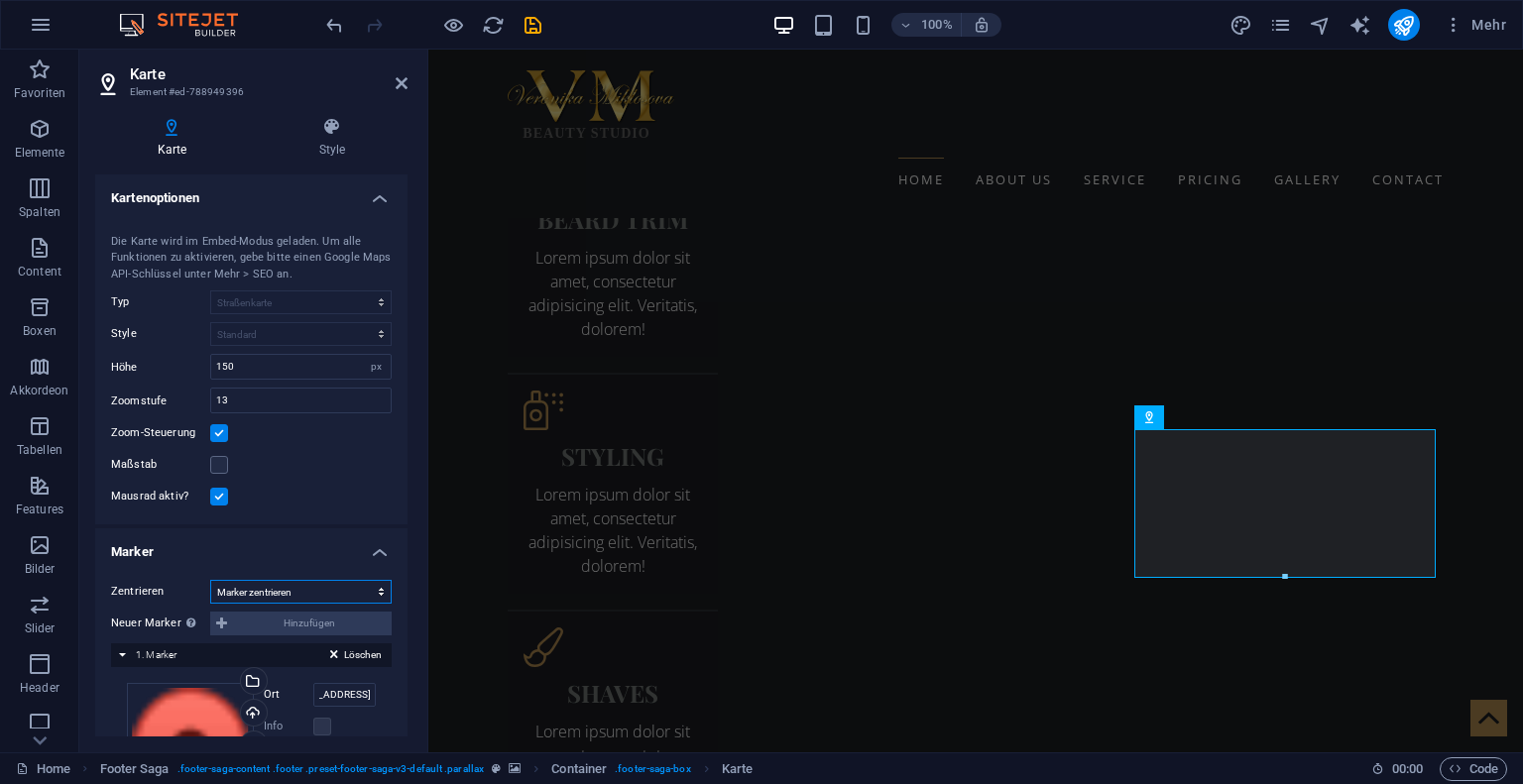 scroll, scrollTop: 0, scrollLeft: 0, axis: both 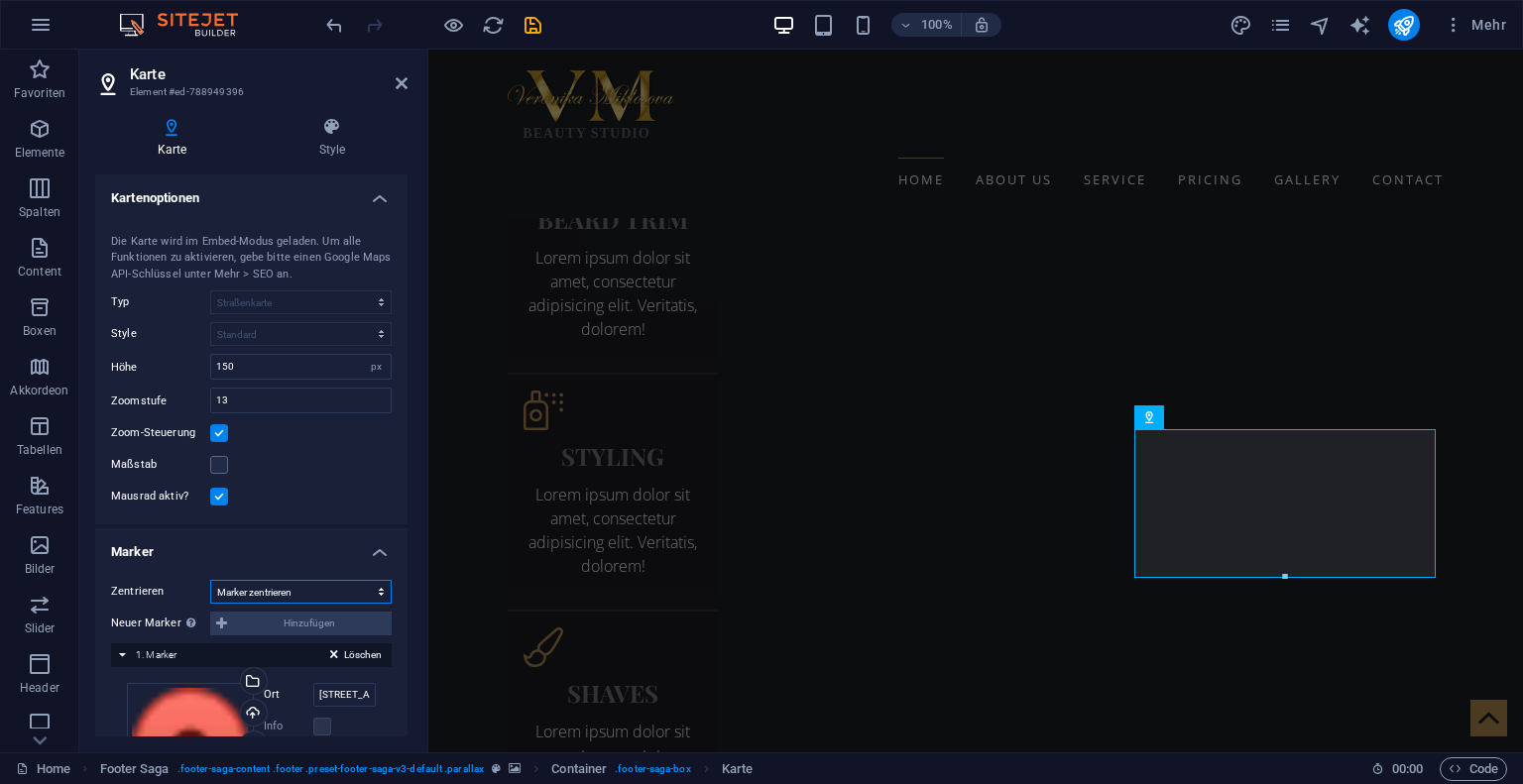 click on "Nicht zentrieren Marker zentrieren Marker zentrieren und zoomen" at bounding box center [300, 592] 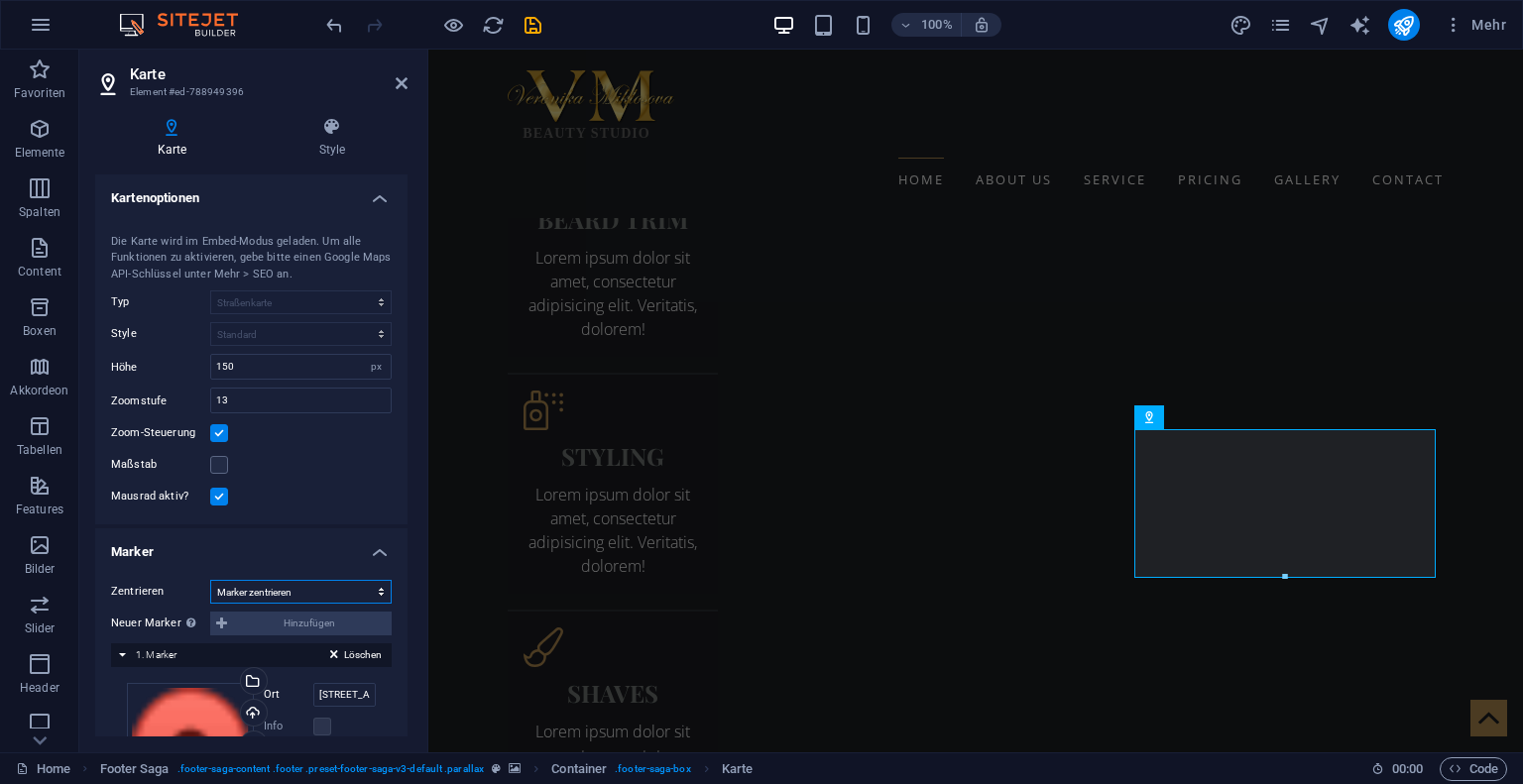 select on "2" 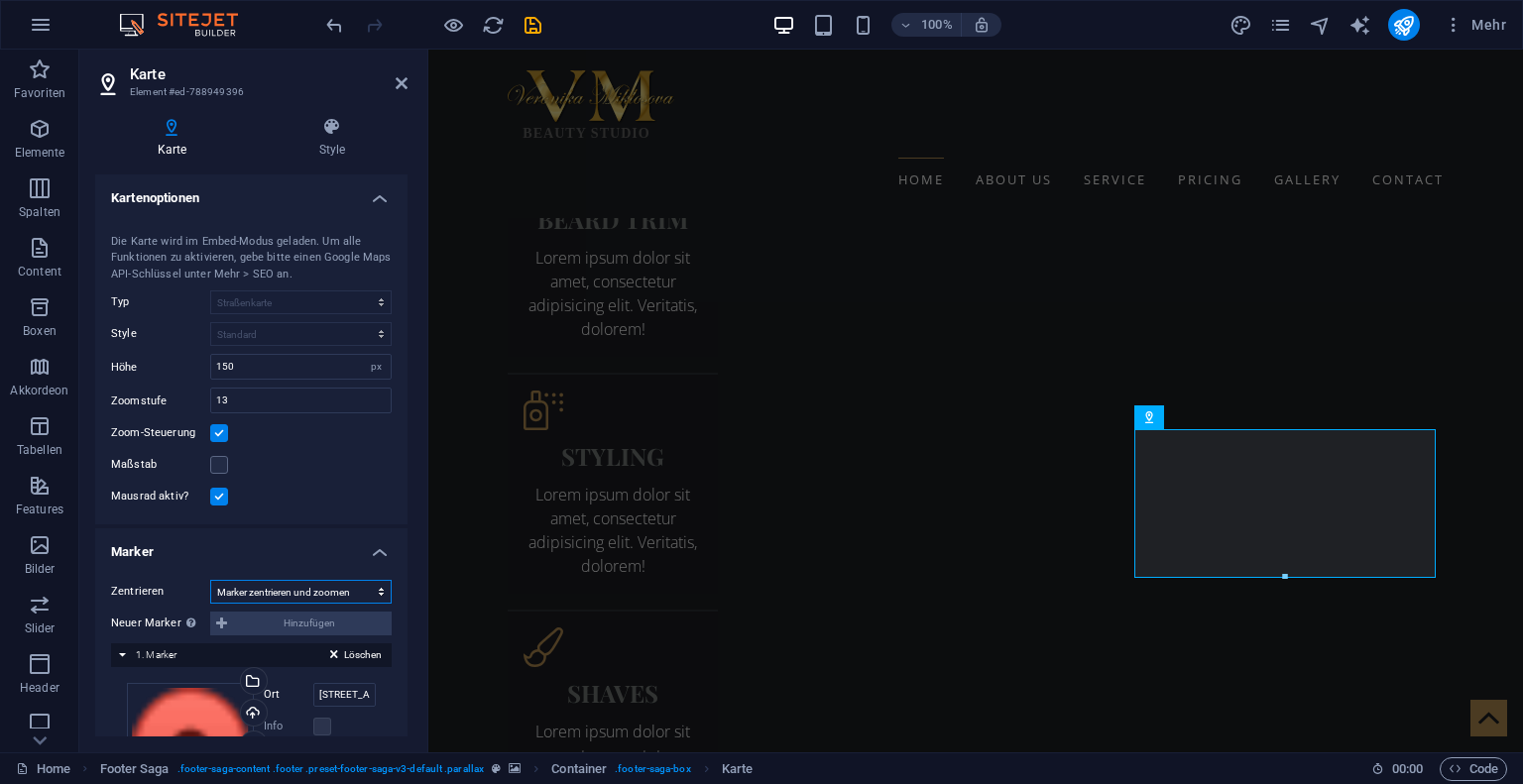 click on "Nicht zentrieren Marker zentrieren Marker zentrieren und zoomen" at bounding box center [300, 592] 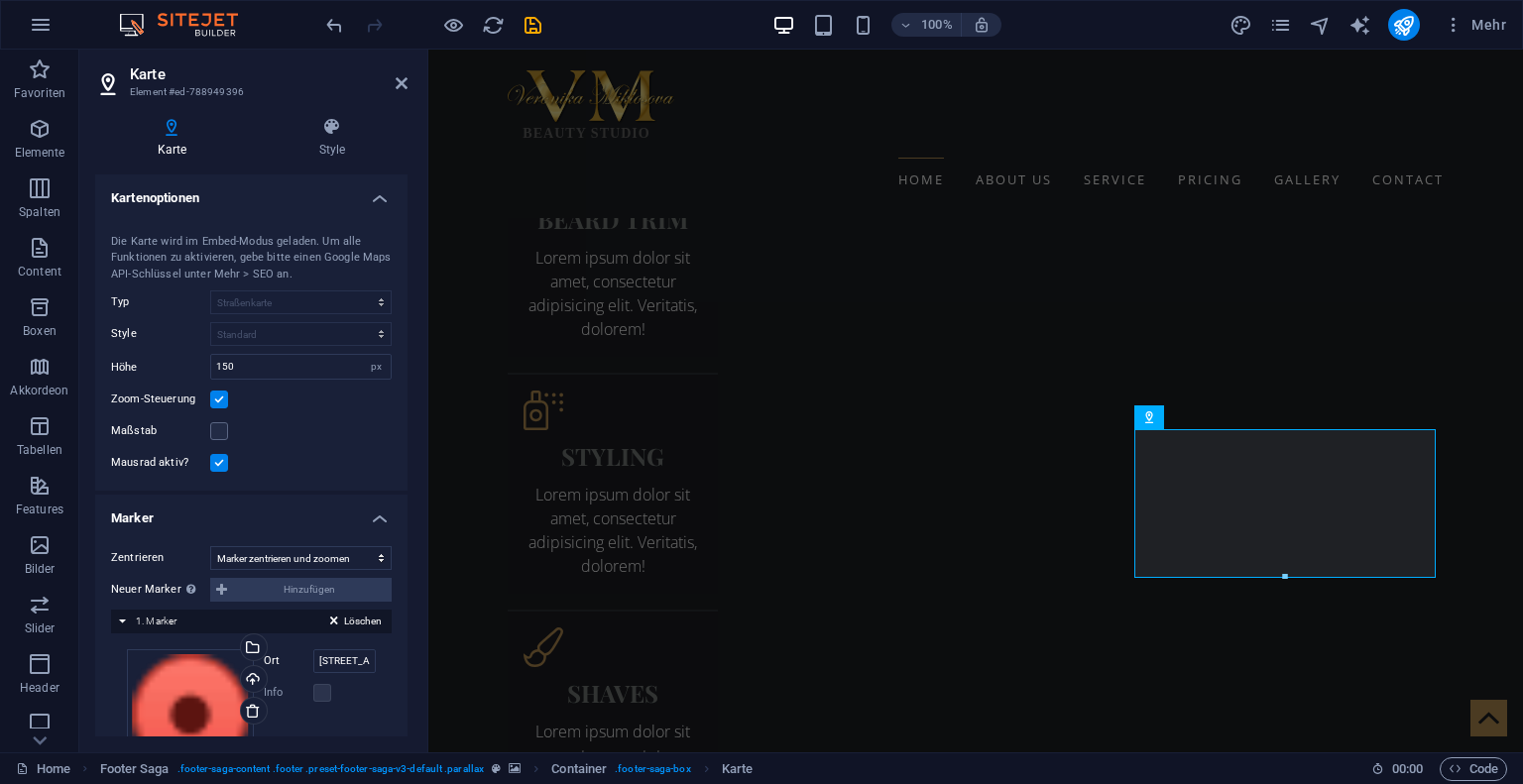 click at bounding box center (976, 11710) 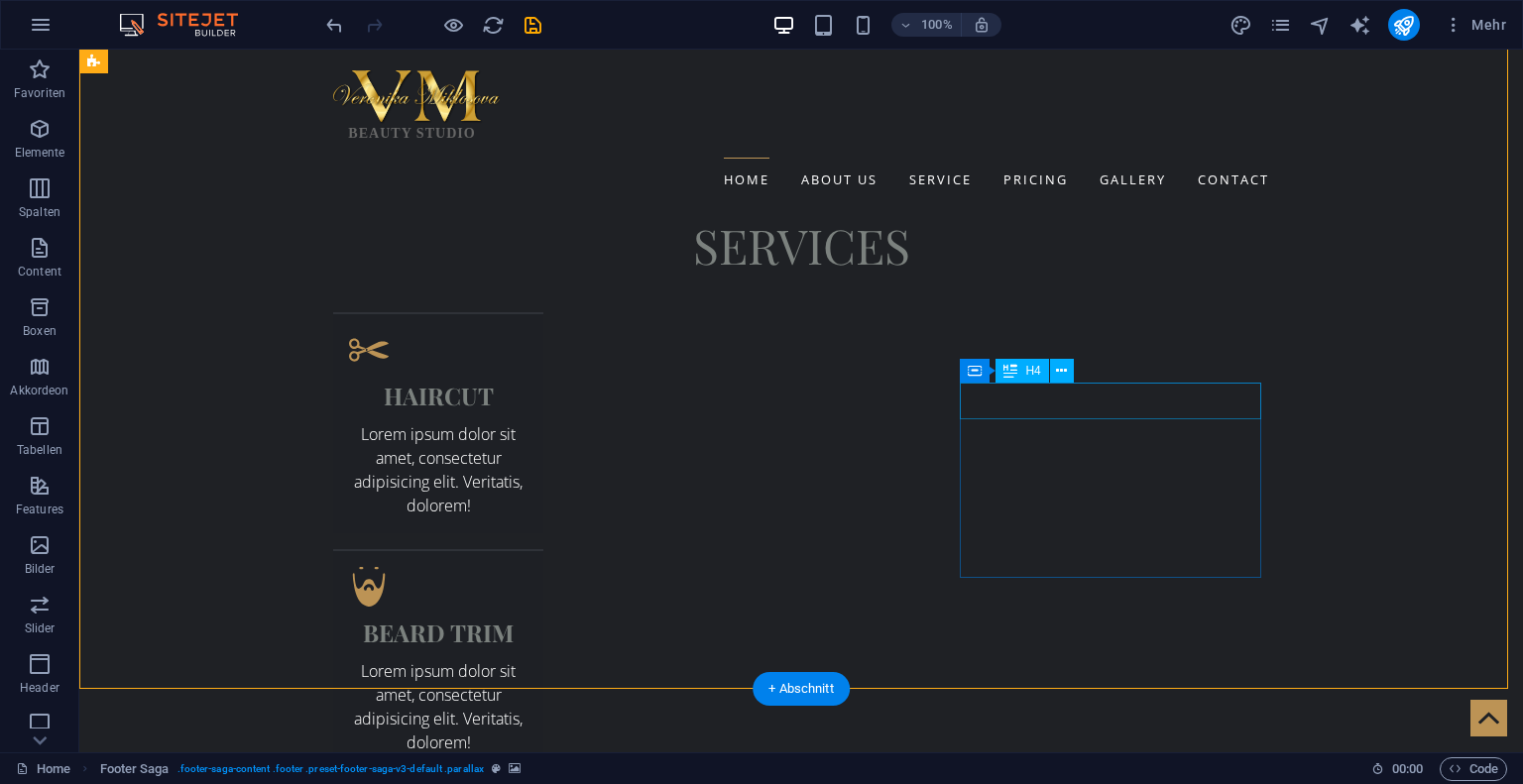 click on "LOCATION" at bounding box center [563, 15507] 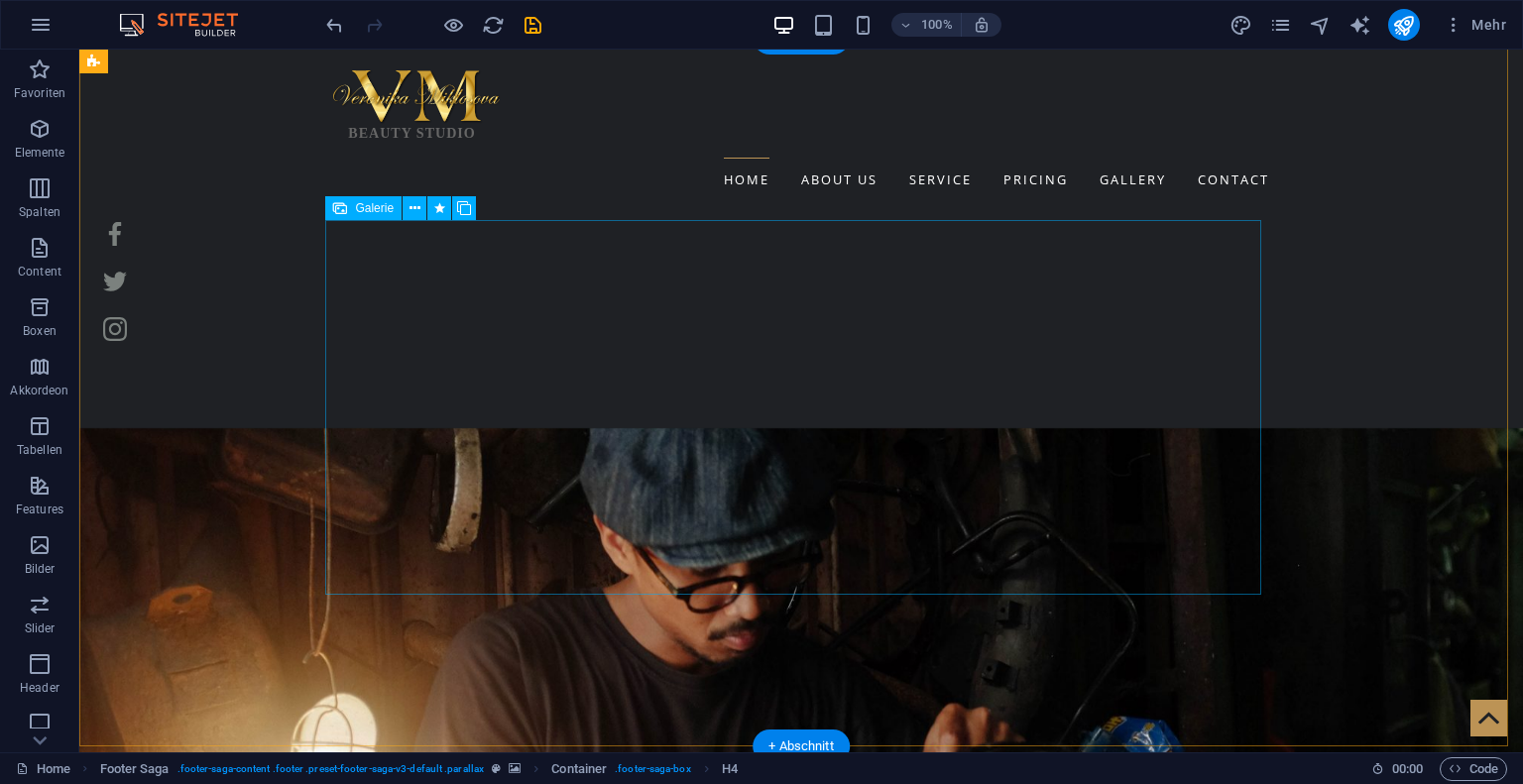 scroll, scrollTop: 3503, scrollLeft: 0, axis: vertical 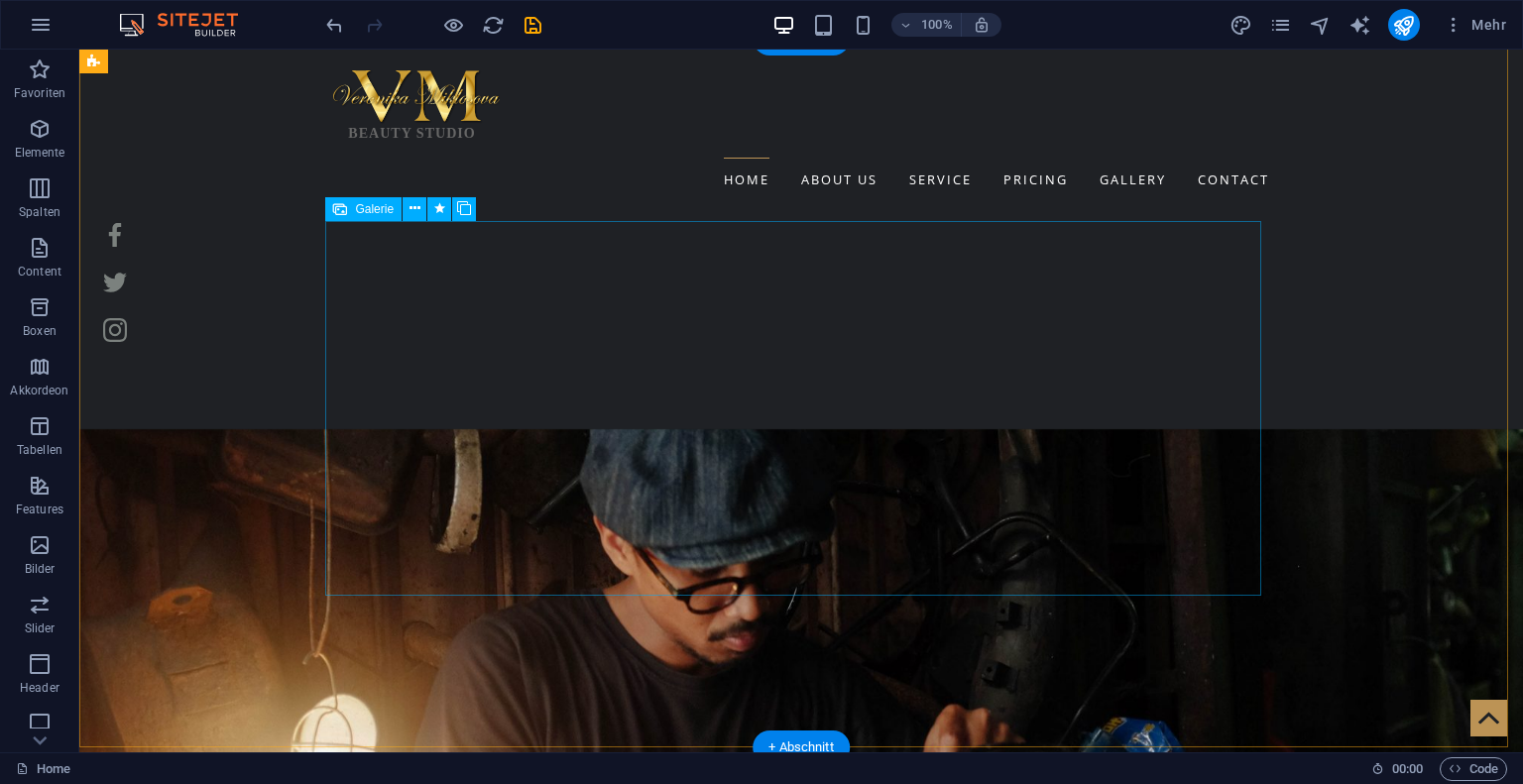 click at bounding box center (376, 12327) 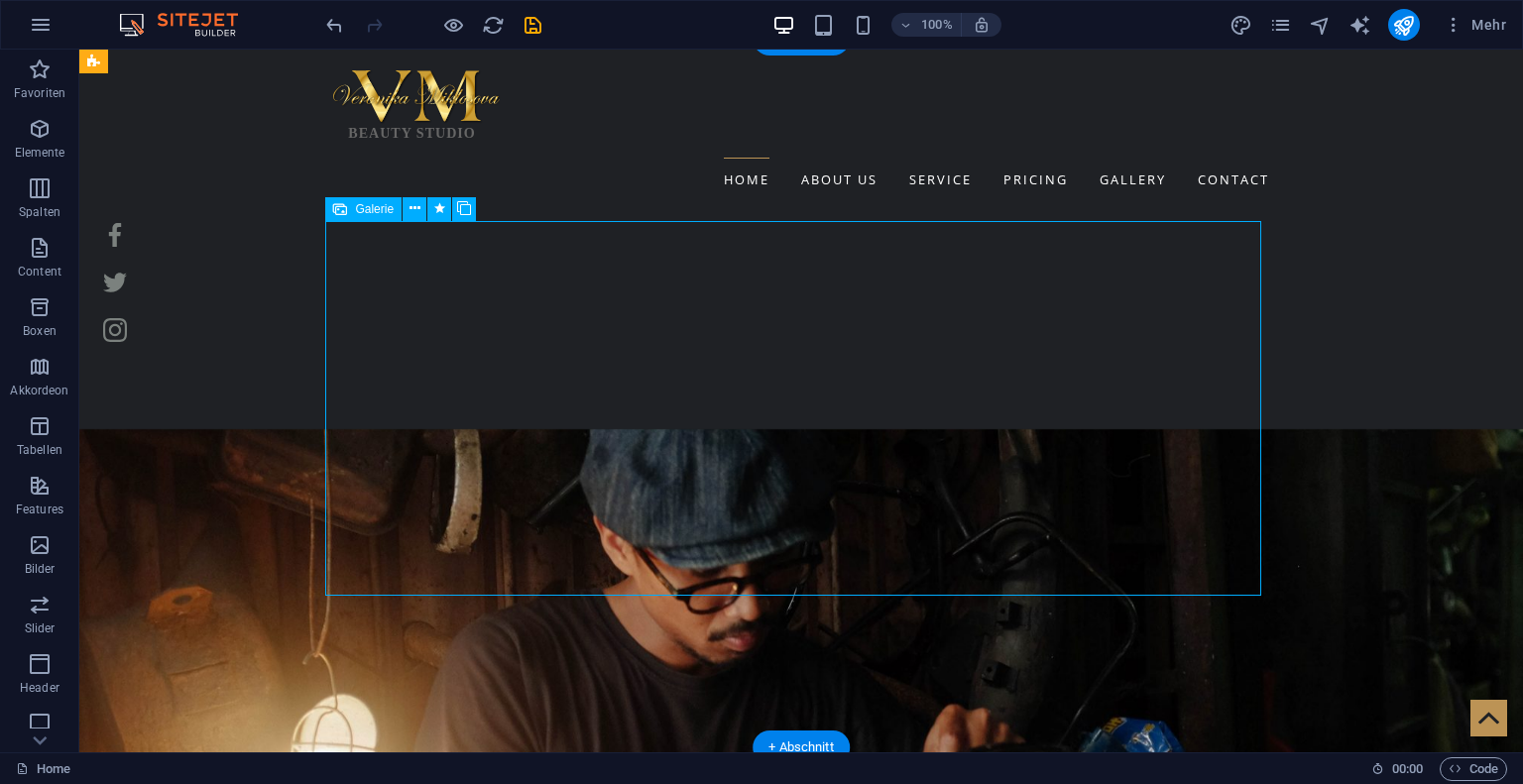 click at bounding box center [376, 12327] 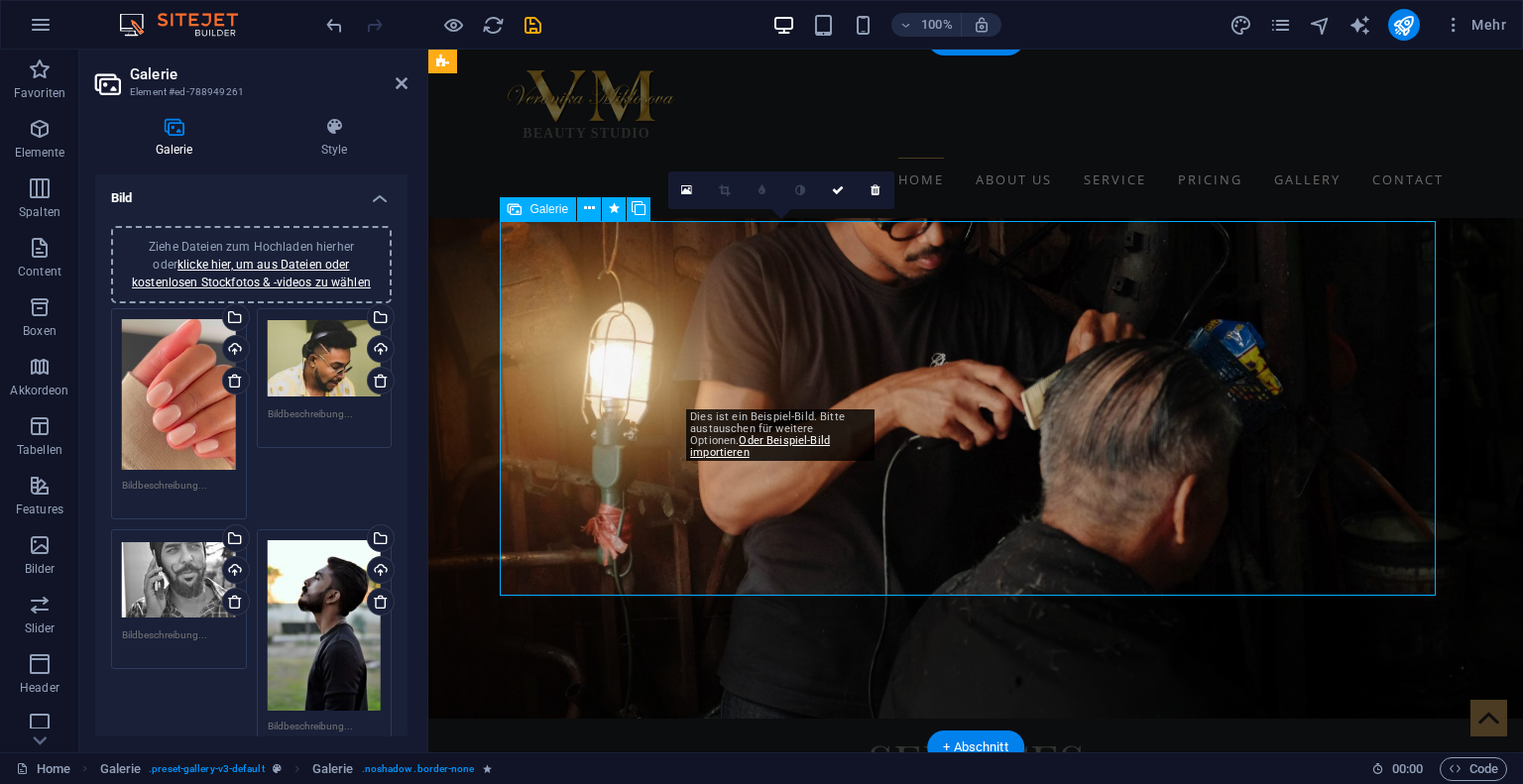 click at bounding box center [725, 11592] 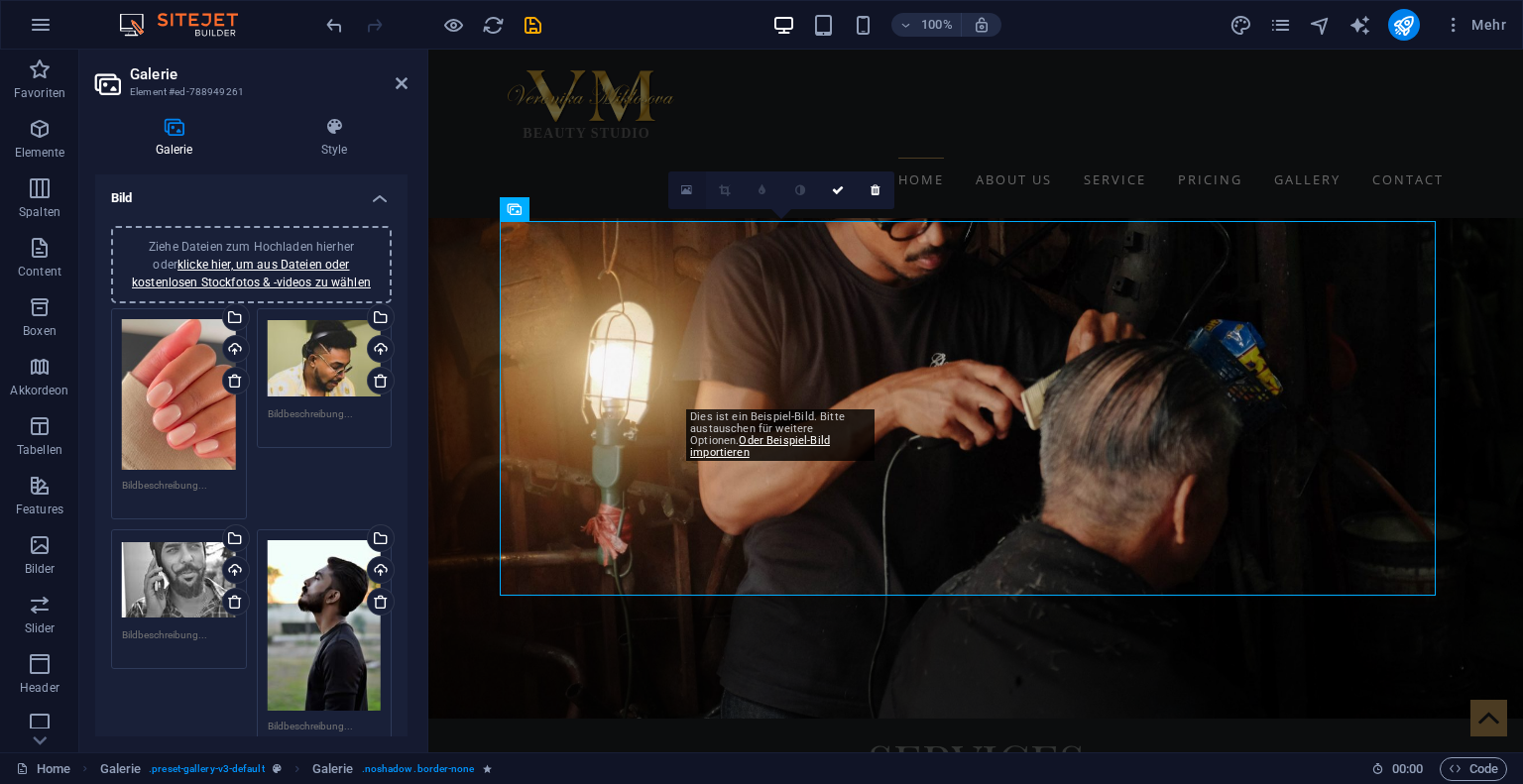 click at bounding box center (686, 190) 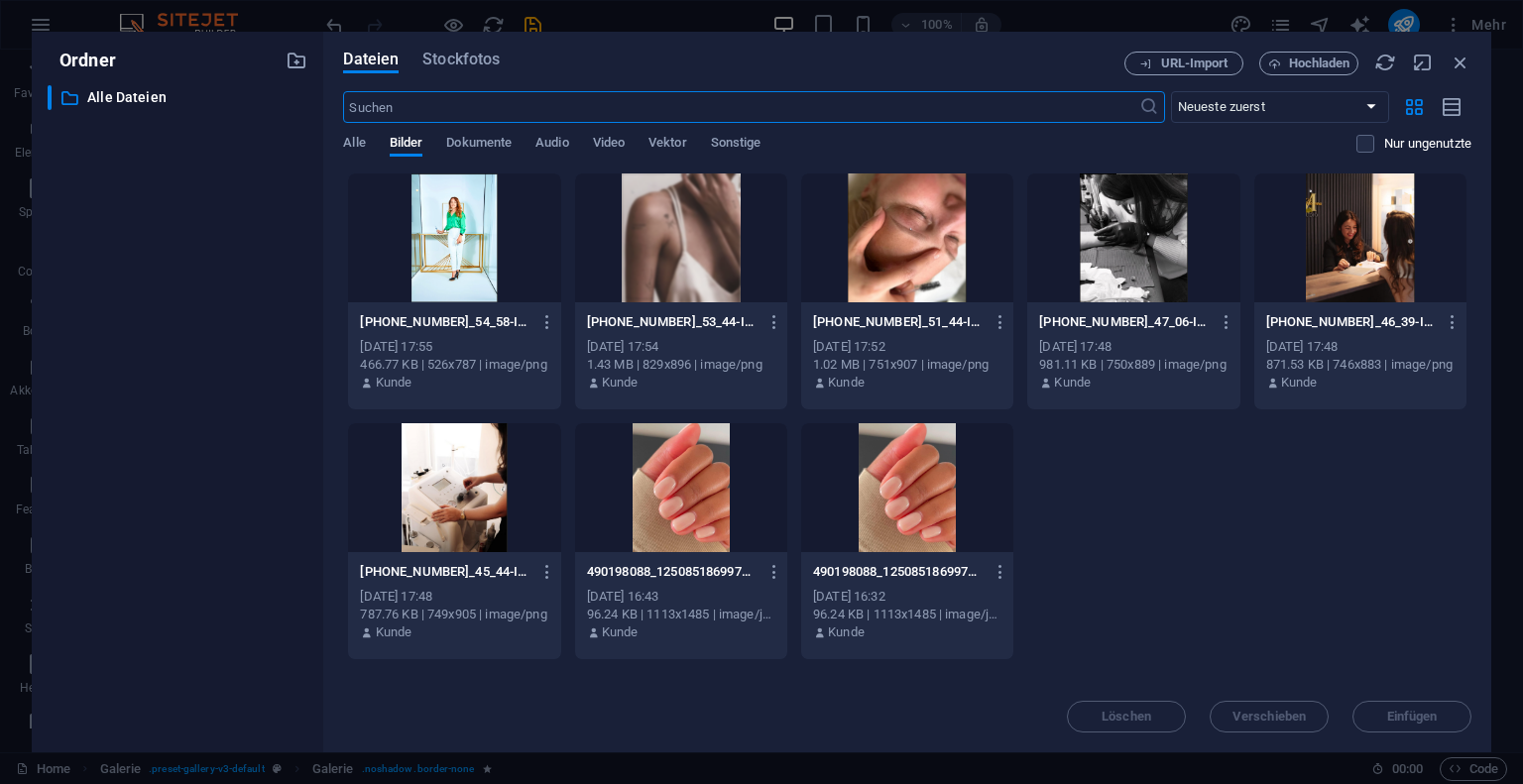 scroll, scrollTop: 3972, scrollLeft: 0, axis: vertical 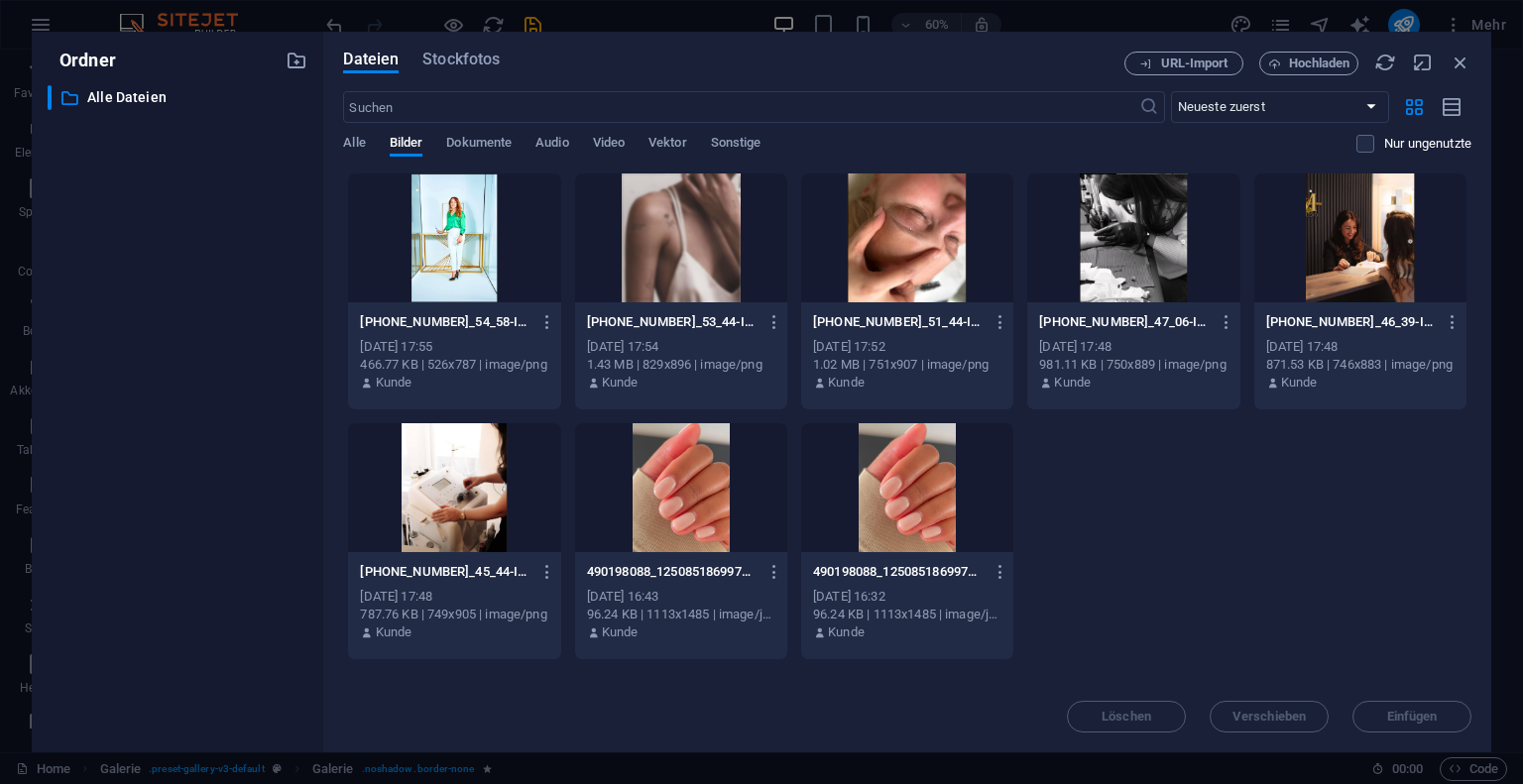 click at bounding box center [907, 238] 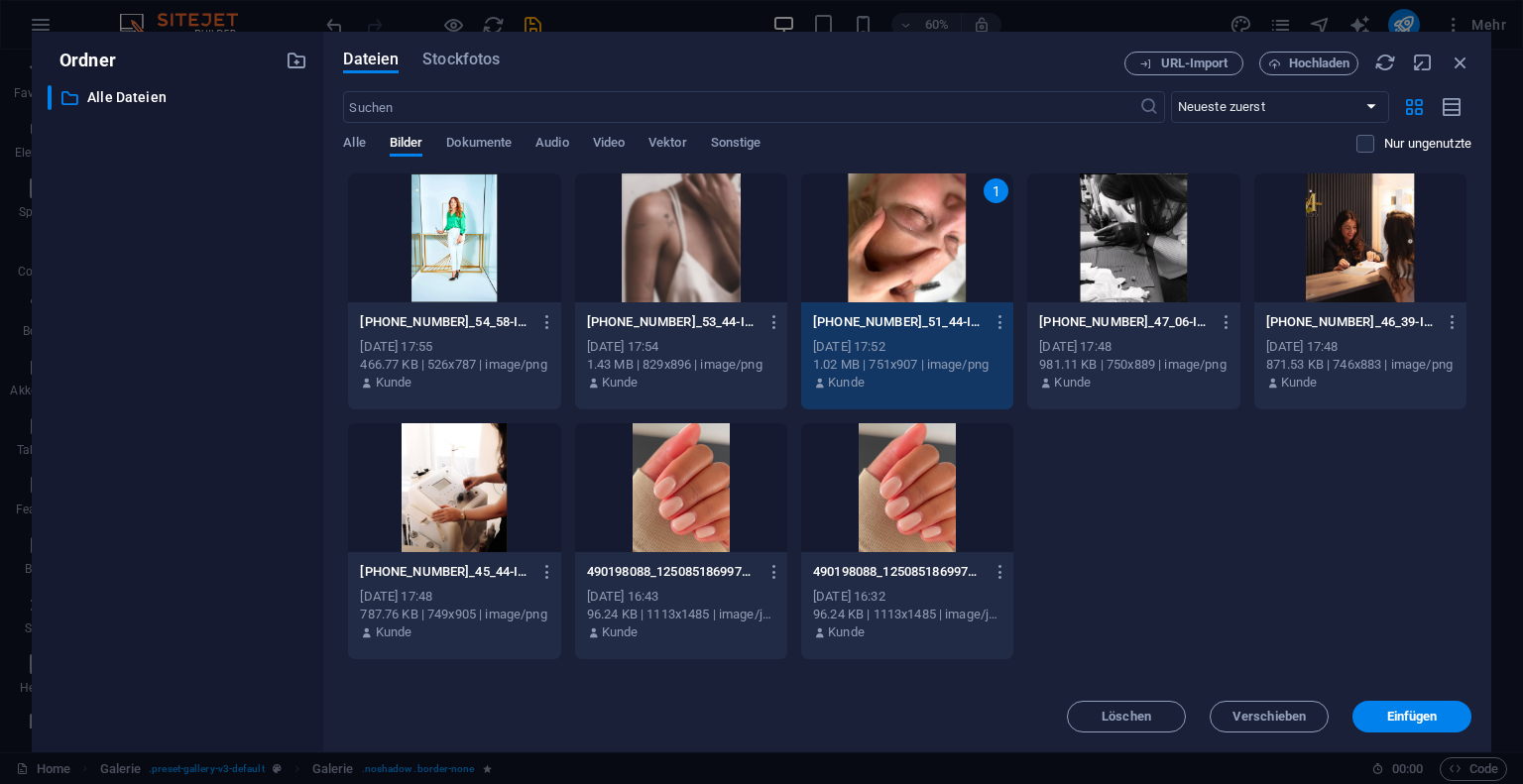 click on "1" at bounding box center (907, 238) 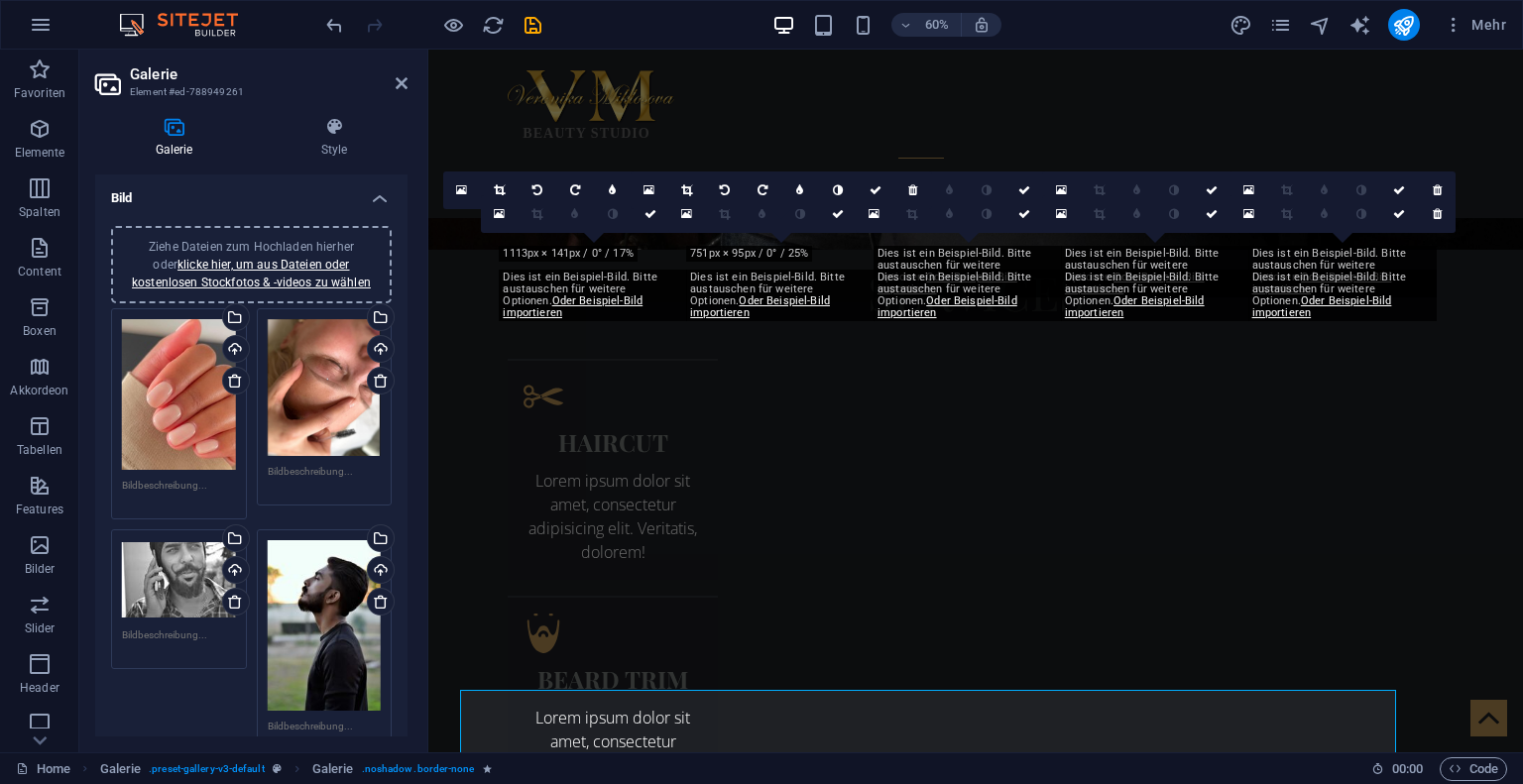 scroll, scrollTop: 3503, scrollLeft: 0, axis: vertical 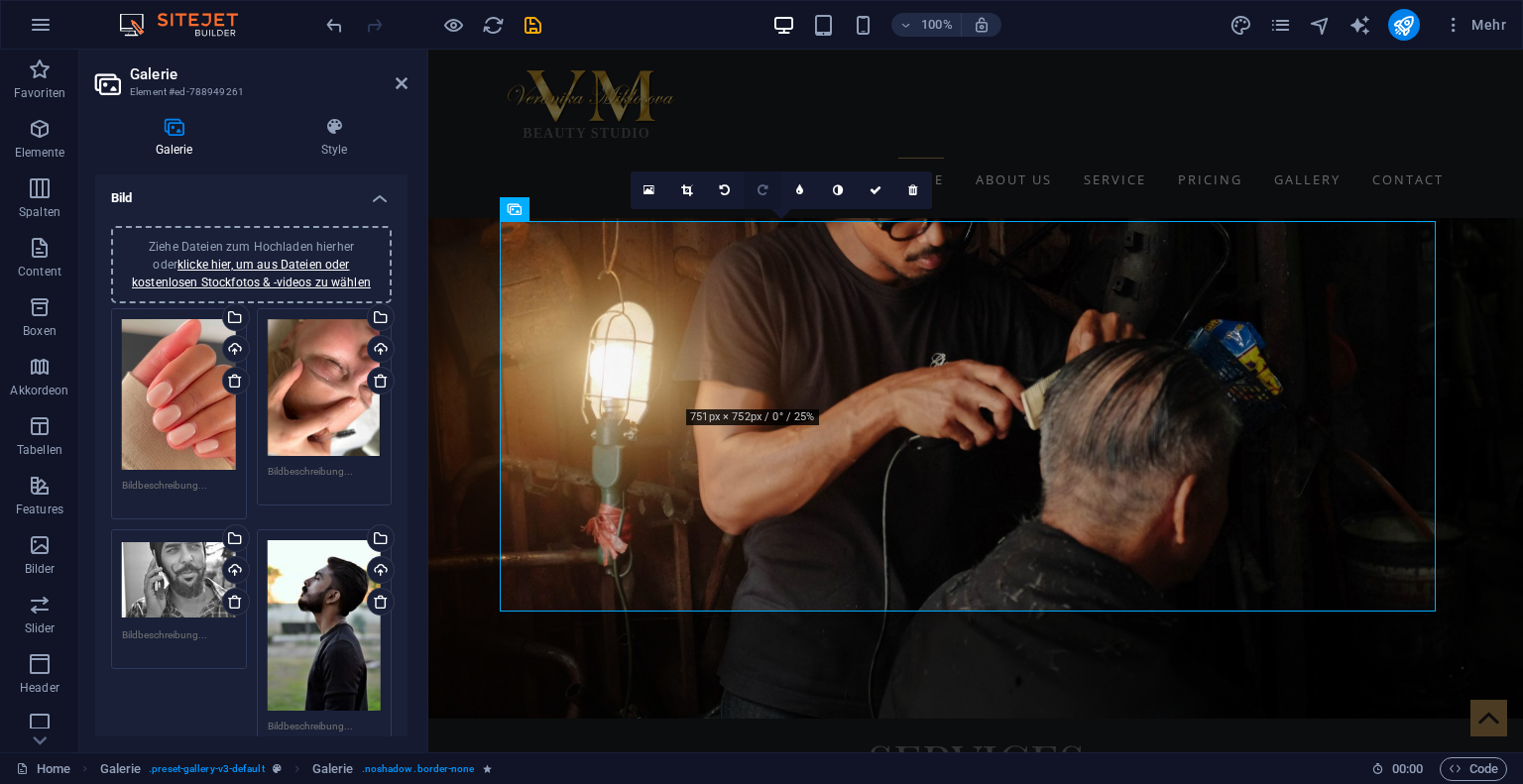 click at bounding box center (762, 190) 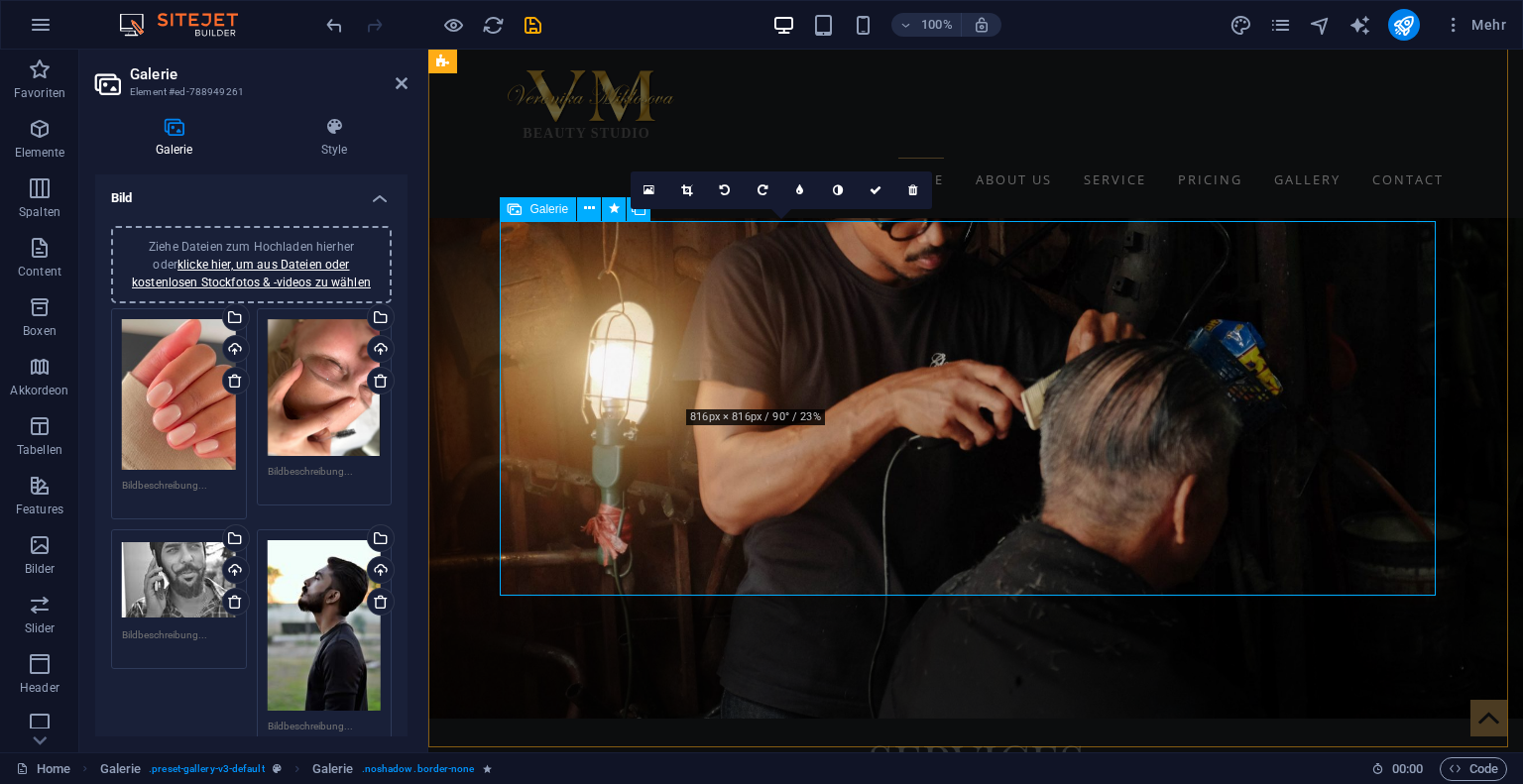 click at bounding box center [725, 11592] 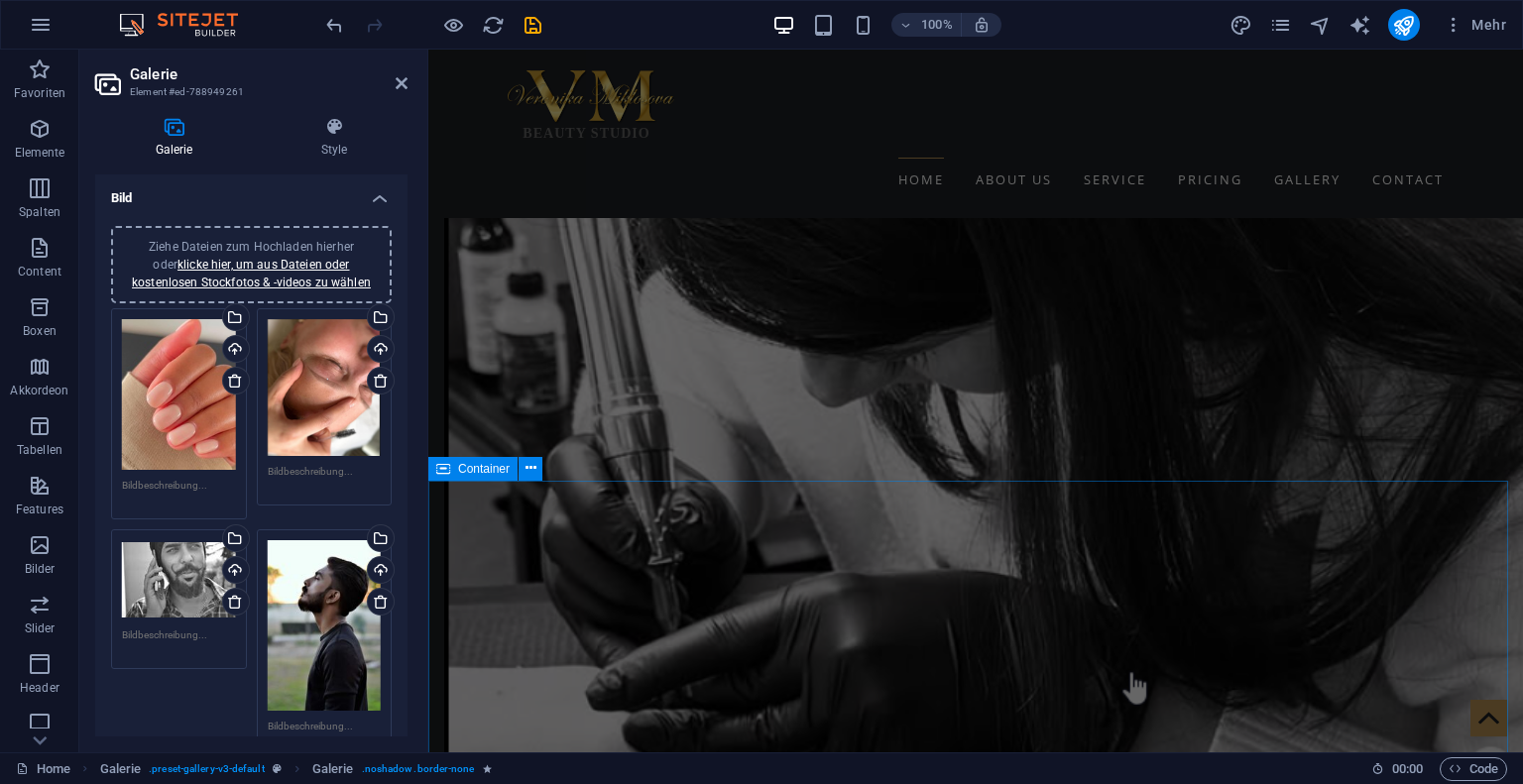 scroll, scrollTop: 1554, scrollLeft: 0, axis: vertical 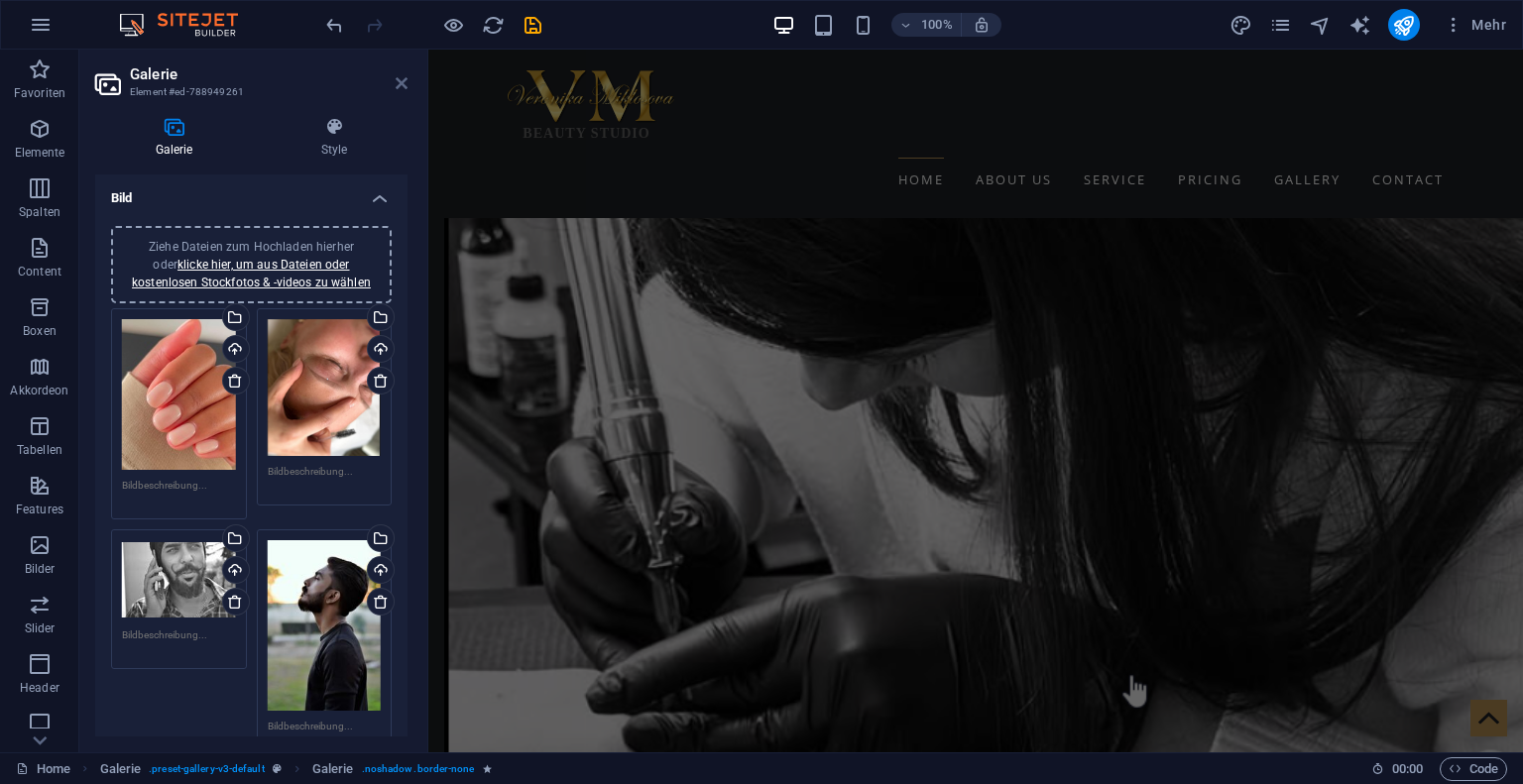 click at bounding box center (402, 83) 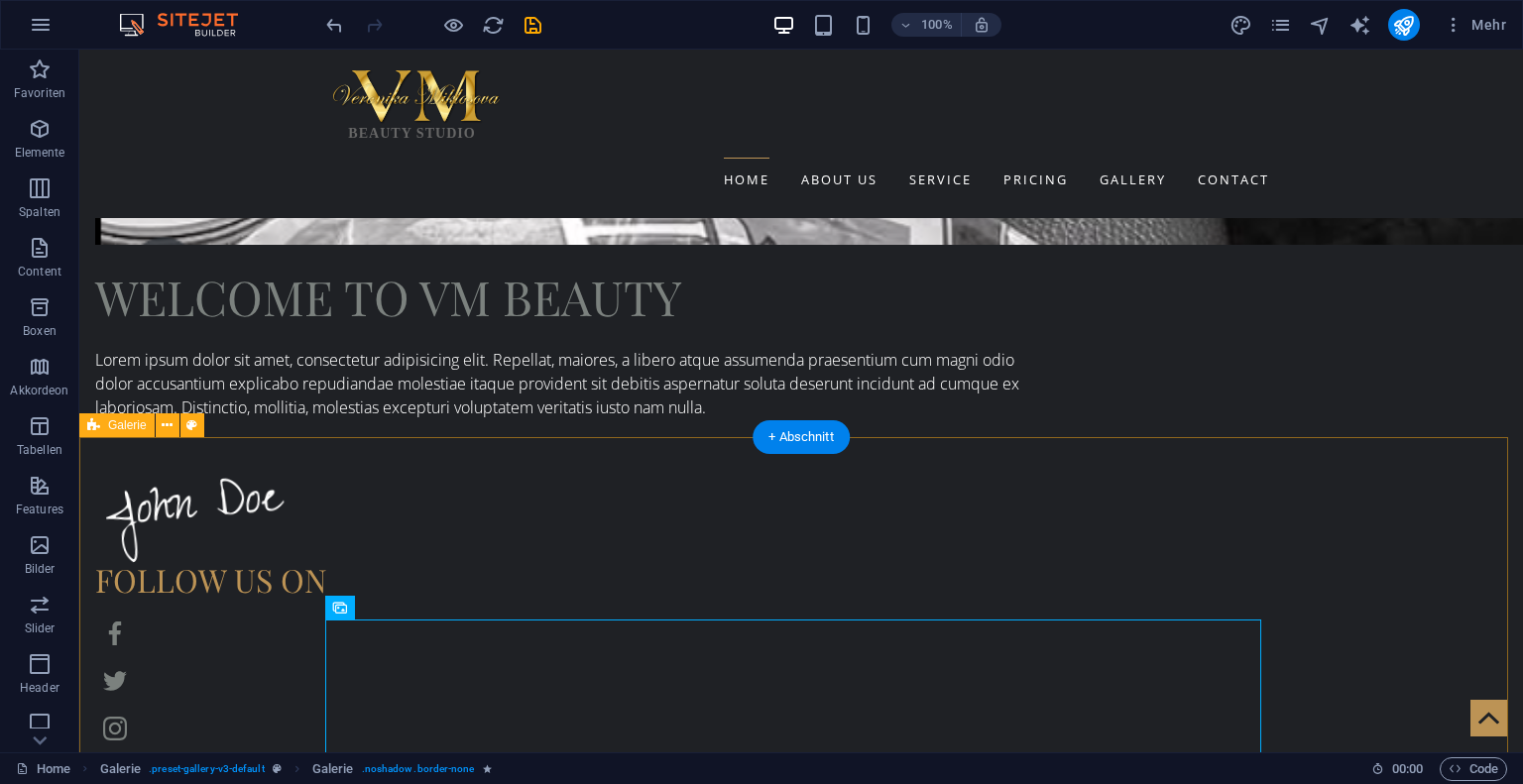 scroll, scrollTop: 3103, scrollLeft: 0, axis: vertical 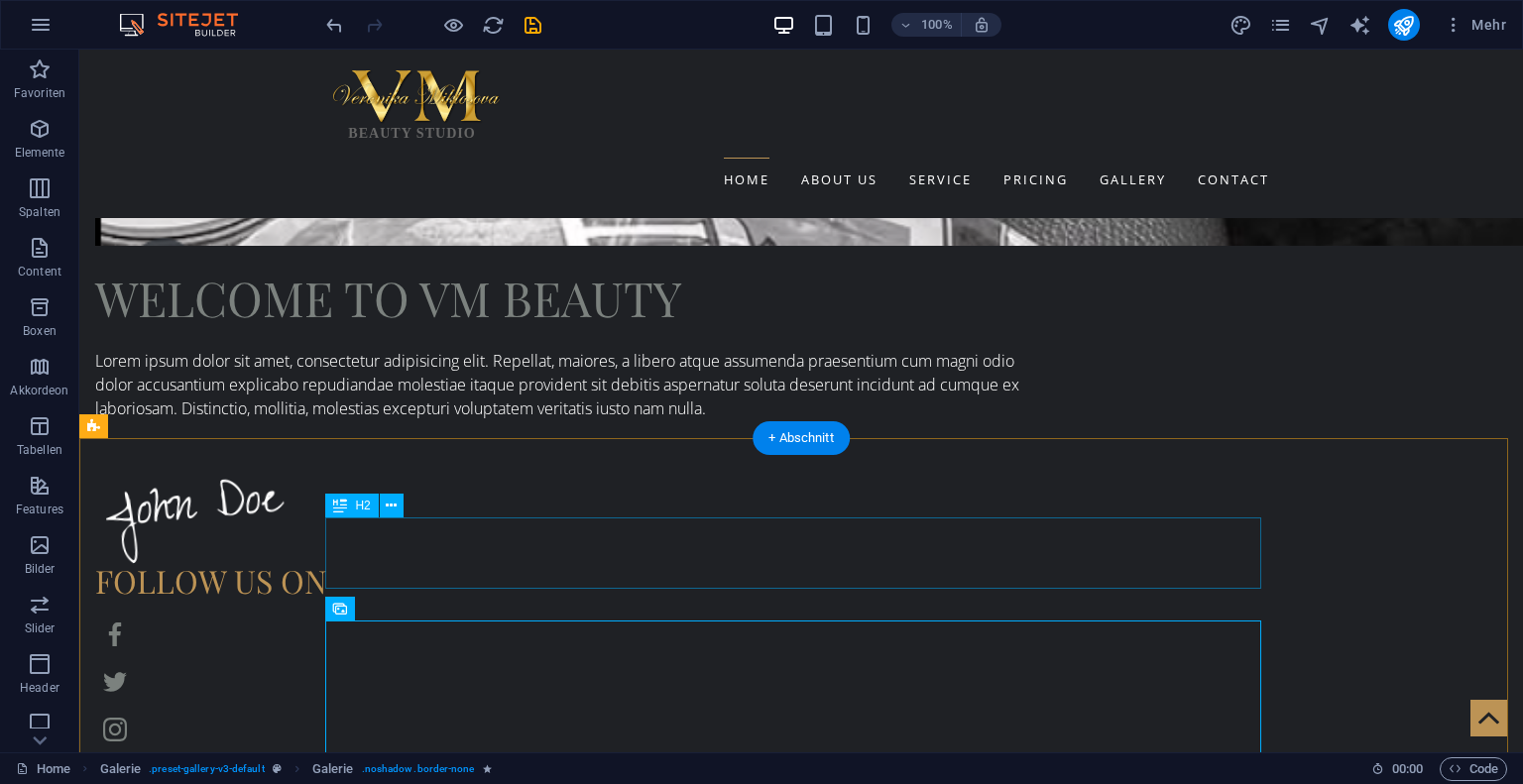 click on "Latest Work" at bounding box center (563, 12566) 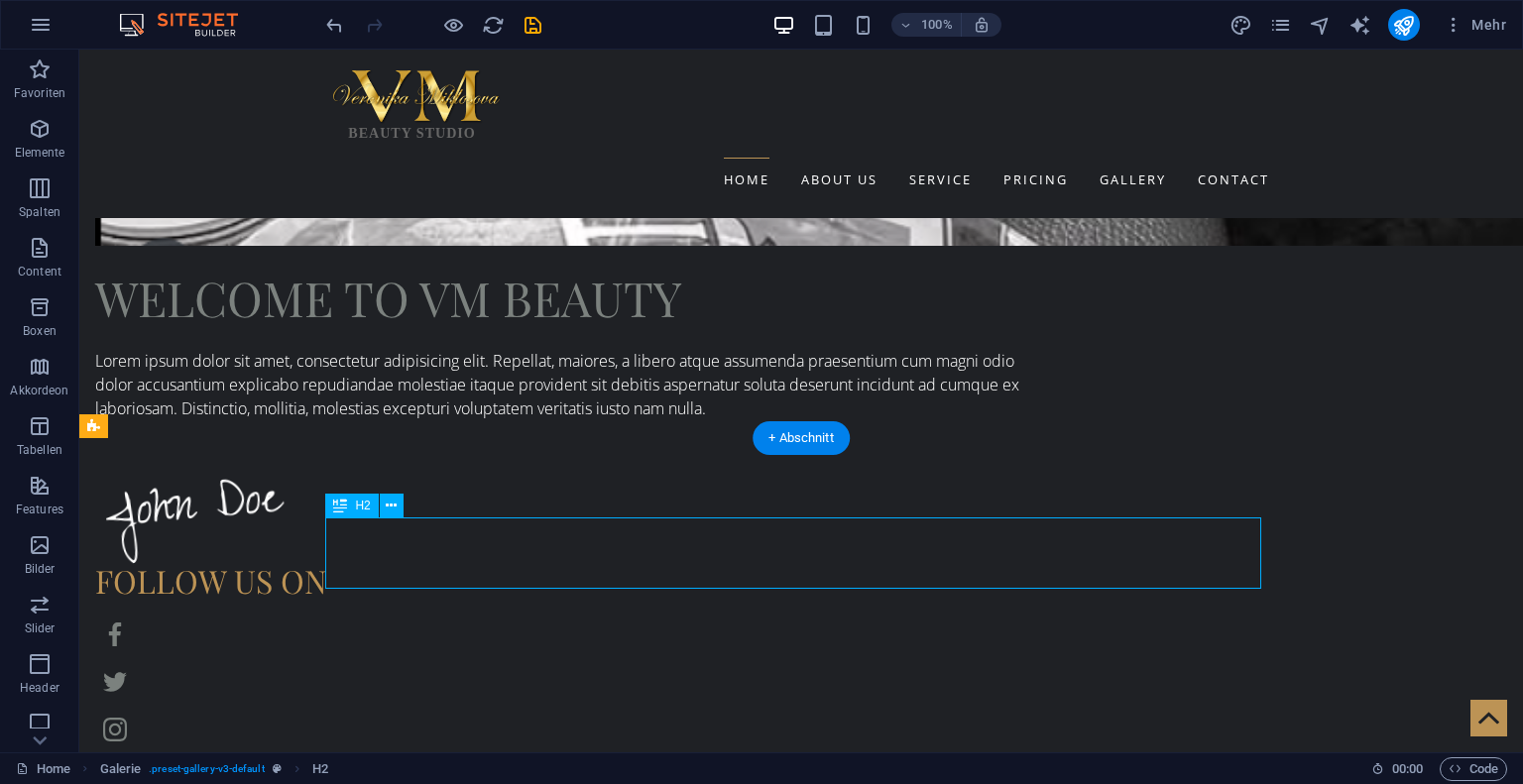 click on "Latest Work" at bounding box center (563, 12566) 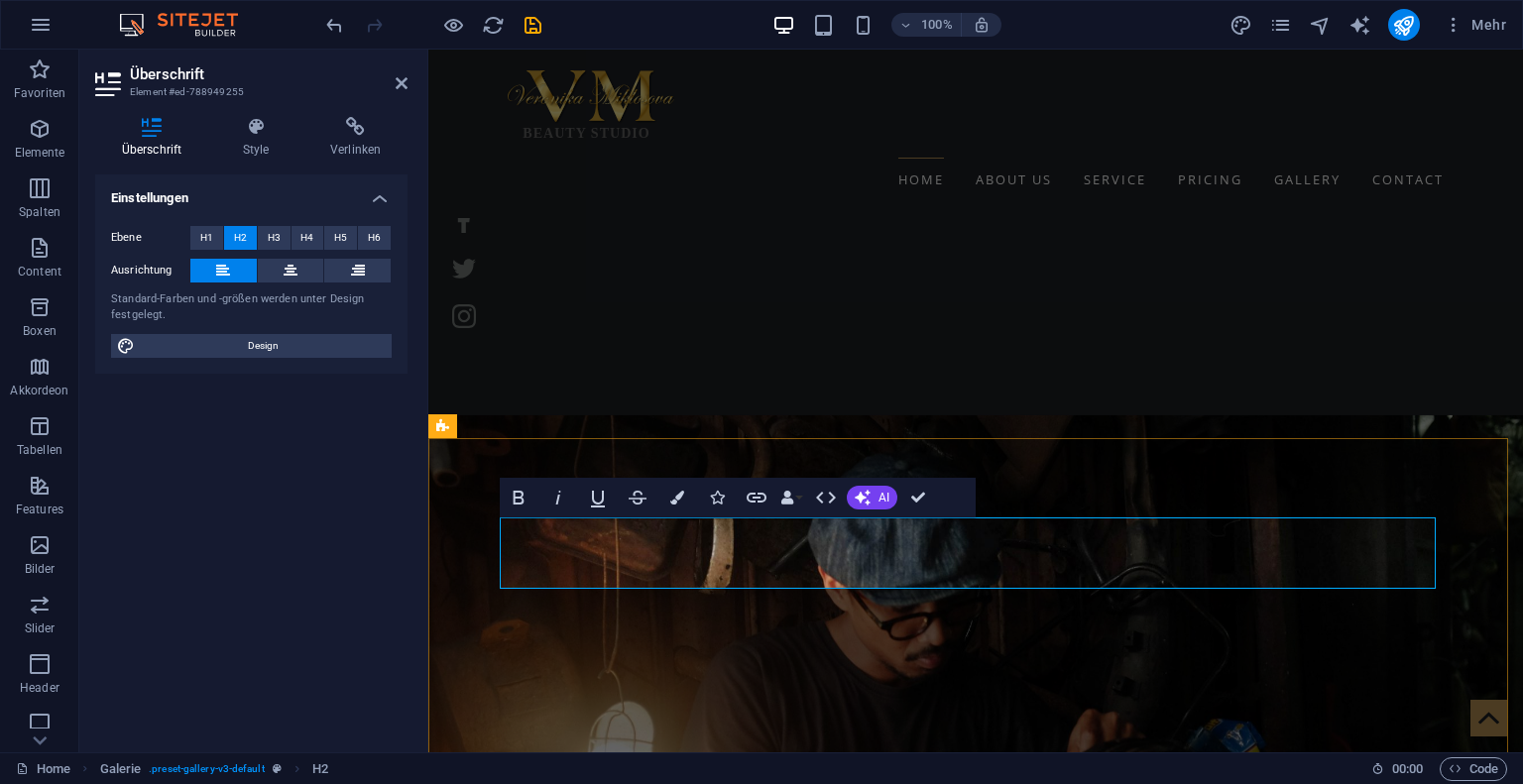 click on "Latest Work" at bounding box center (912, 11831) 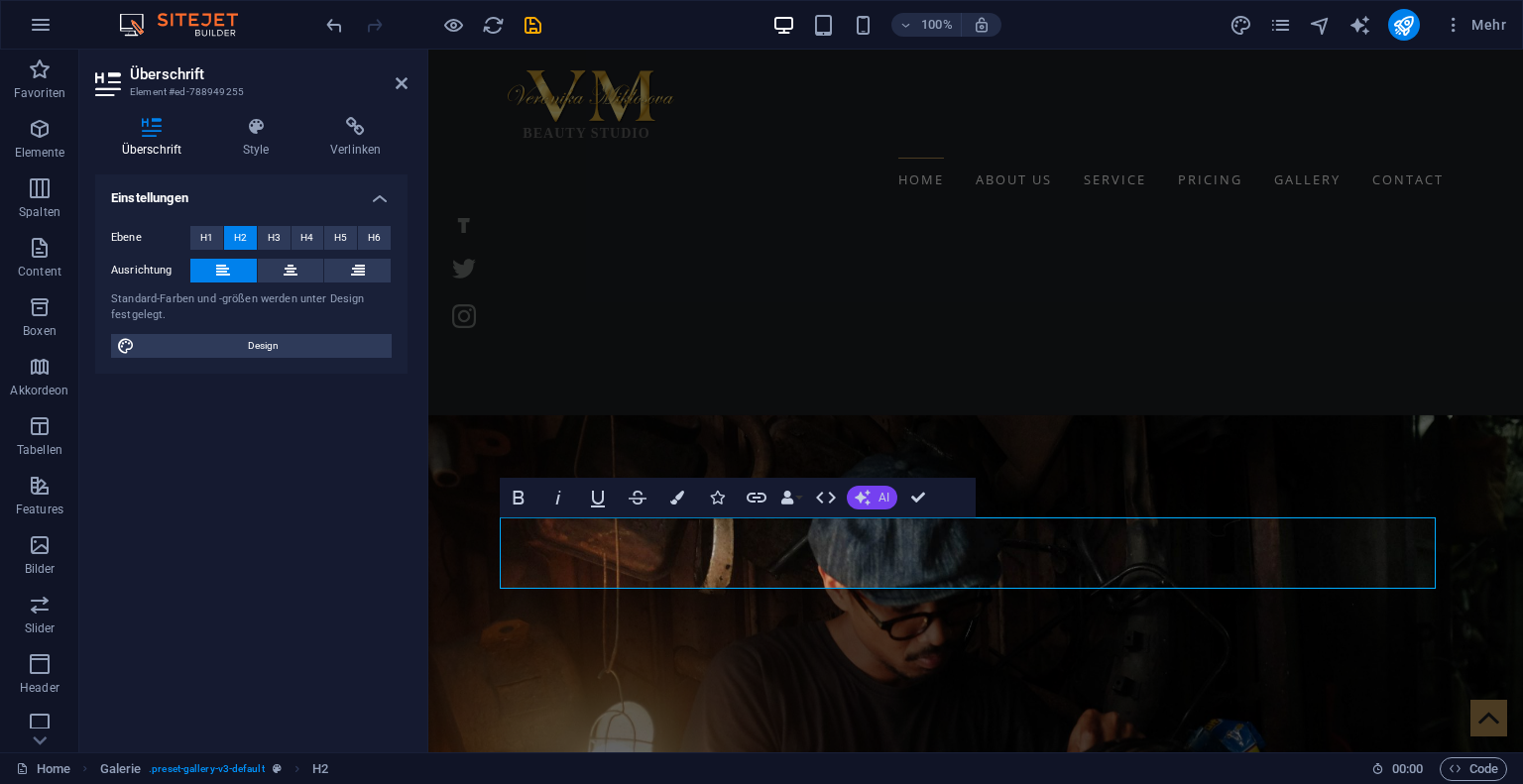 click on "AI" at bounding box center [872, 498] 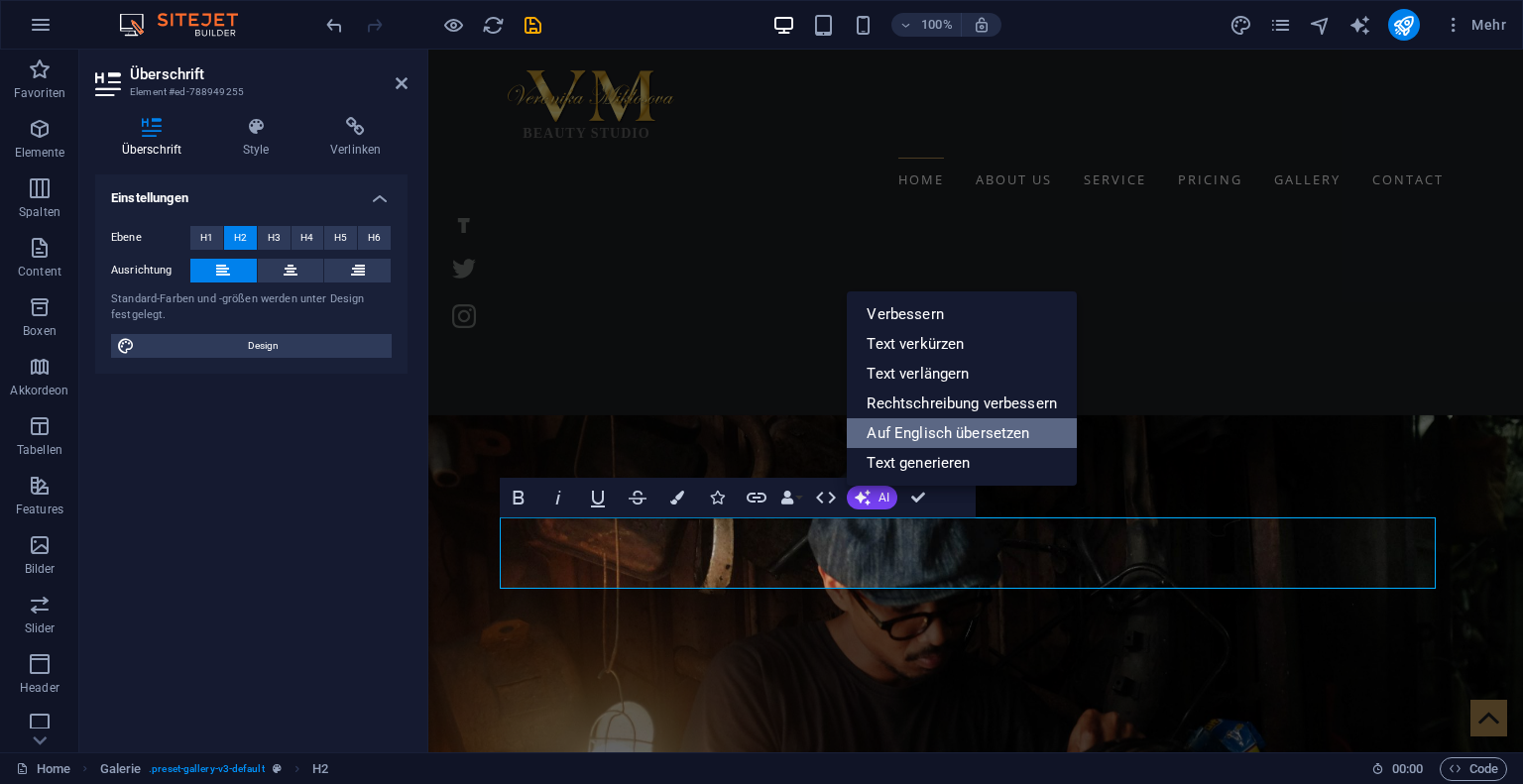 click on "Auf Englisch übersetzen" at bounding box center (962, 433) 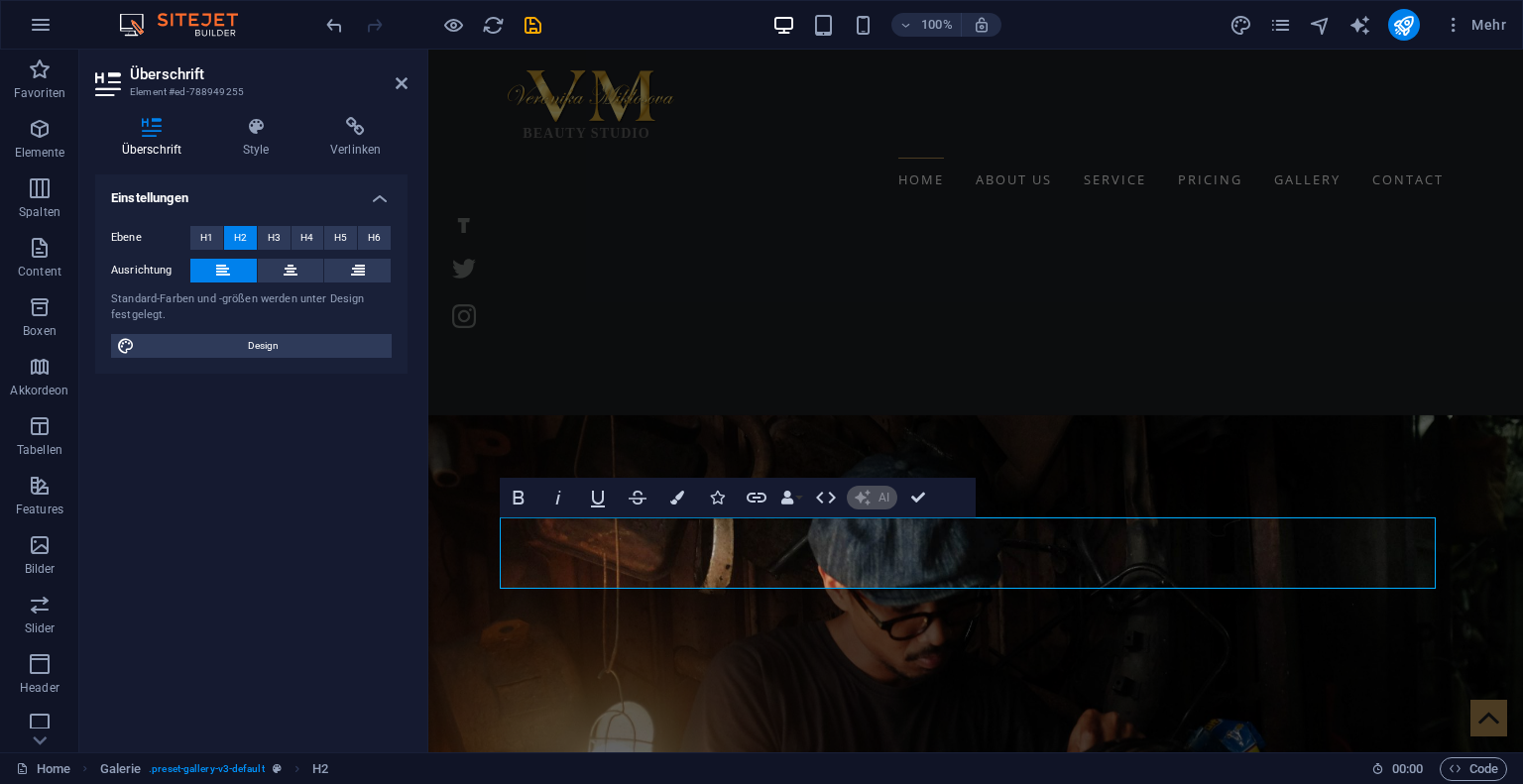 type 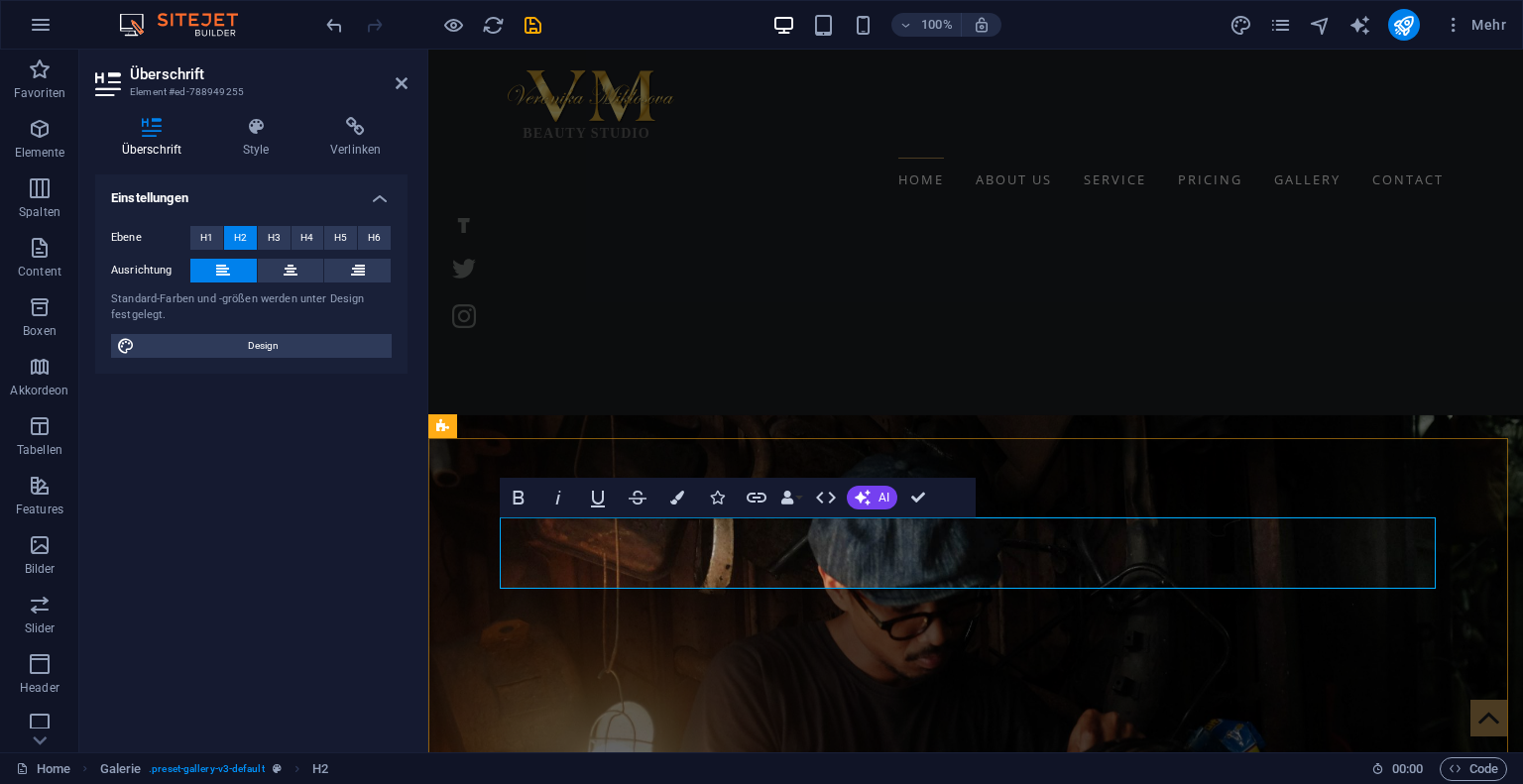 drag, startPoint x: 862, startPoint y: 551, endPoint x: 495, endPoint y: 542, distance: 367.11034 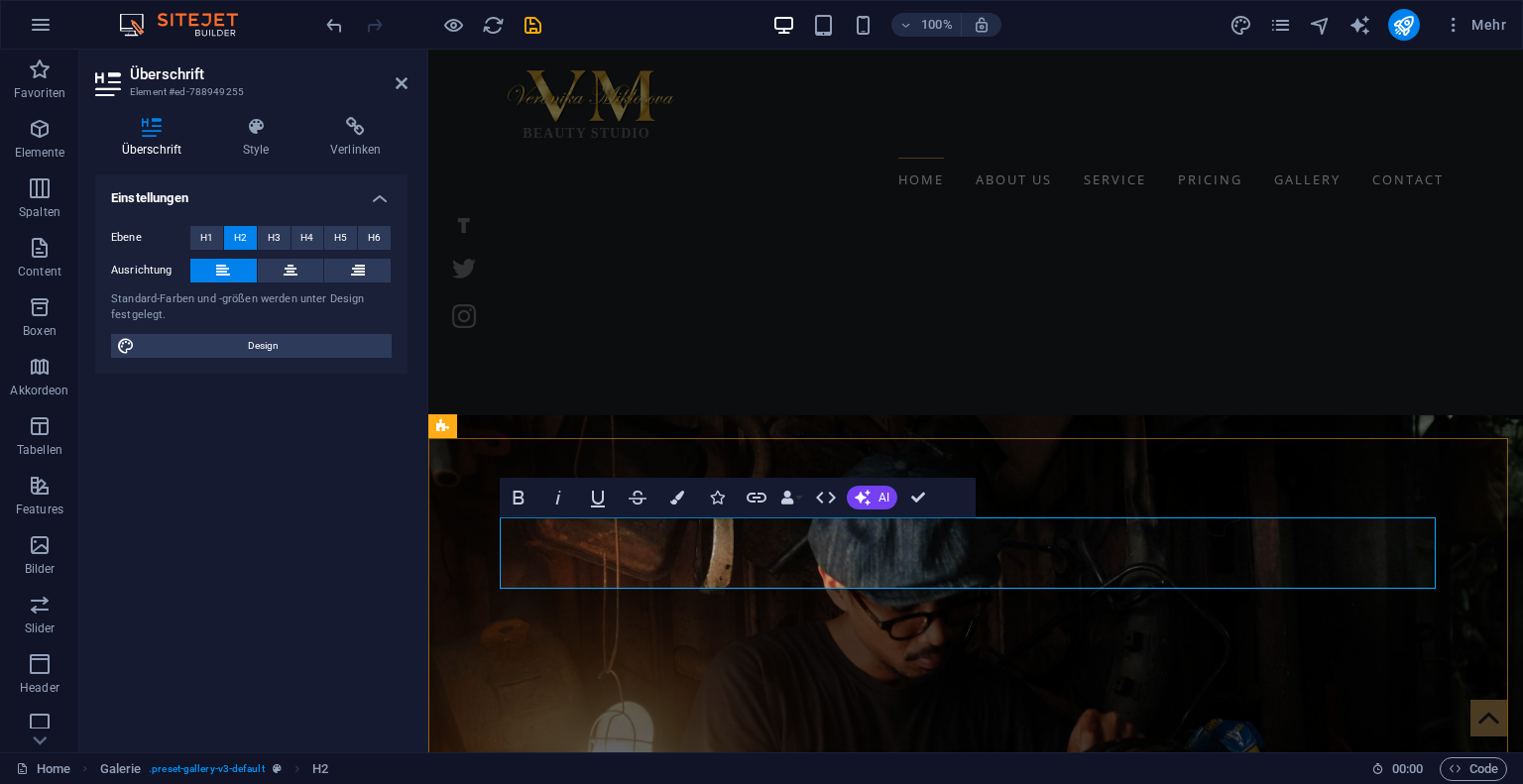 click on "LATEST WORK See all works" at bounding box center [976, 12071] 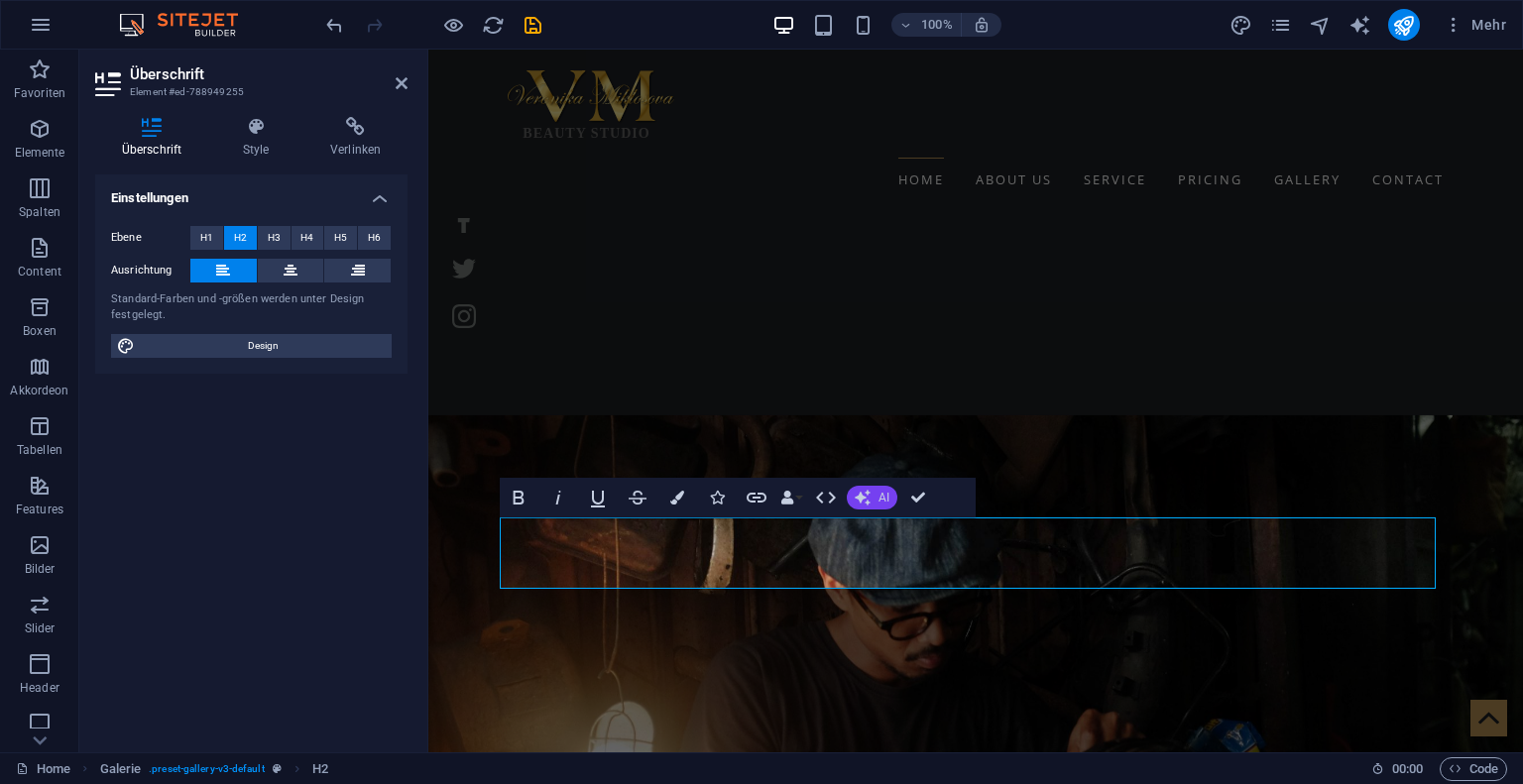 click on "AI" at bounding box center [872, 498] 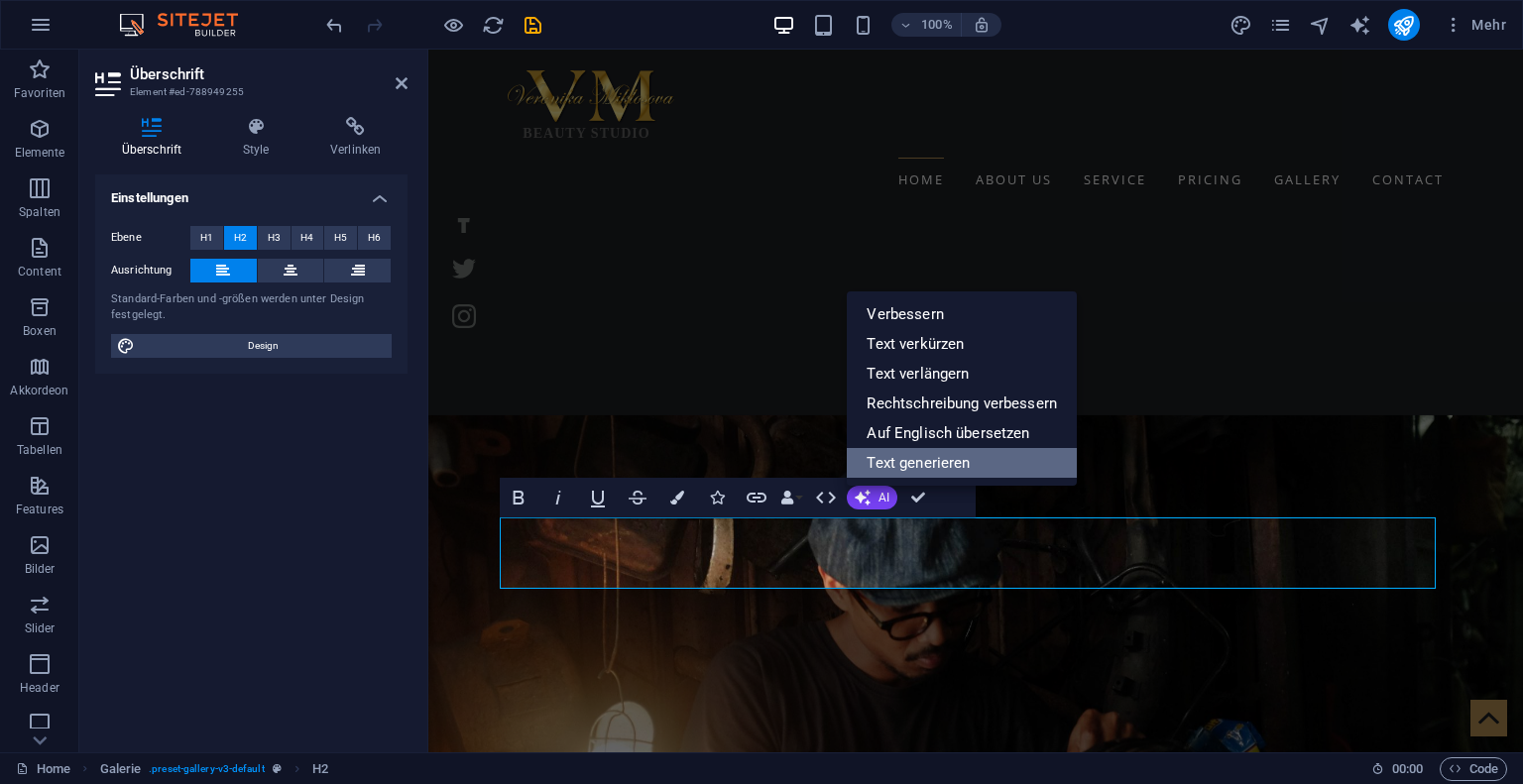 click on "Text generieren" at bounding box center (962, 463) 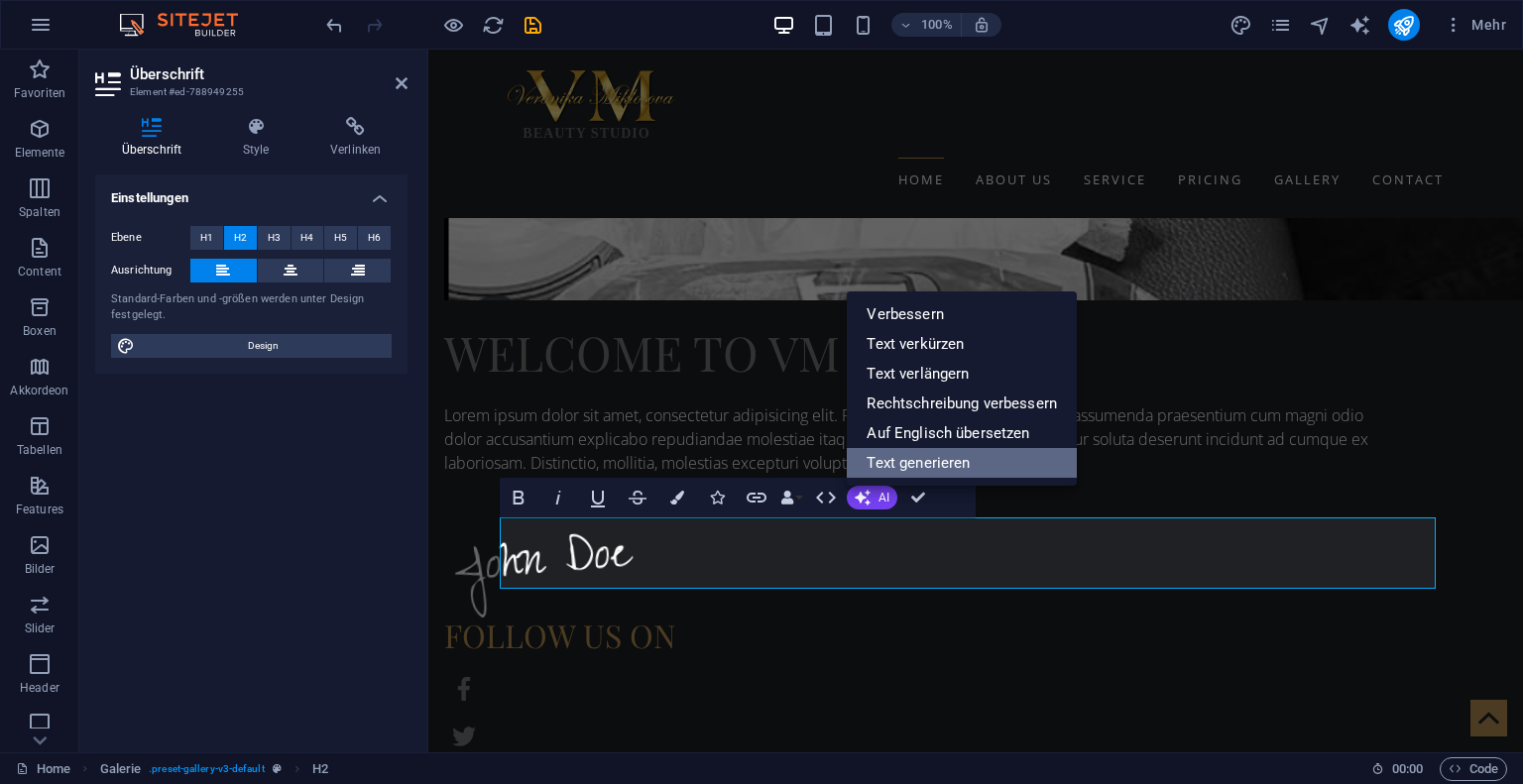 scroll, scrollTop: 3572, scrollLeft: 0, axis: vertical 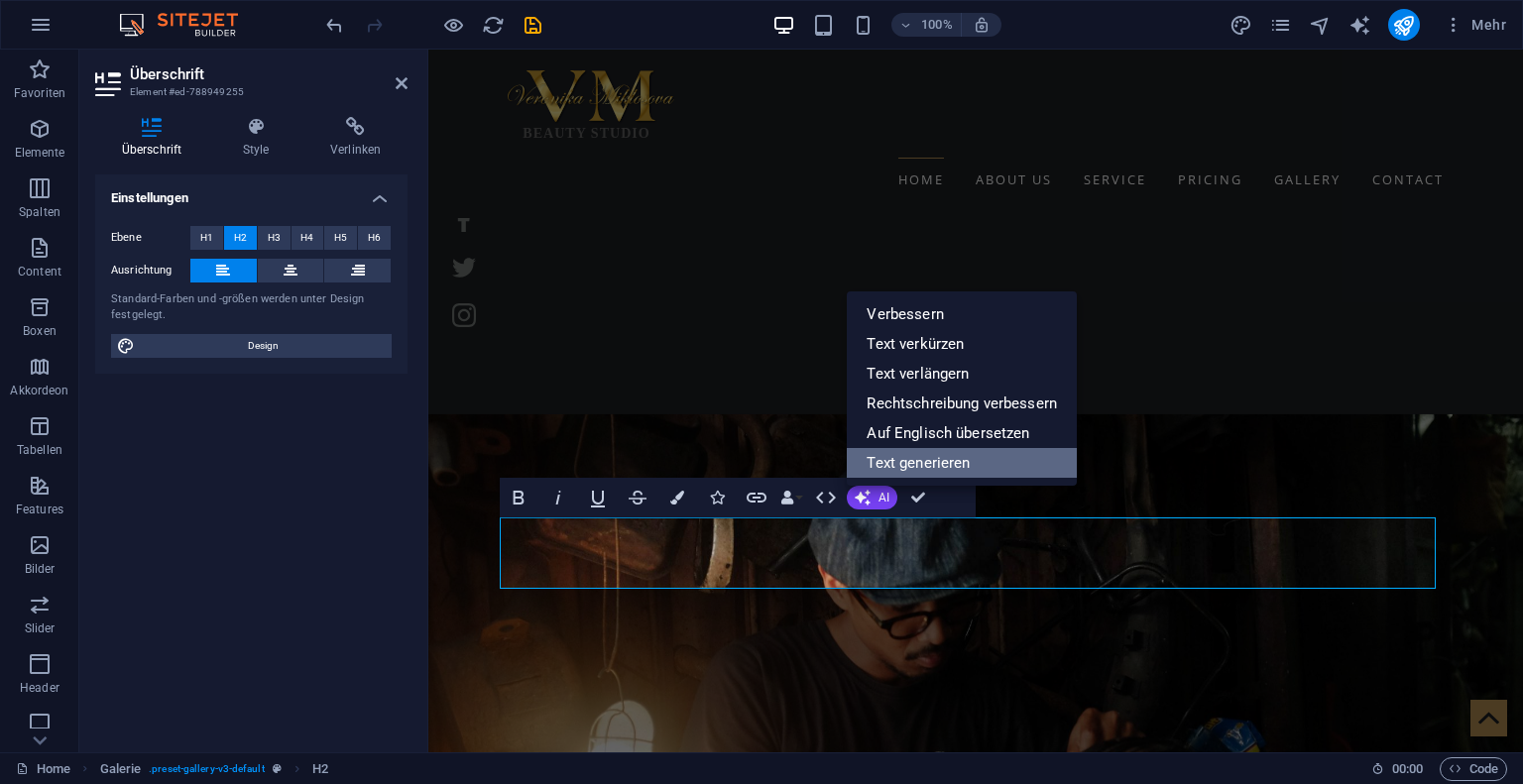 select on "English" 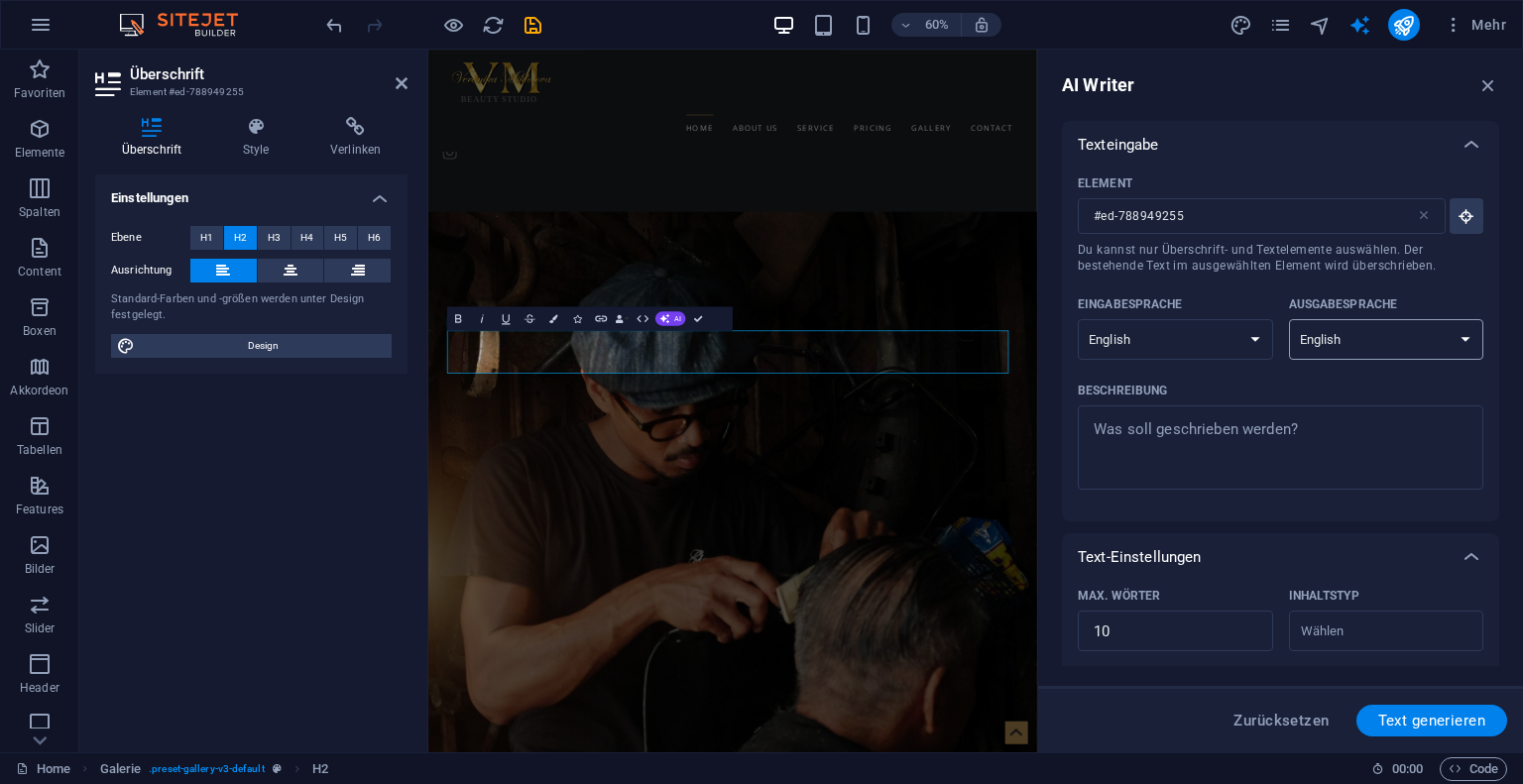 click on "Albanian Arabic Armenian Awadhi Azerbaijani Bashkir Basque Belarusian Bengali Bhojpuri Bosnian Brazilian Portuguese Bulgarian Cantonese (Yue) Catalan Chhattisgarhi Chinese Croatian Czech Danish Dogri Dutch English Estonian Faroese Finnish French Galician Georgian German Greek Gujarati Haryanvi Hindi Hungarian Indonesian Irish Italian Japanese Javanese Kannada Kashmiri Kazakh Konkani Korean Kyrgyz Latvian Lithuanian Macedonian Maithili Malay Maltese Mandarin Mandarin Chinese Marathi Marwari Min Nan Moldovan Mongolian Montenegrin Nepali Norwegian Oriya Pashto Persian (Farsi) Polish Portuguese Punjabi Rajasthani Romanian Russian Sanskrit Santali Serbian Sindhi Sinhala Slovak Slovene Slovenian Spanish Ukrainian Urdu Uzbek Vietnamese Welsh Wu" at bounding box center [1386, 339] 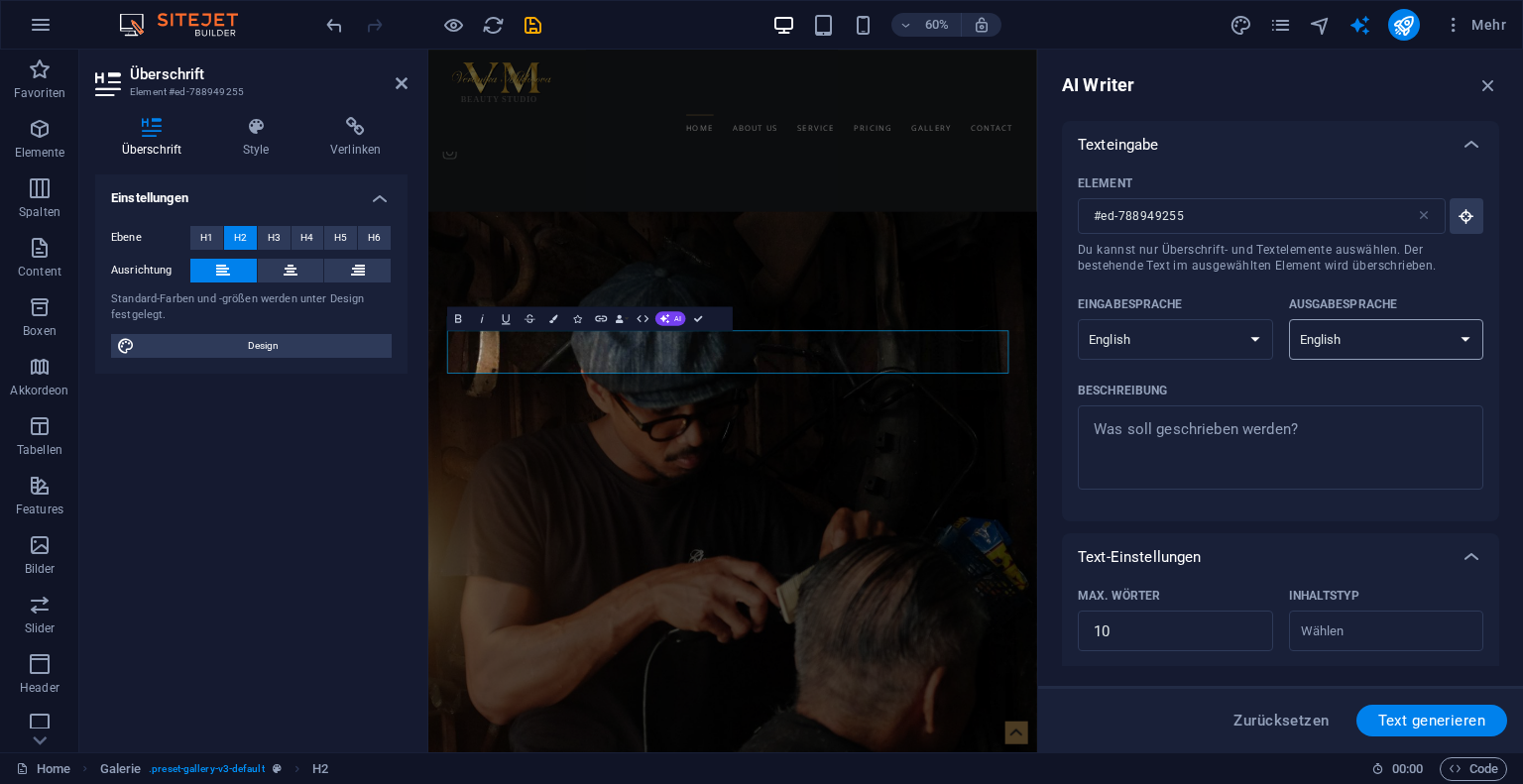 select on "German" 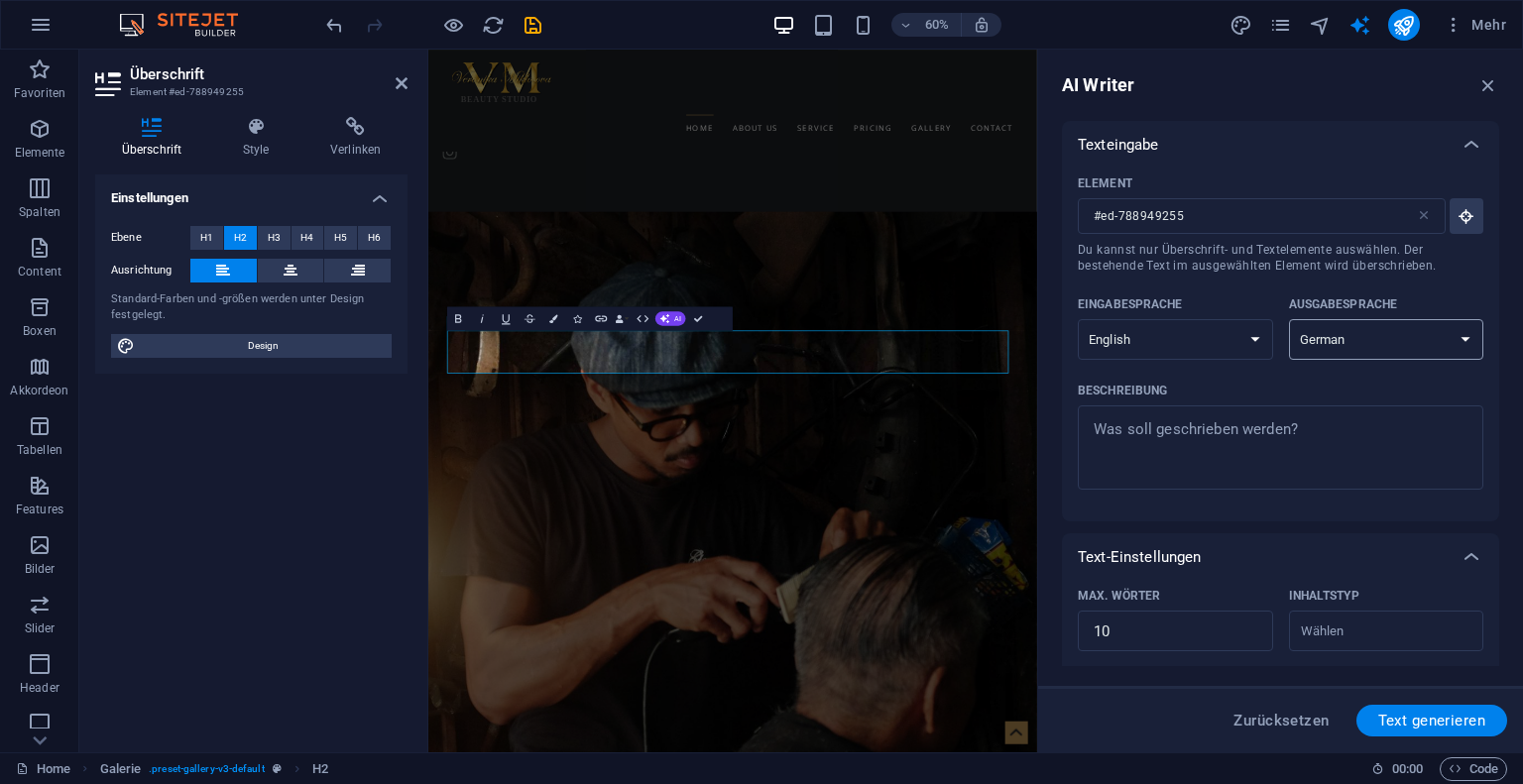 click on "Albanian Arabic Armenian Awadhi Azerbaijani Bashkir Basque Belarusian Bengali Bhojpuri Bosnian Brazilian Portuguese Bulgarian Cantonese (Yue) Catalan Chhattisgarhi Chinese Croatian Czech Danish Dogri Dutch English Estonian Faroese Finnish French Galician Georgian German Greek Gujarati Haryanvi Hindi Hungarian Indonesian Irish Italian Japanese Javanese Kannada Kashmiri Kazakh Konkani Korean Kyrgyz Latvian Lithuanian Macedonian Maithili Malay Maltese Mandarin Mandarin Chinese Marathi Marwari Min Nan Moldovan Mongolian Montenegrin Nepali Norwegian Oriya Pashto Persian (Farsi) Polish Portuguese Punjabi Rajasthani Romanian Russian Sanskrit Santali Serbian Sindhi Sinhala Slovak Slovene Slovenian Spanish Ukrainian Urdu Uzbek Vietnamese Welsh Wu" at bounding box center [1386, 339] 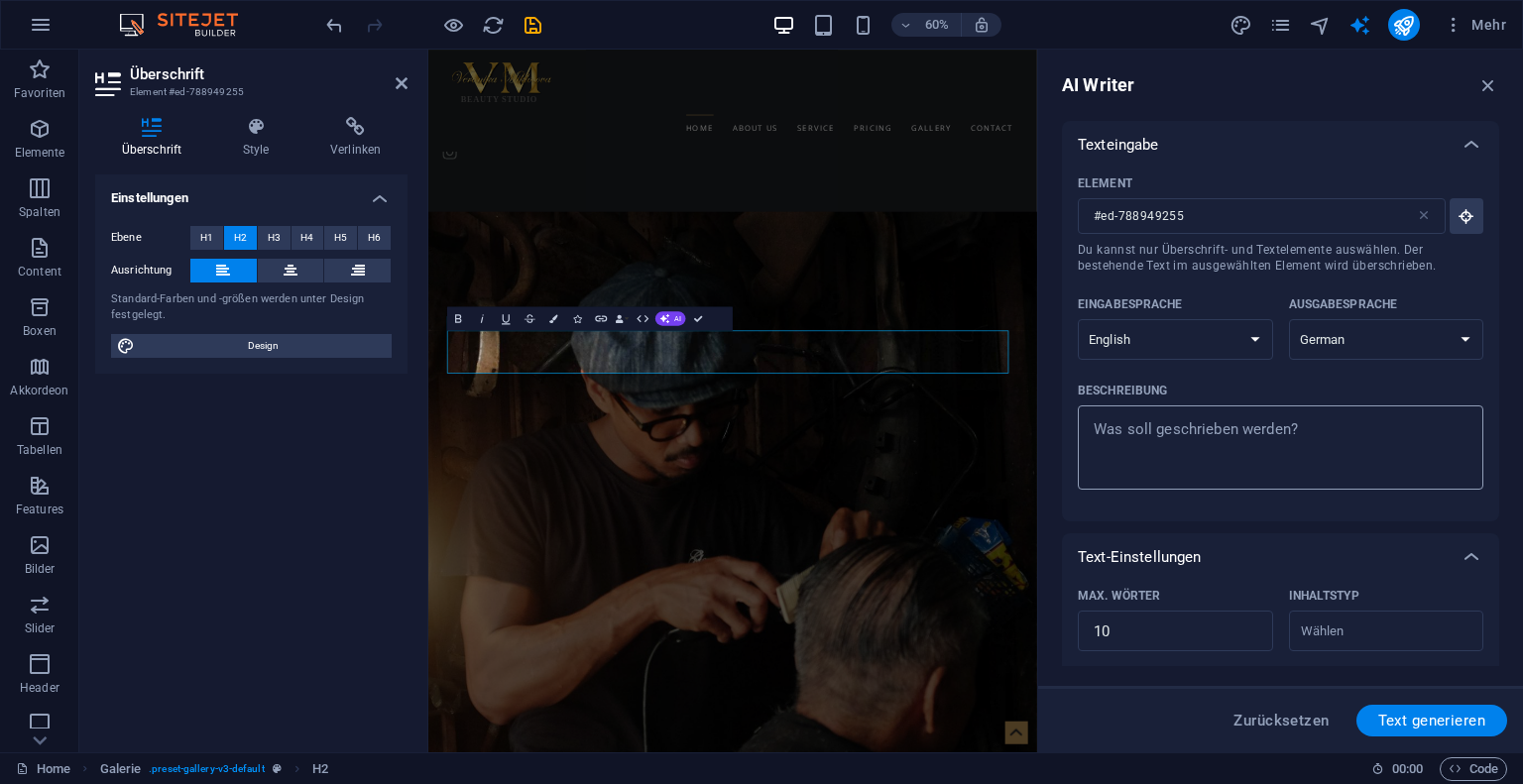 type on "x" 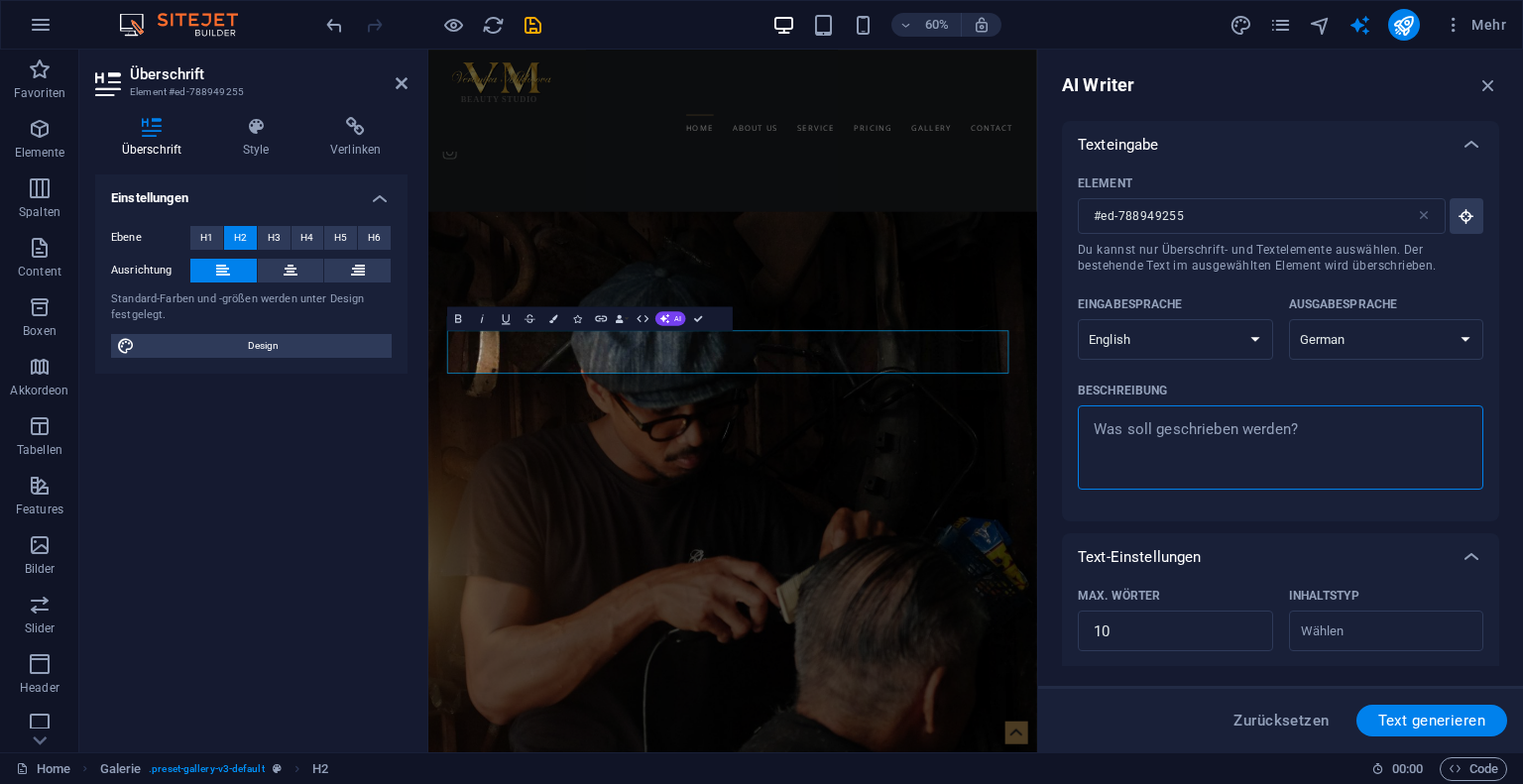 click on "Beschreibung x ​" at bounding box center [1280, 447] 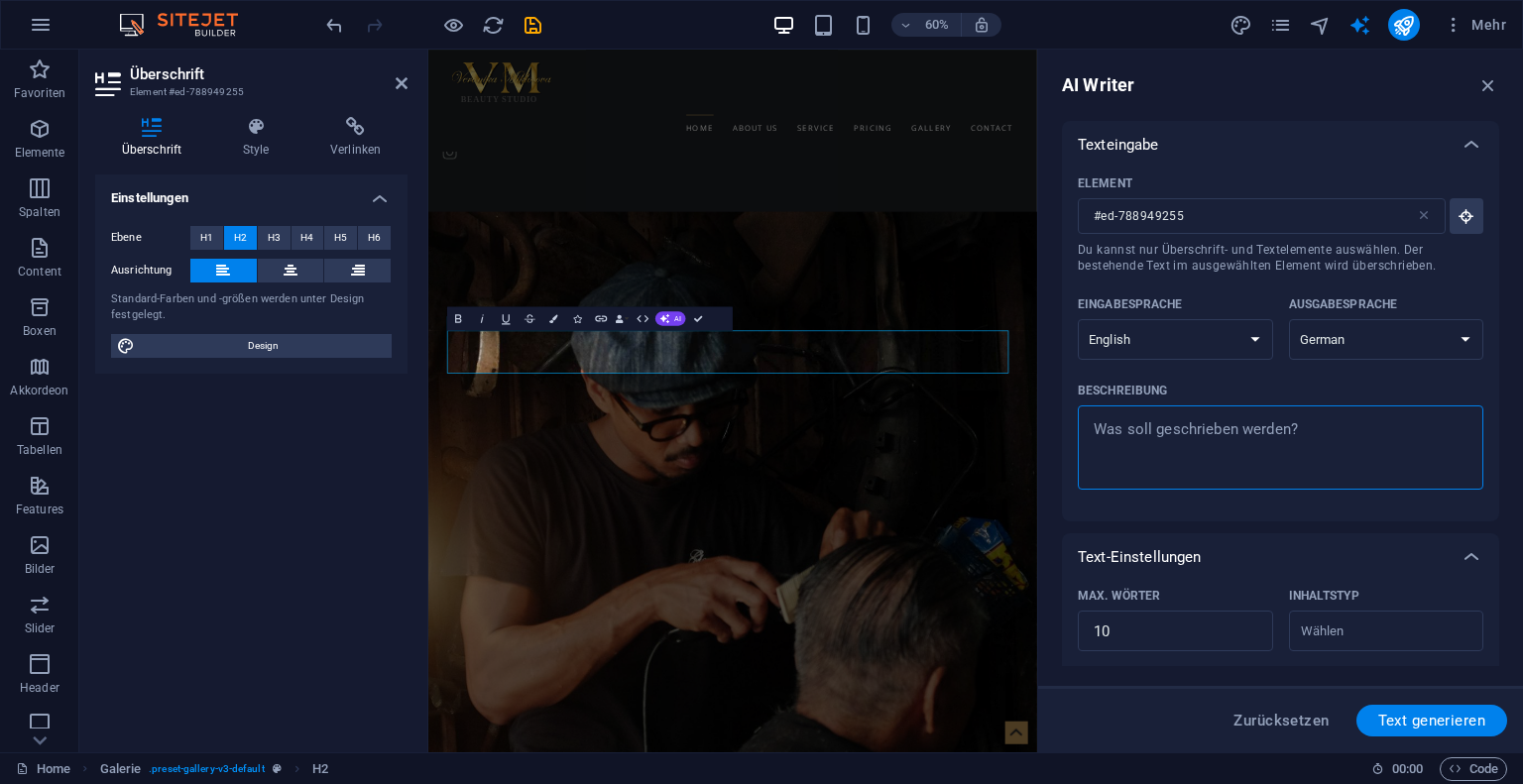 type on "L" 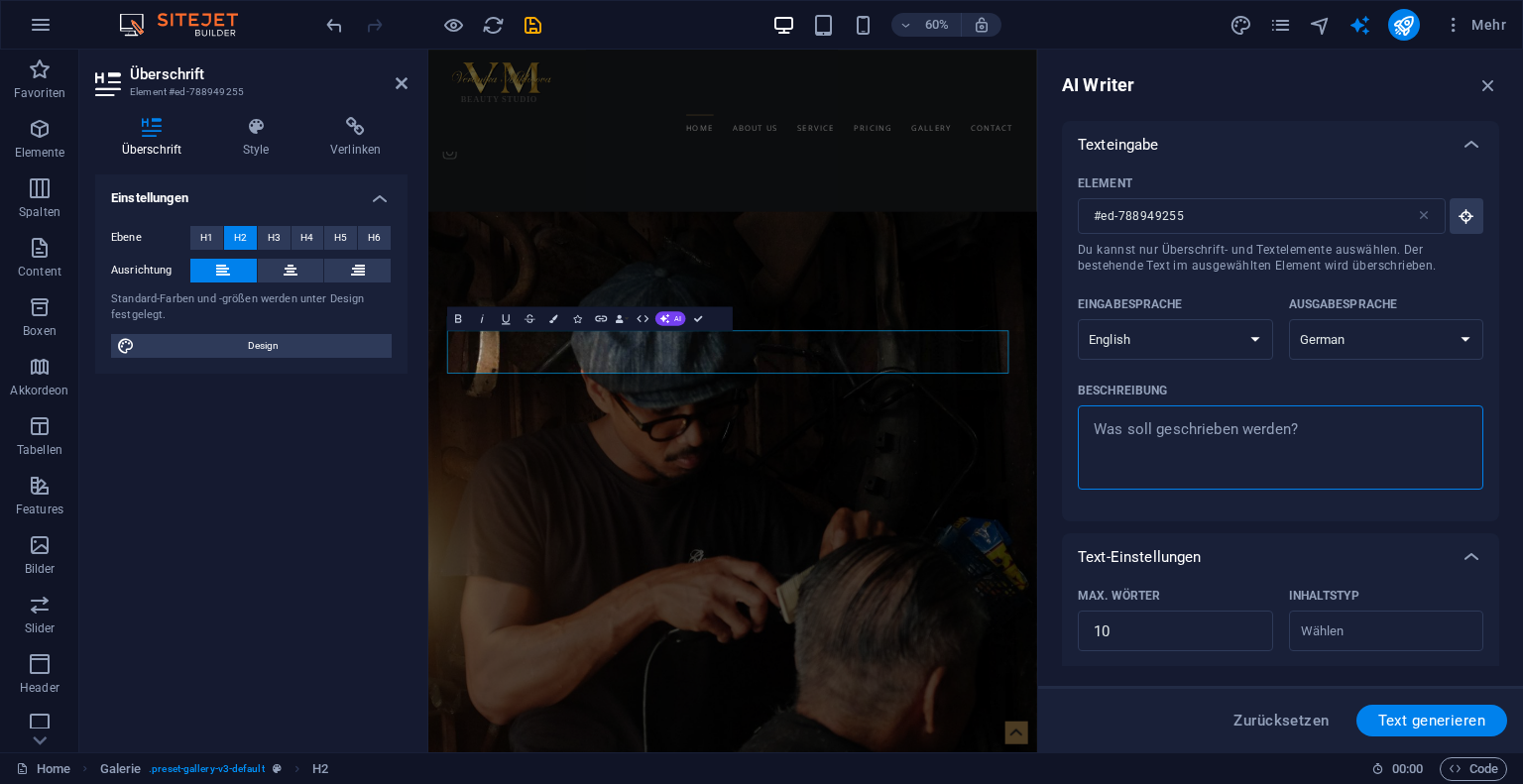 type on "x" 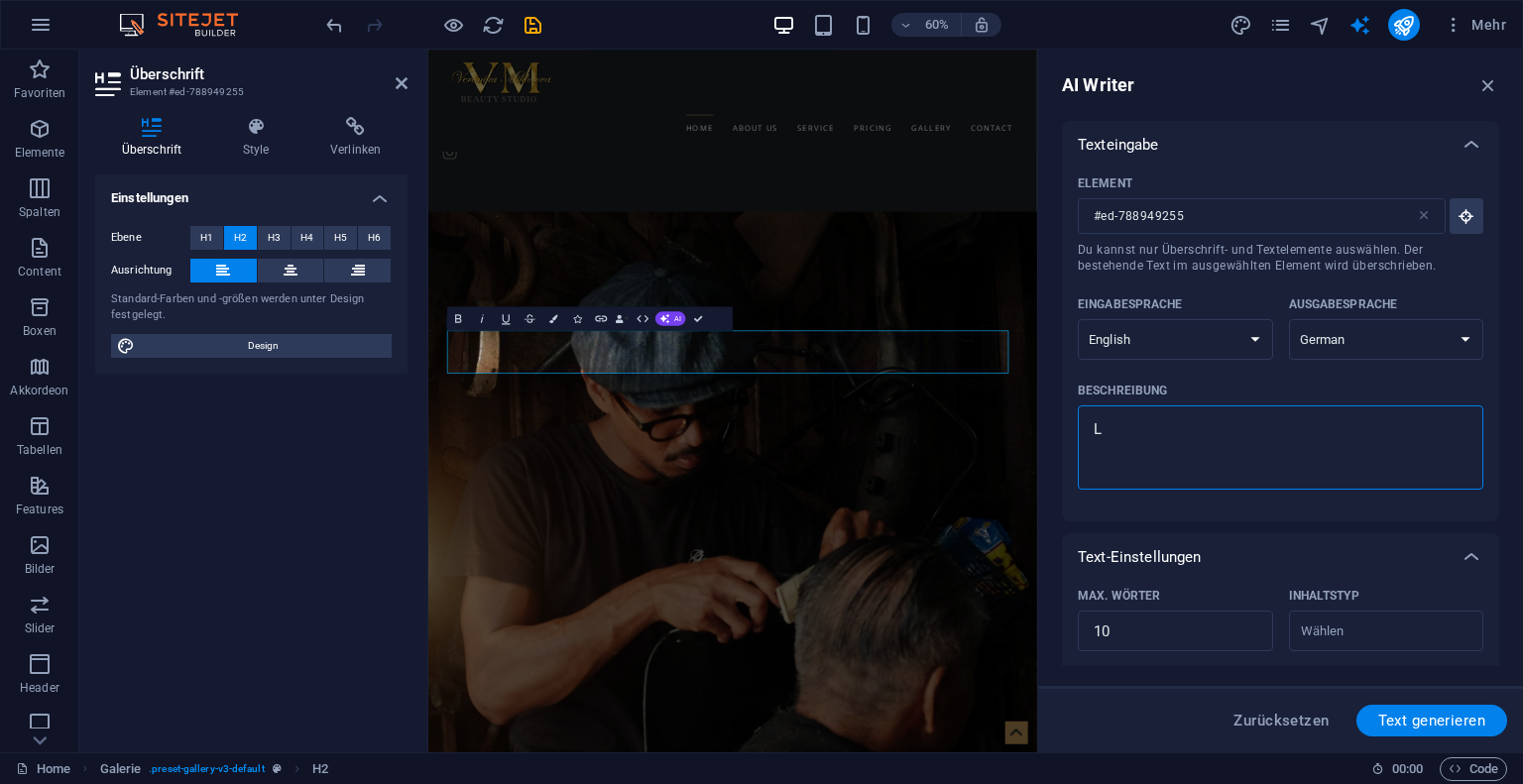 type 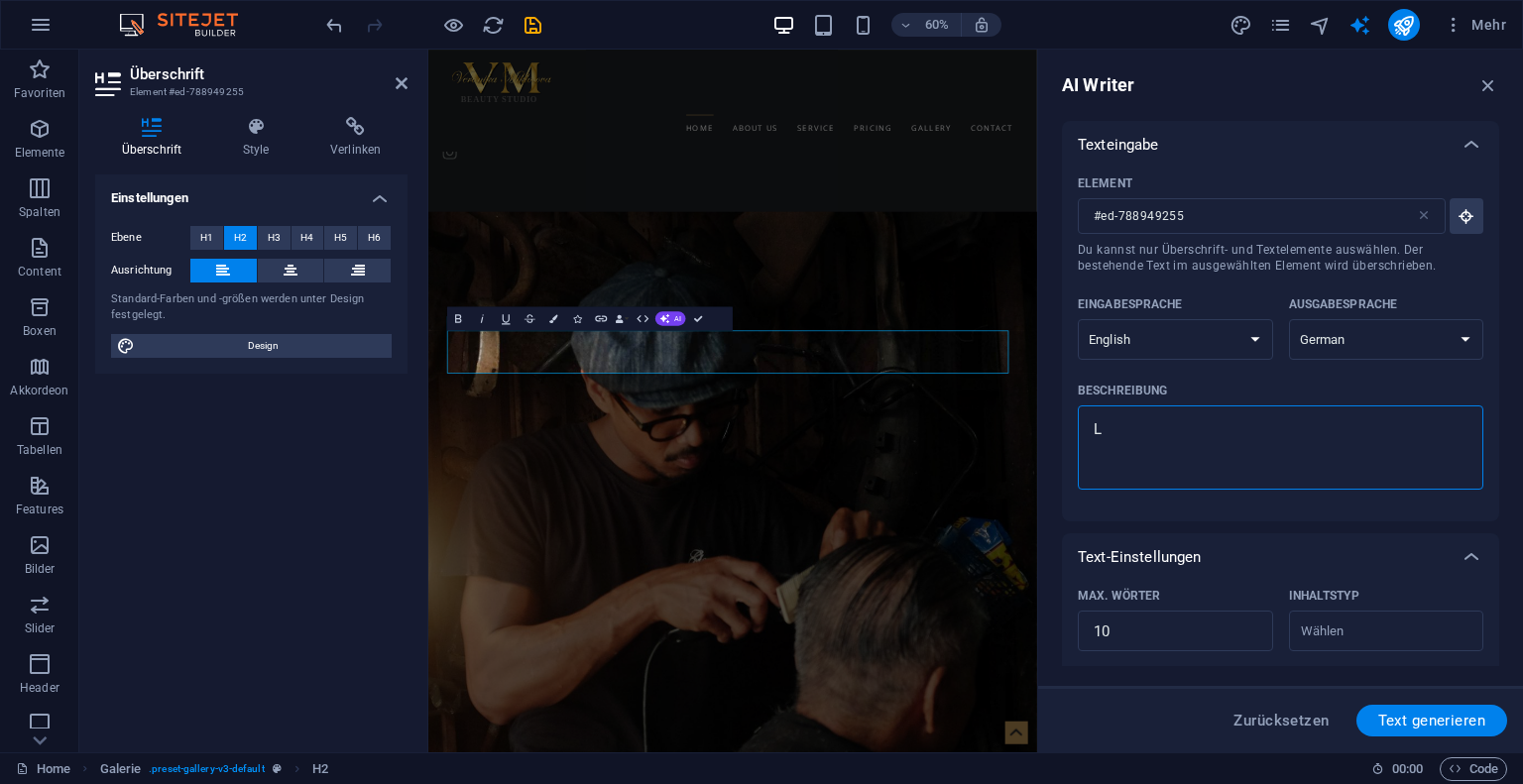 type on "x" 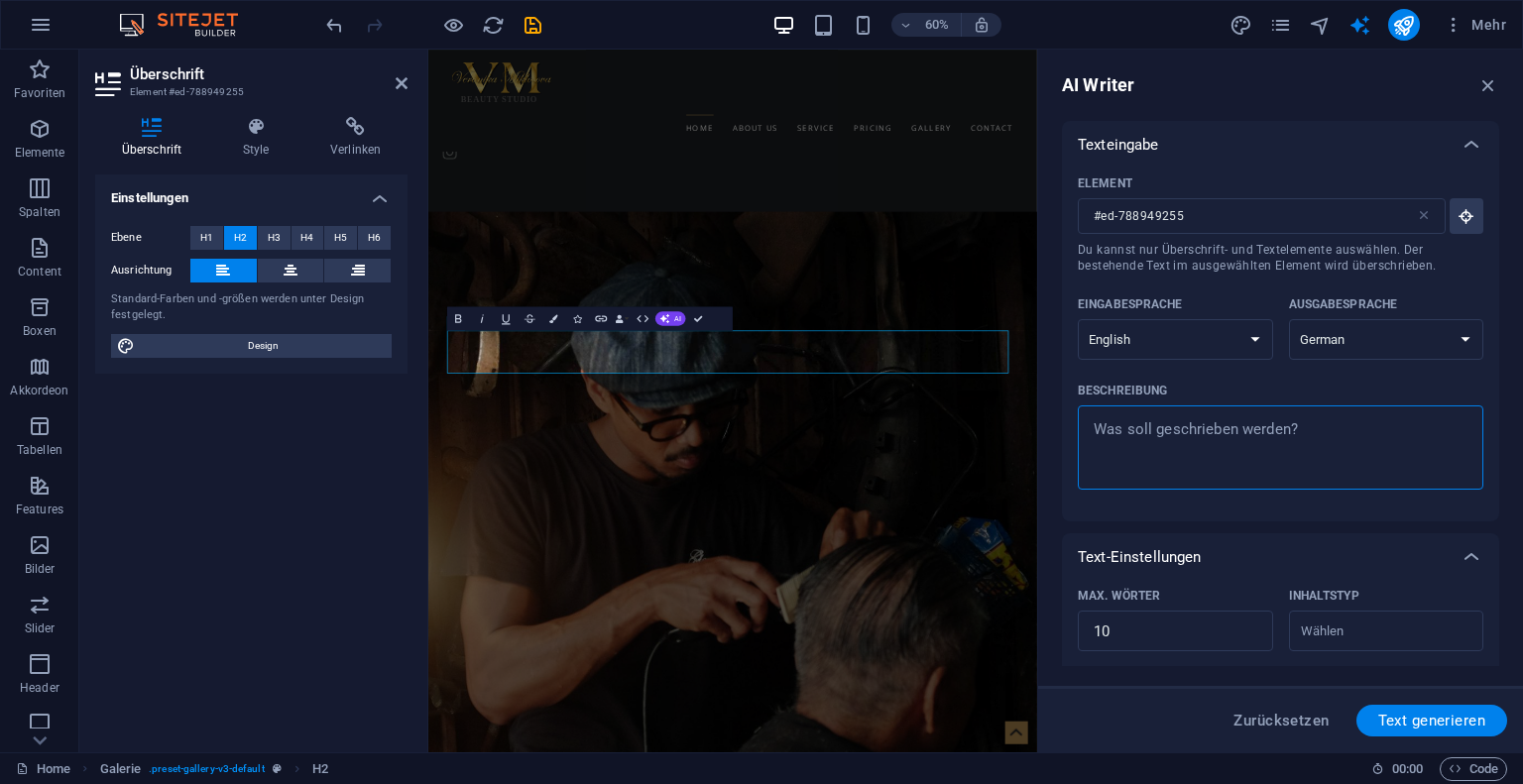 type on "A" 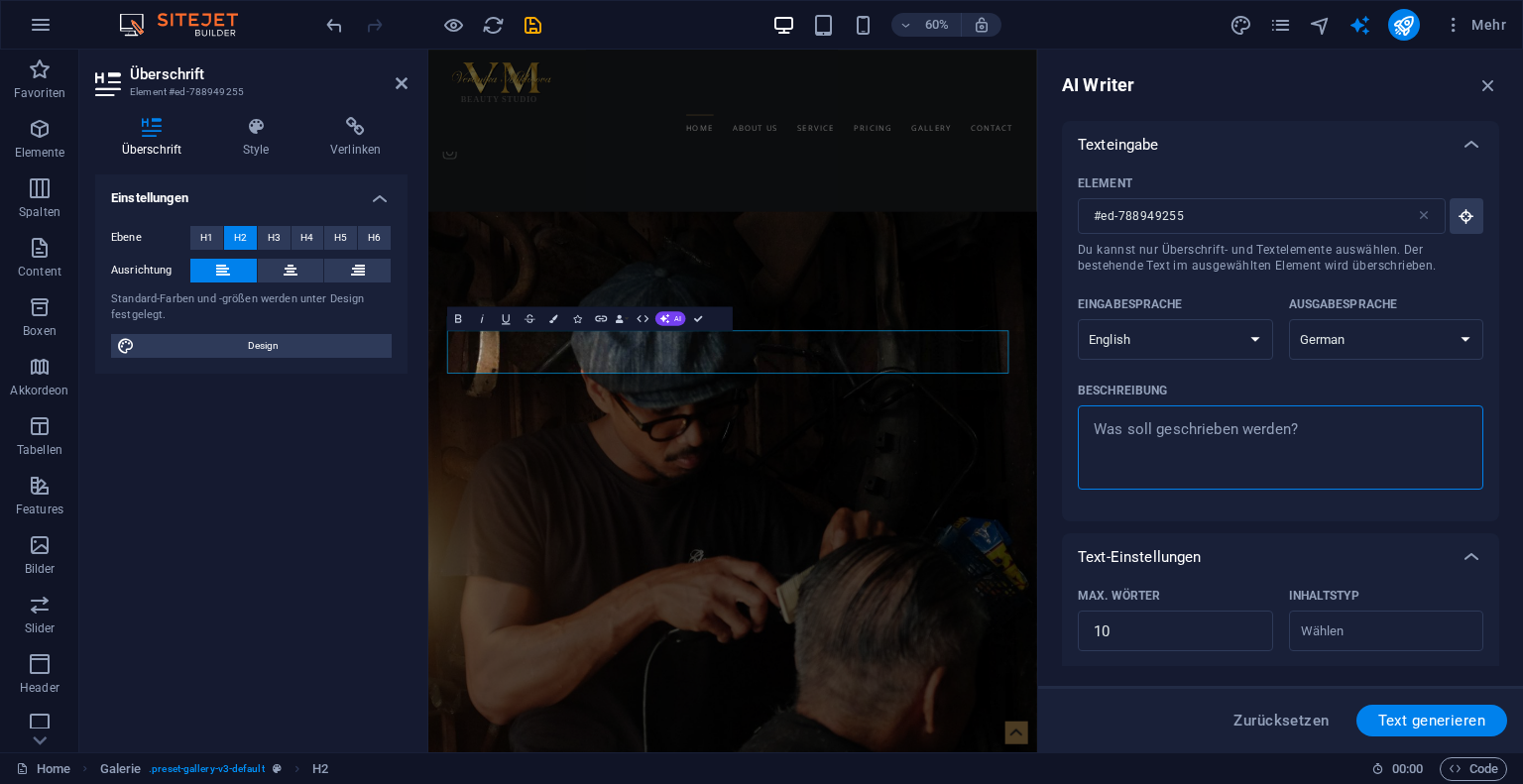type on "x" 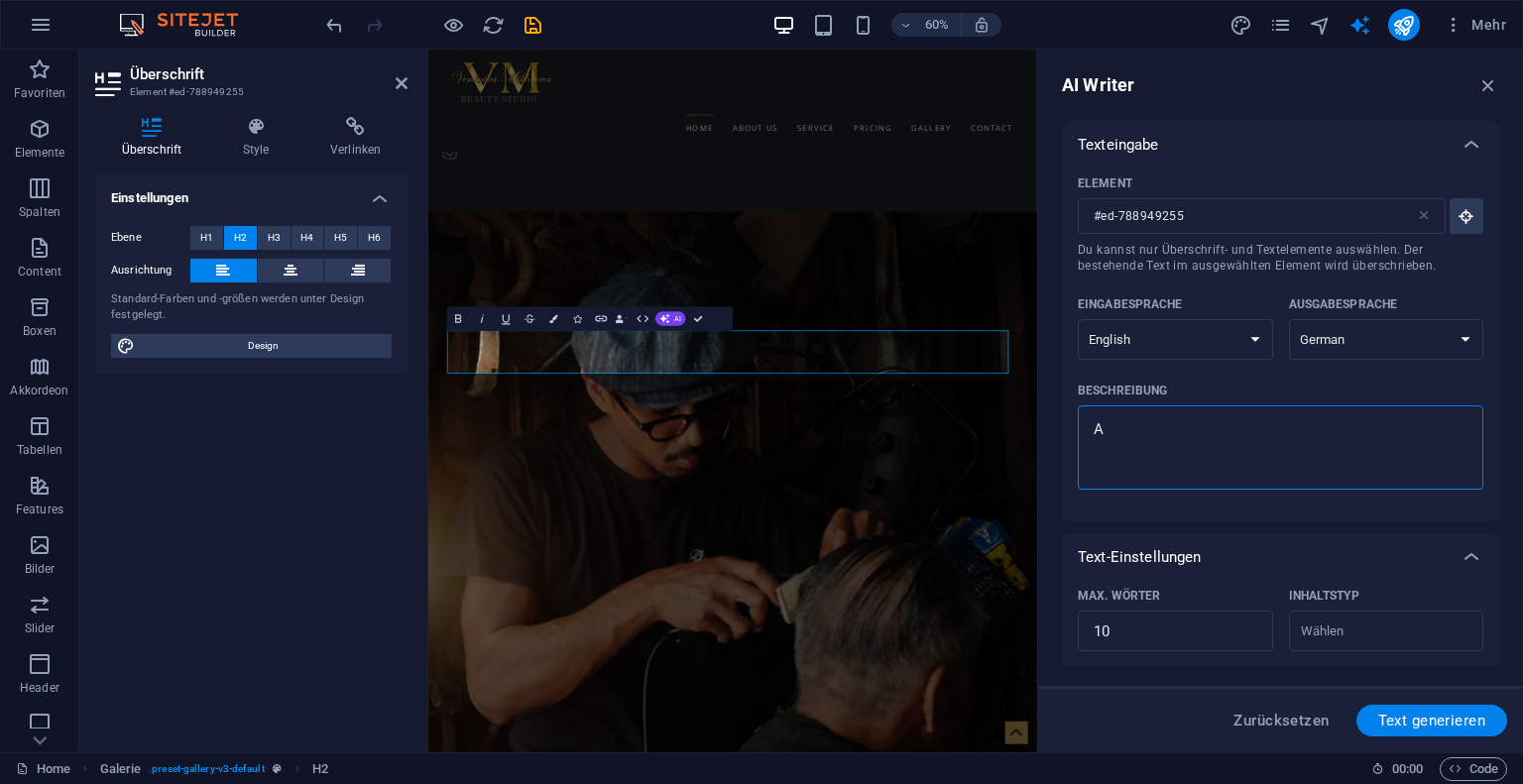type on "Ar" 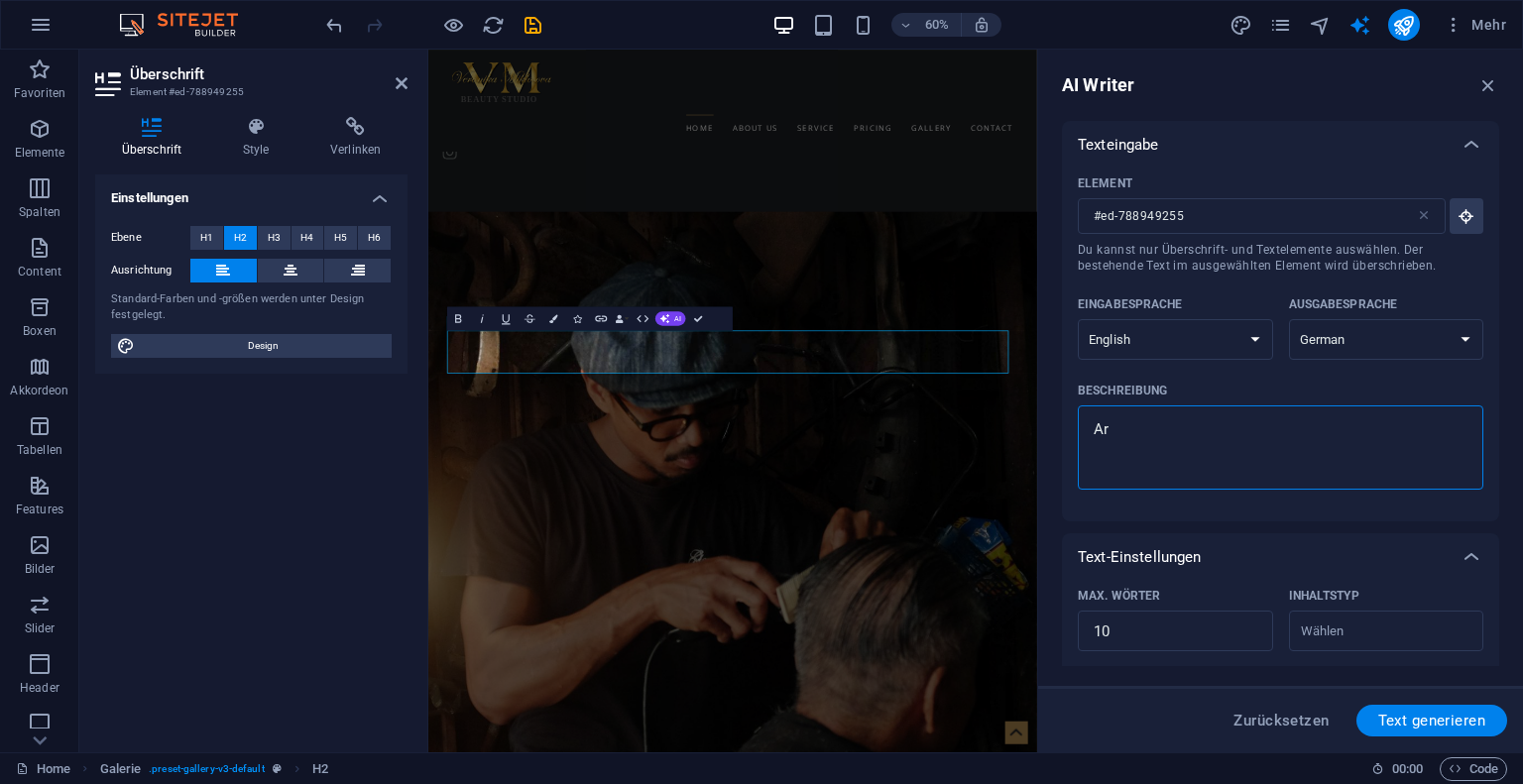 type on "A" 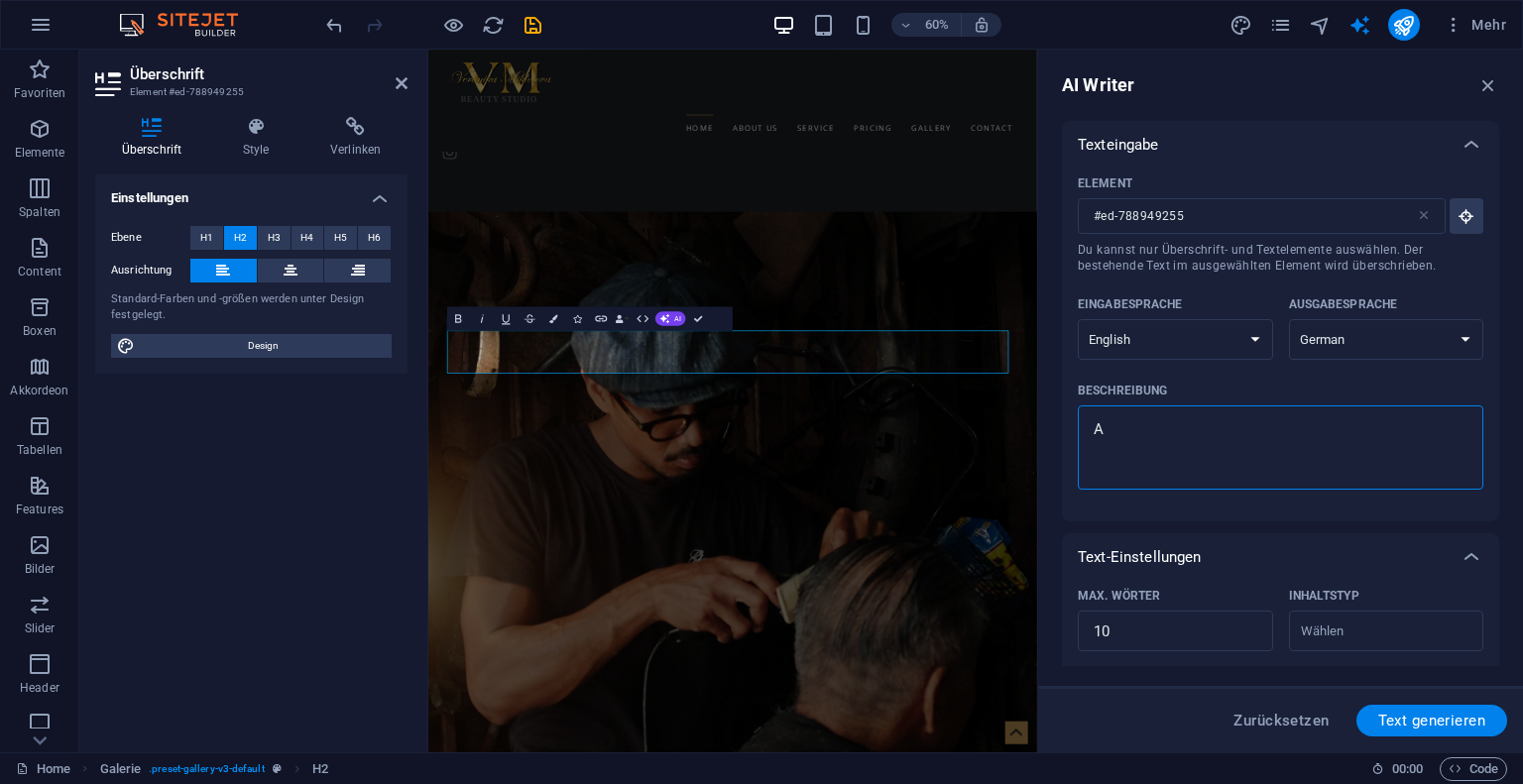 type 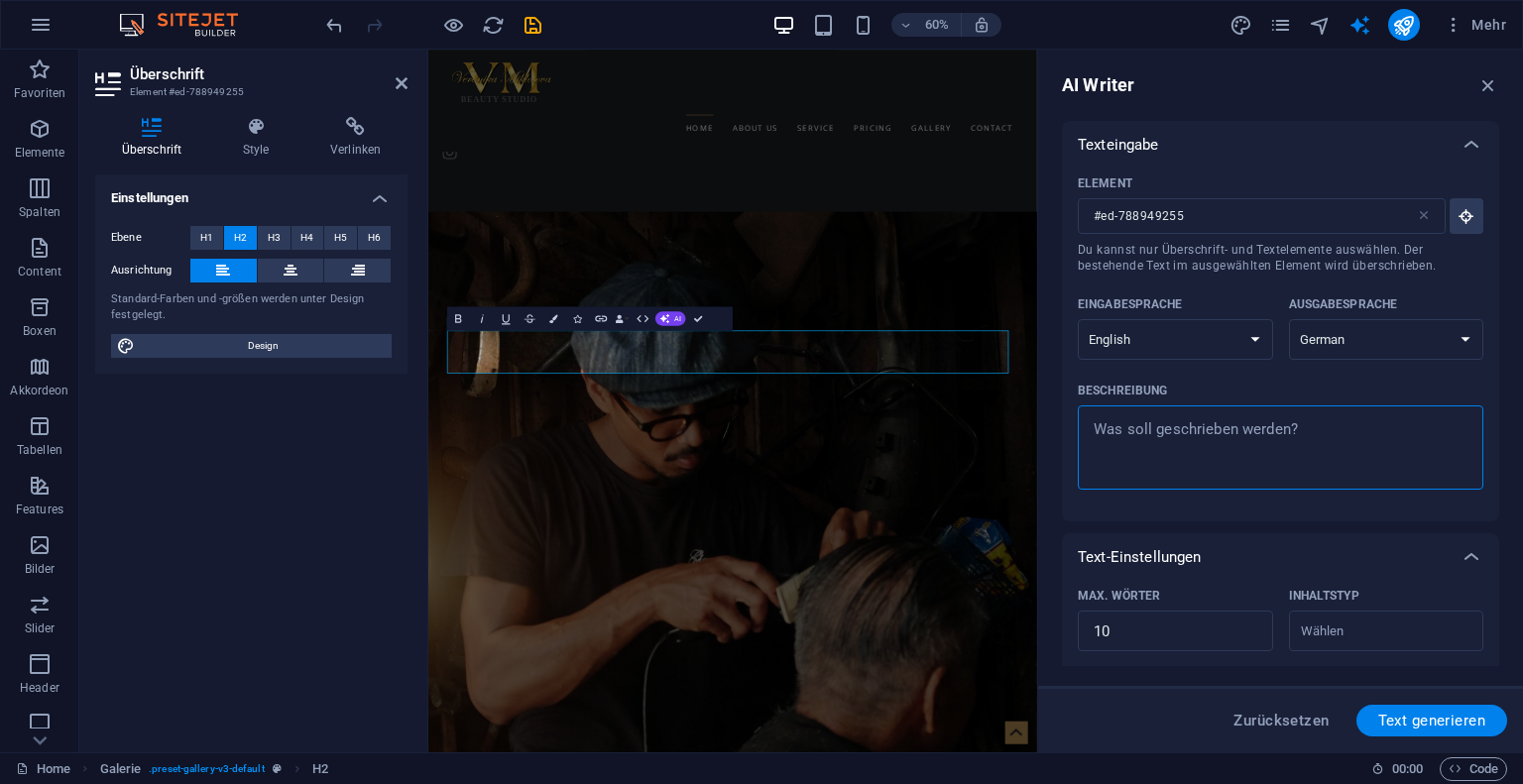 type on "L" 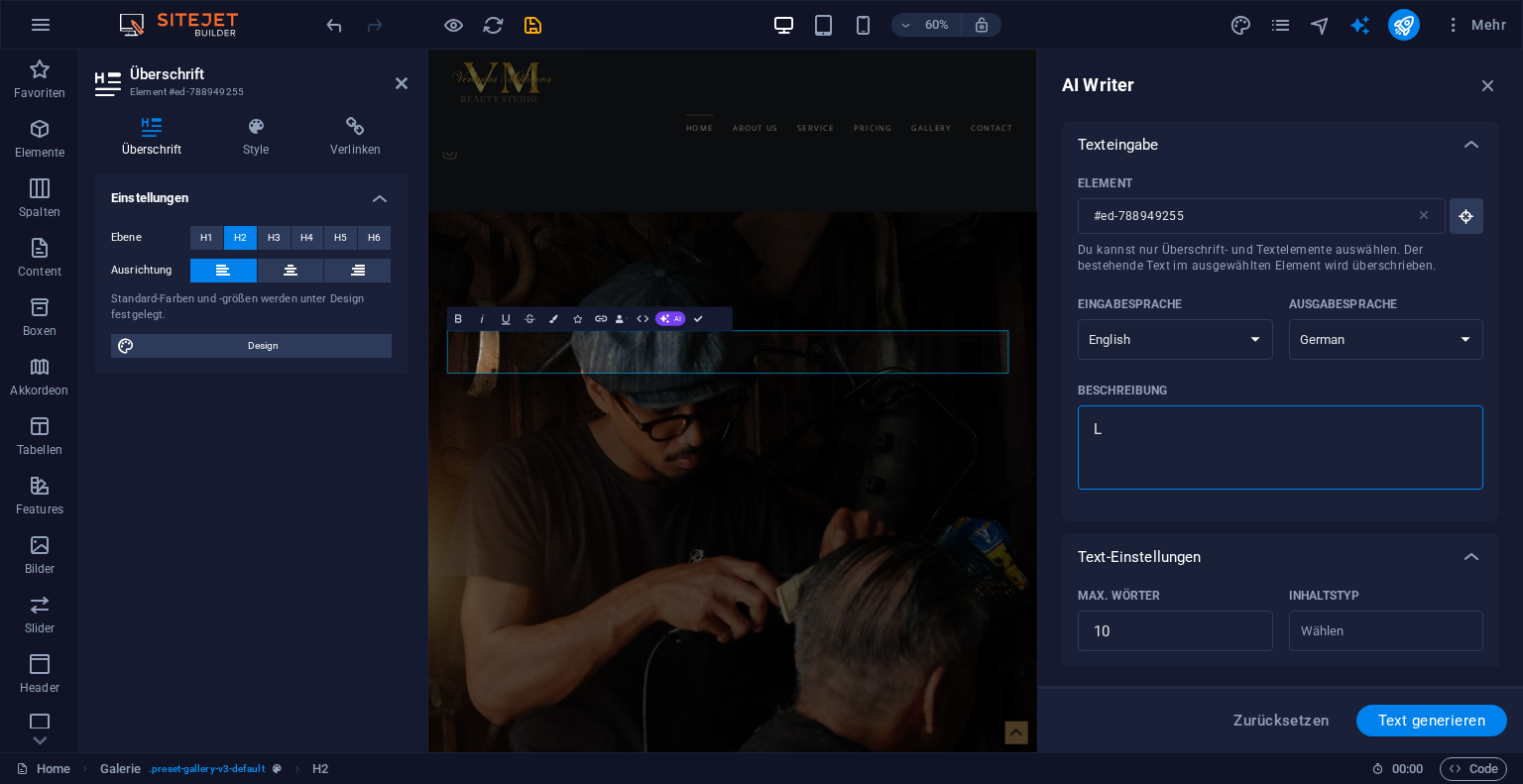 type on "Le" 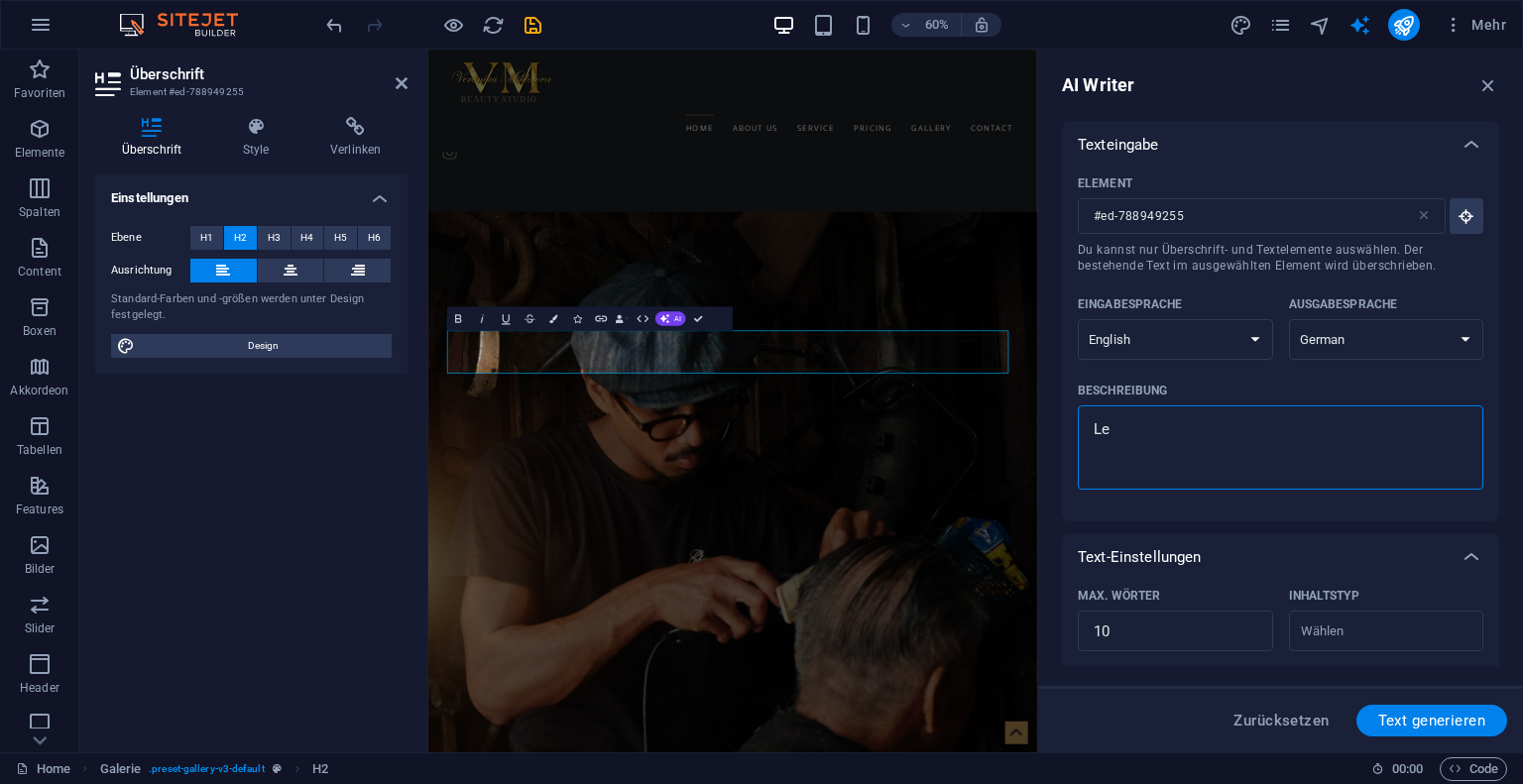 type on "Let" 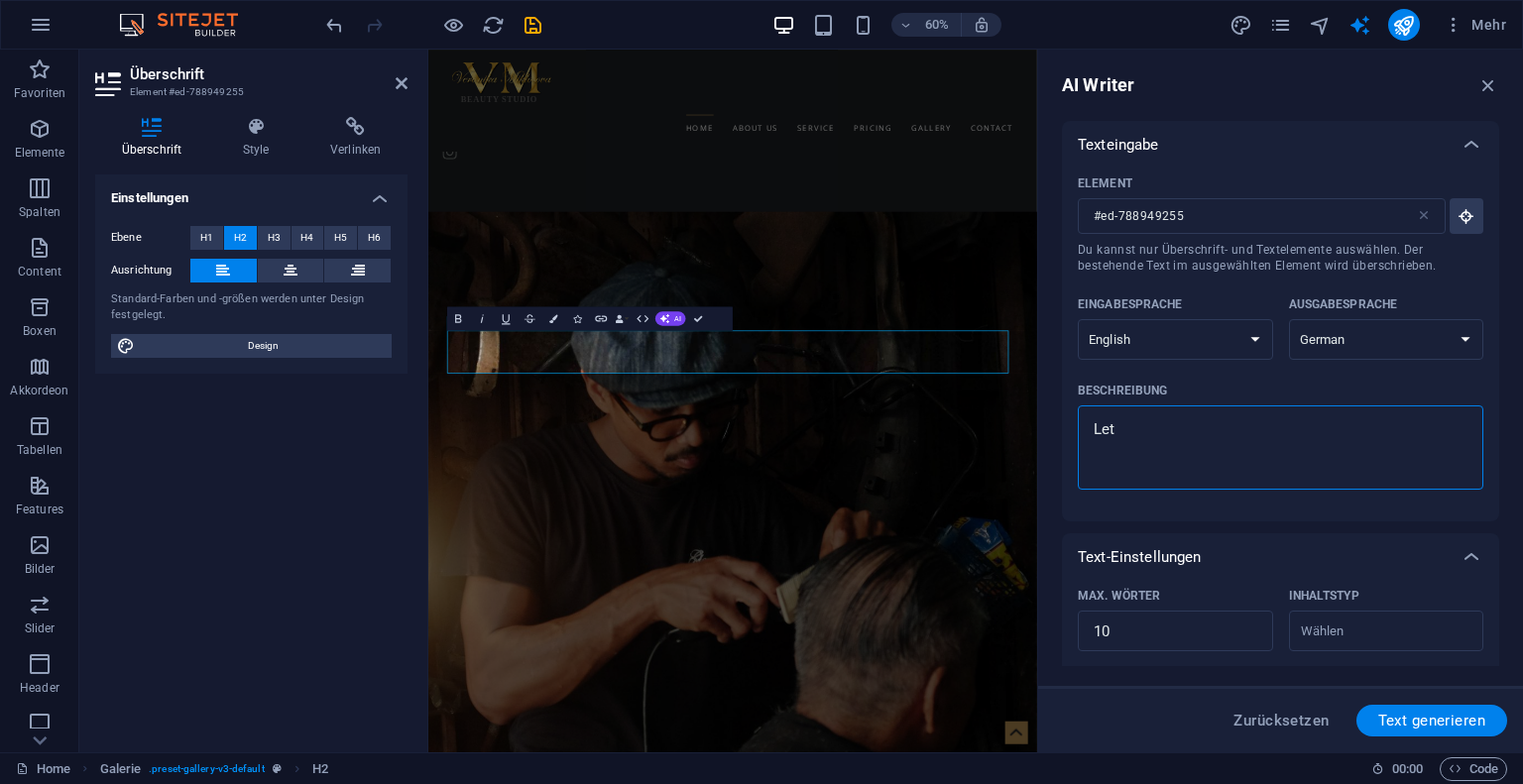 type on "Letz" 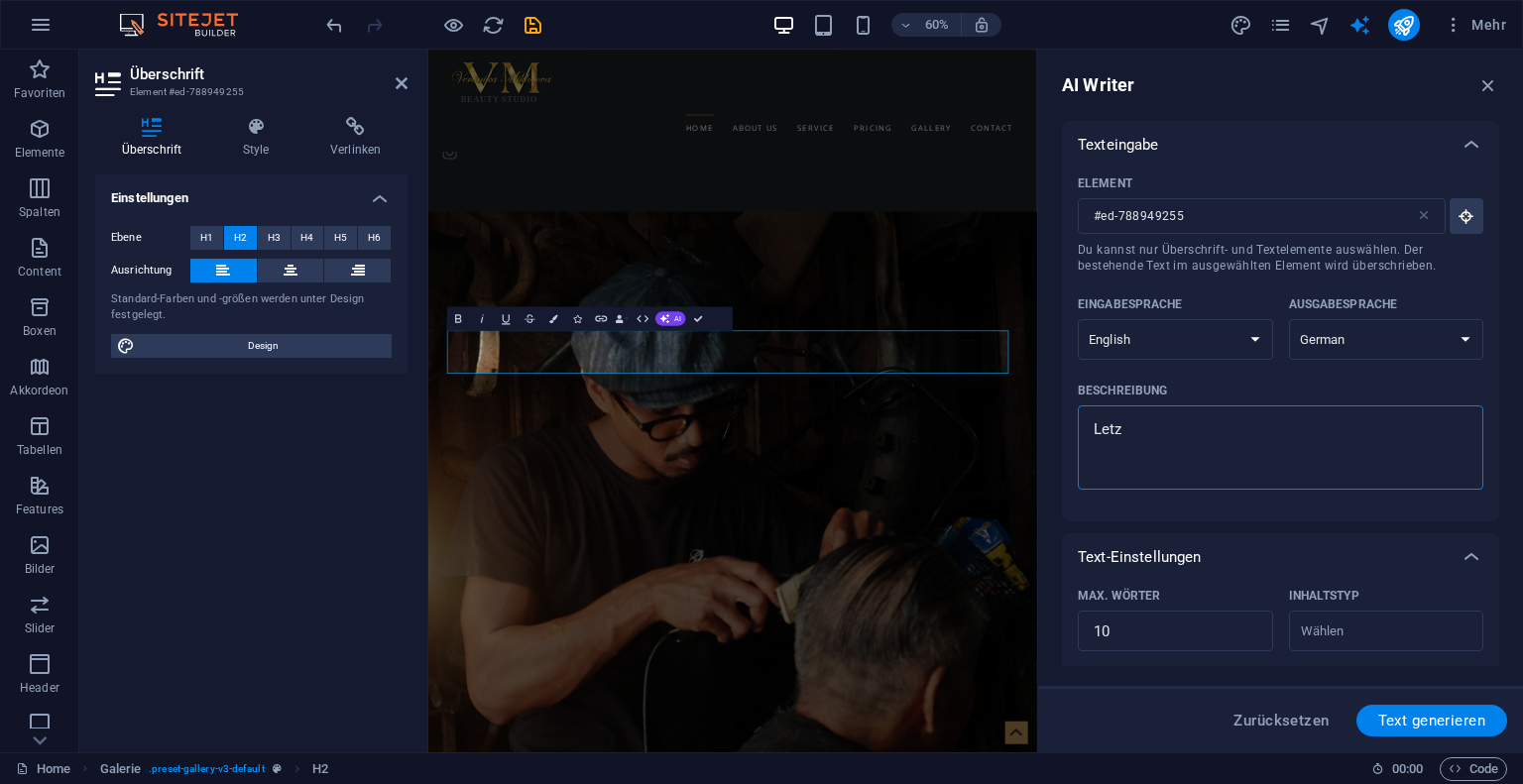 type on "Letzd" 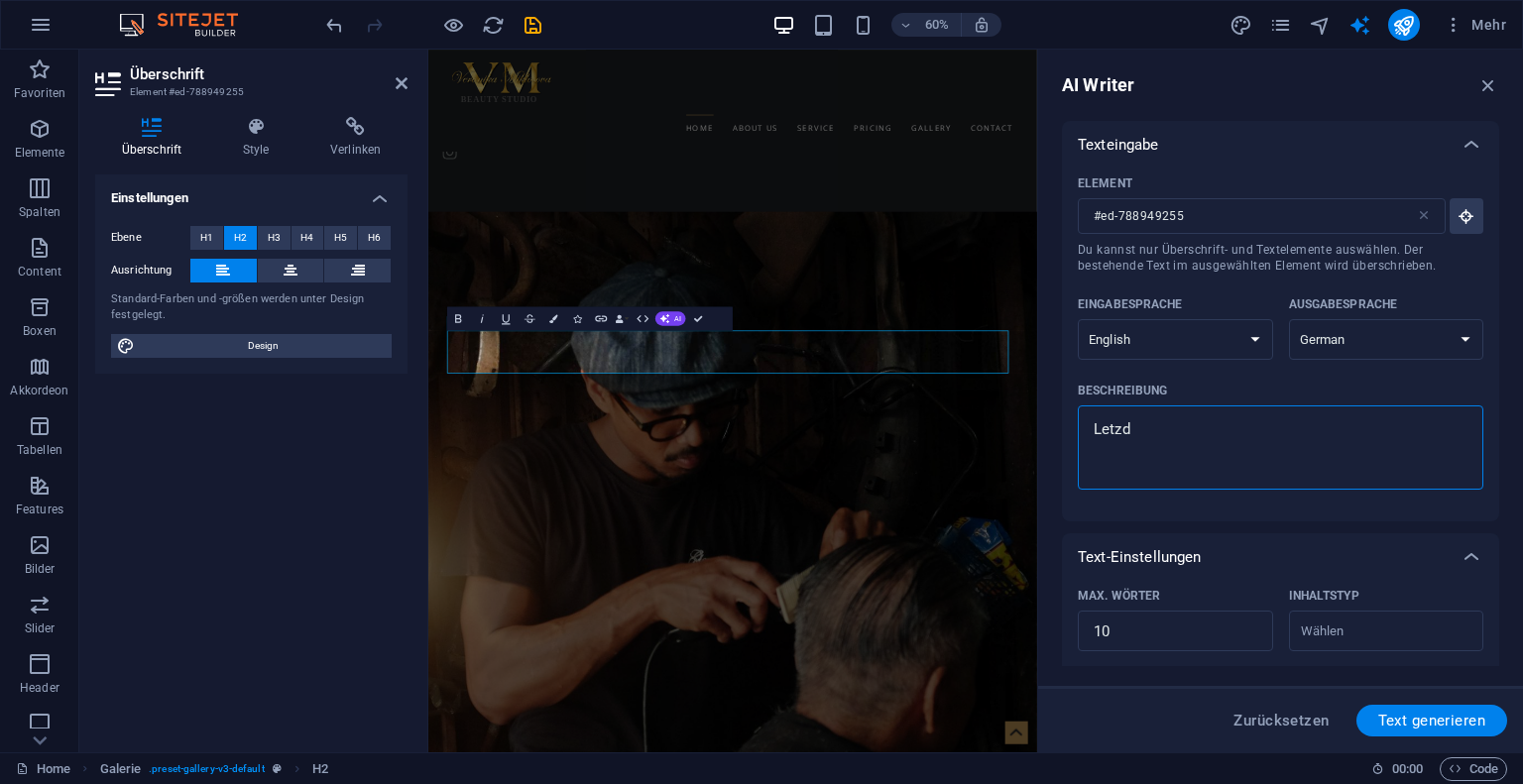 type on "x" 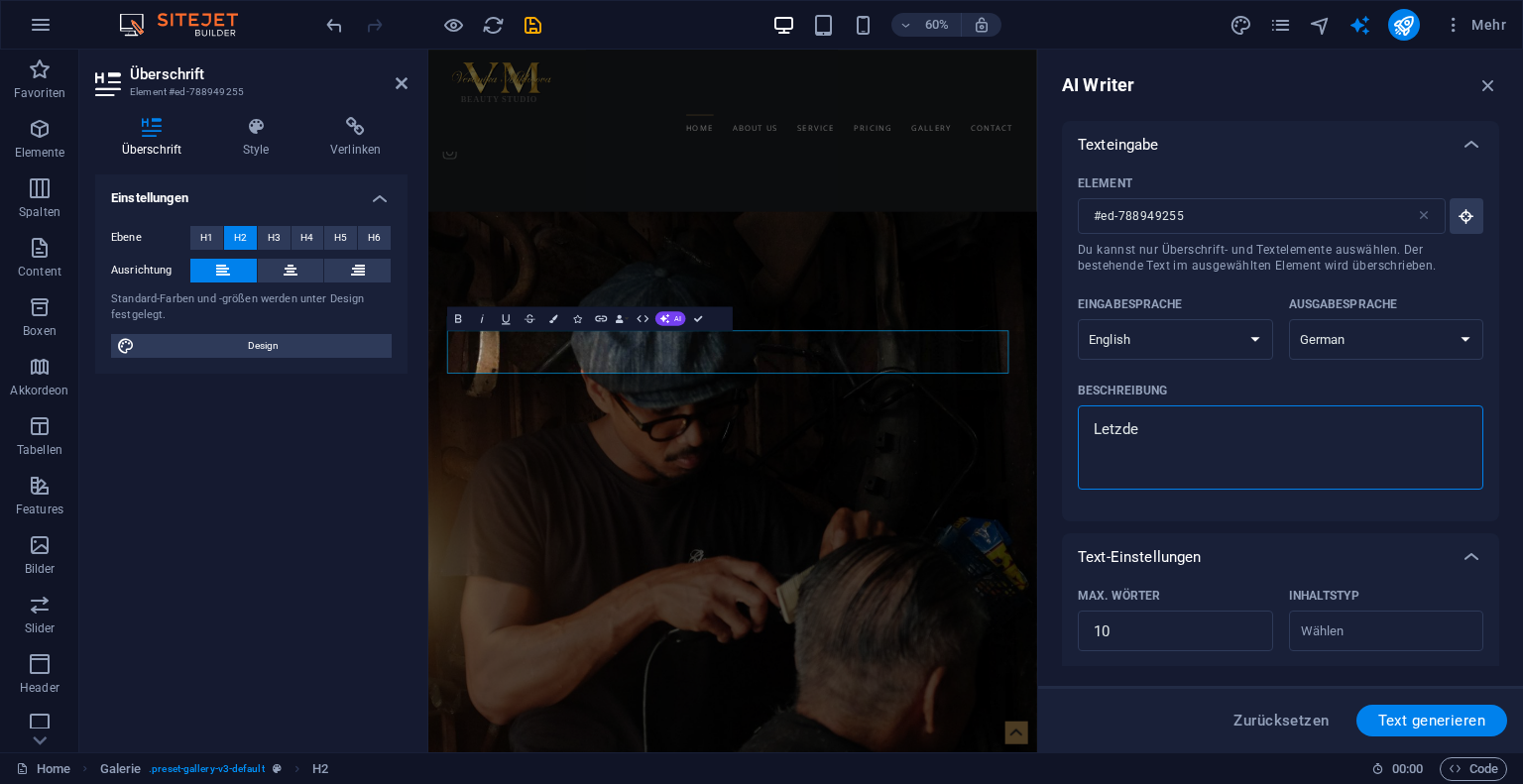 type on "Letzde" 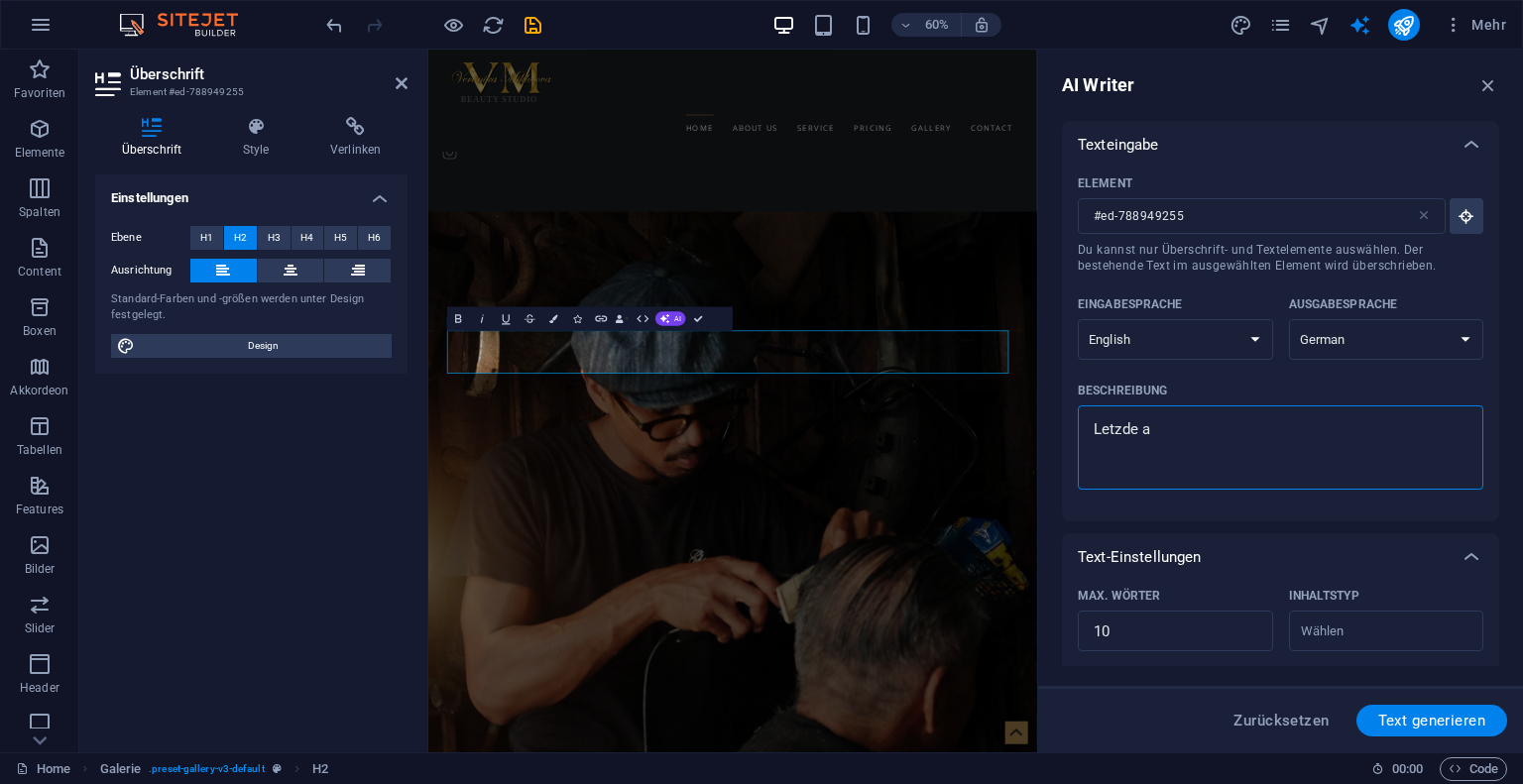 type on "Letzde ar" 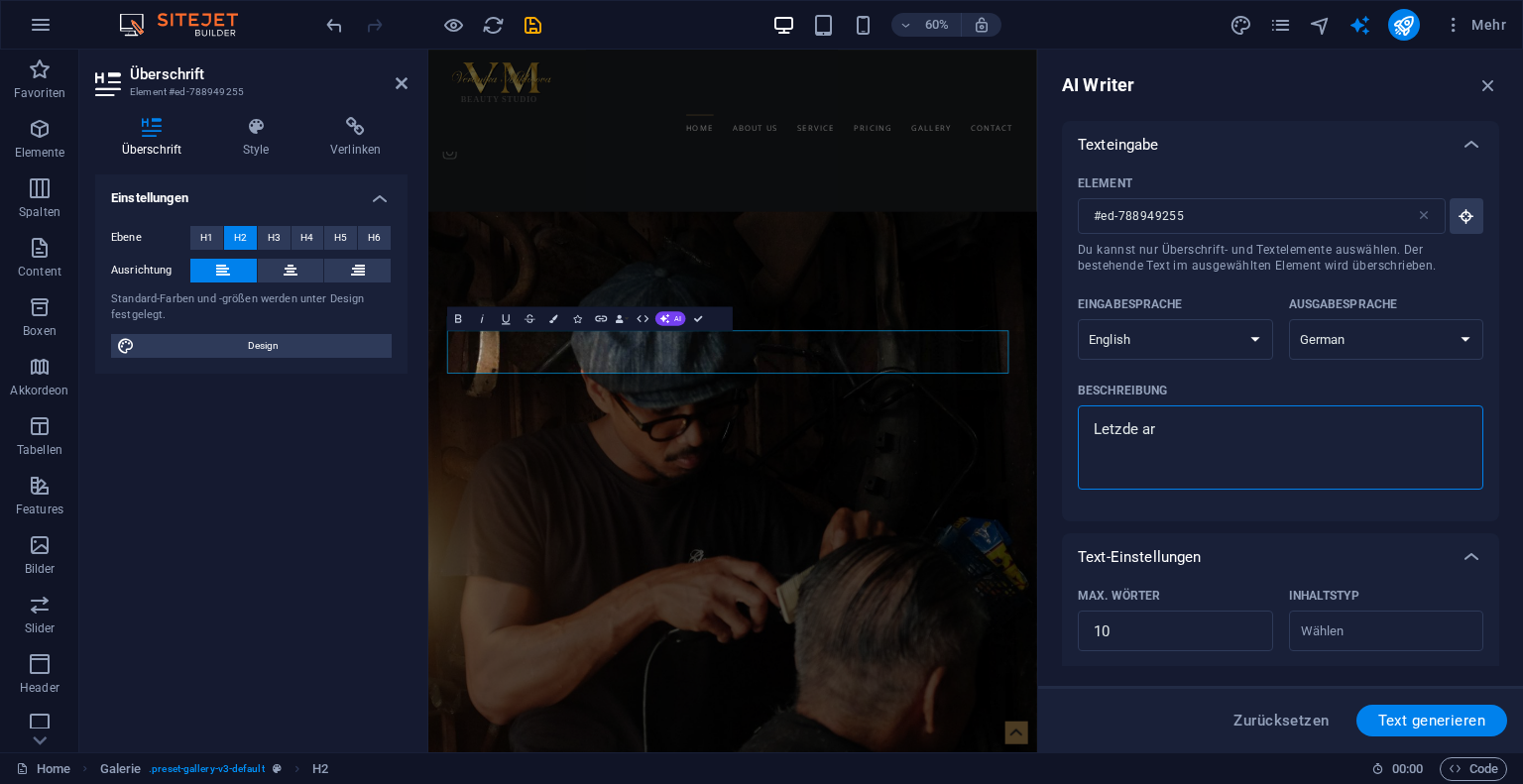 type on "Letzde arb" 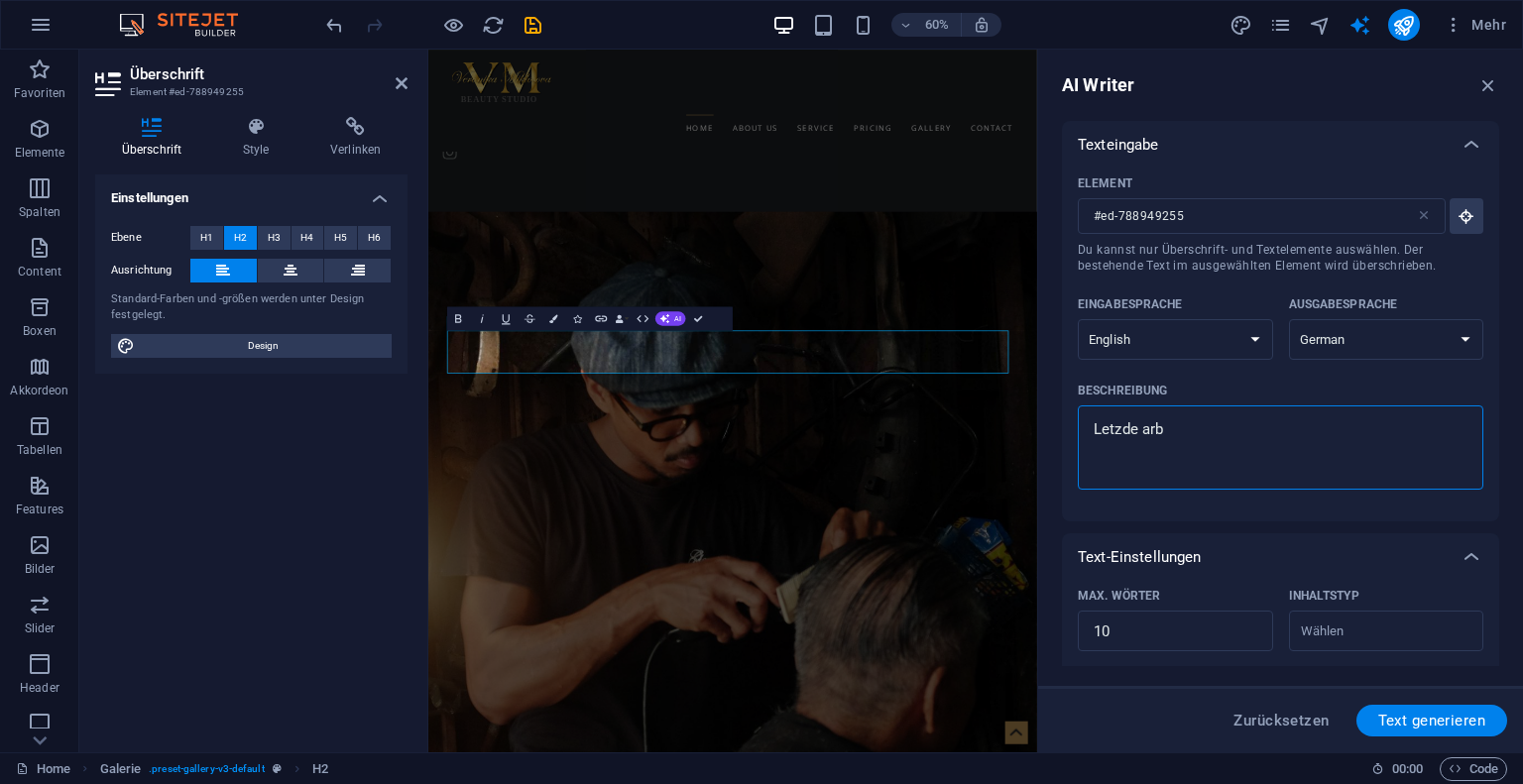 type on "Letzde arbe" 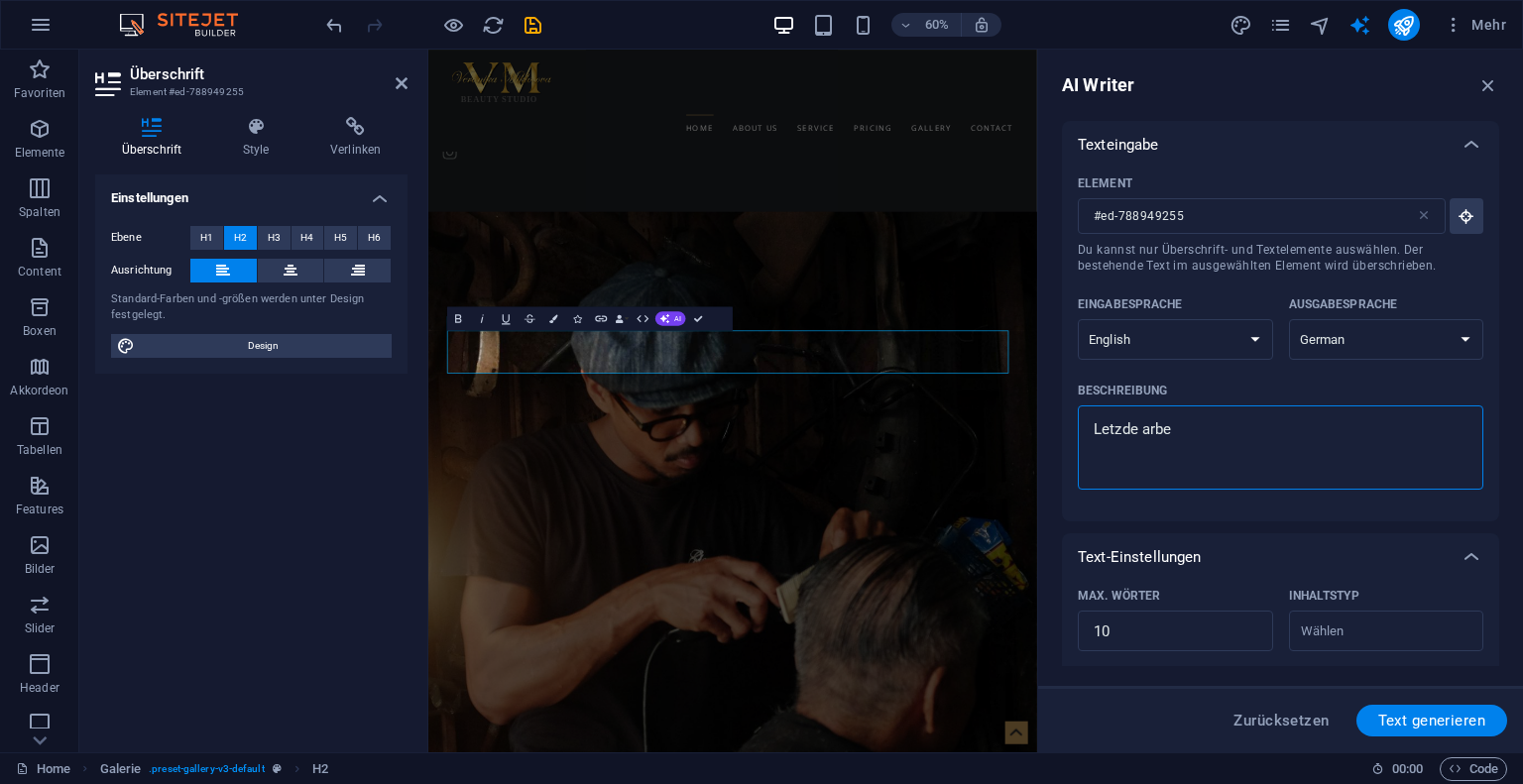 type on "Letzde arbei" 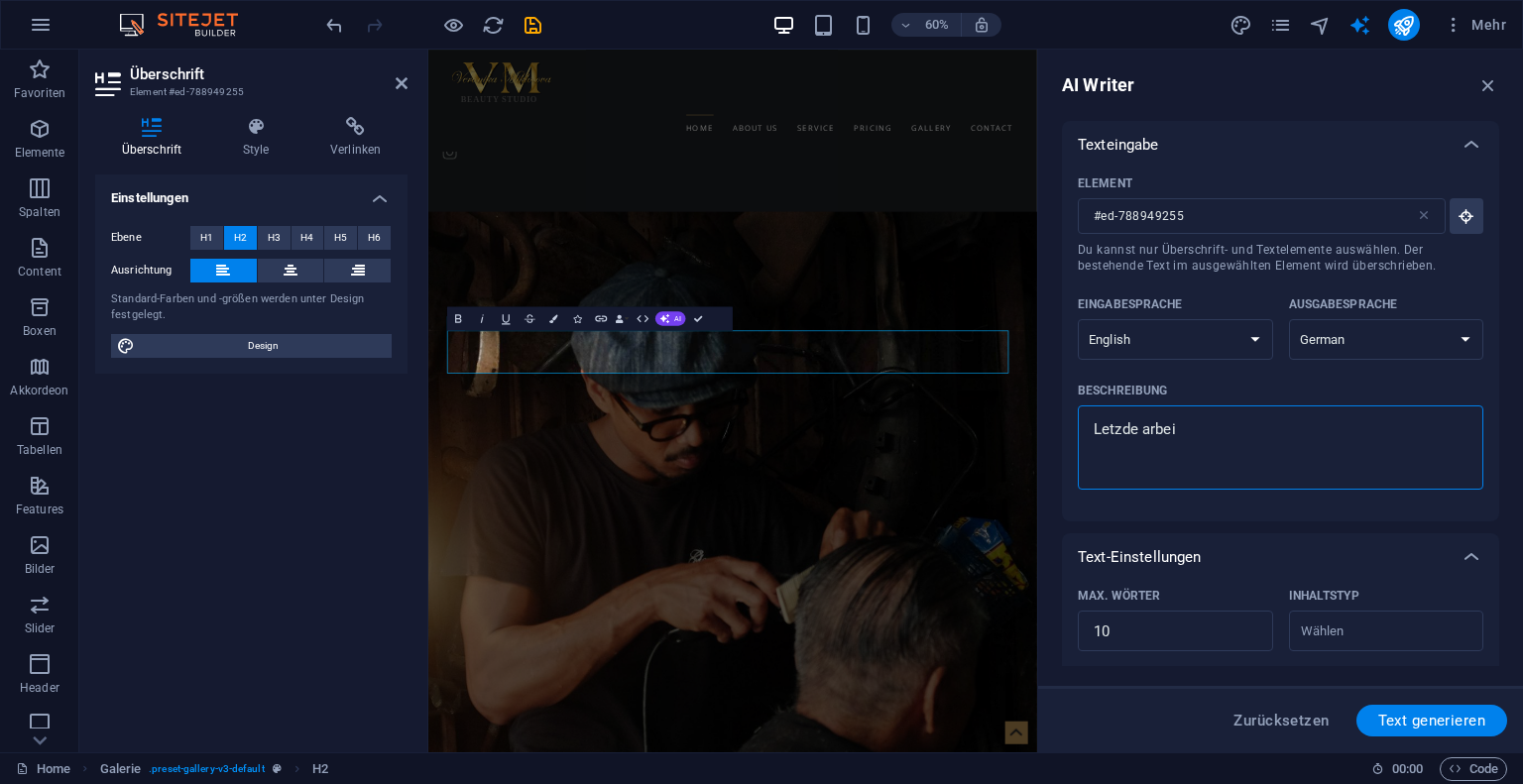 type on "x" 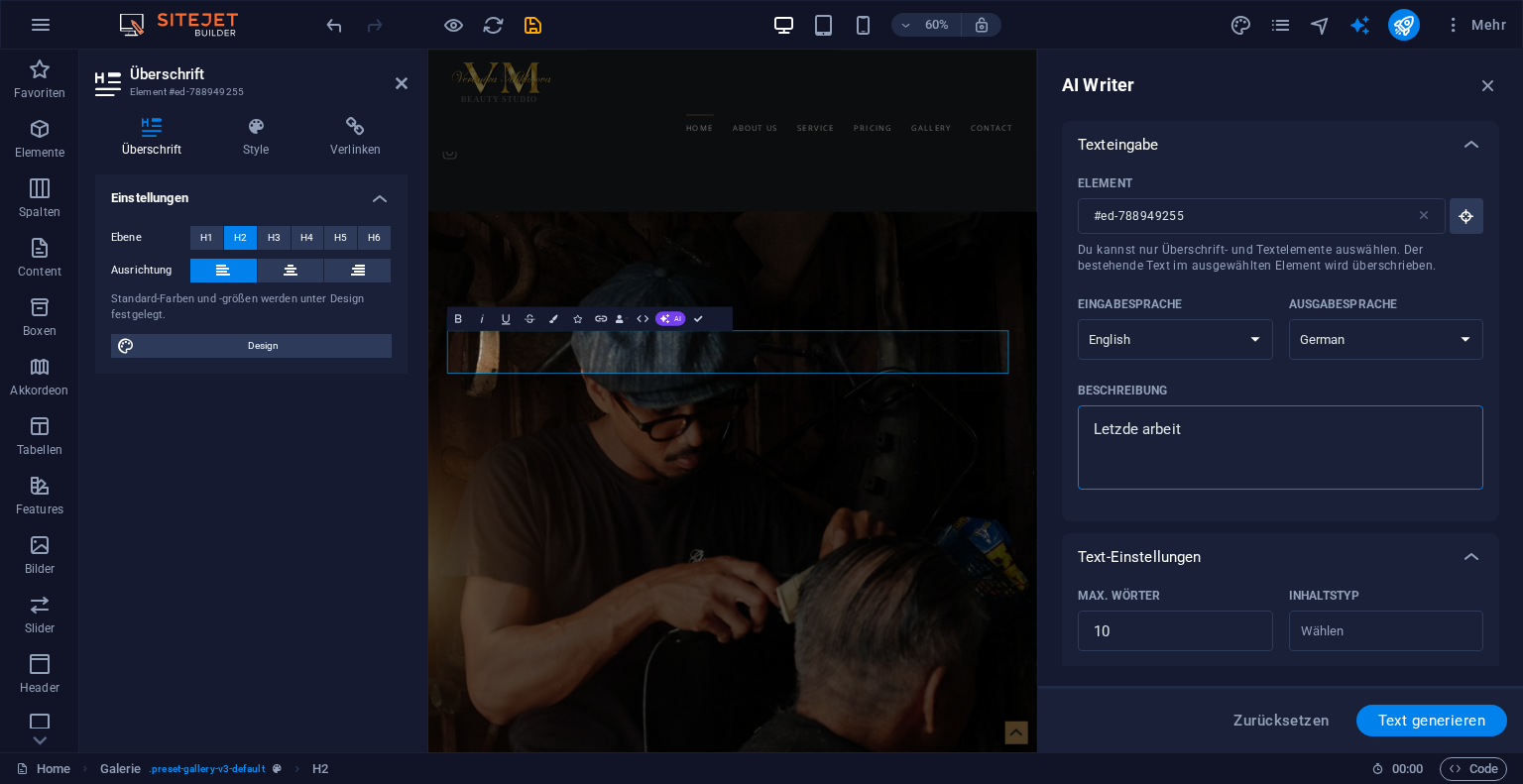 type on "Letzde arbeite" 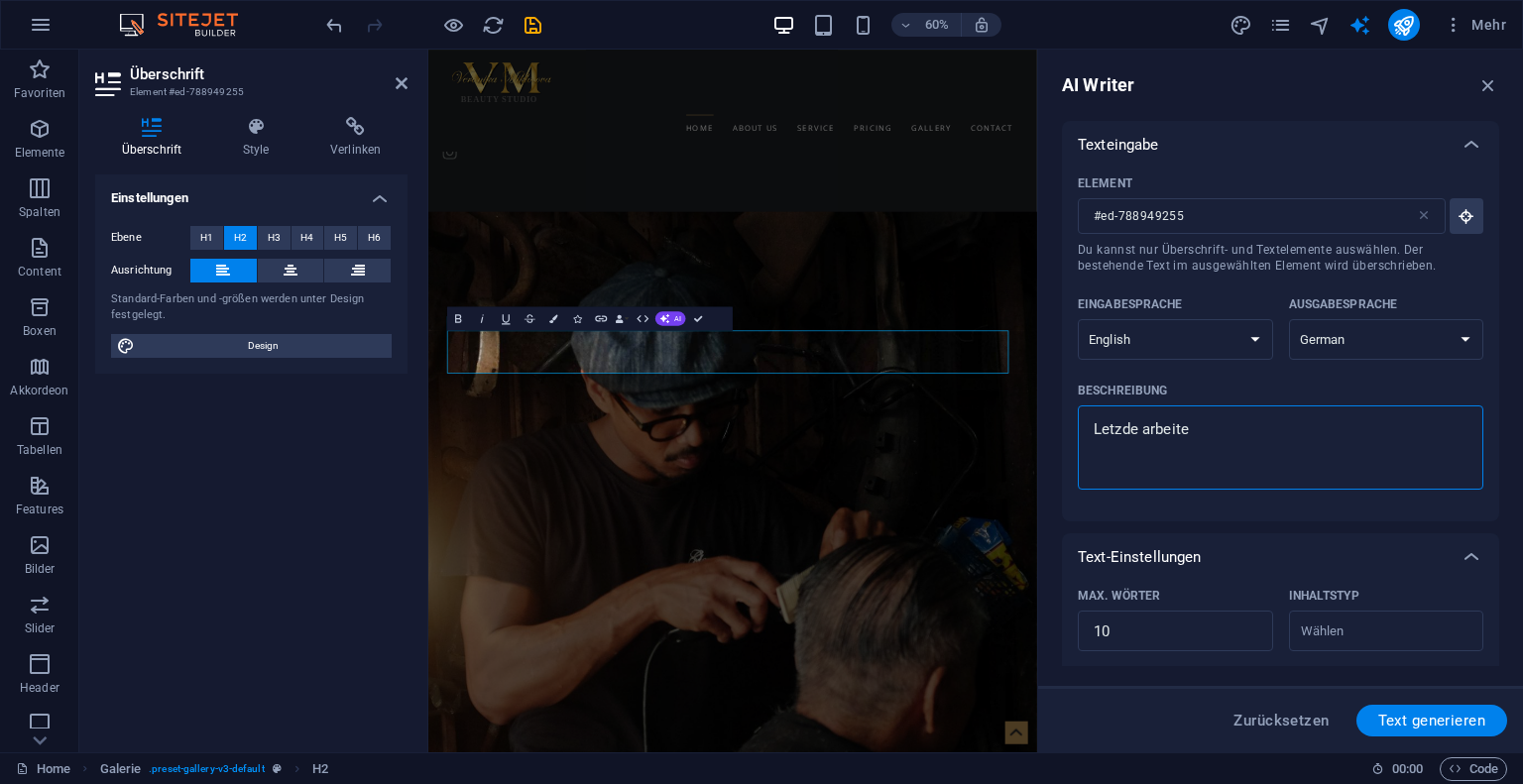 type on "Letzde arbeiten" 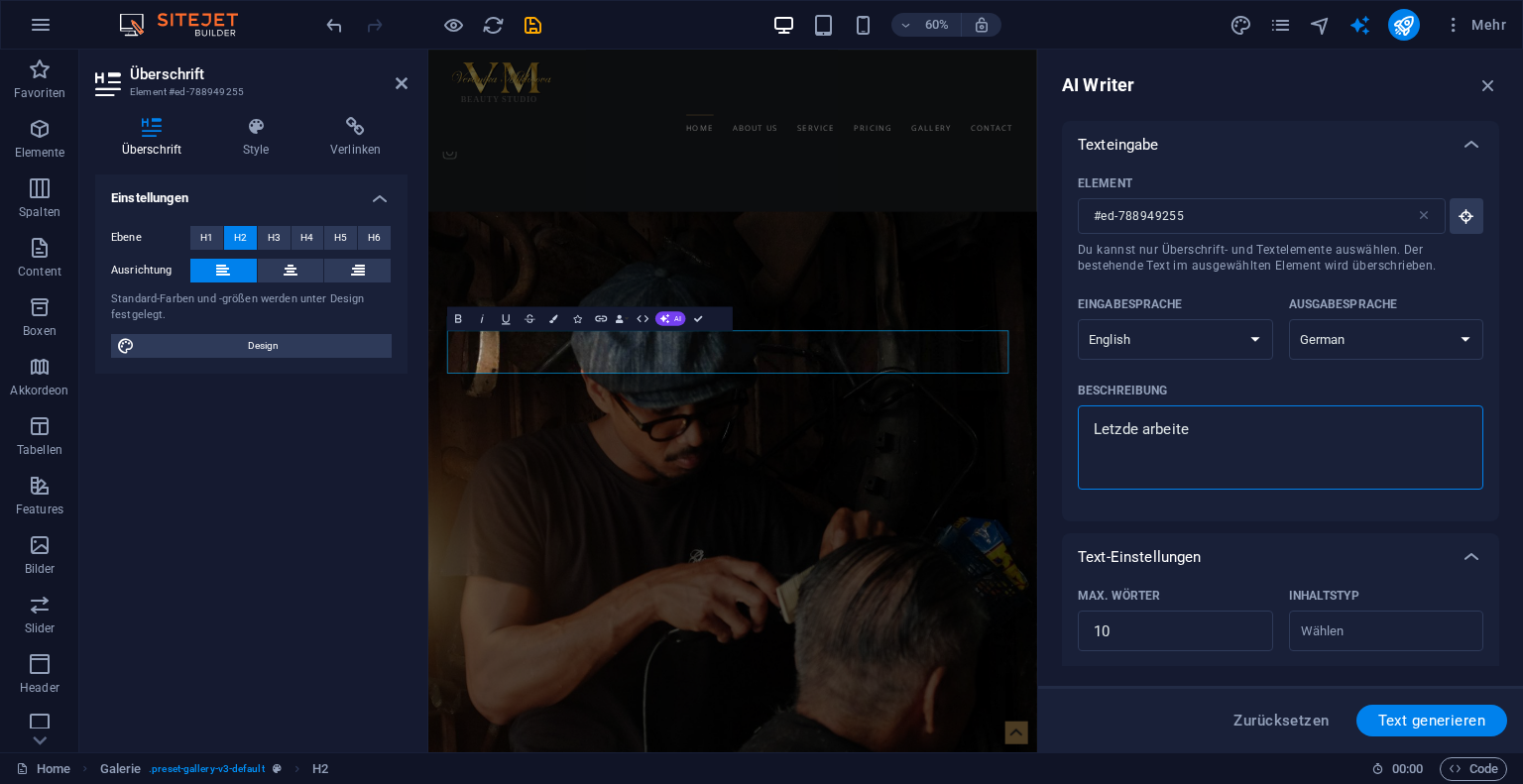 type on "x" 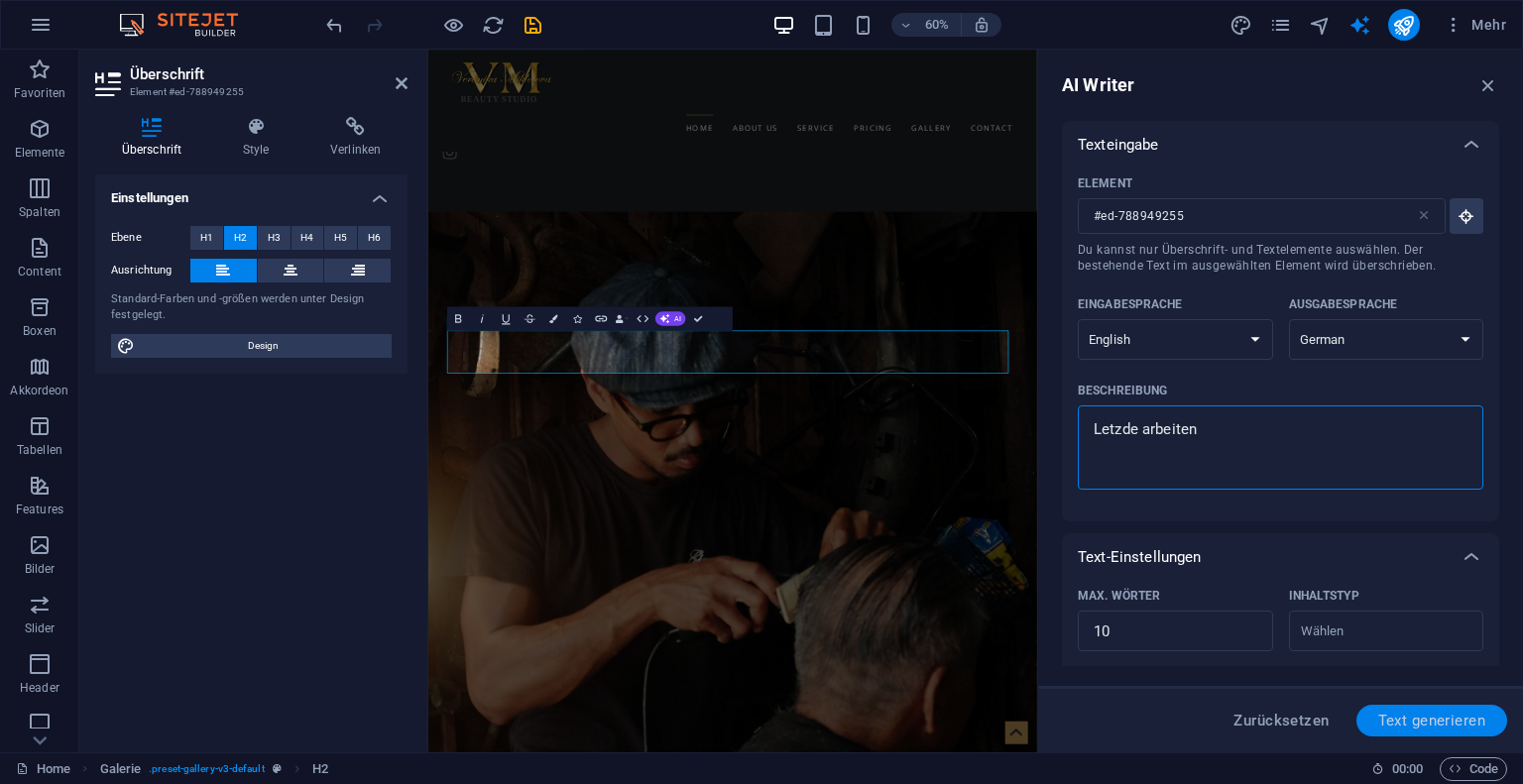 type on "Letzde arbeiten" 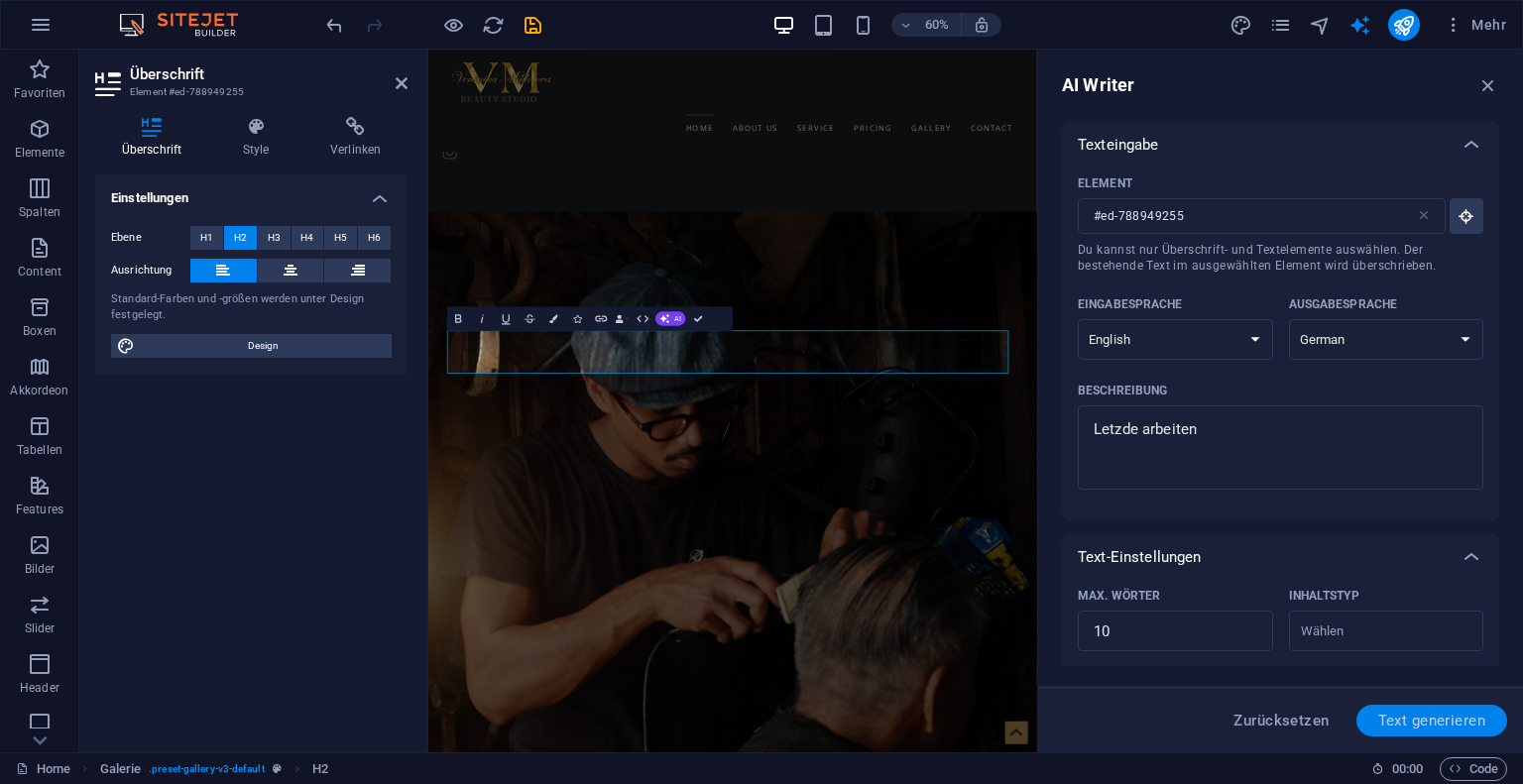 click on "Text generieren" at bounding box center [1432, 721] 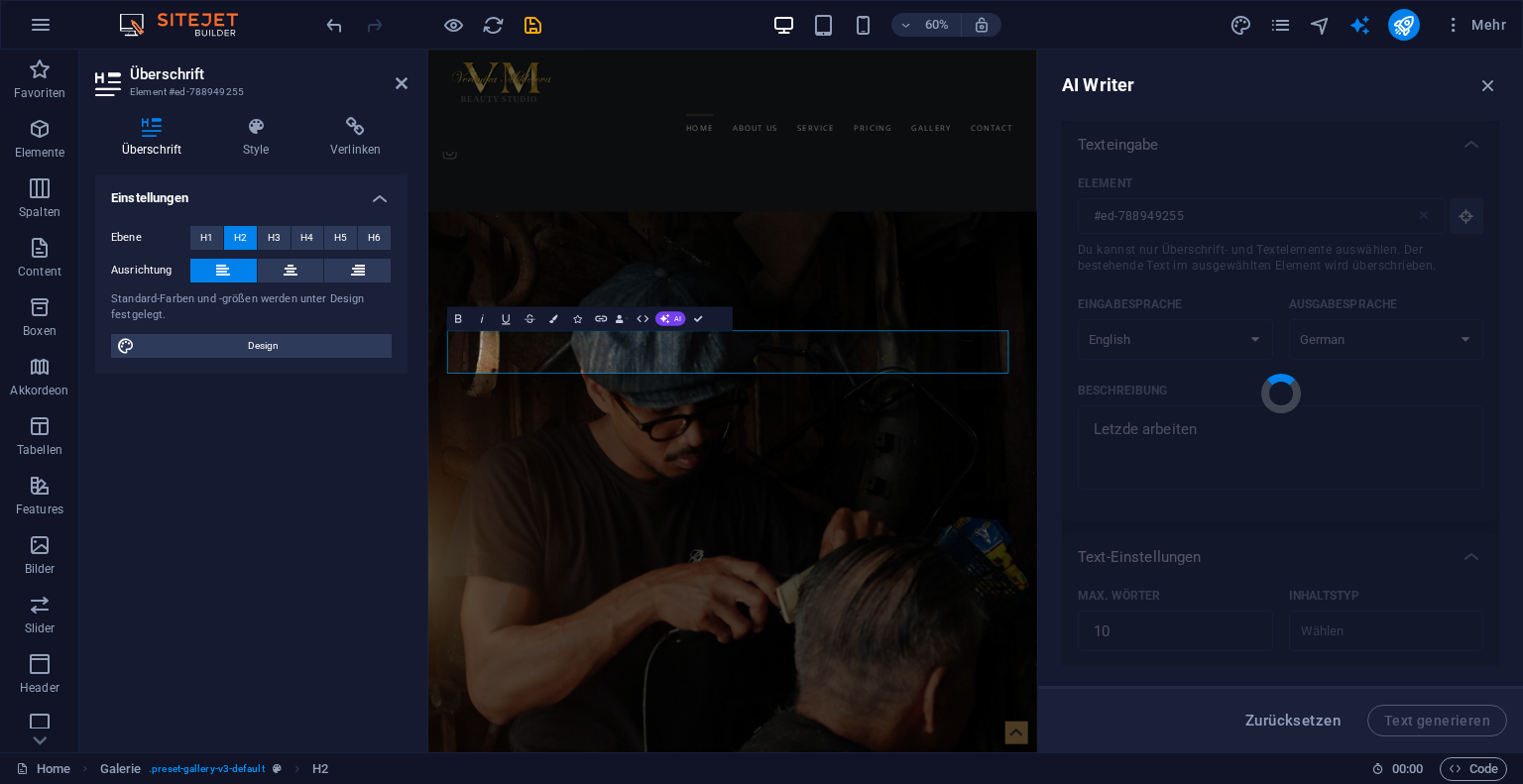 type 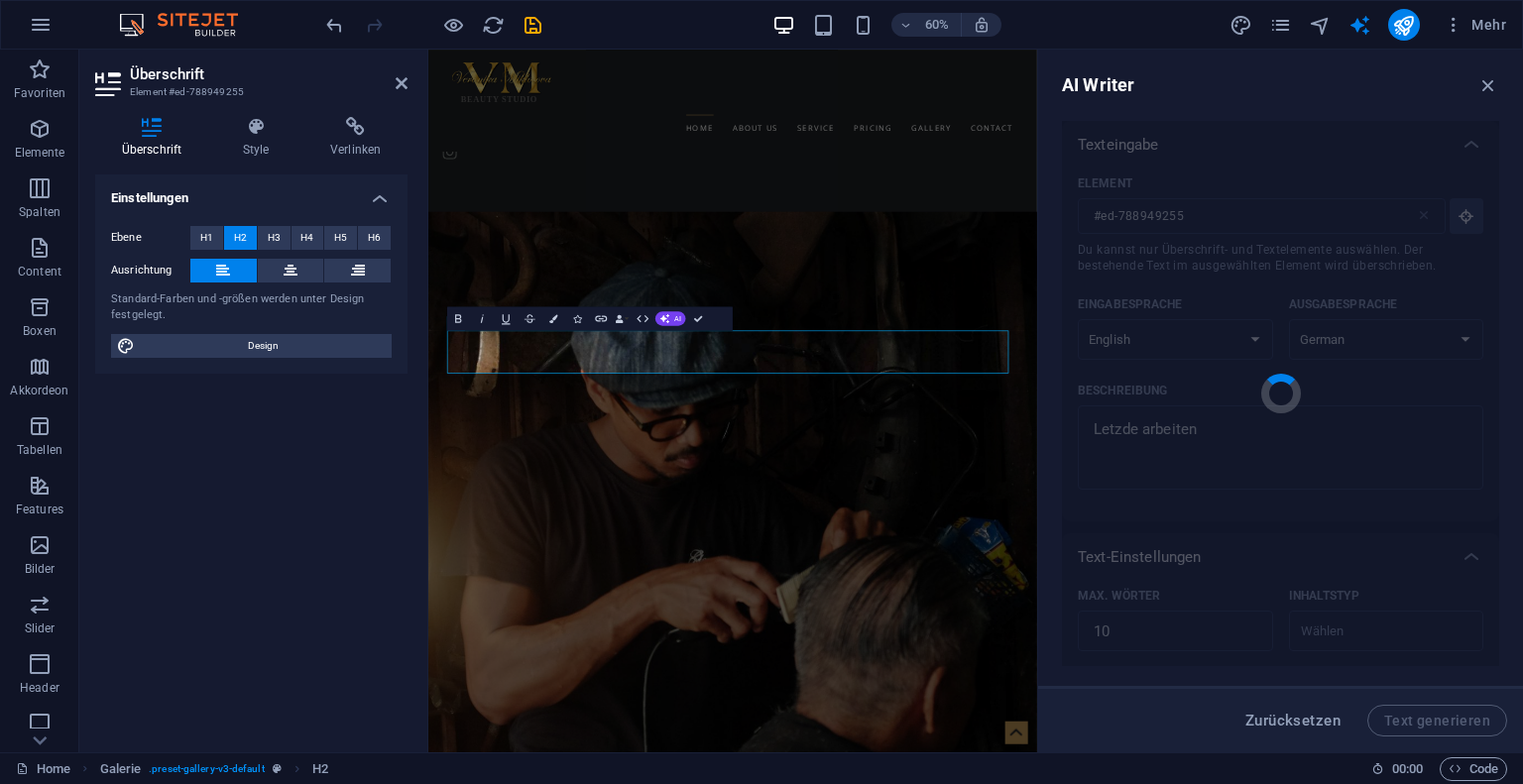 type on "x" 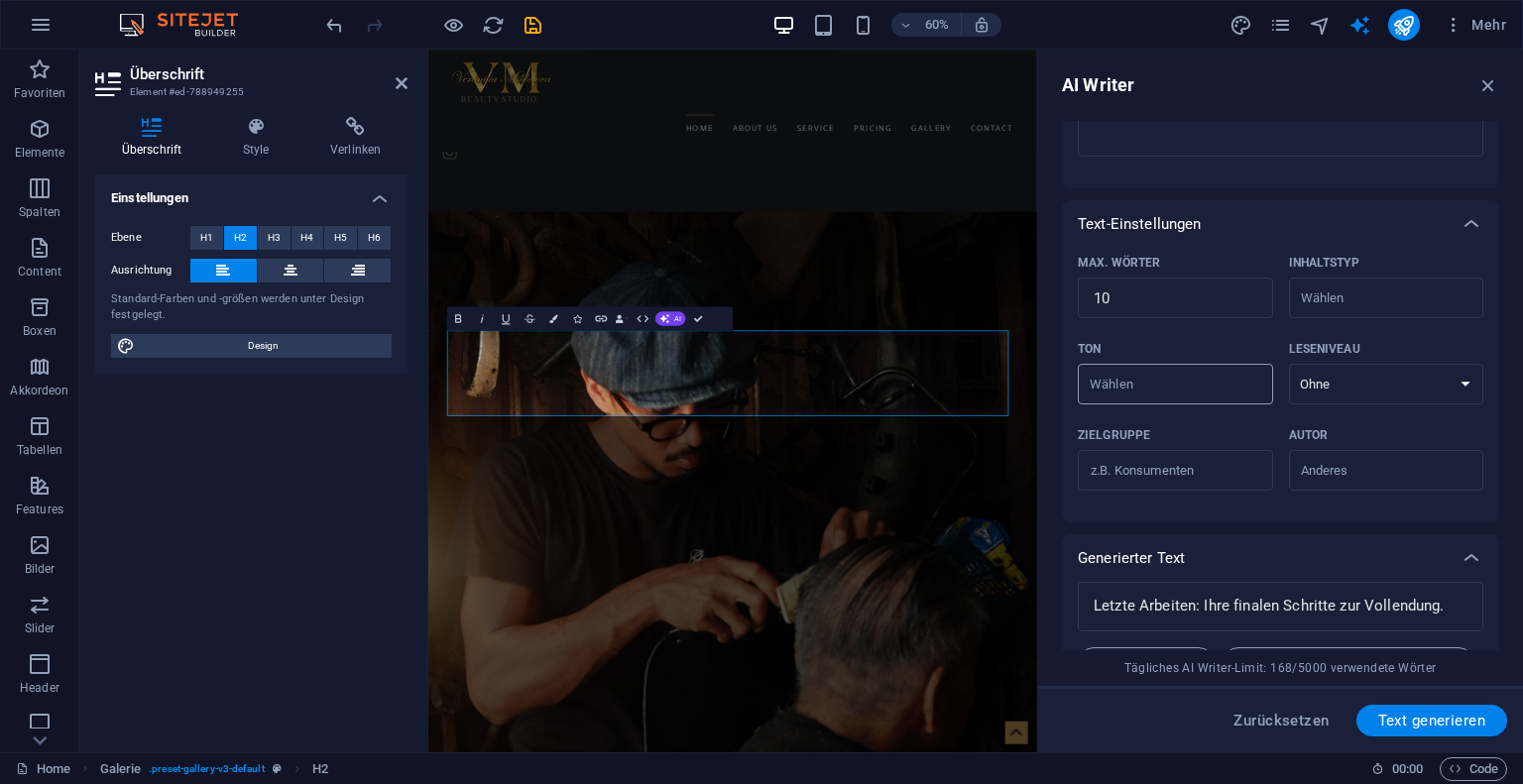 scroll, scrollTop: 329, scrollLeft: 0, axis: vertical 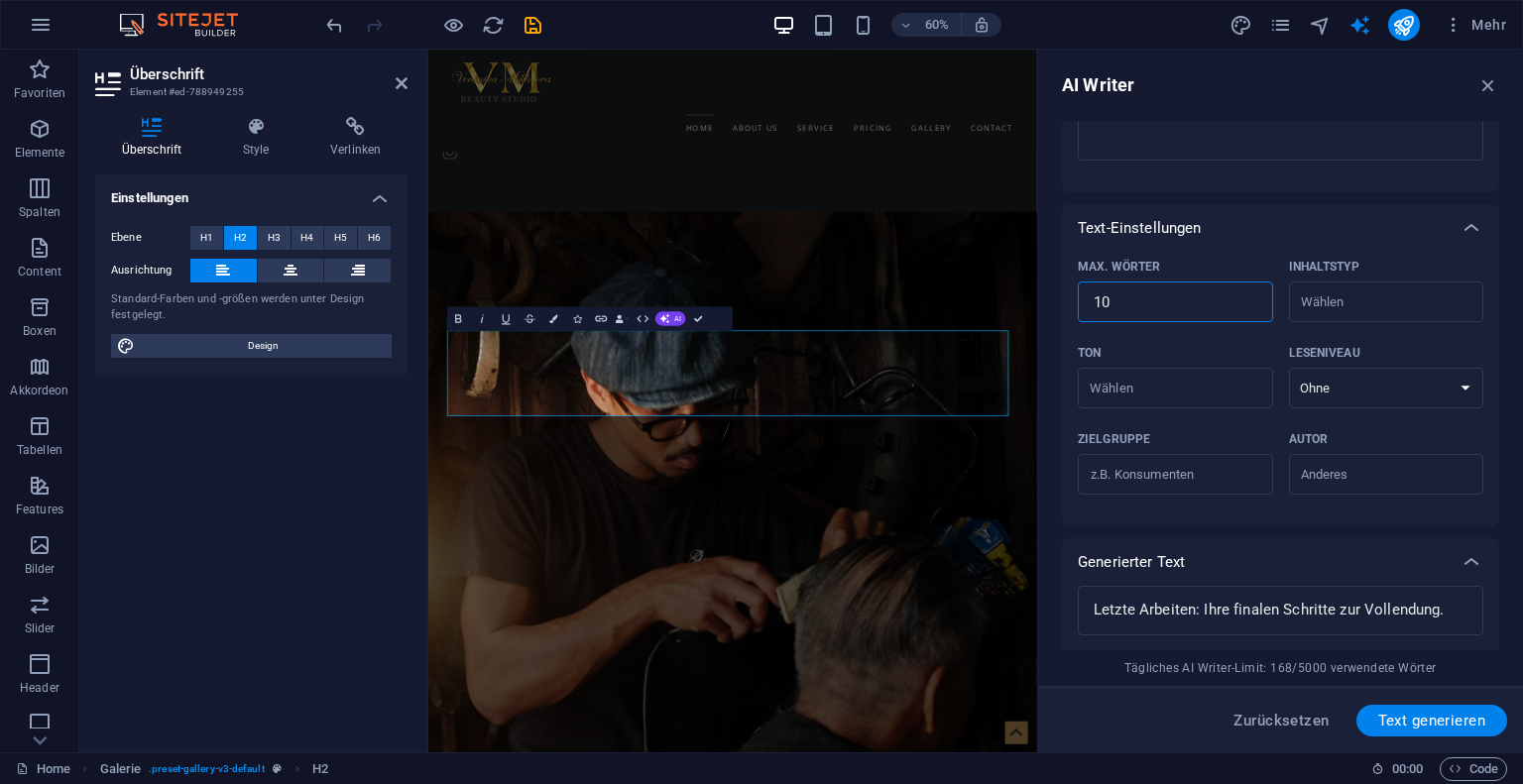 click on "10" at bounding box center (1175, 302) 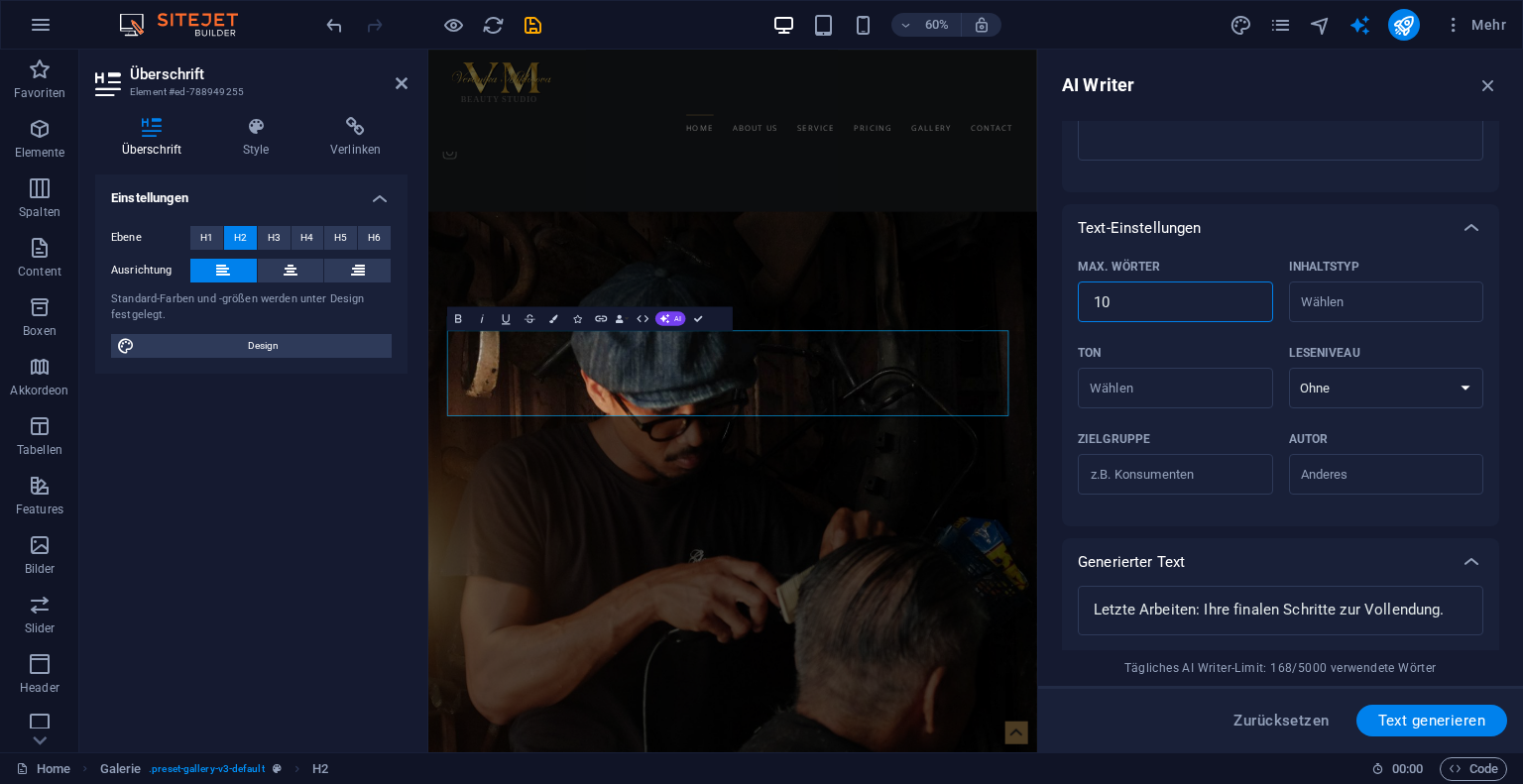 click on "10" at bounding box center [1175, 302] 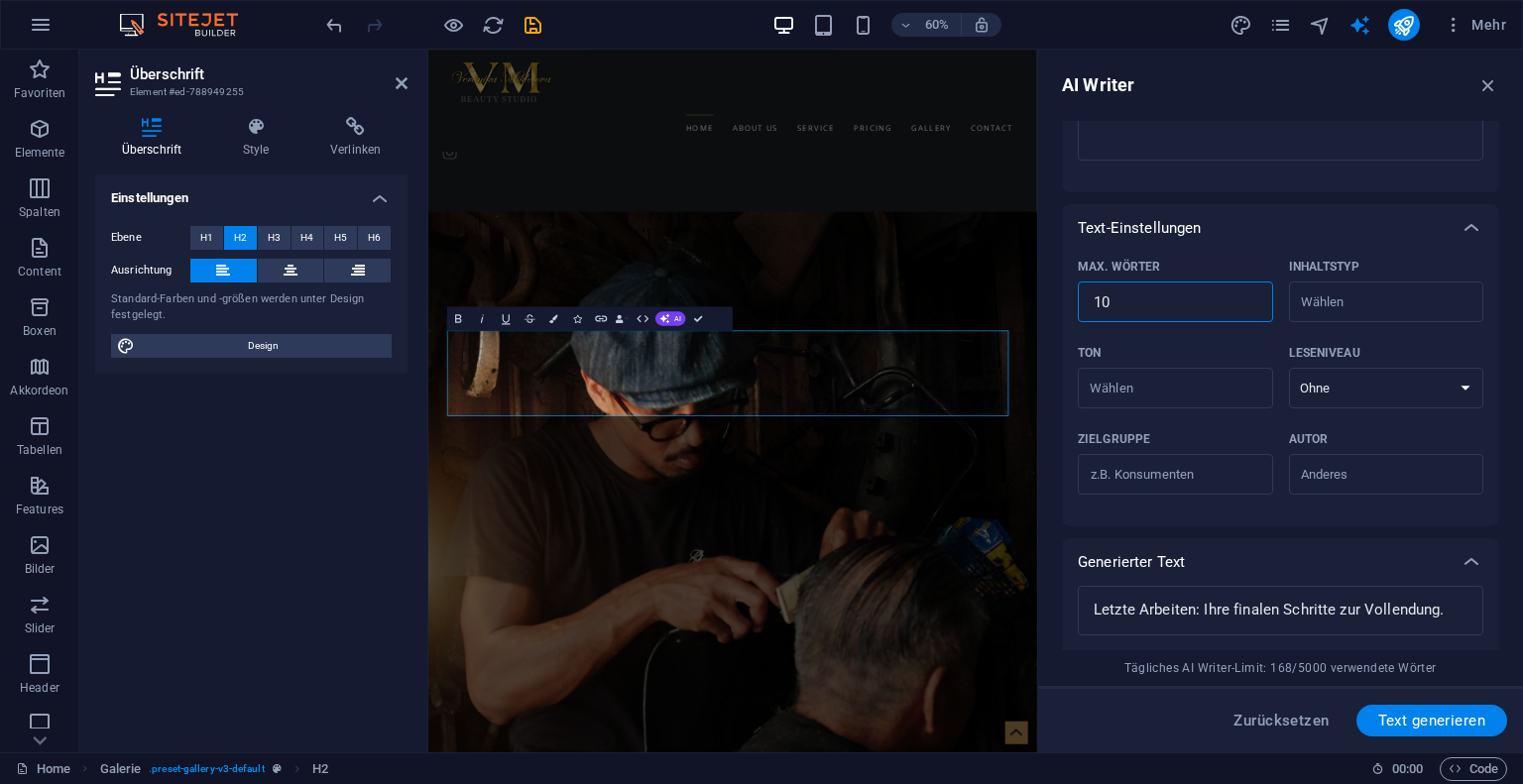 type on "x" 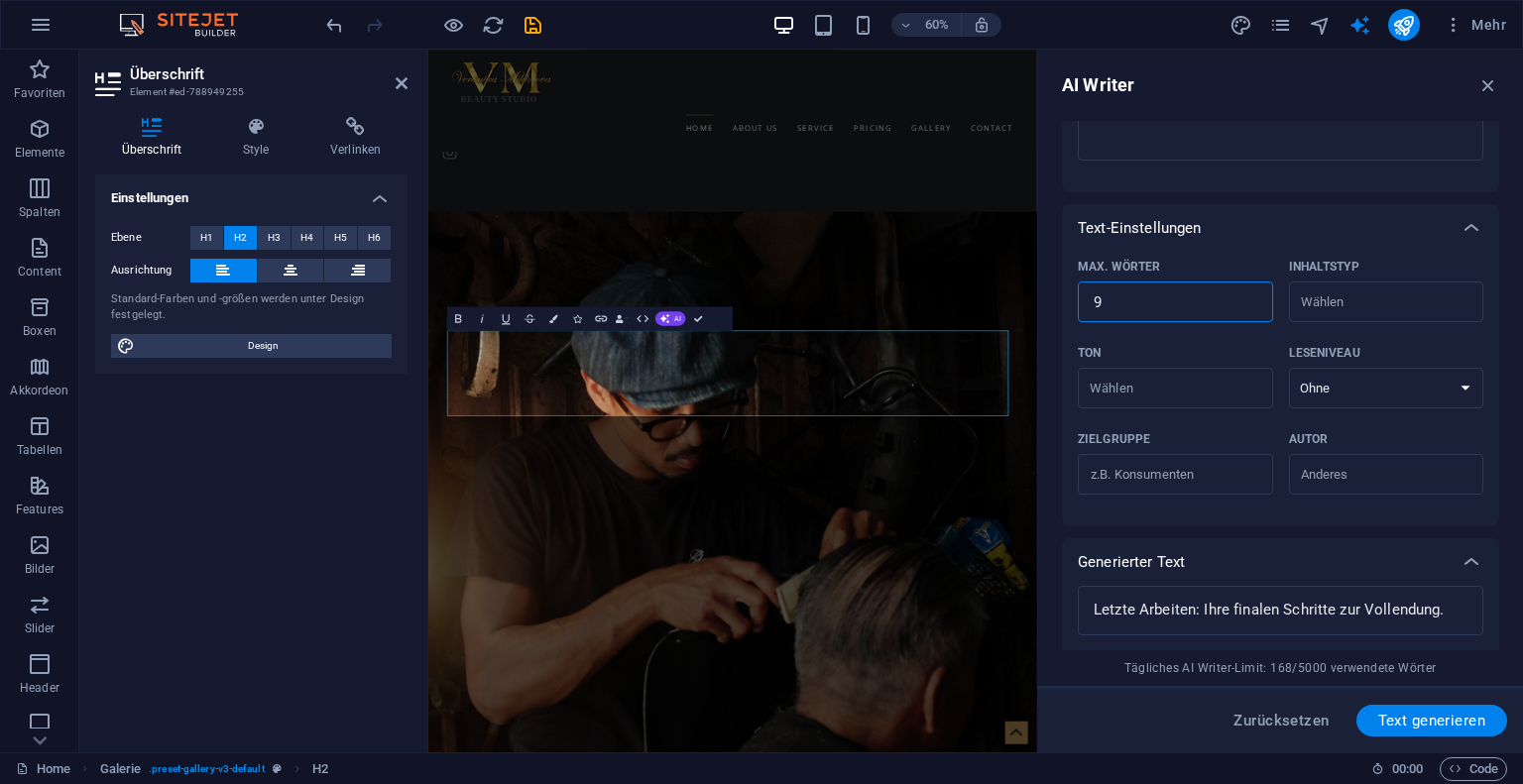 type on "9" 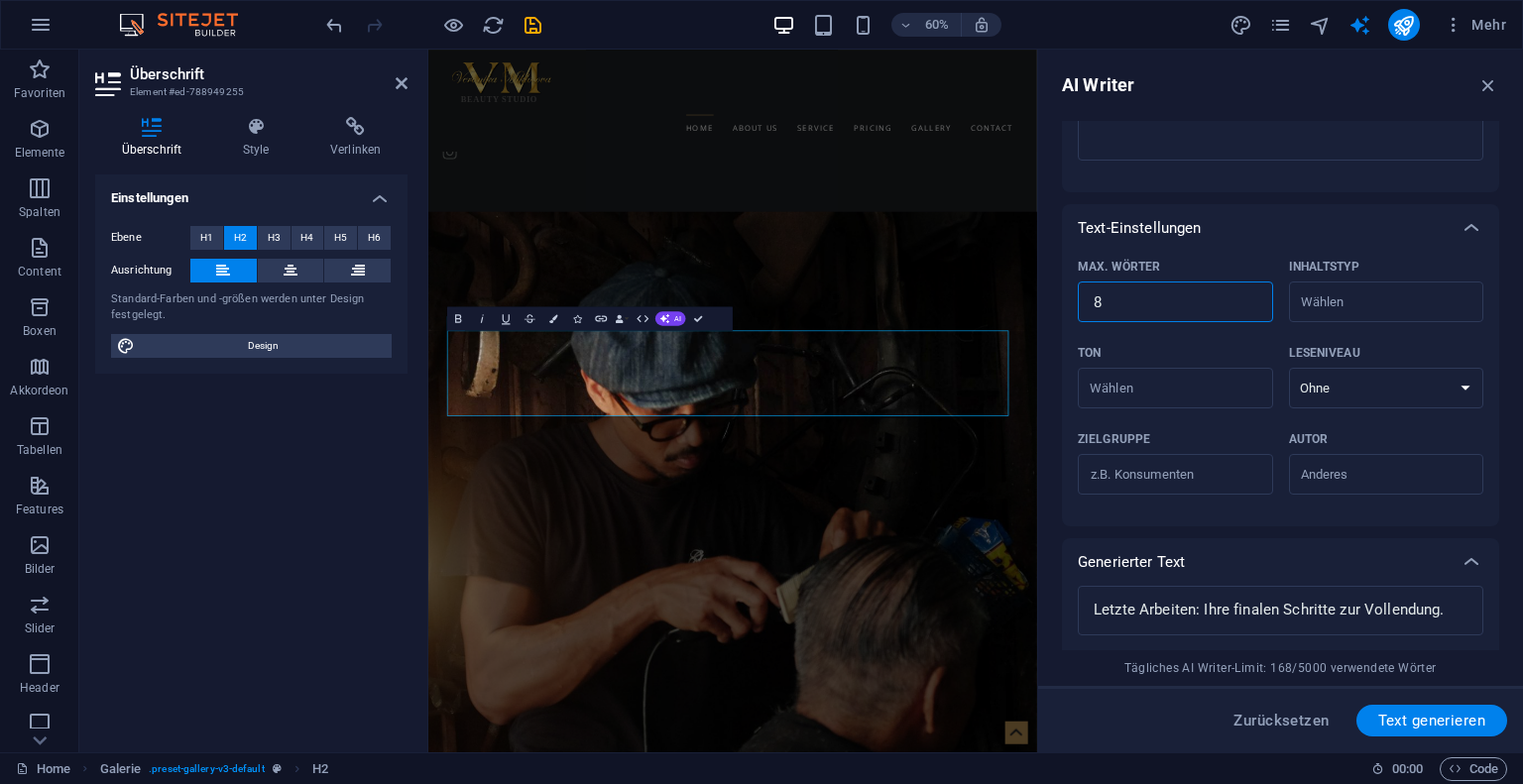 type on "8" 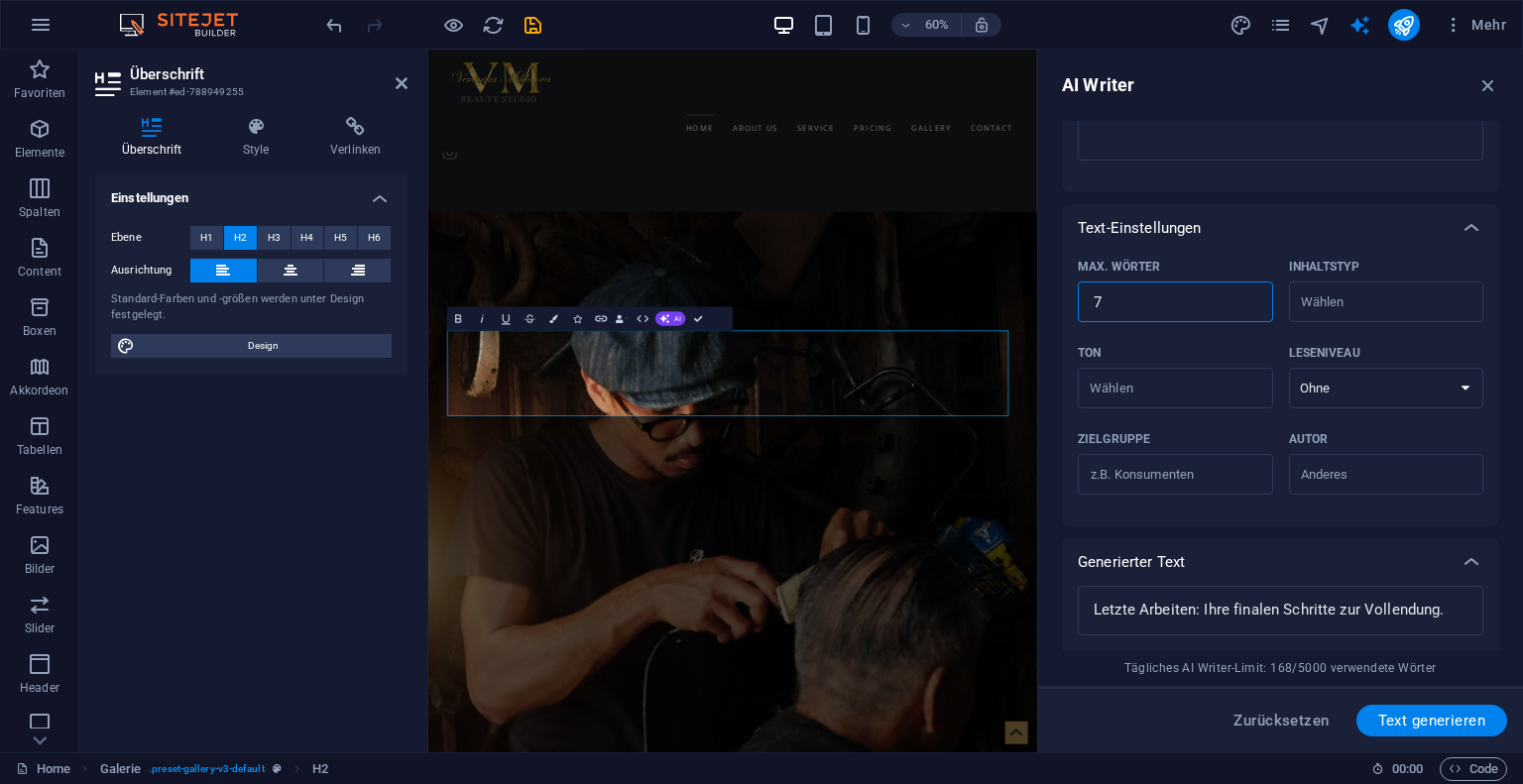 type on "7" 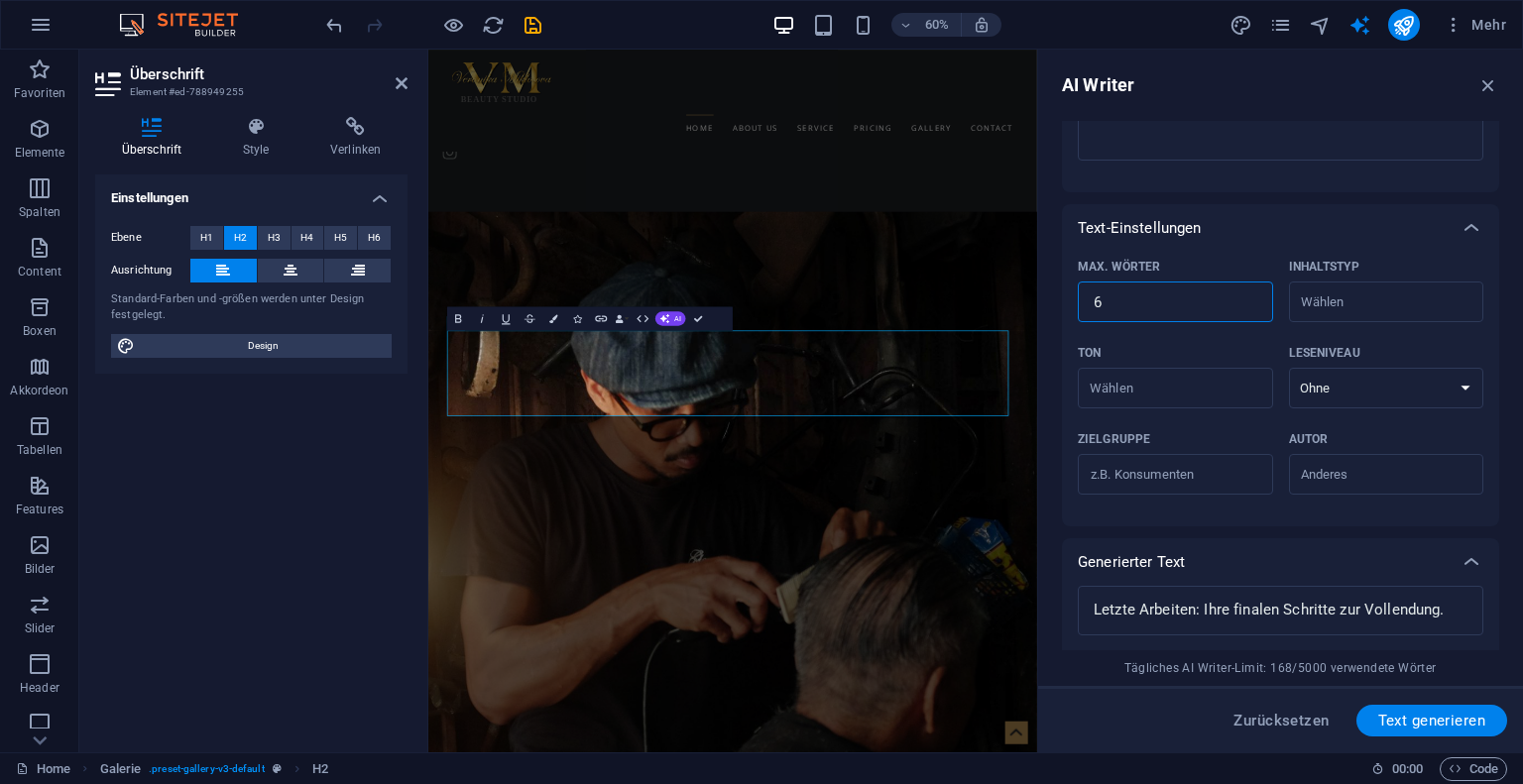 type on "6" 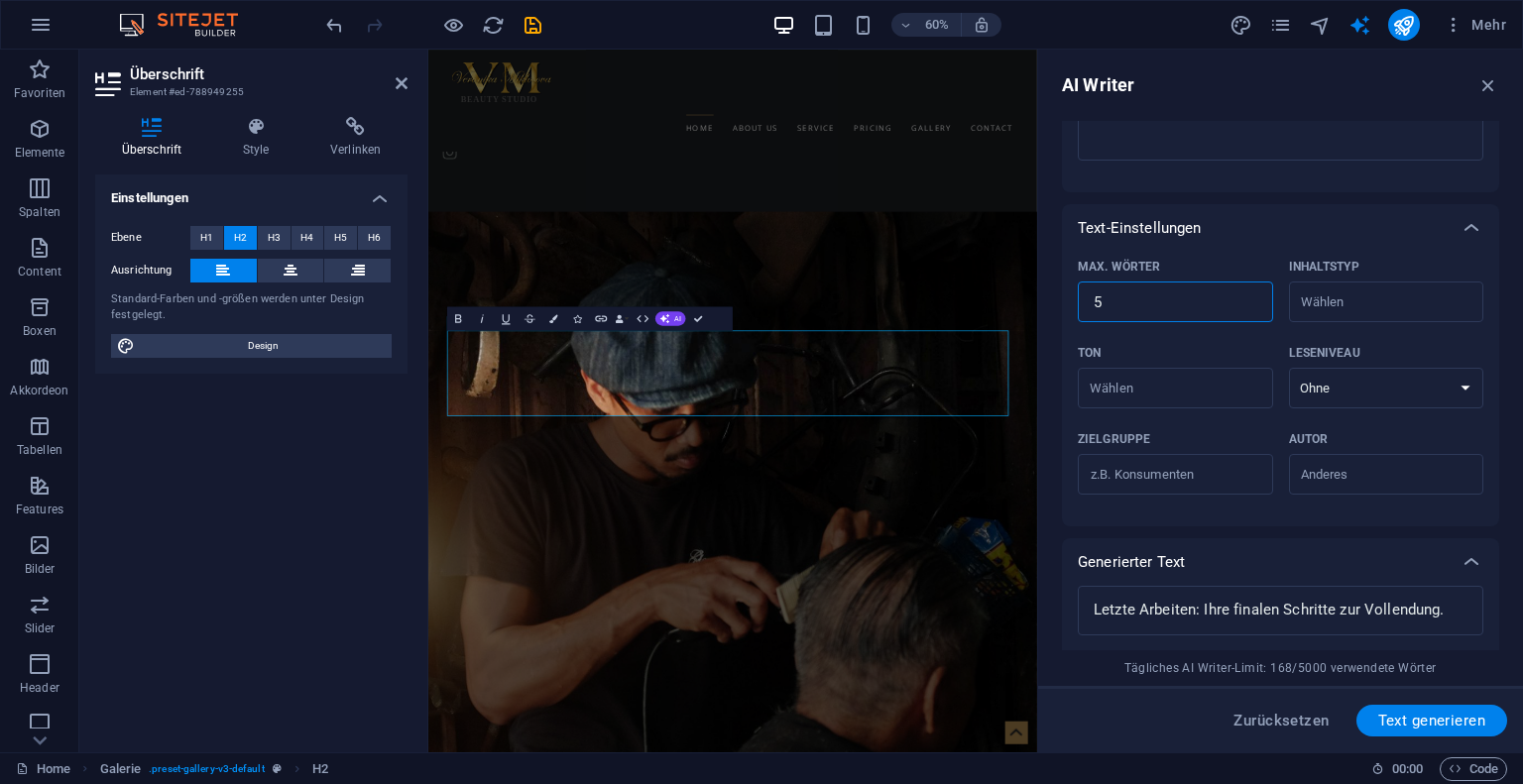 type on "5" 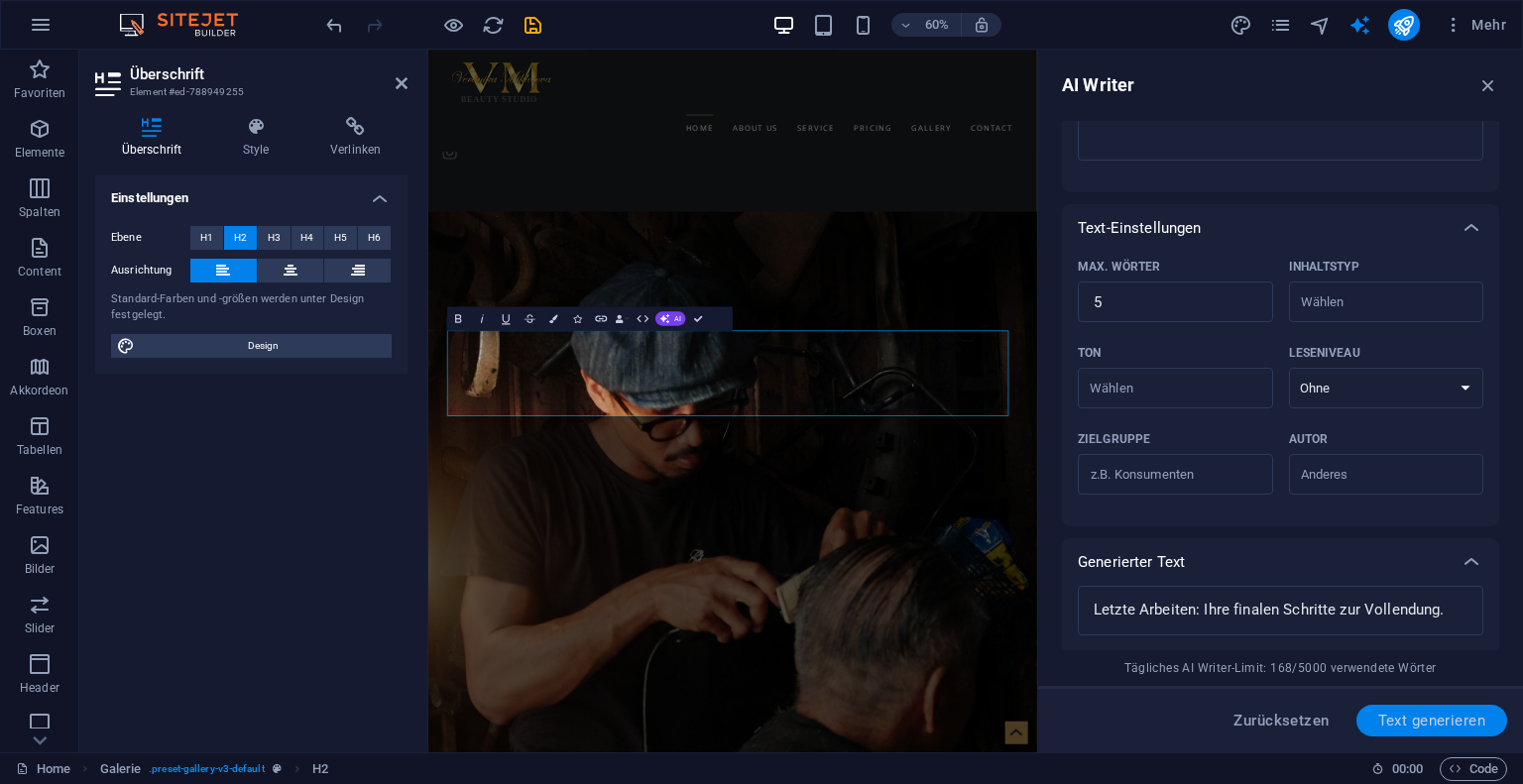 click on "Text generieren" at bounding box center (1432, 721) 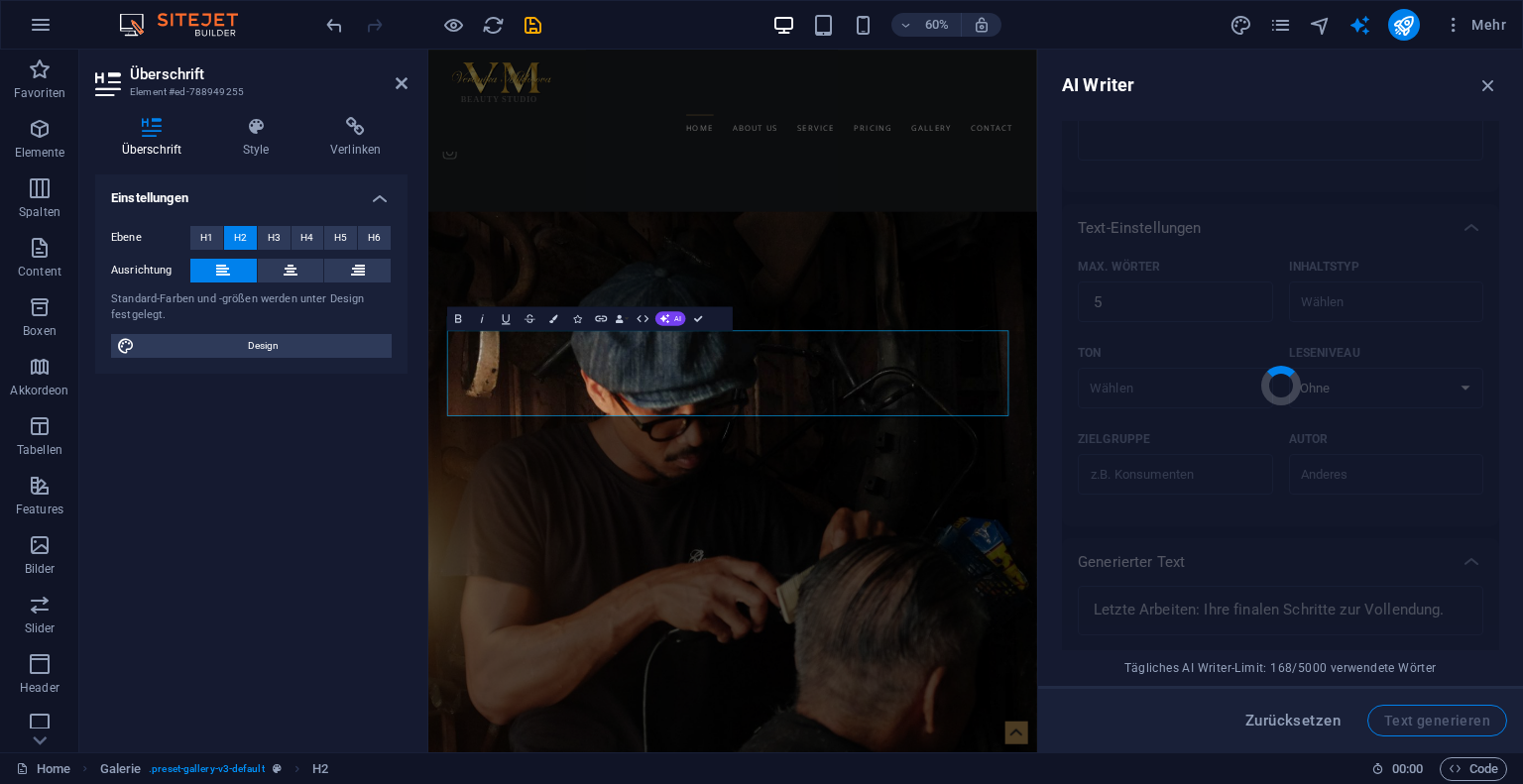 type on "x" 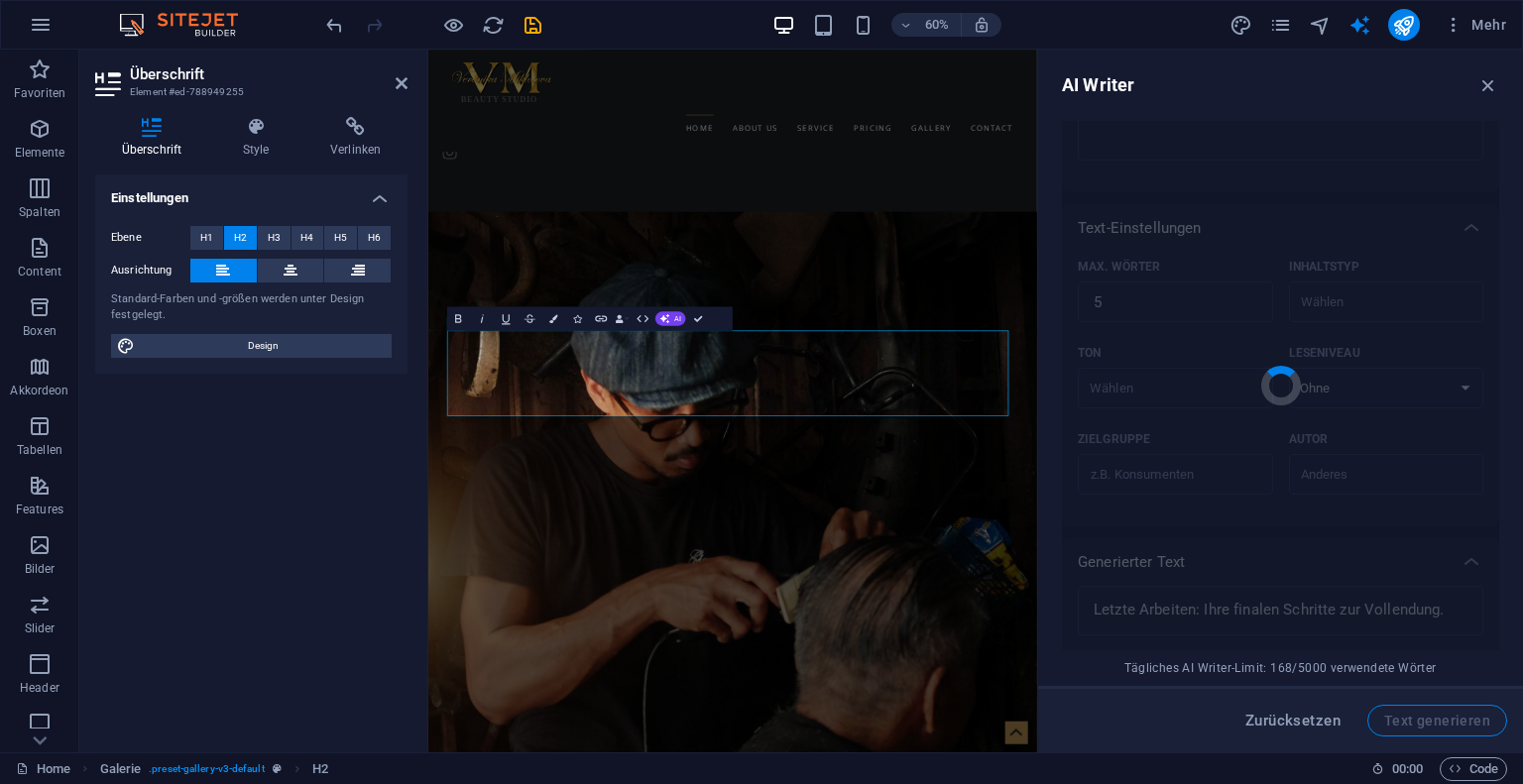 type on "x" 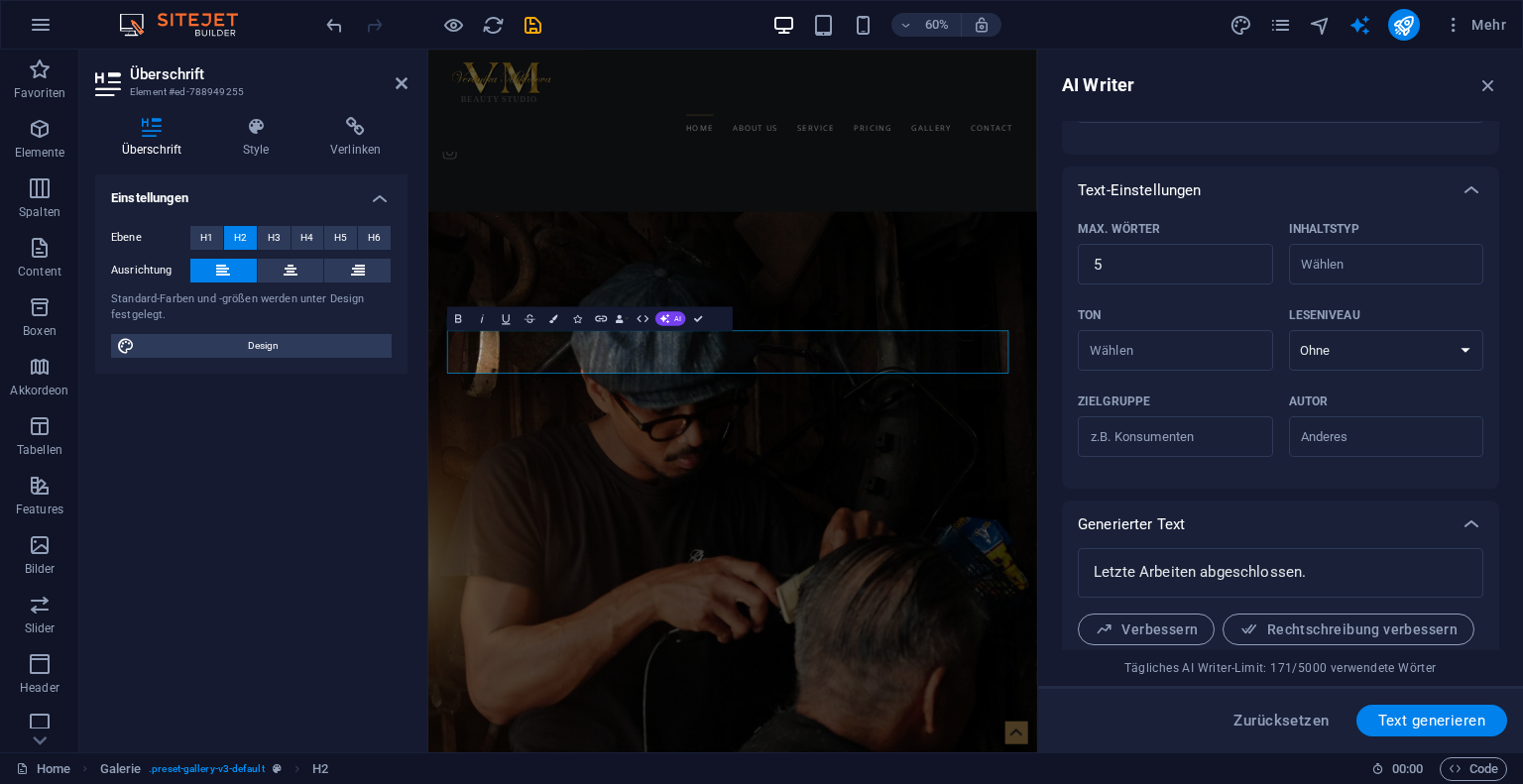 scroll, scrollTop: 365, scrollLeft: 0, axis: vertical 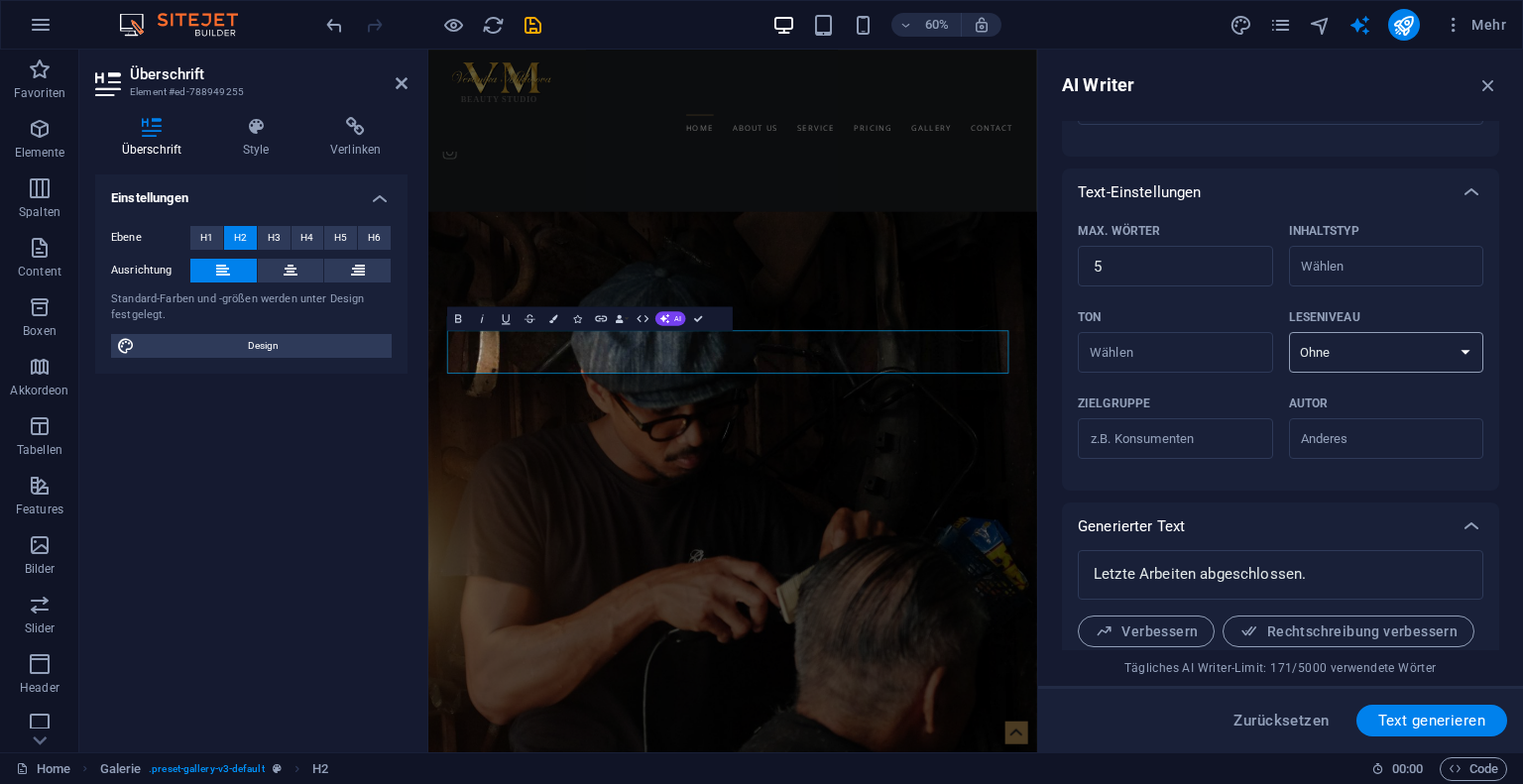 click on "Ohne Akademisch Erwachsen Jugendliche Kinder" at bounding box center (1386, 352) 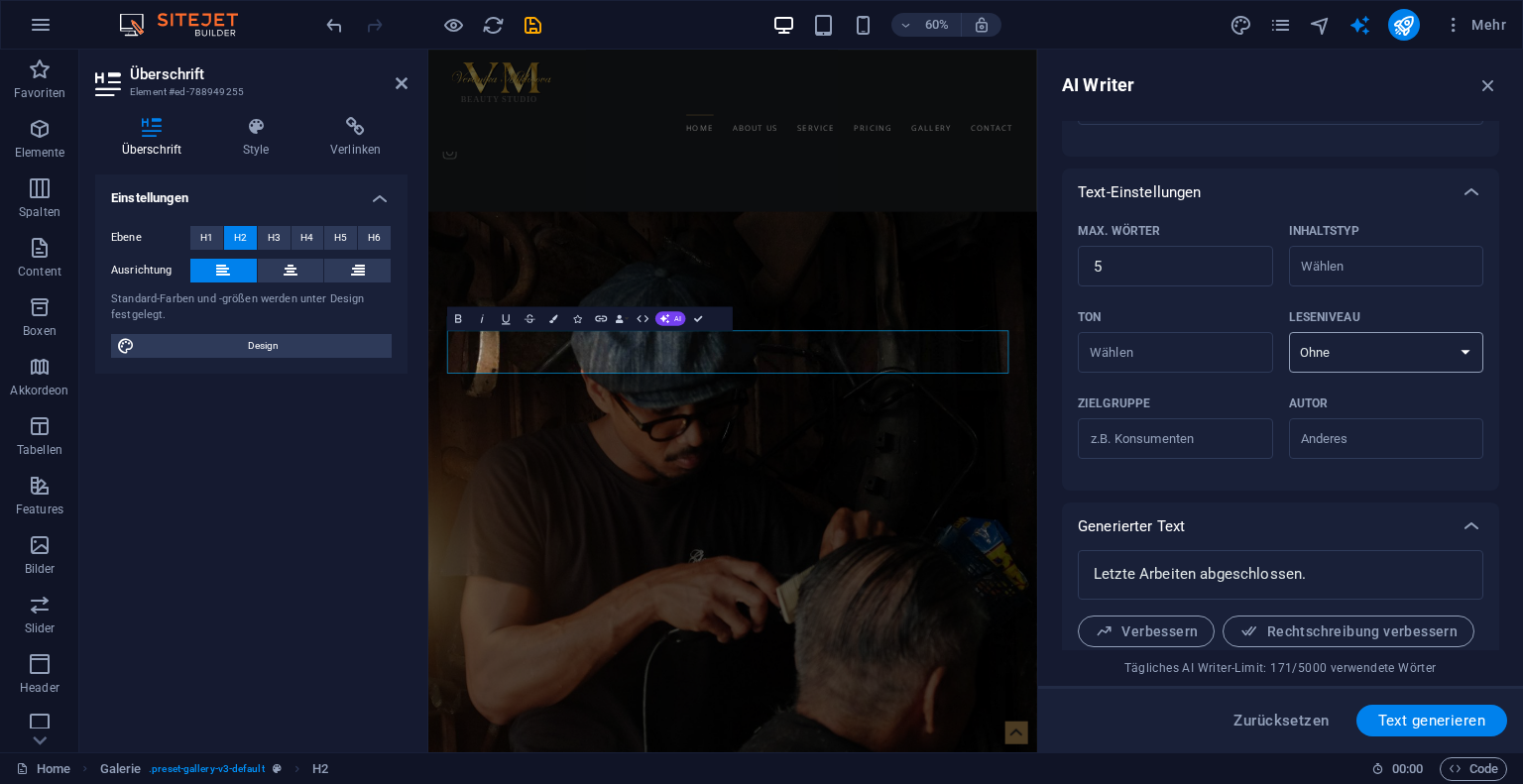 select on "Academic" 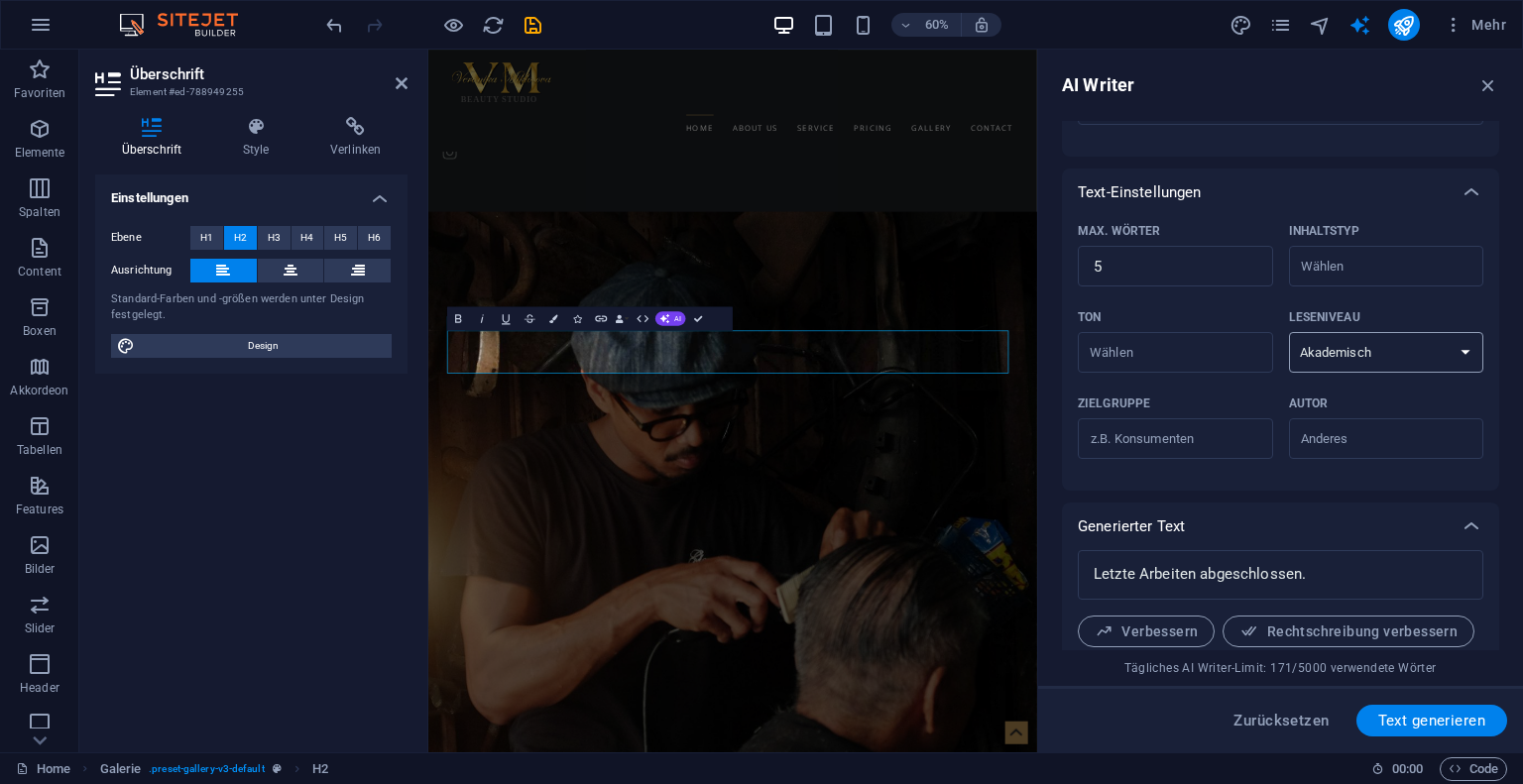 click on "Ohne Akademisch Erwachsen Jugendliche Kinder" at bounding box center (1386, 352) 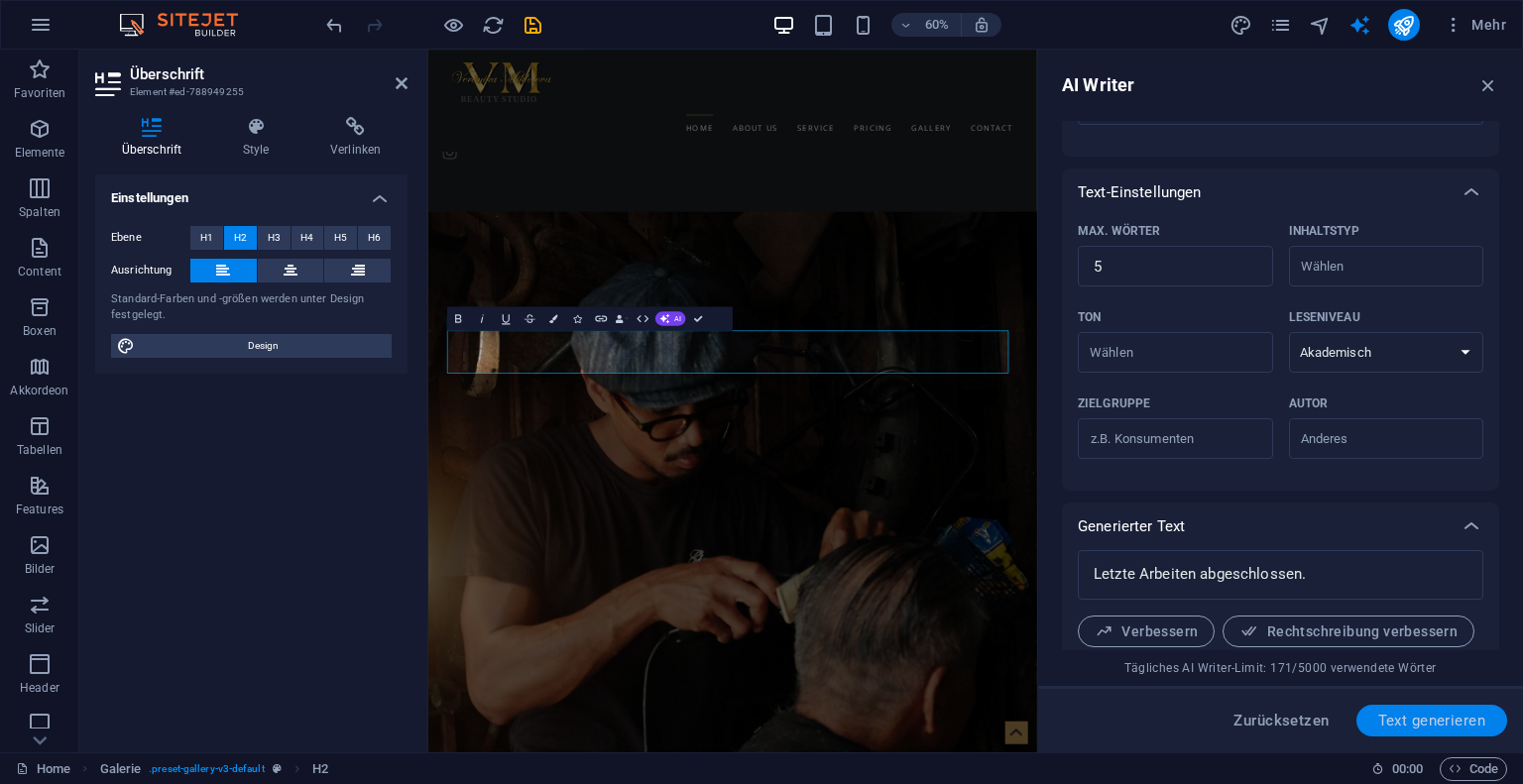 click on "Text generieren" at bounding box center [1432, 721] 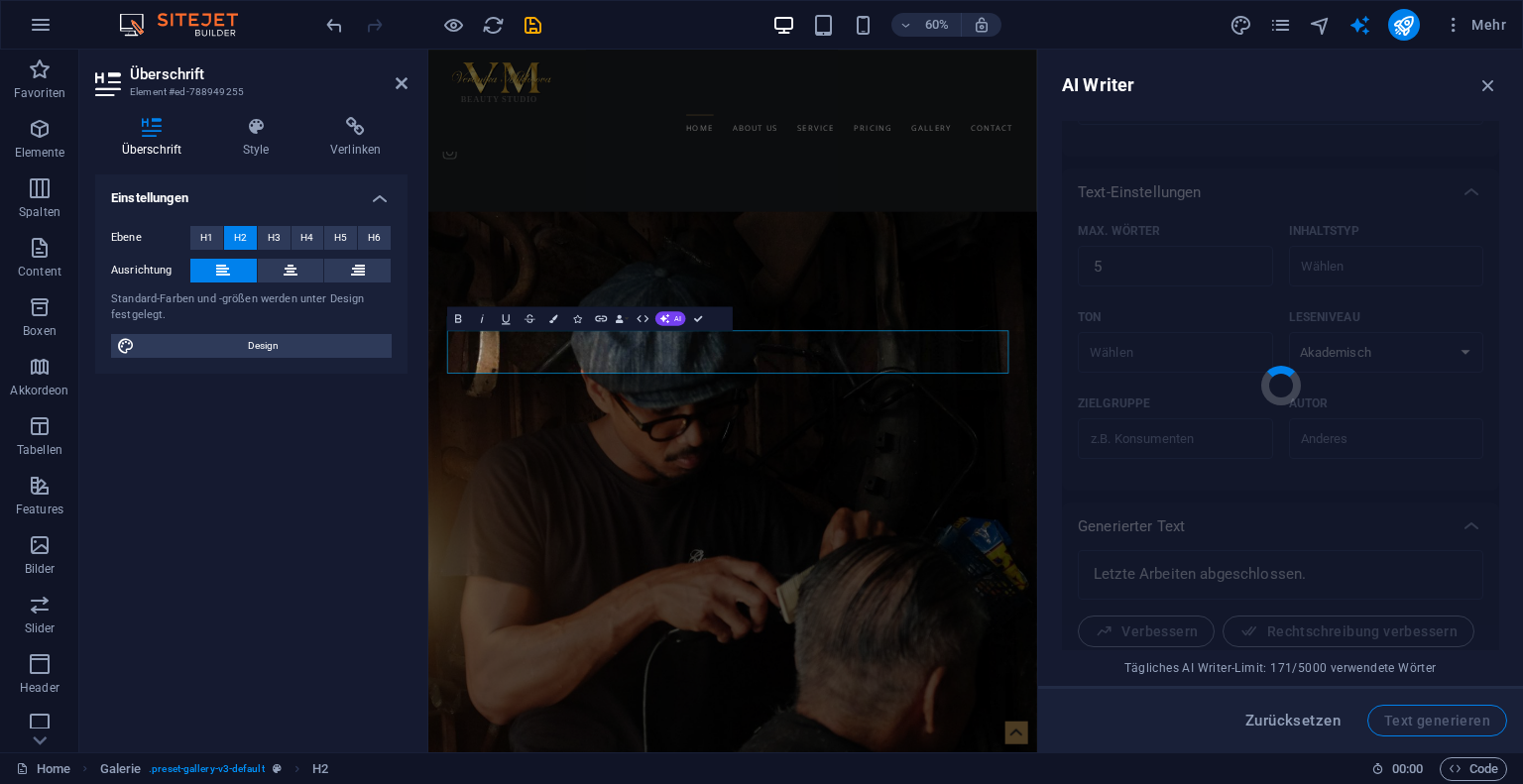 type on "x" 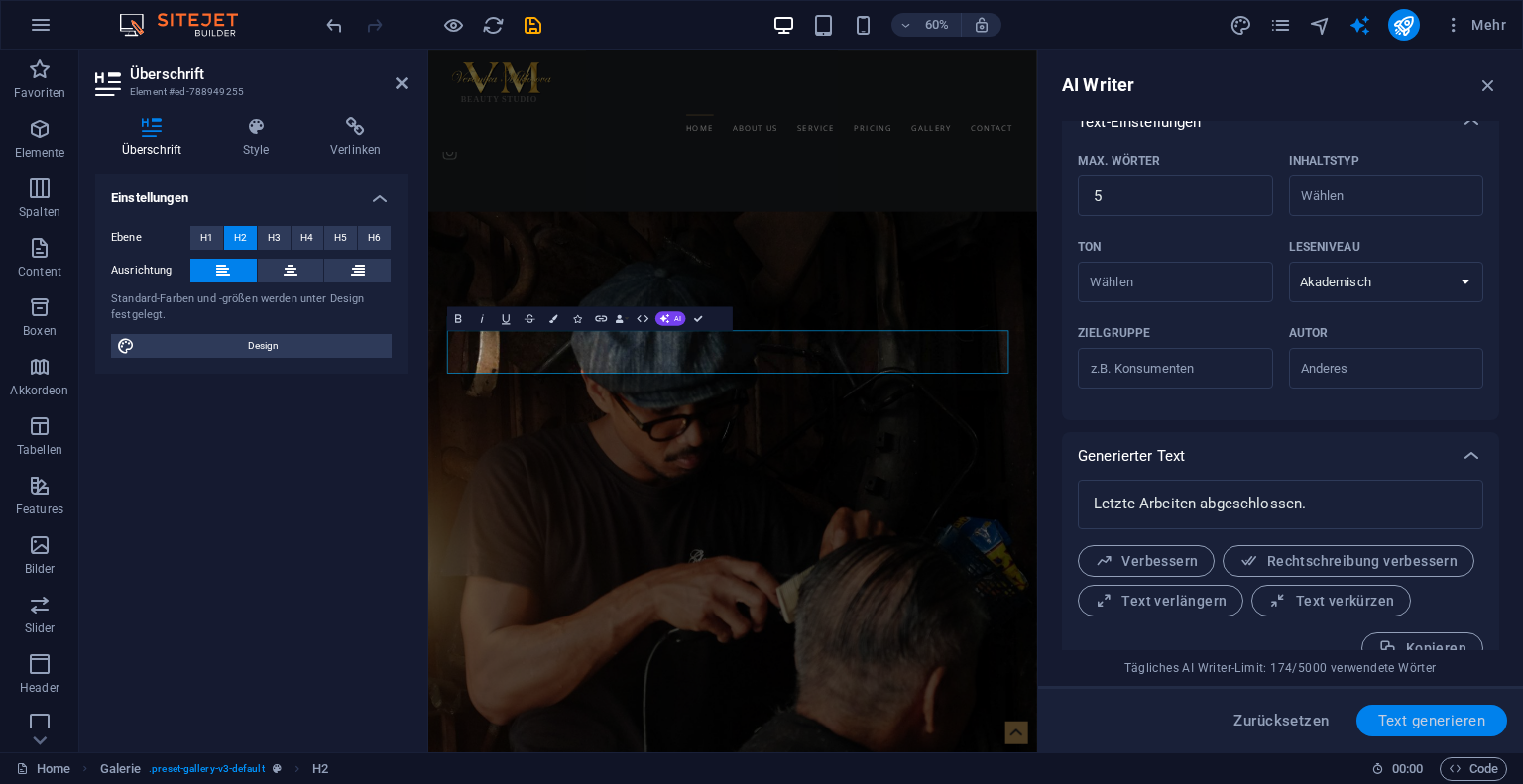 scroll, scrollTop: 464, scrollLeft: 0, axis: vertical 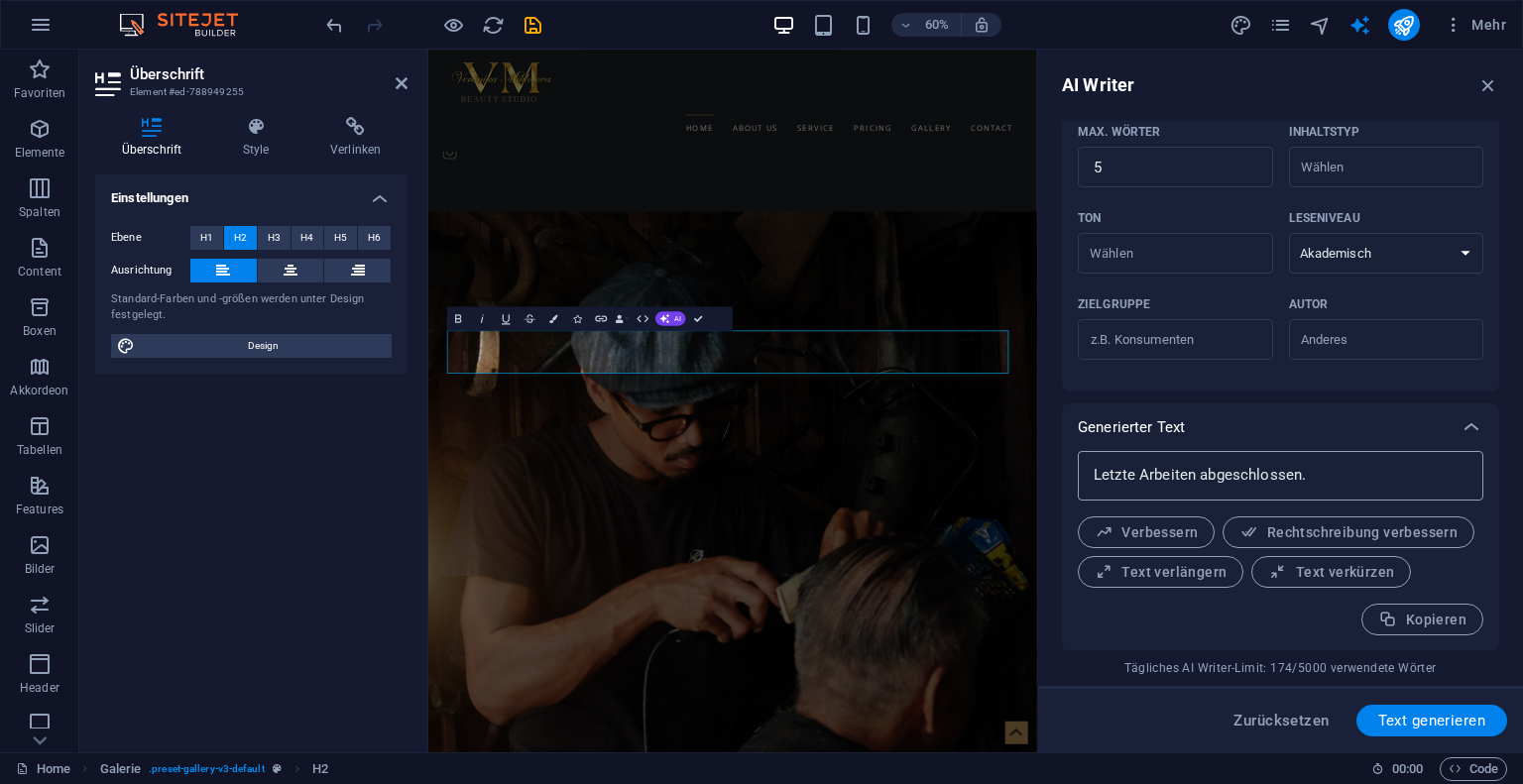 type on "x" 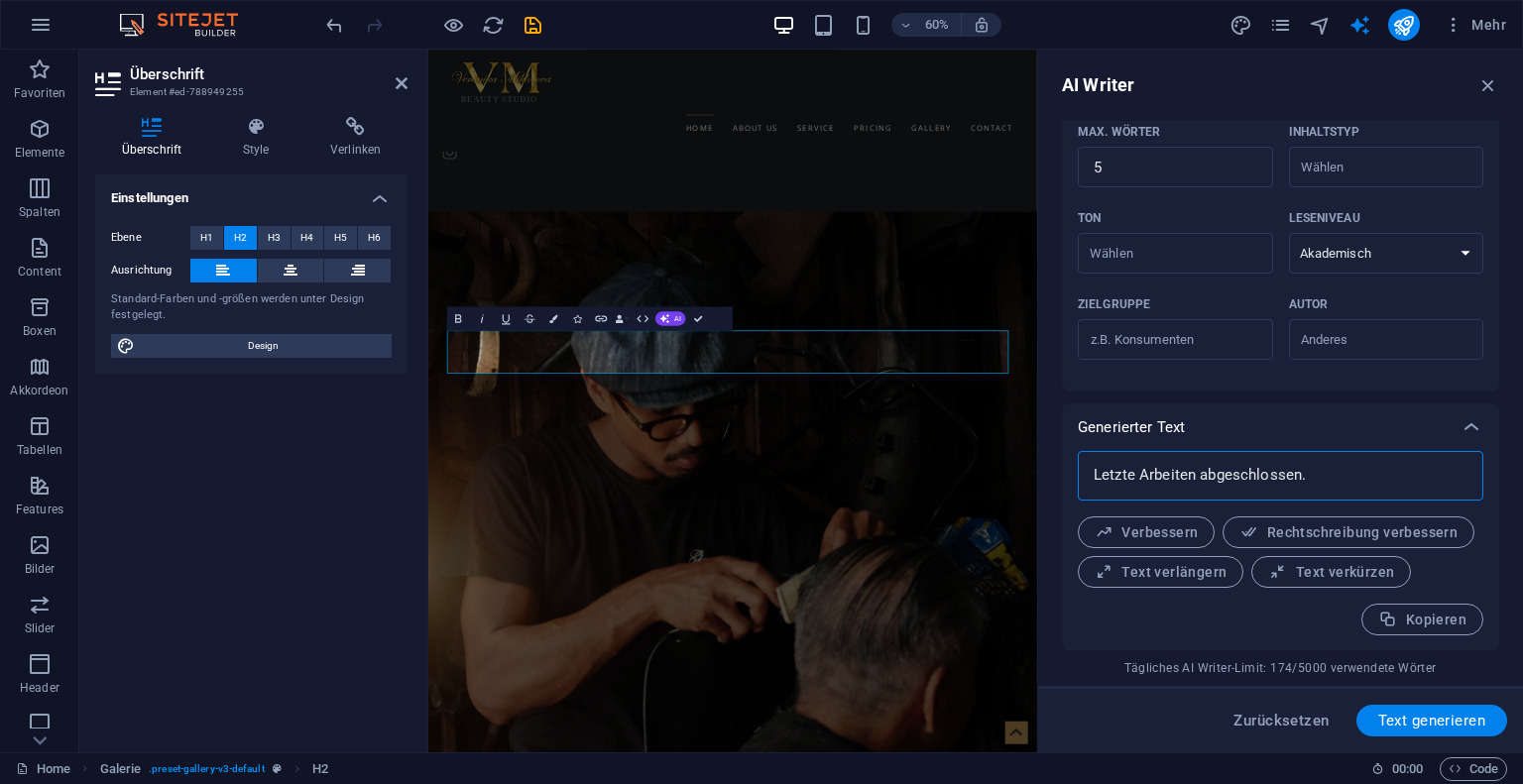 click on "Letzte Arbeiten abgeschlossen." at bounding box center (1280, 476) 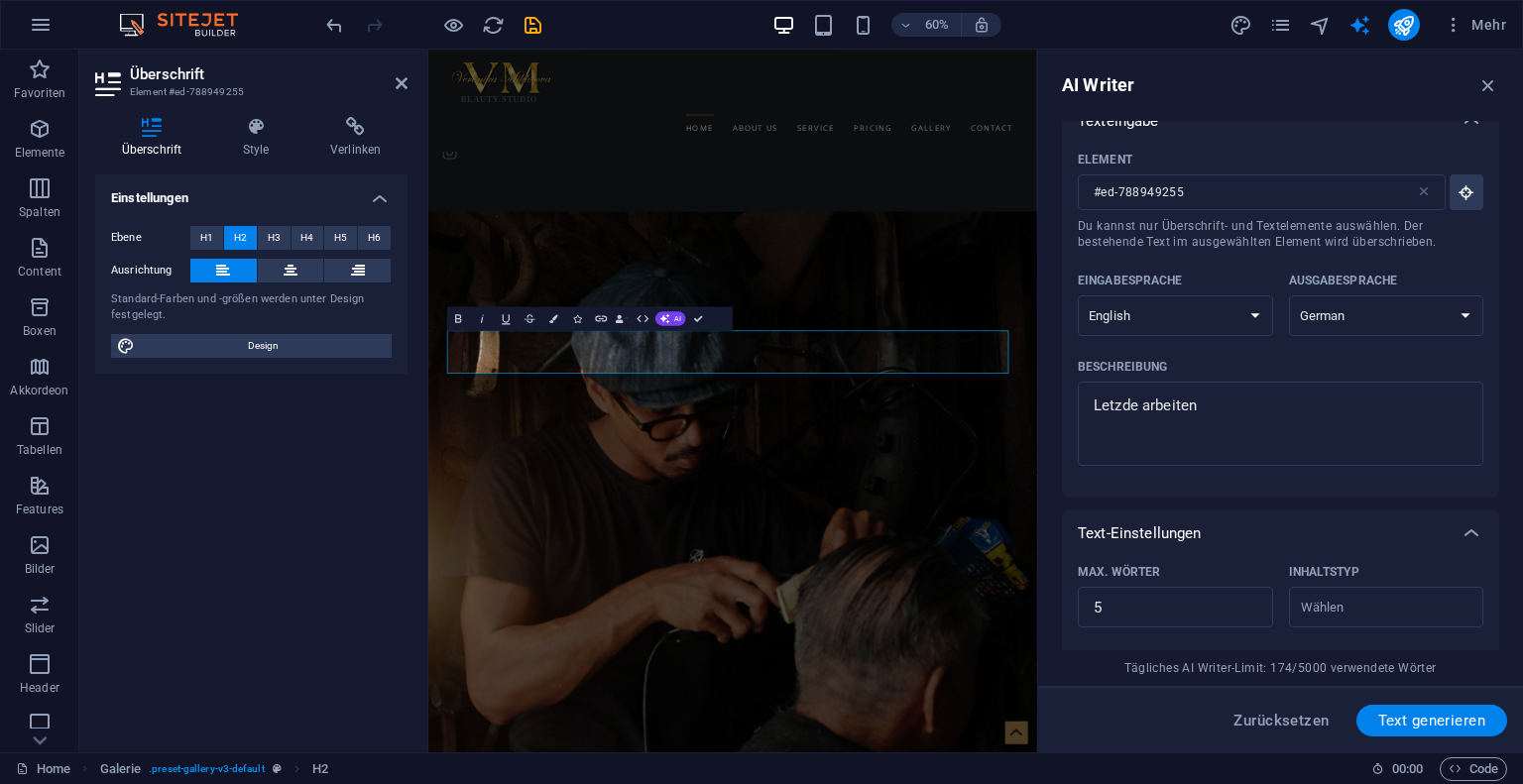 scroll, scrollTop: 0, scrollLeft: 0, axis: both 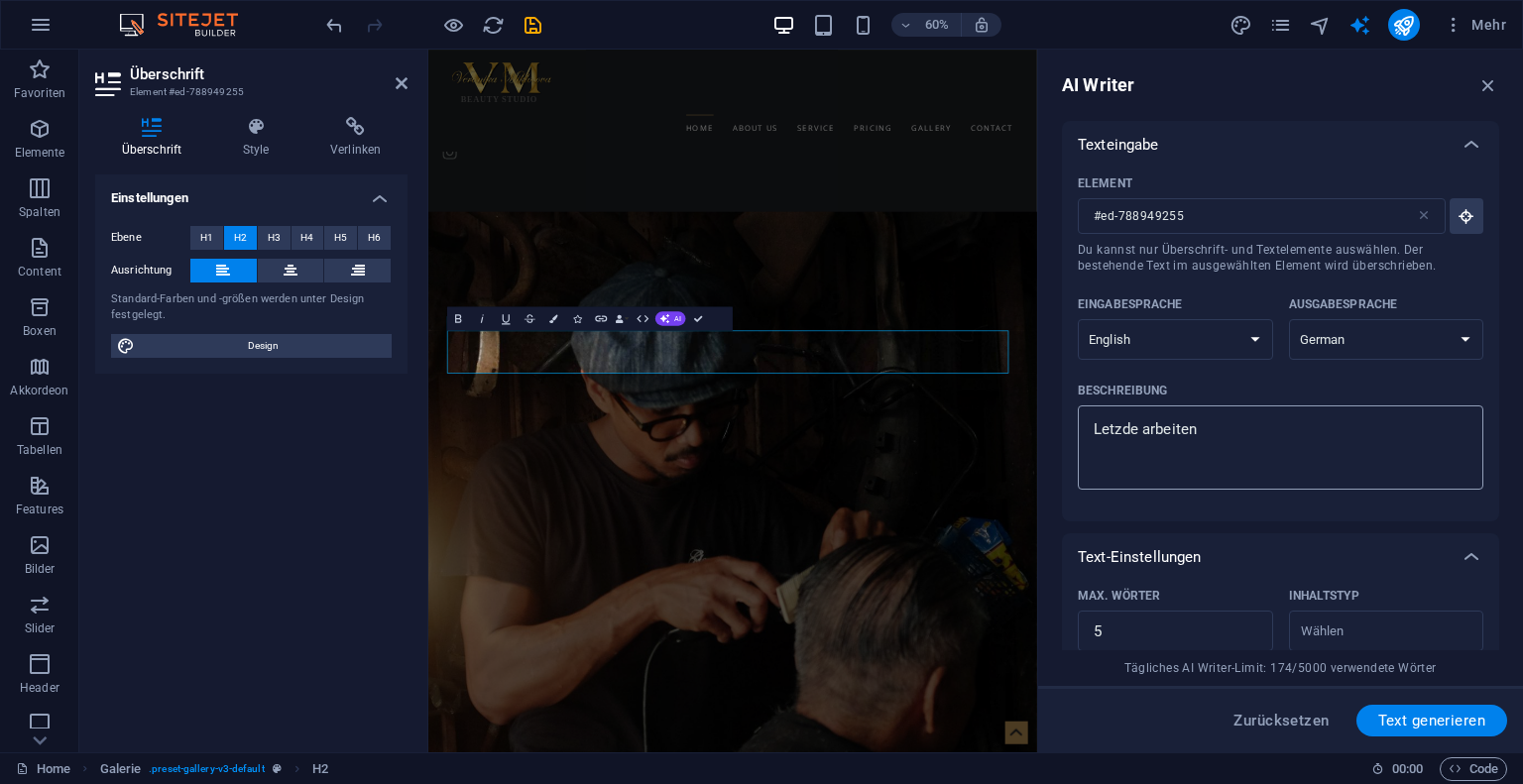type on "x" 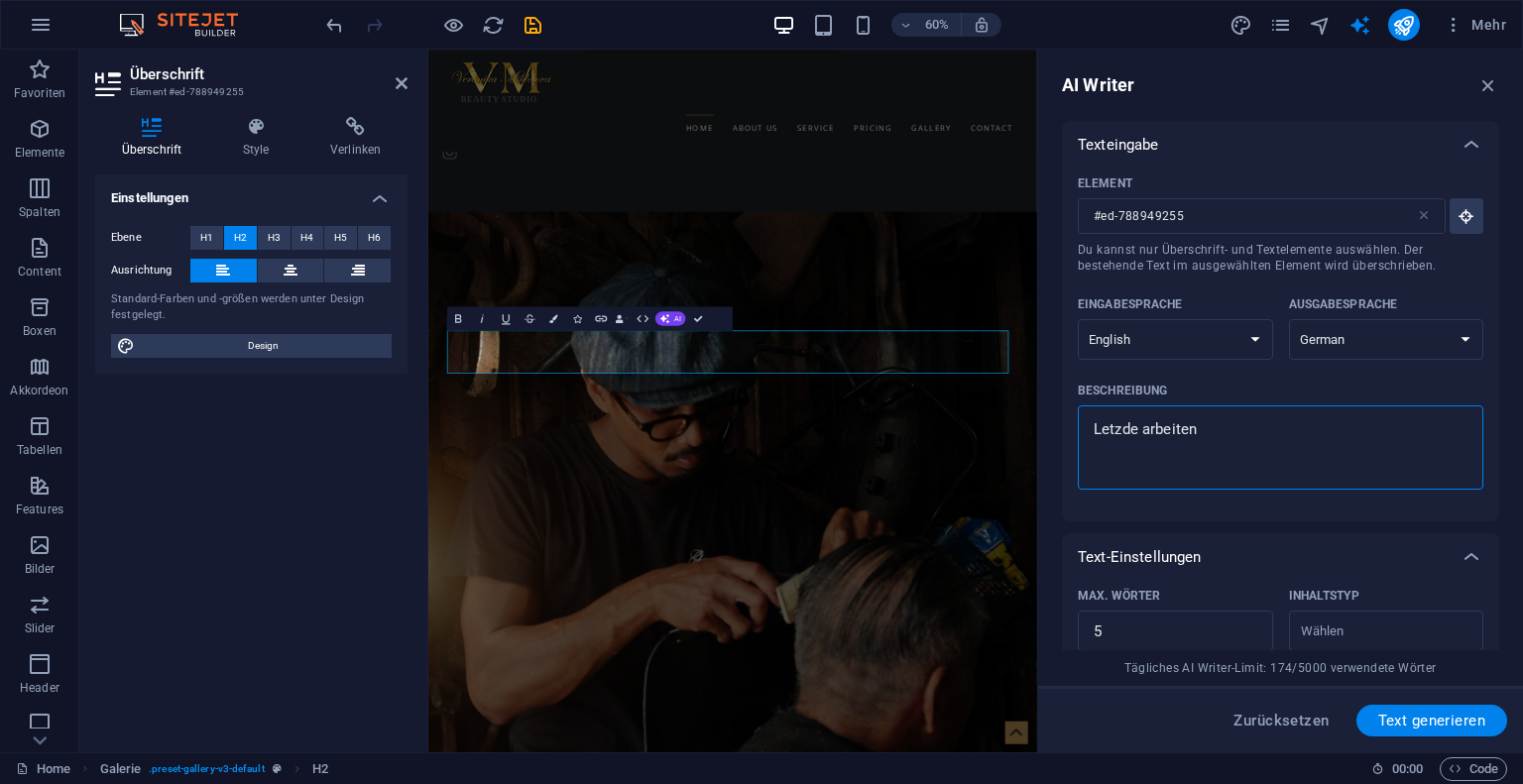 drag, startPoint x: 1667, startPoint y: 478, endPoint x: 1430, endPoint y: 664, distance: 301.2723 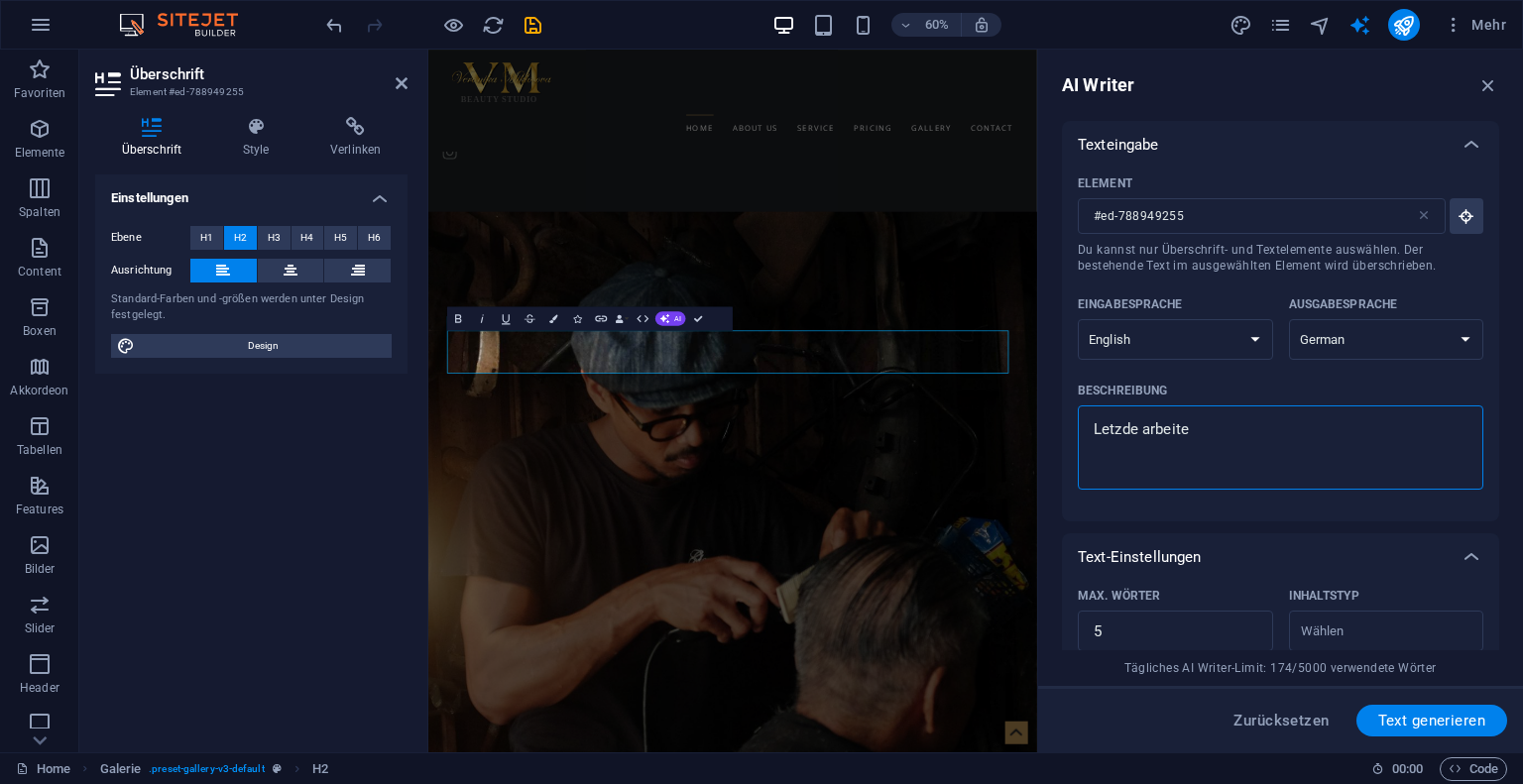 type on "Letzde arbeit" 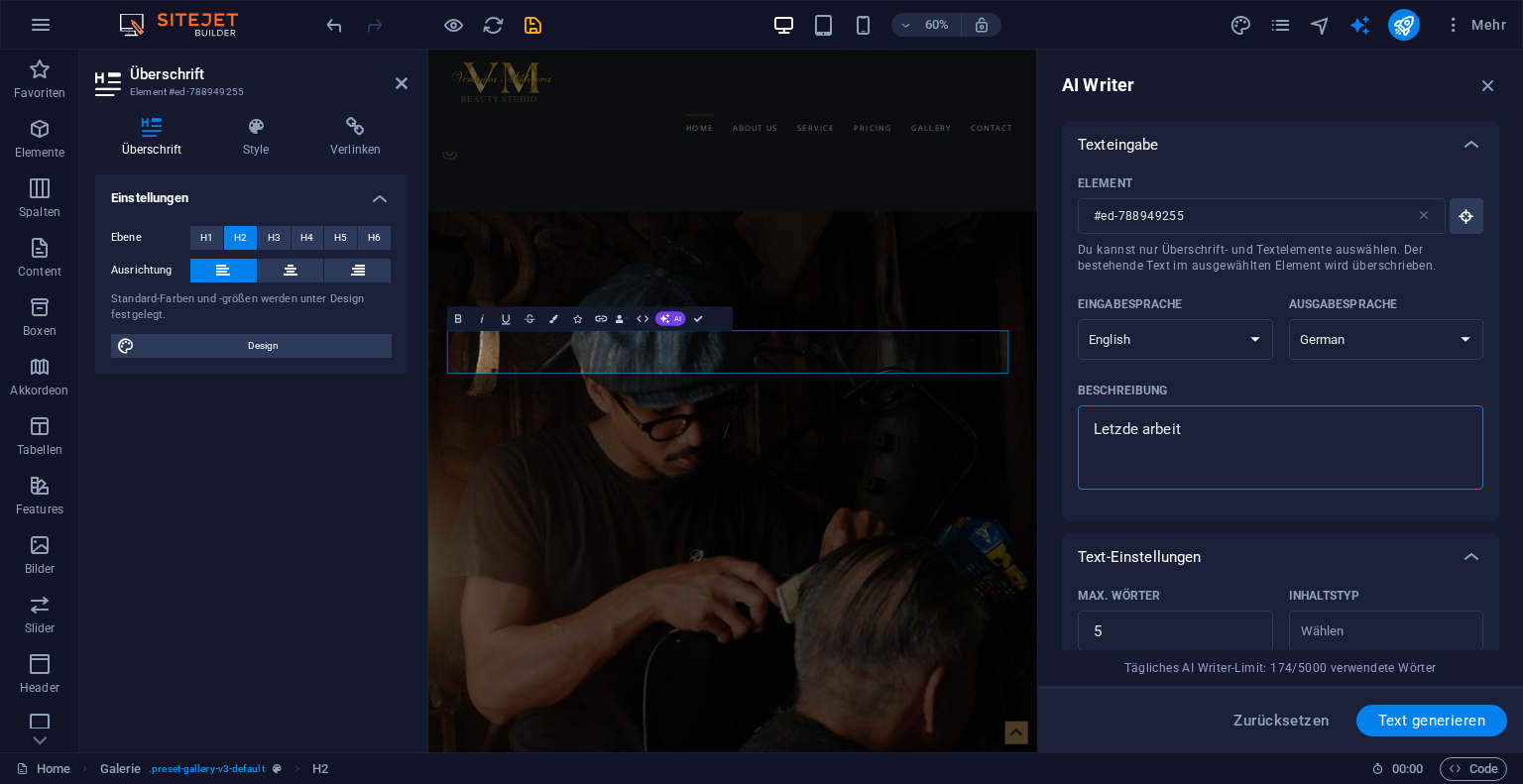 type on "Letzde arbei" 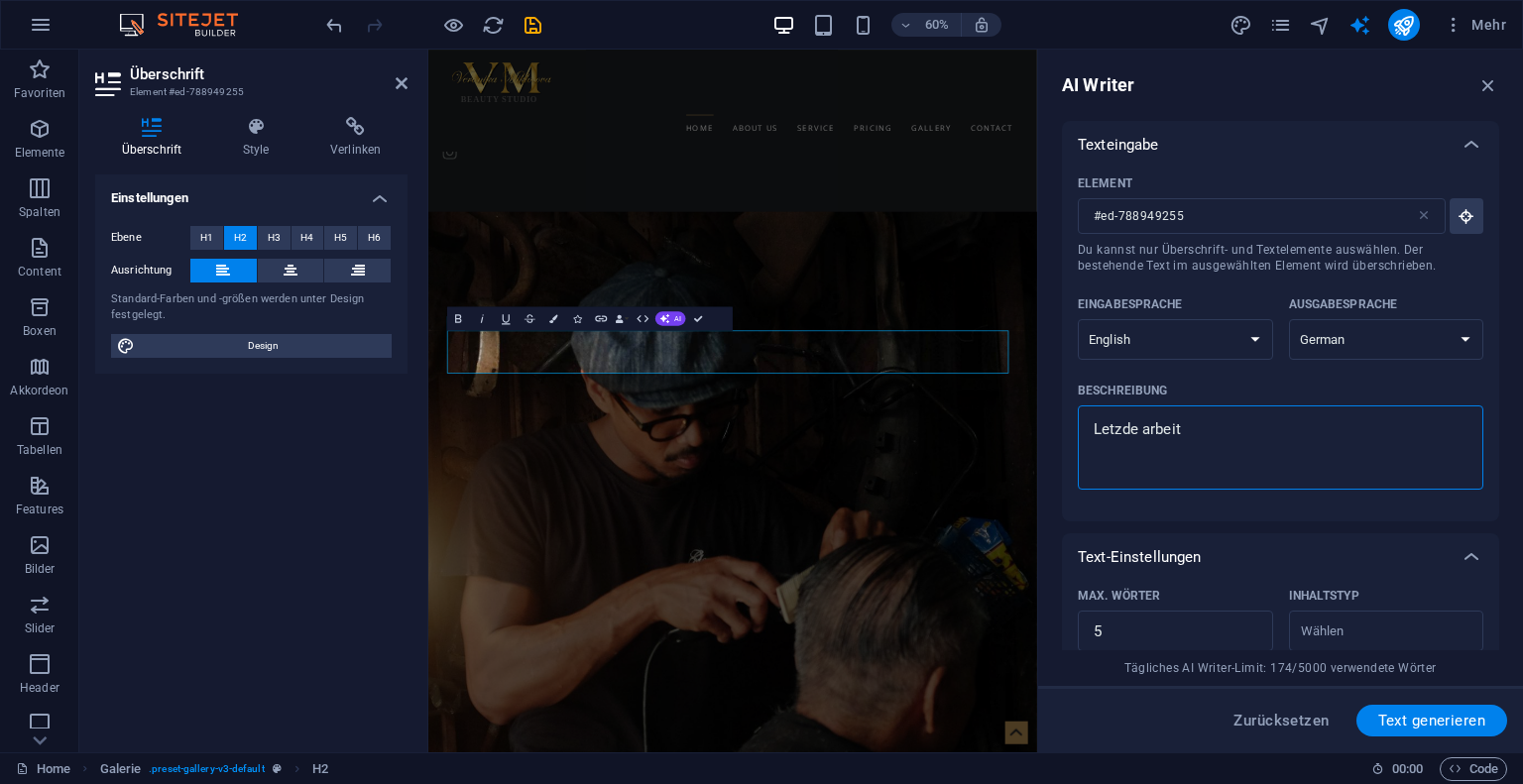 type on "x" 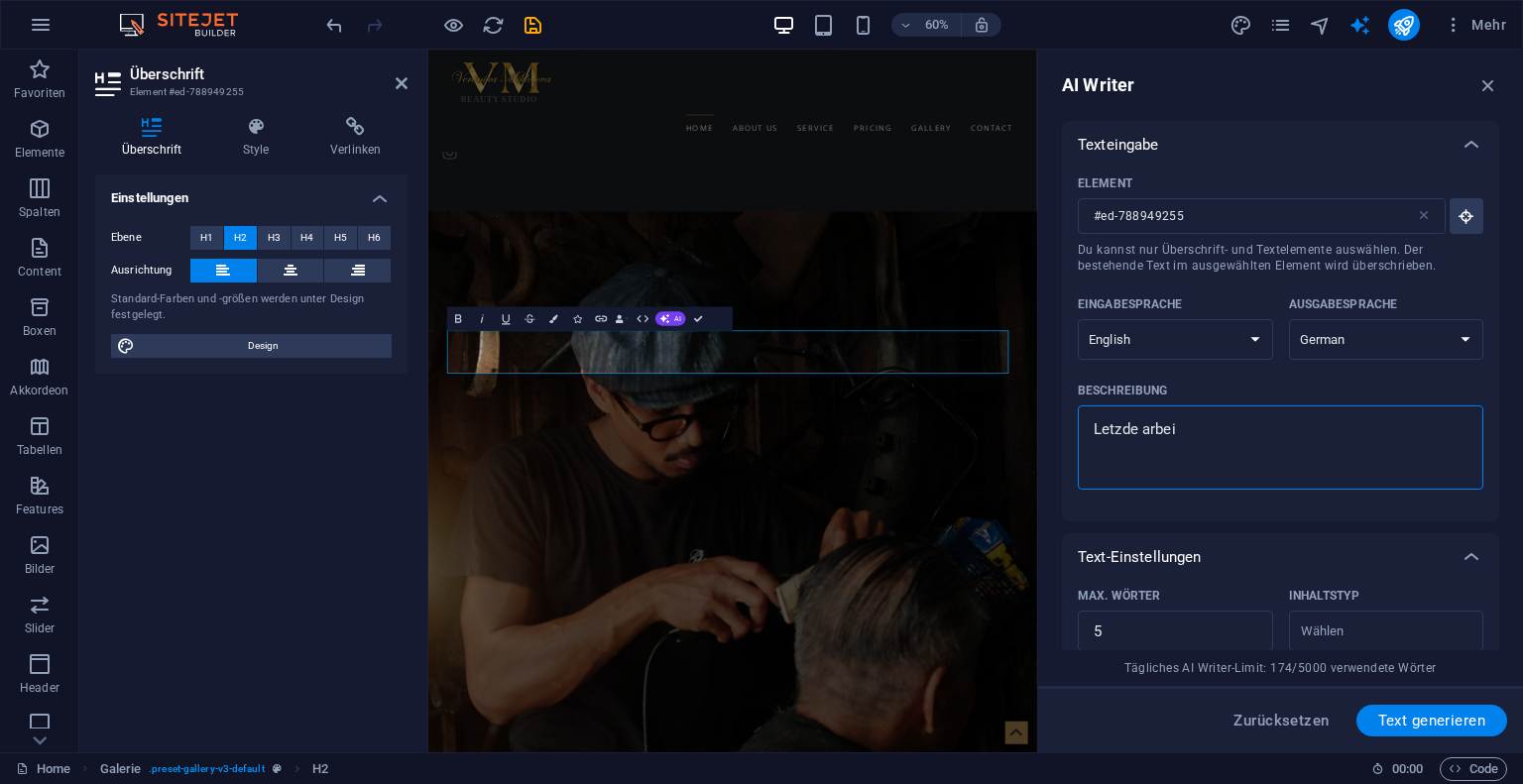 type on "Letzde arbe" 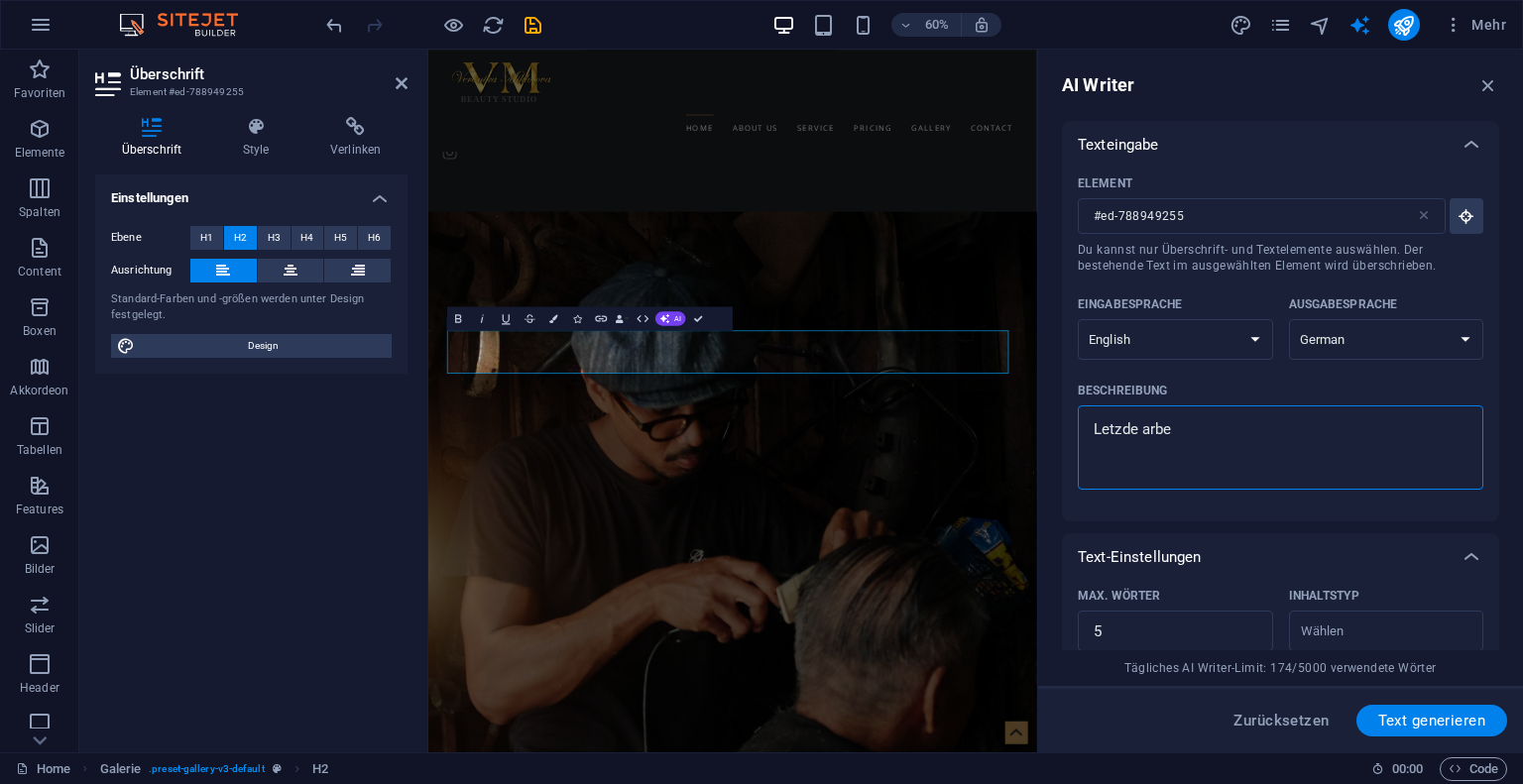 type on "Letzde arb" 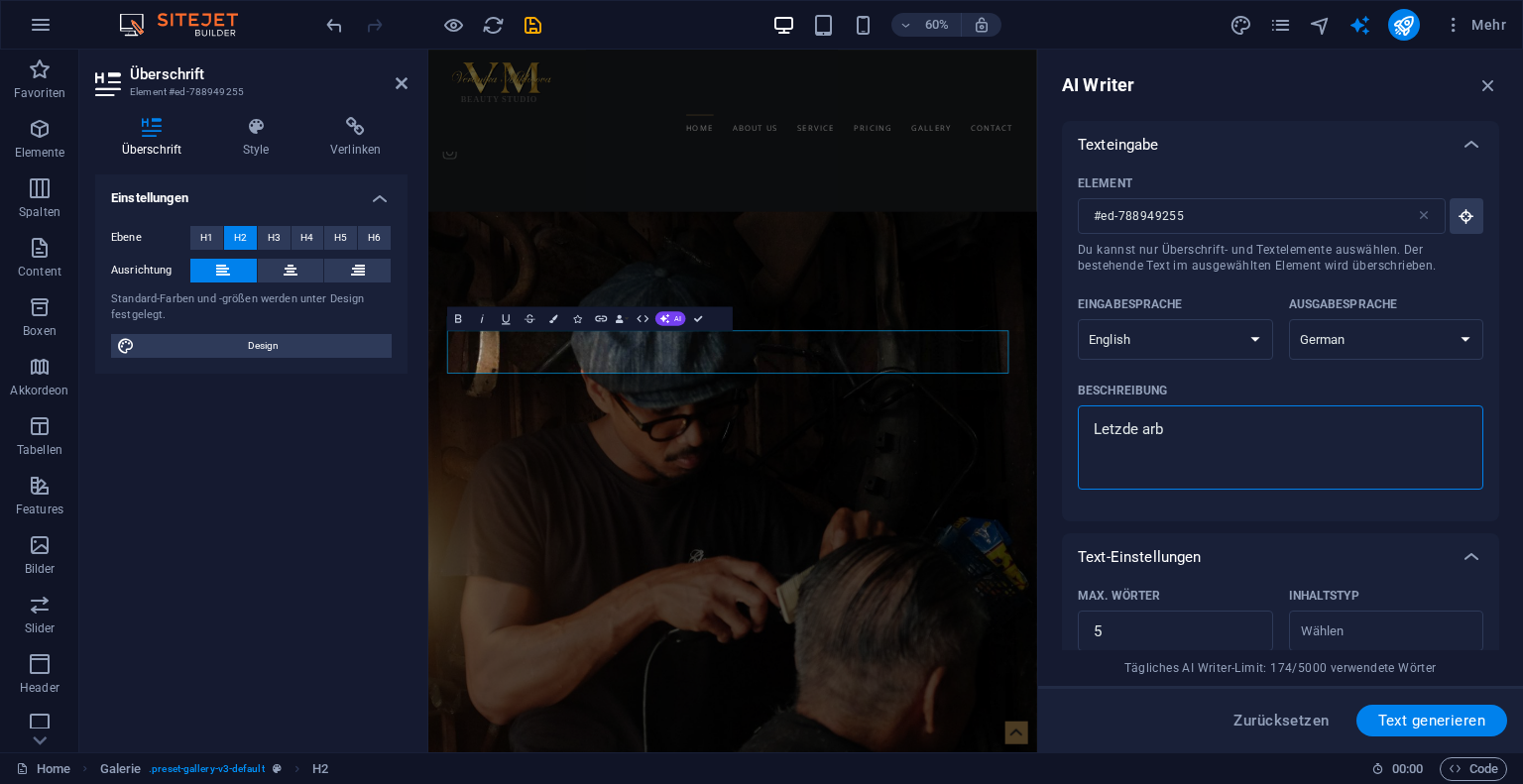 type on "Letzde ar" 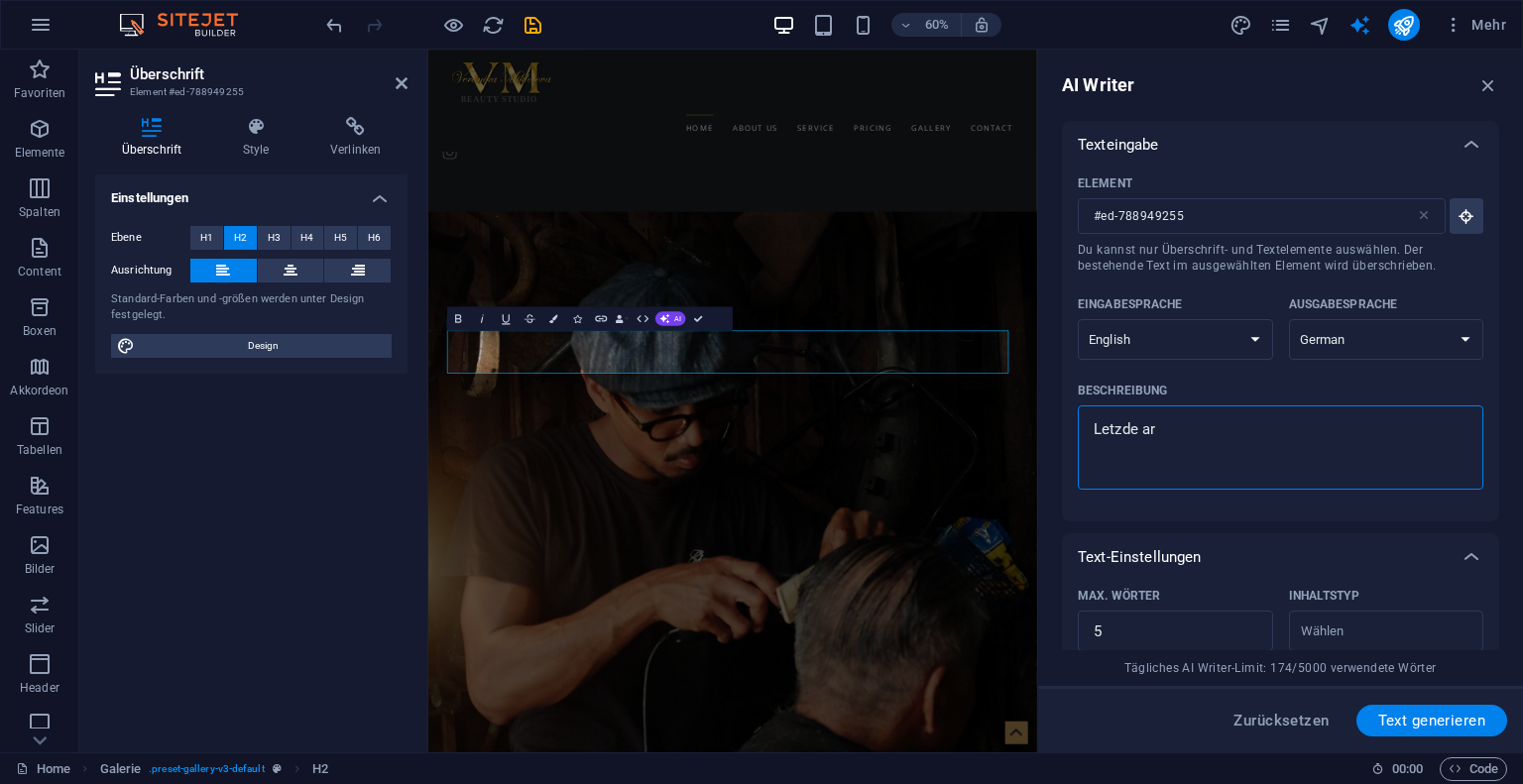 type on "Letzde a" 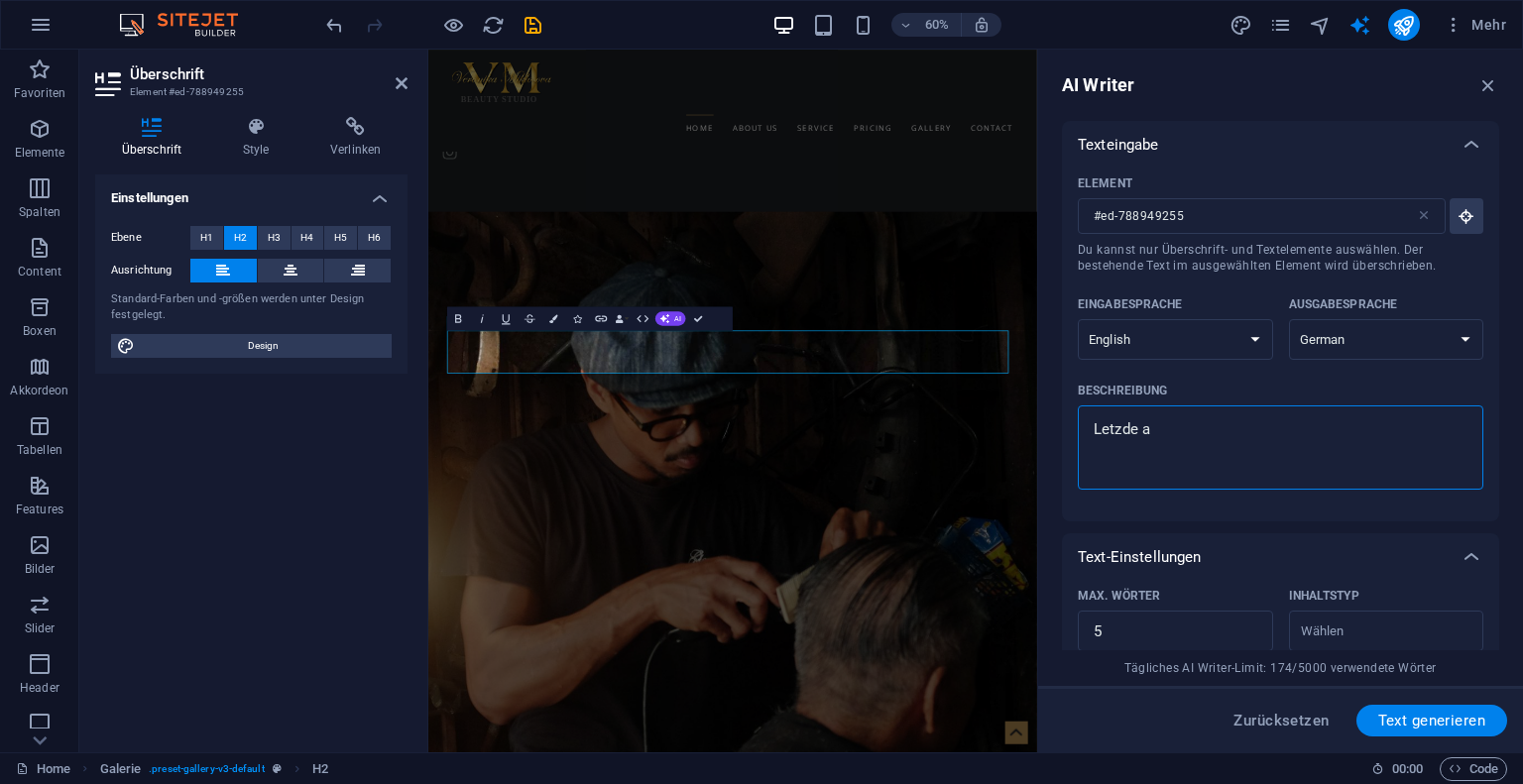 type on "Letzde" 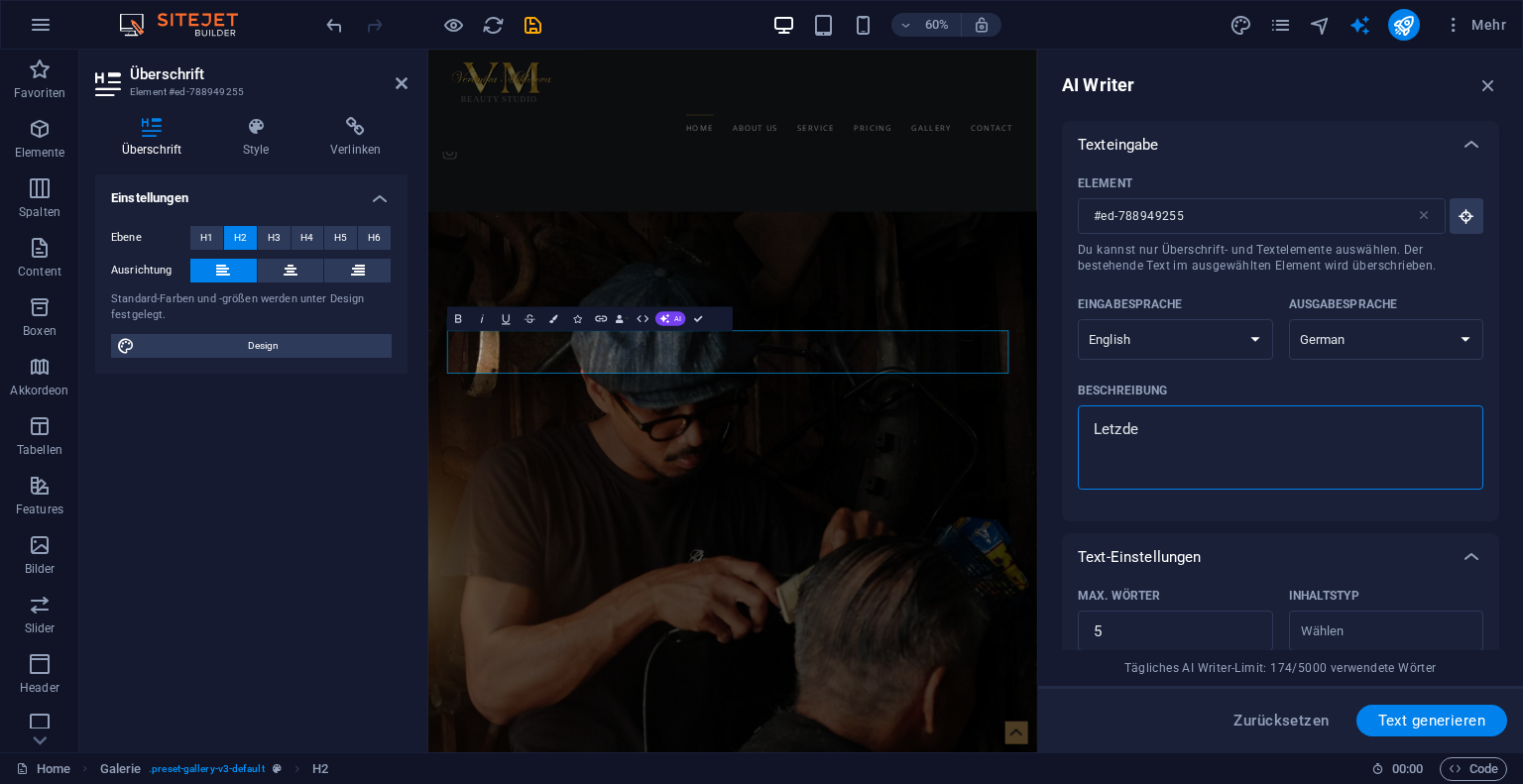 type on "Letzde" 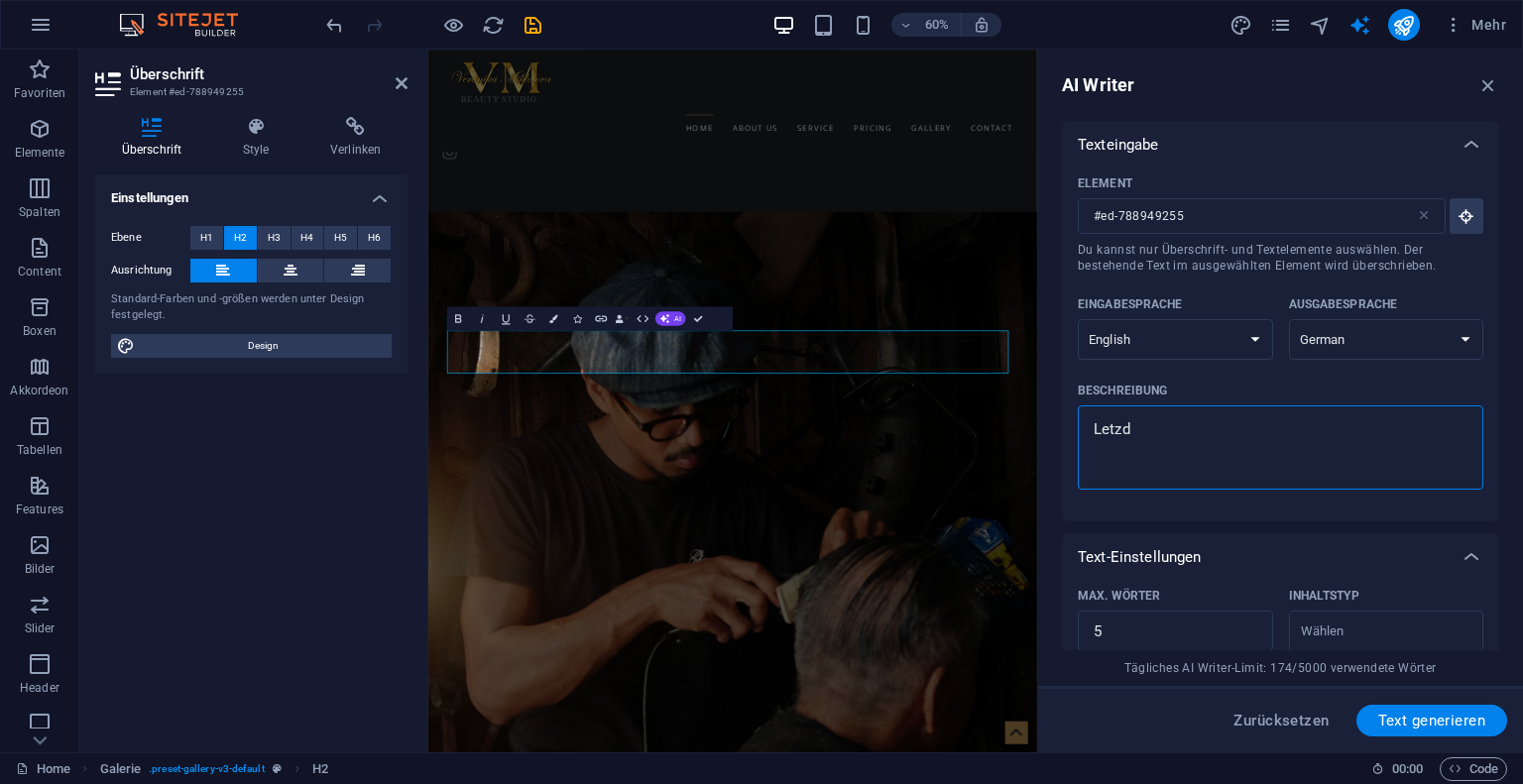 type on "Letz" 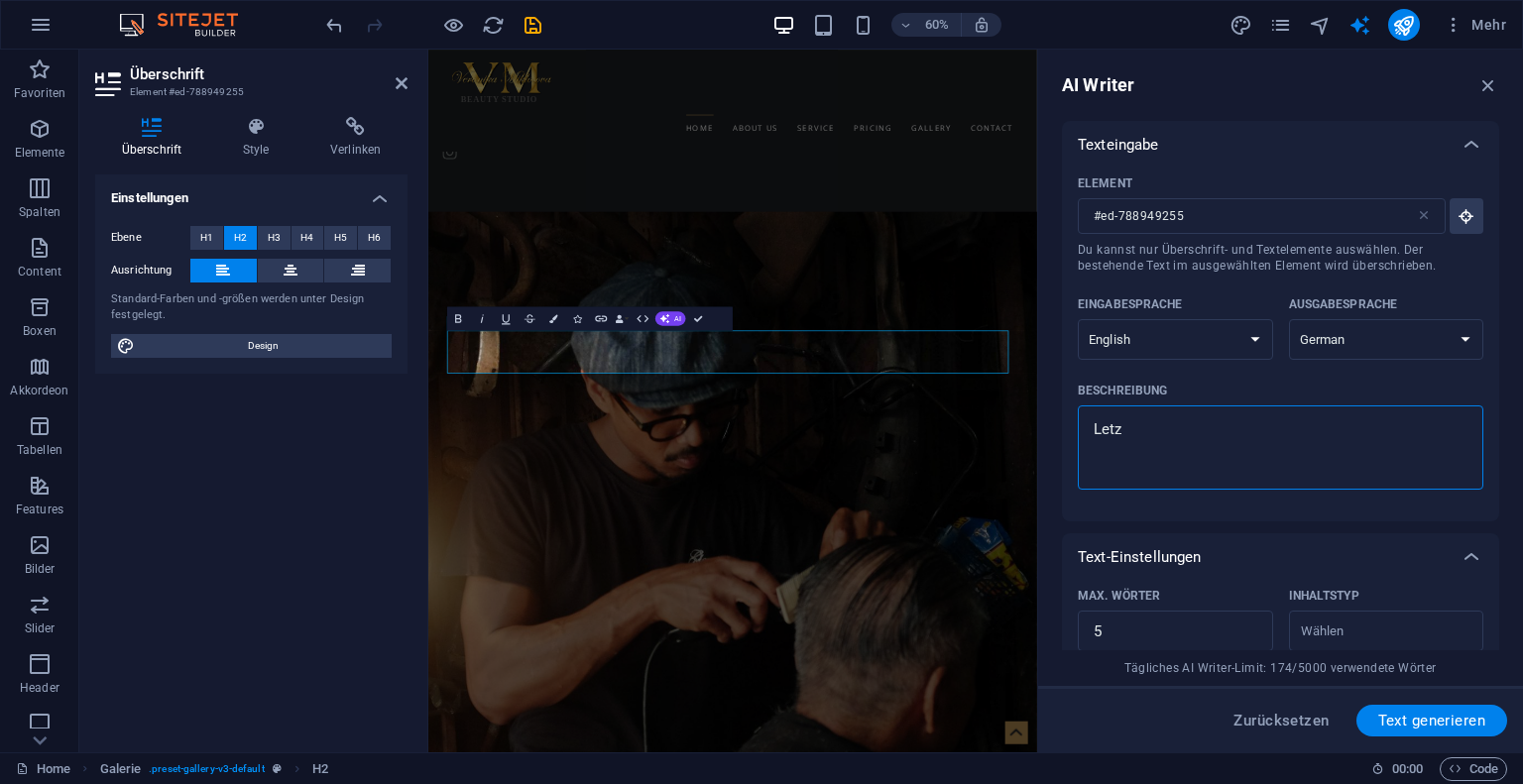 type on "Let" 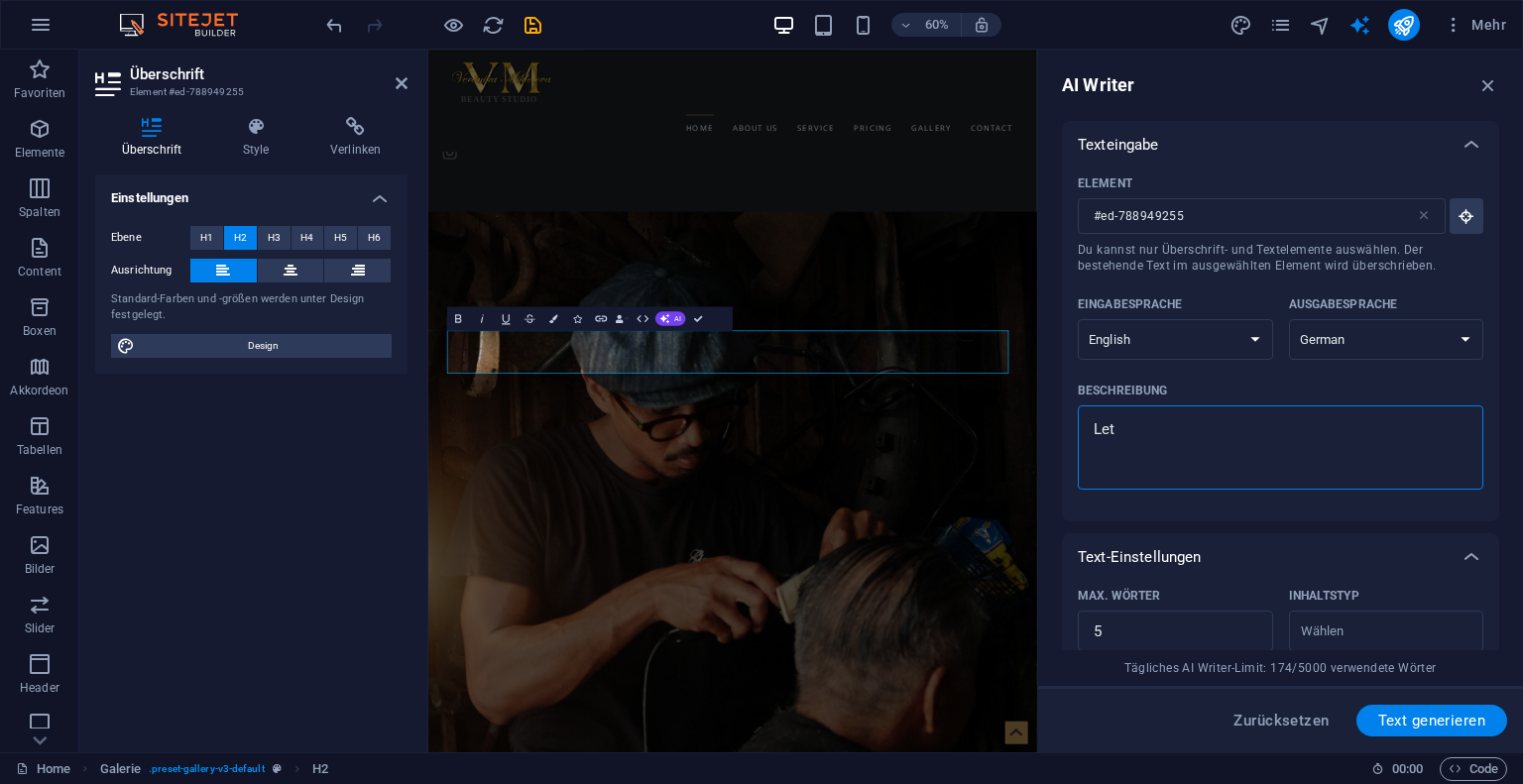 type on "Le" 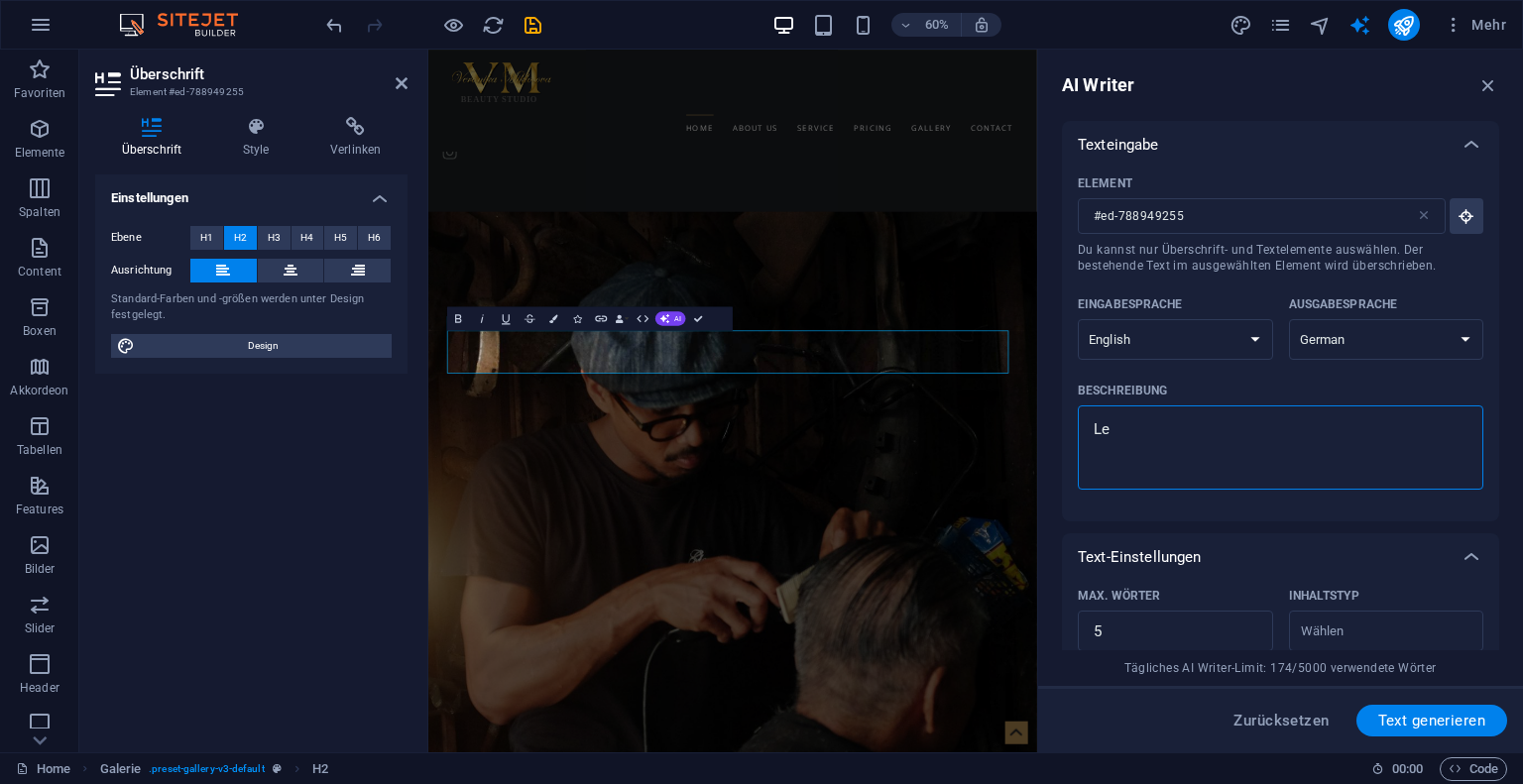 type on "L" 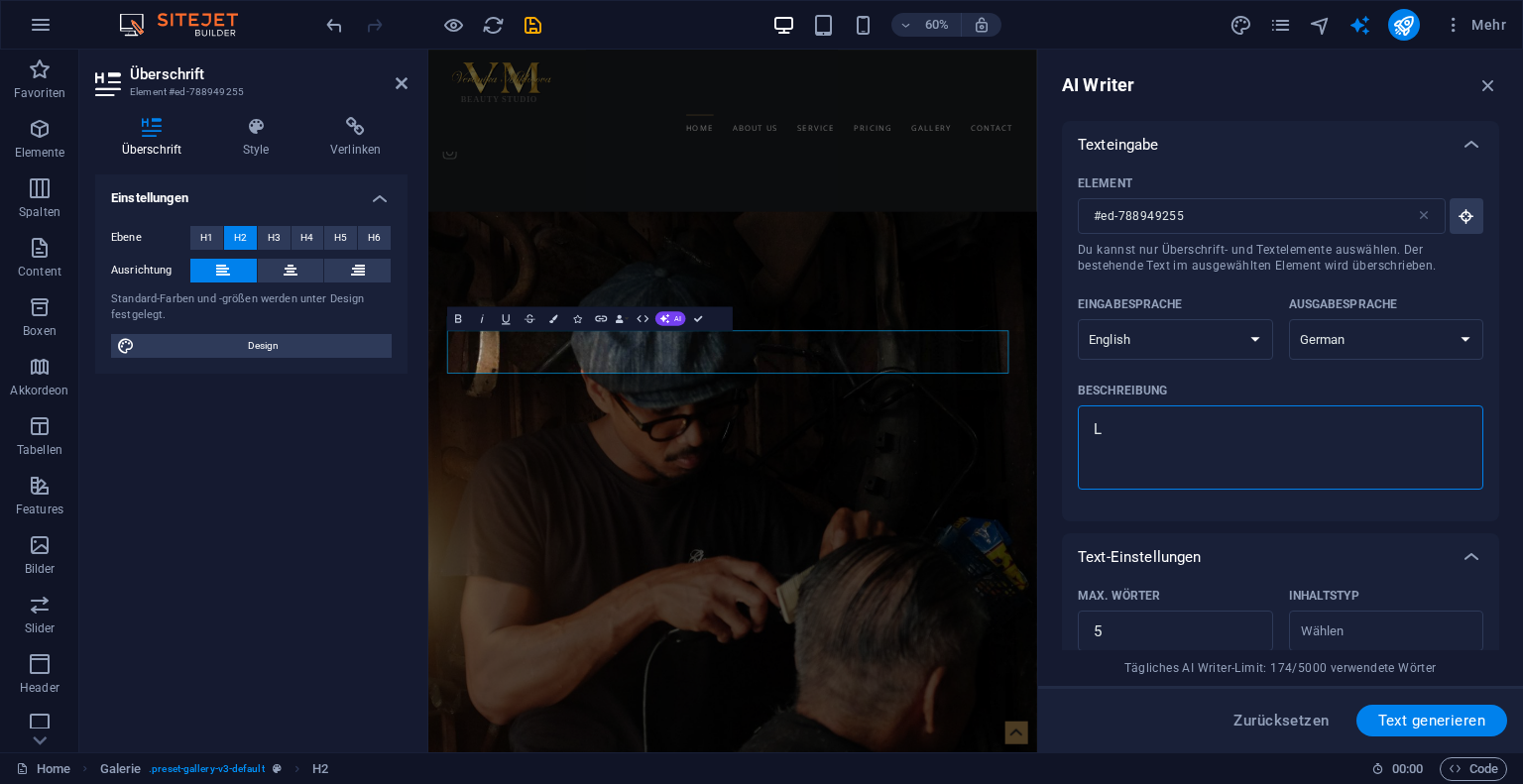 type 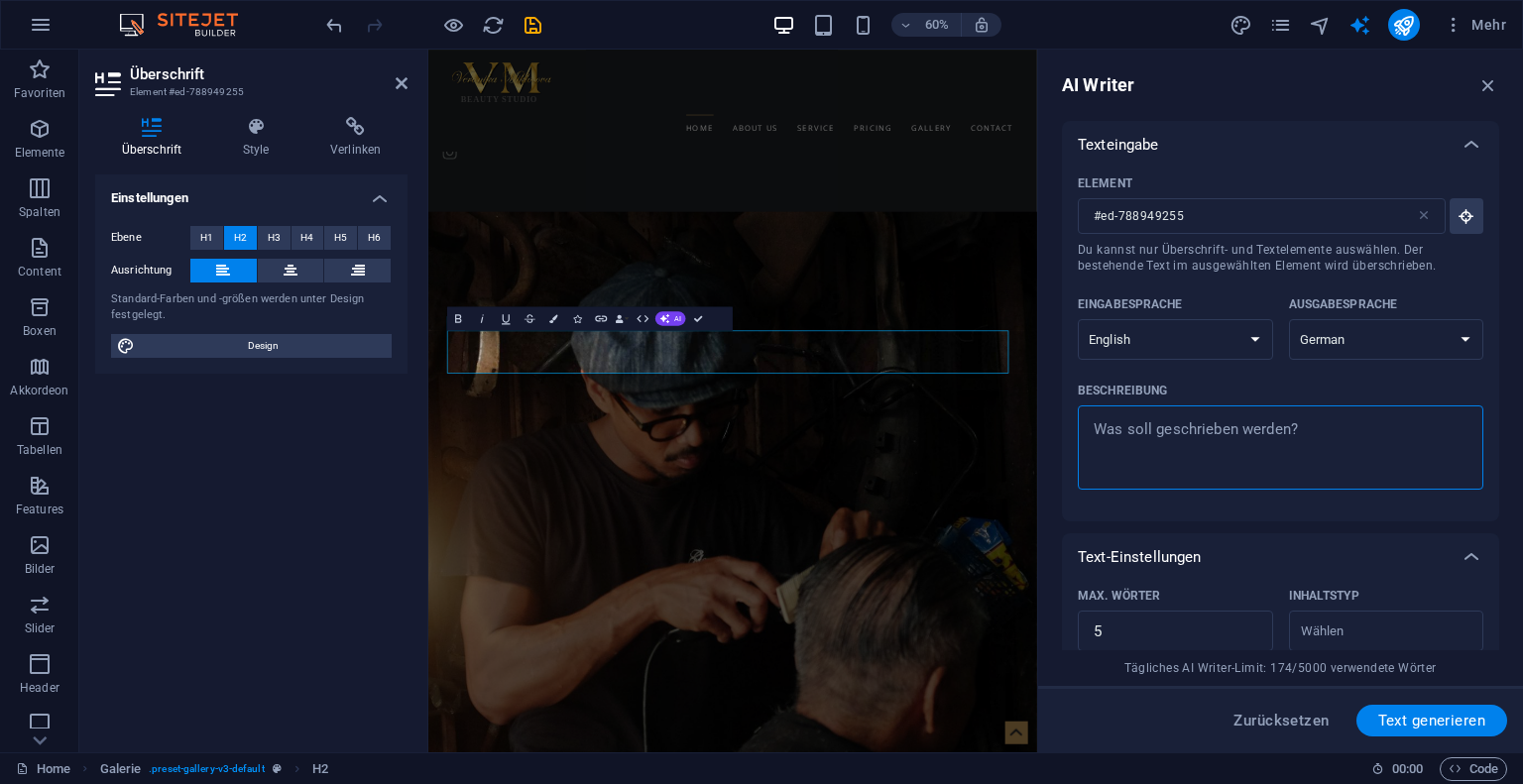 type on "x" 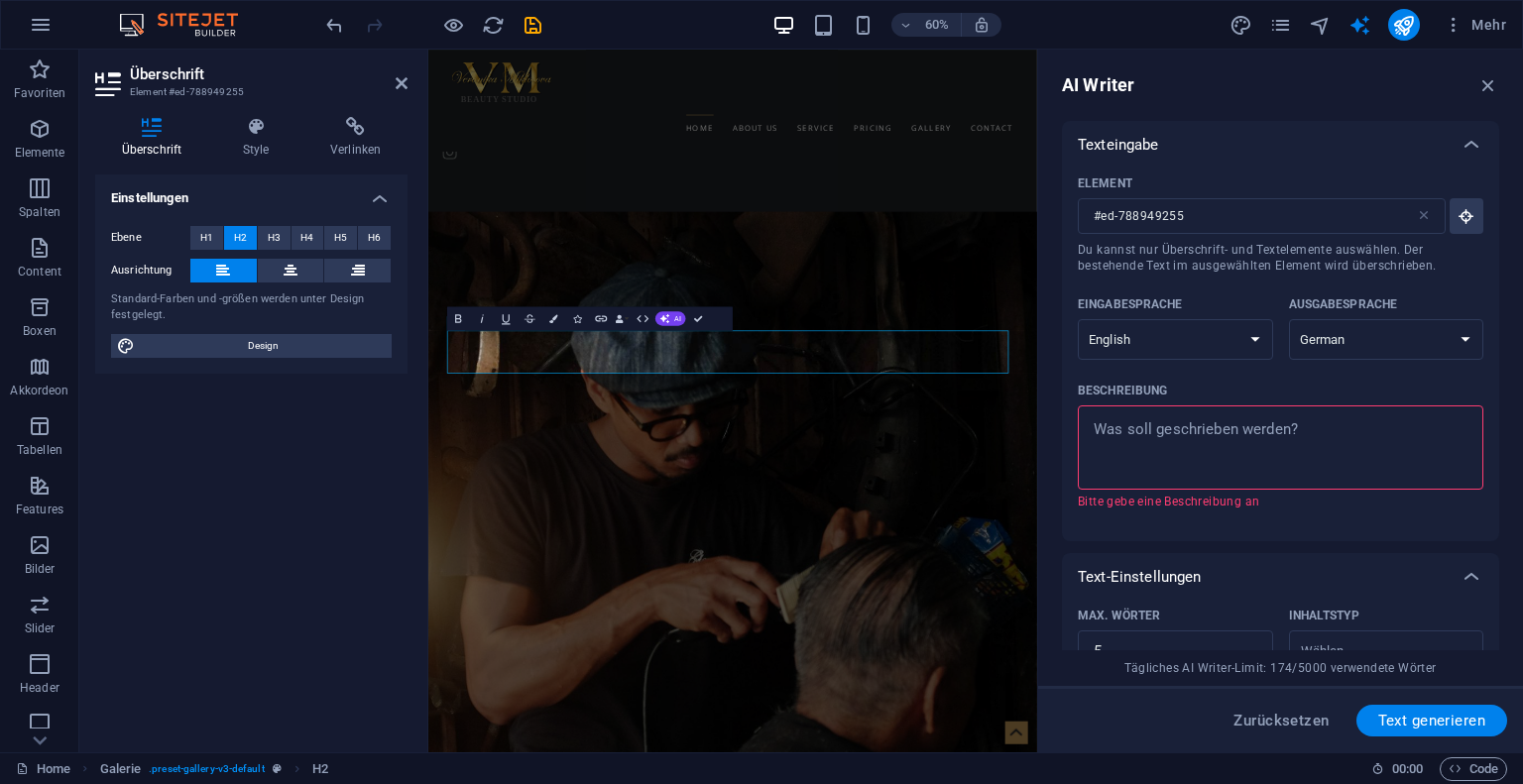 type on "l" 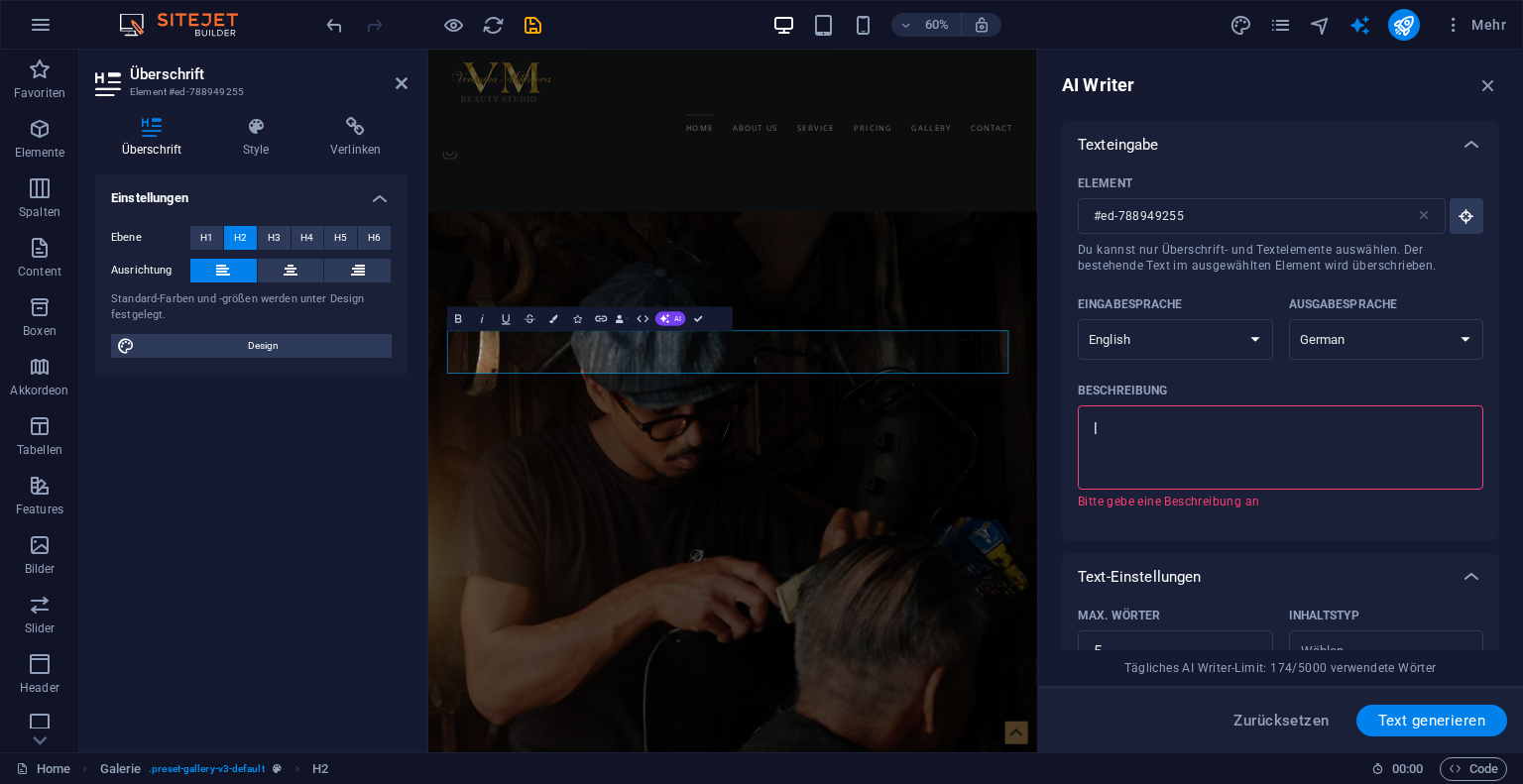 type on "la" 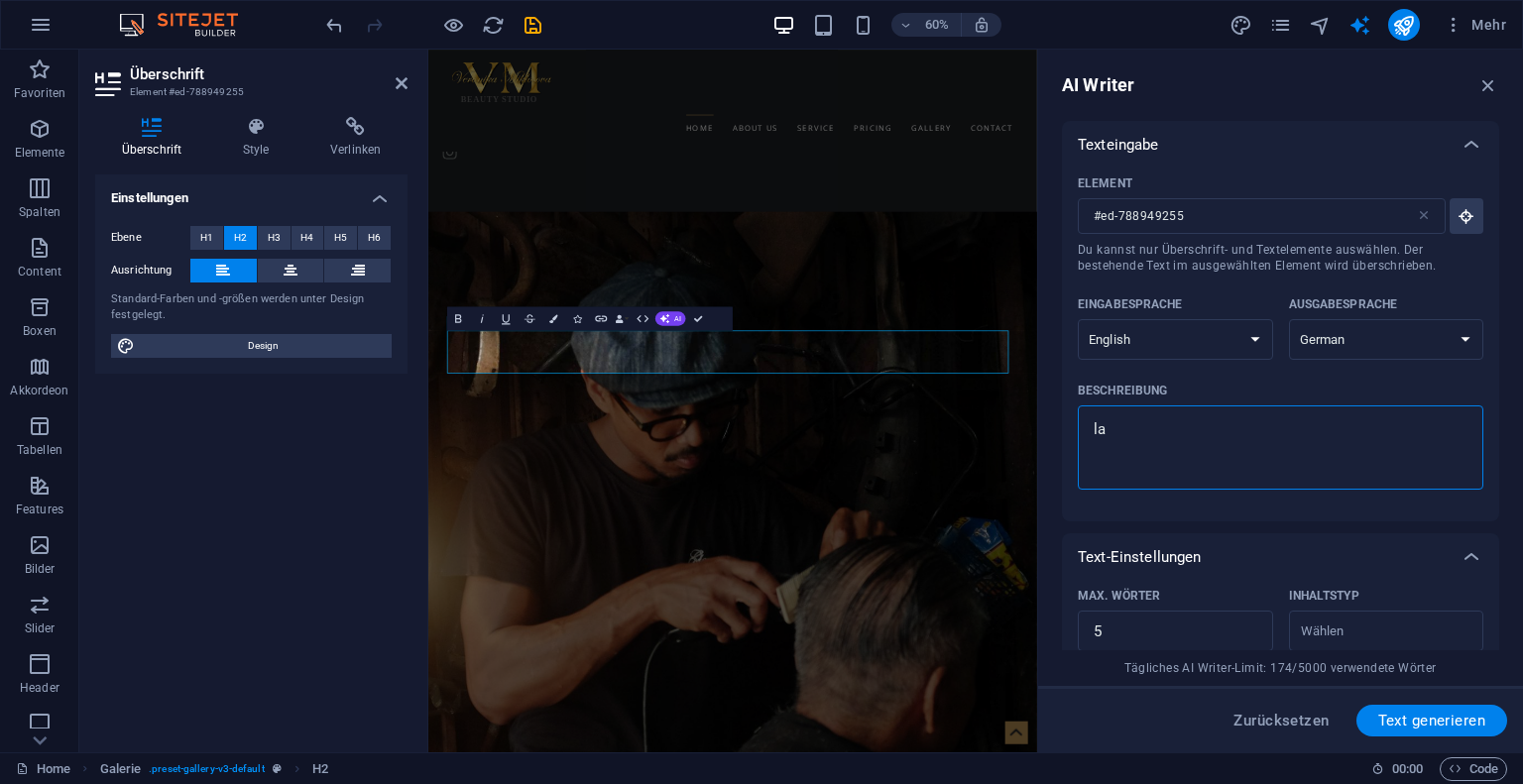 type on "las" 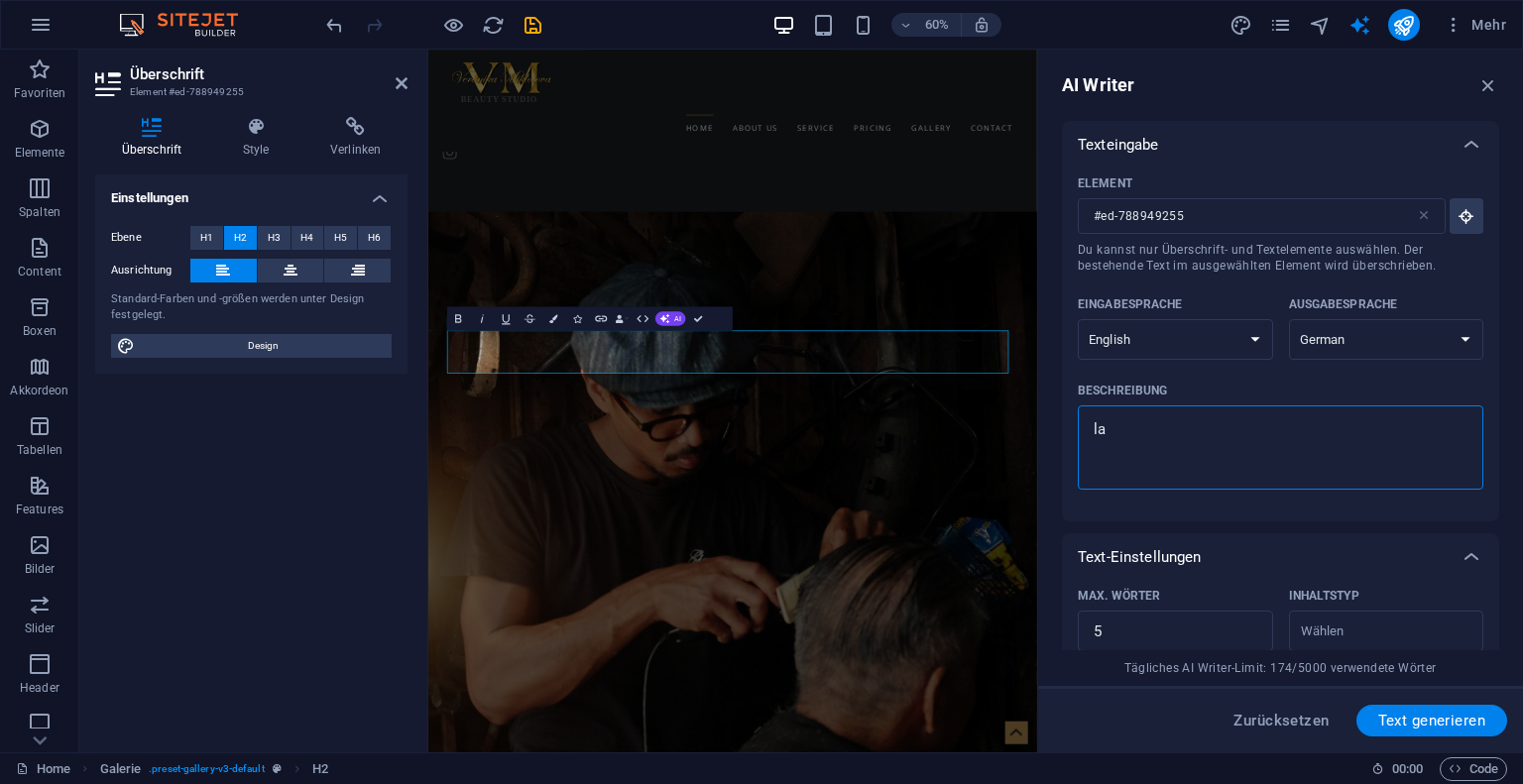 type on "x" 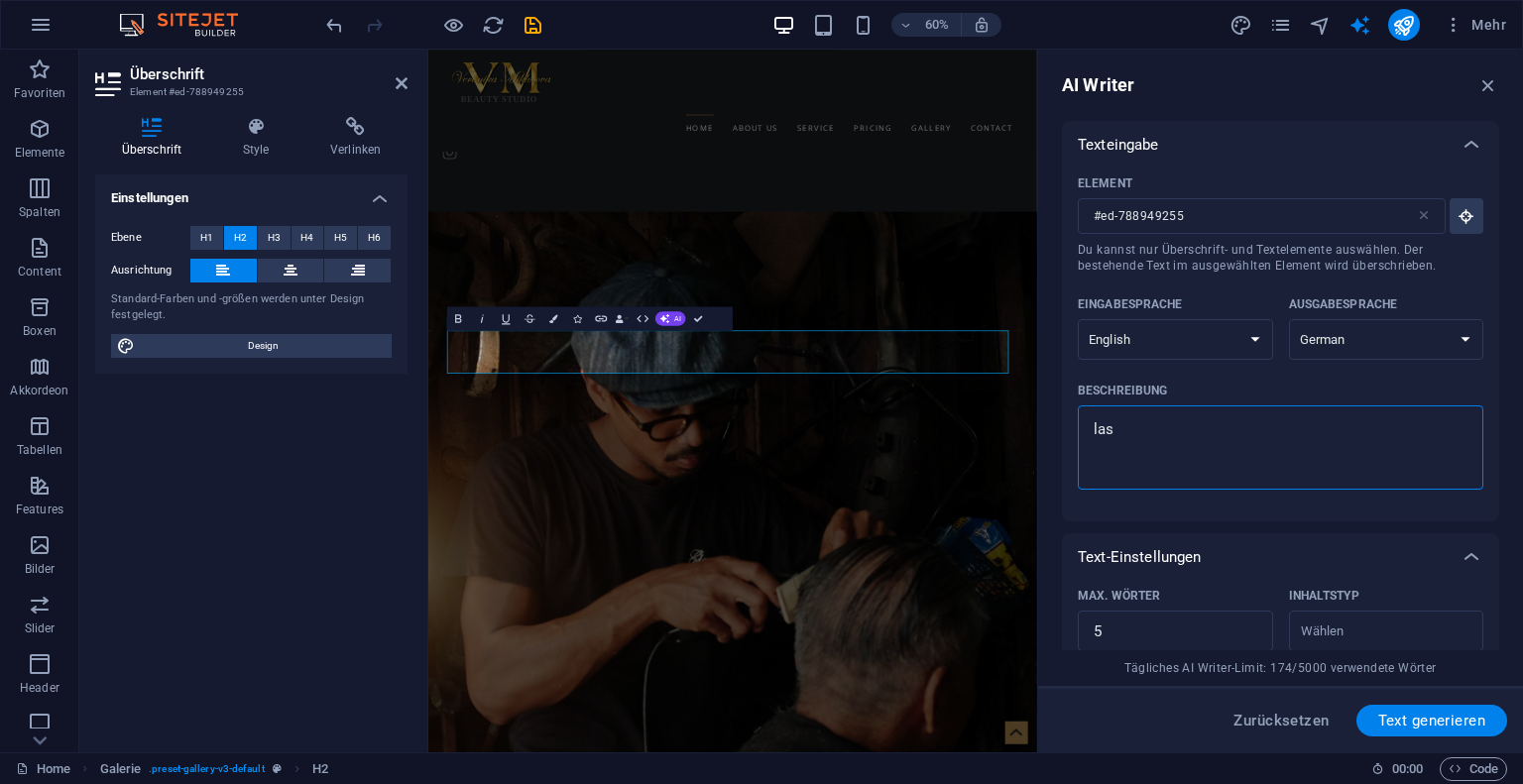 type on "last" 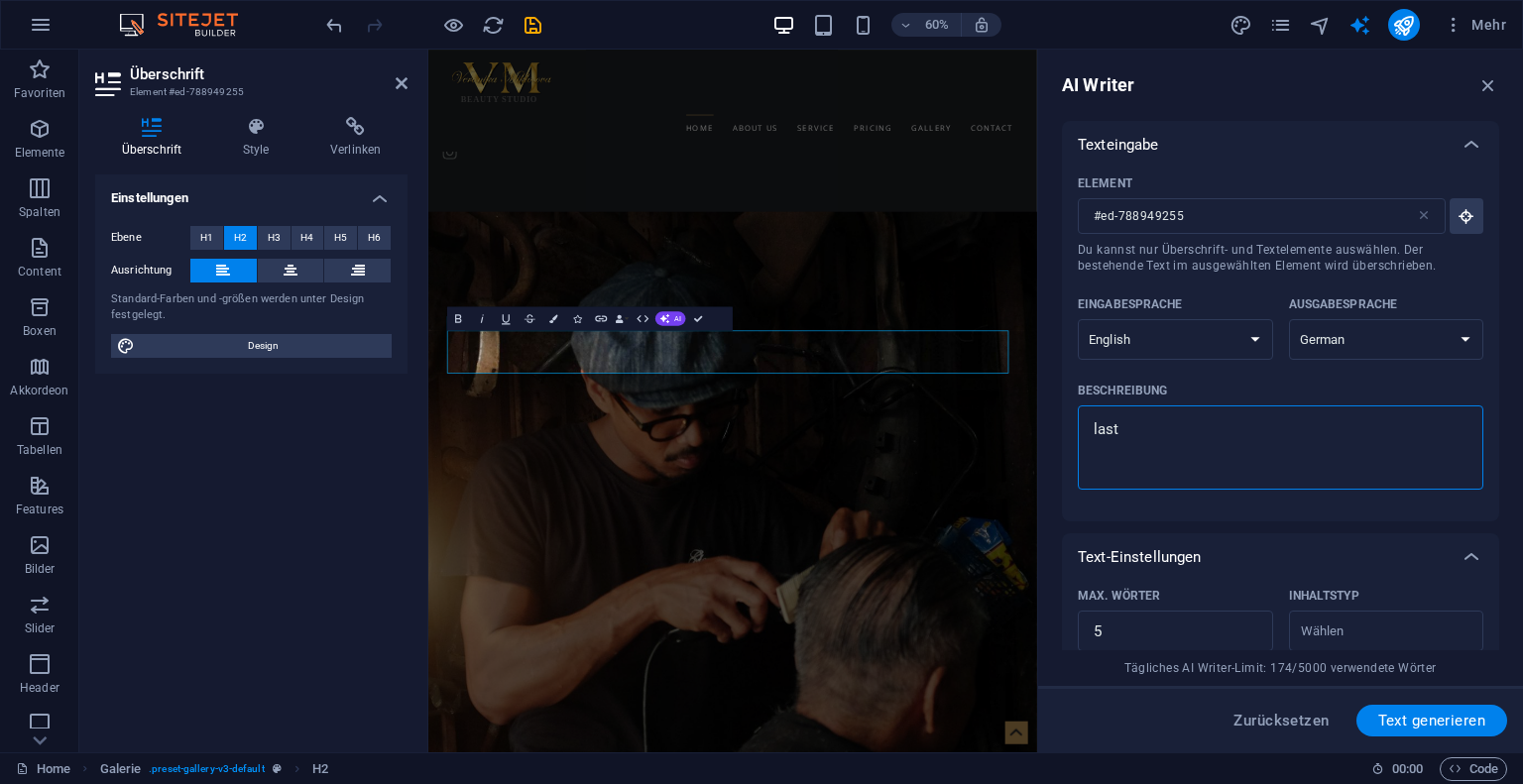 type on "last" 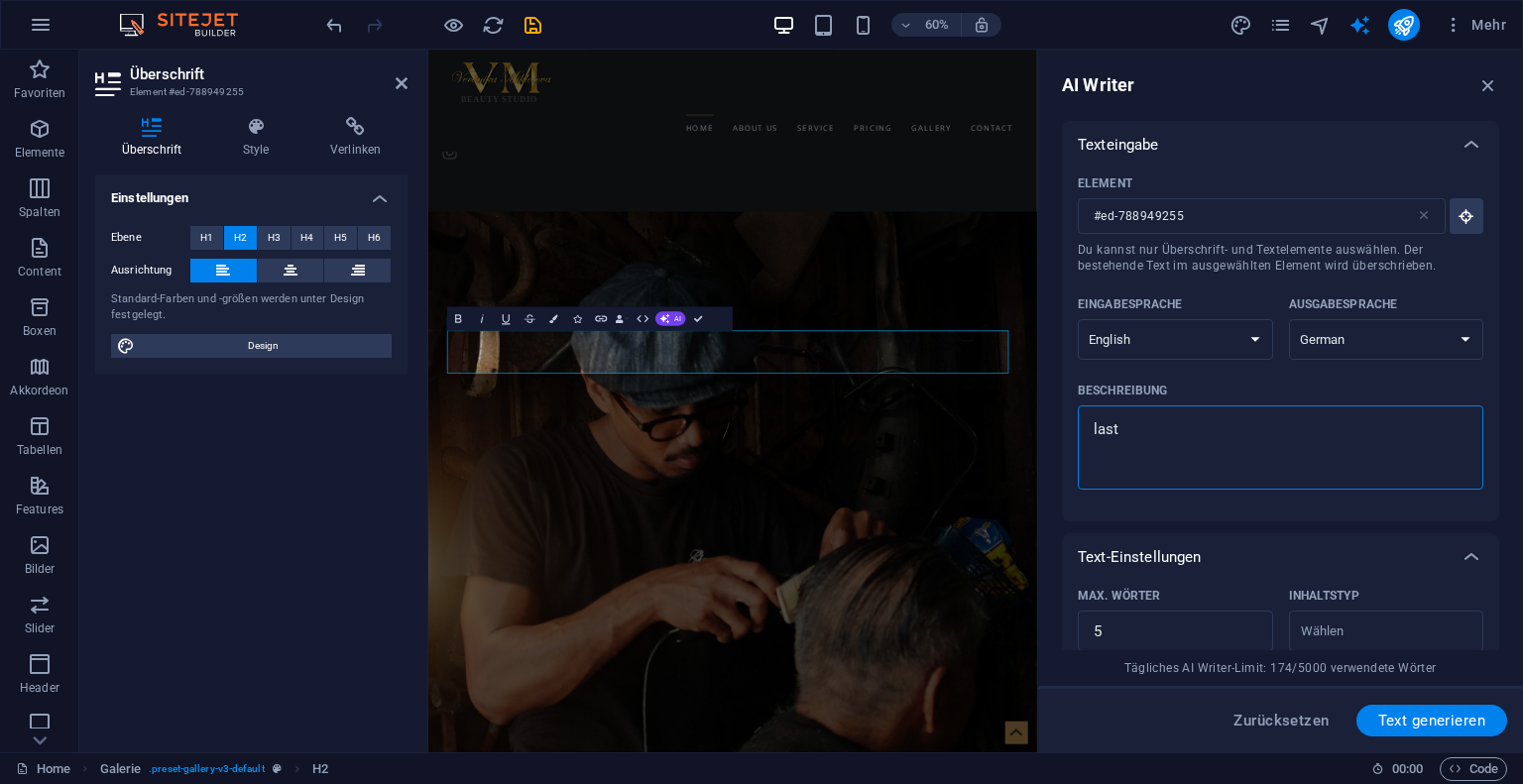 type on "x" 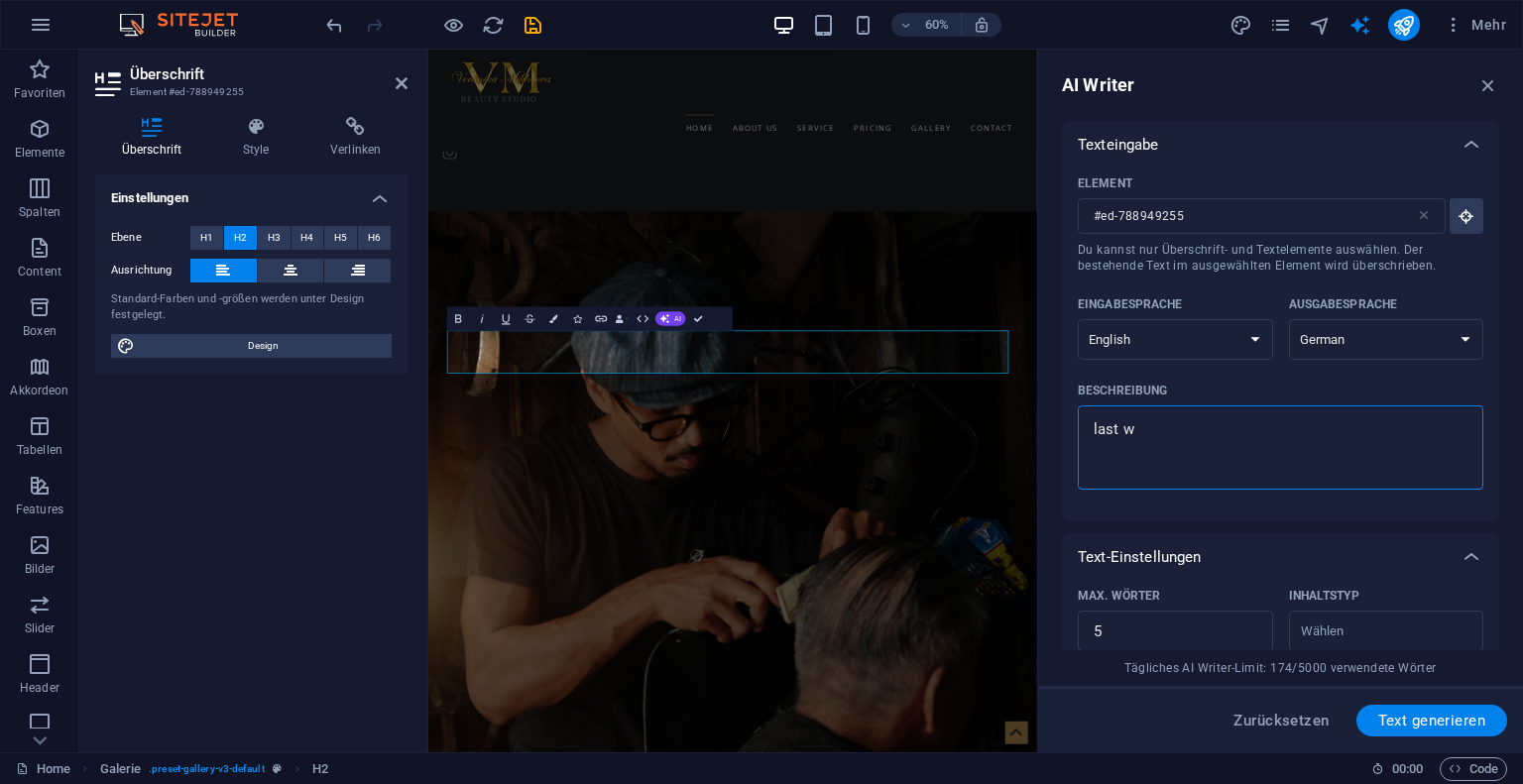 type on "x" 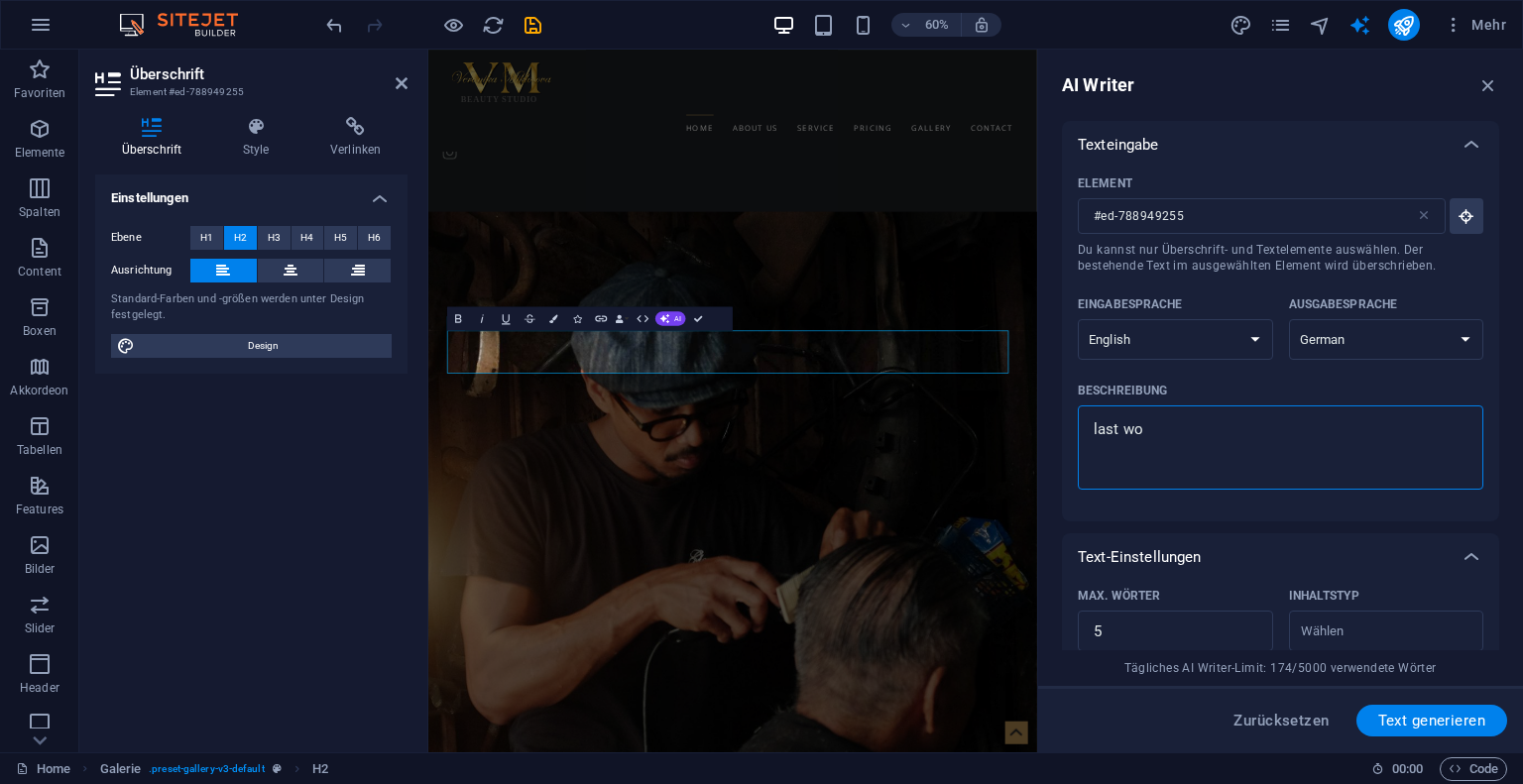 type on "last wor" 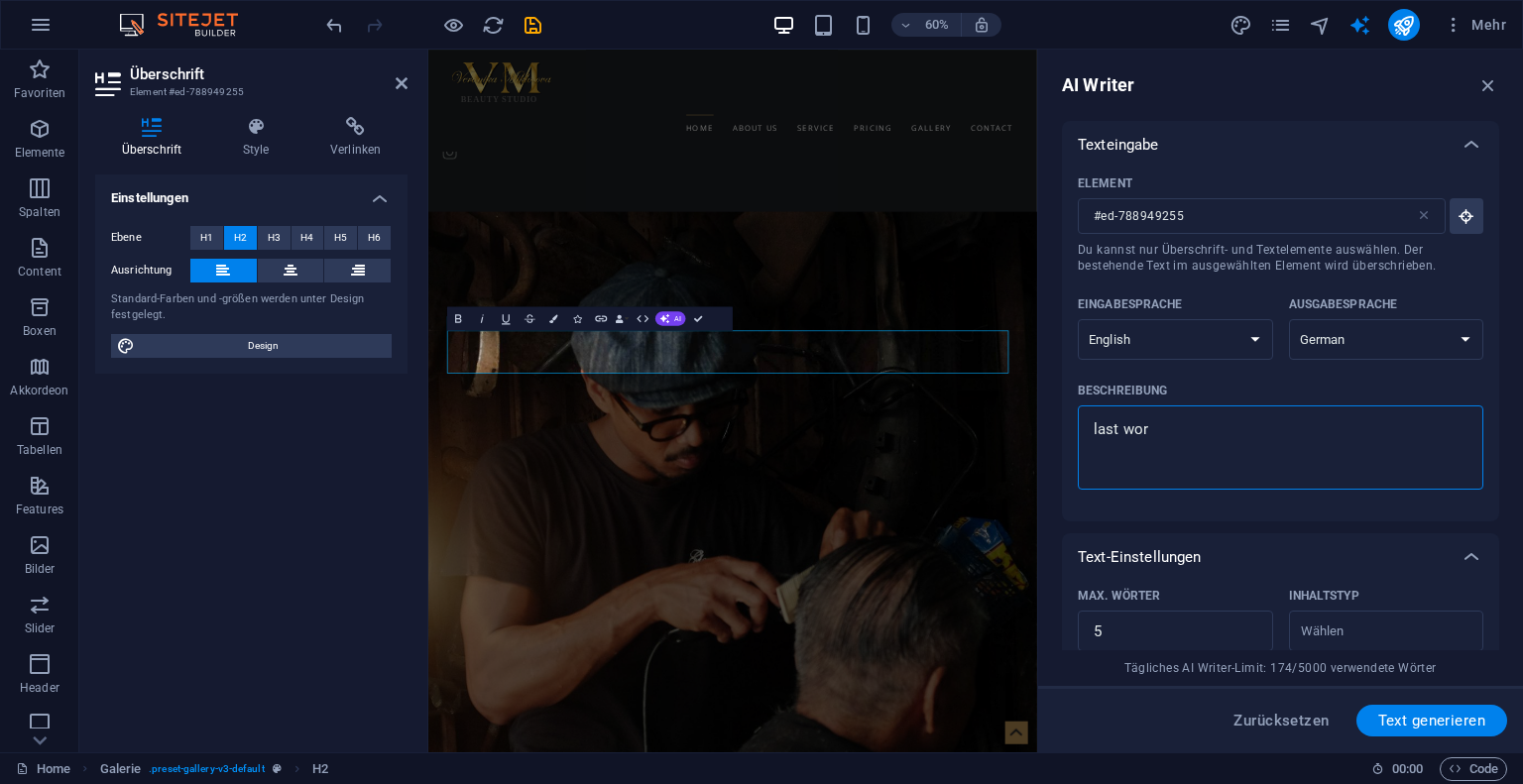 type on "last work" 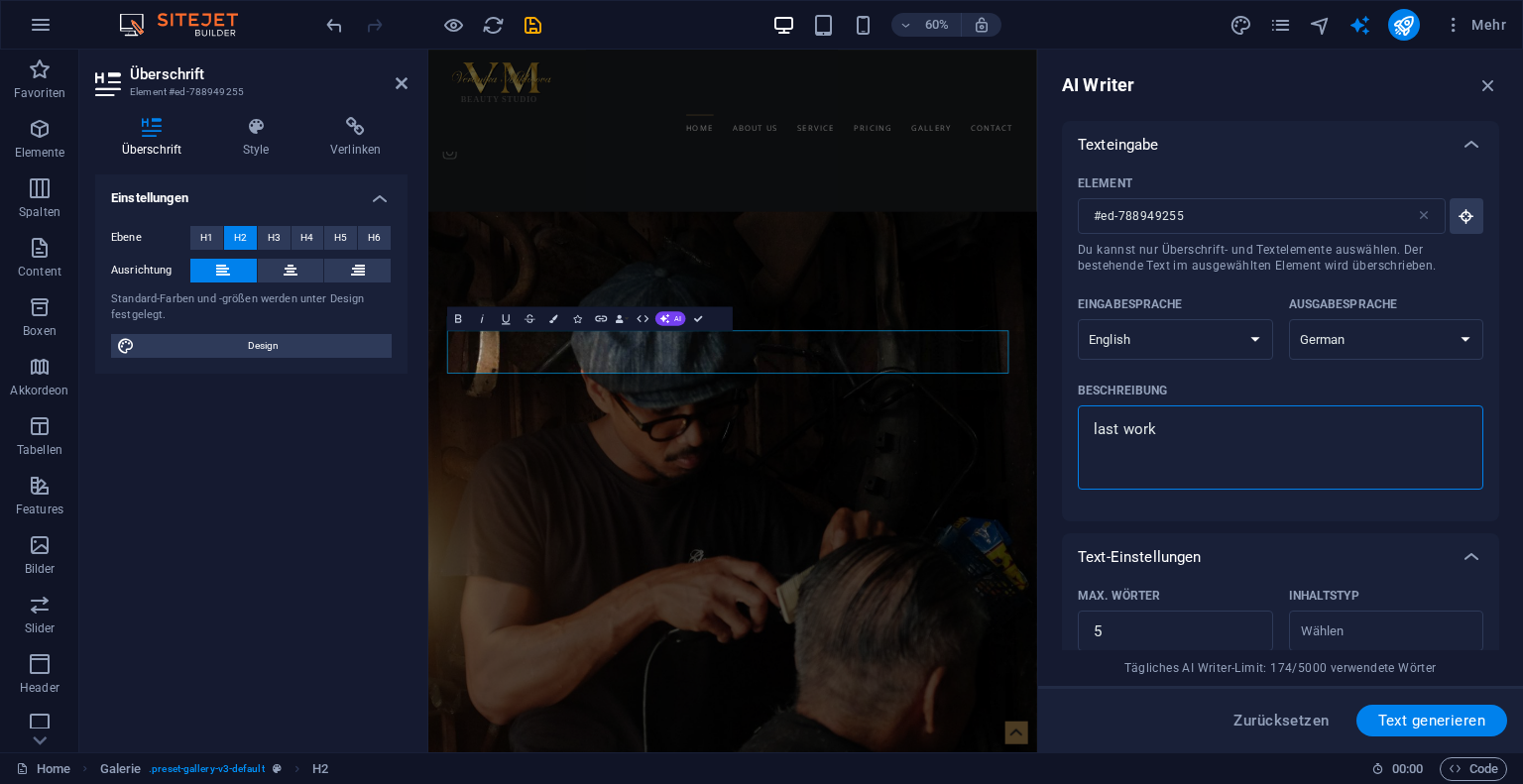 type on "last works" 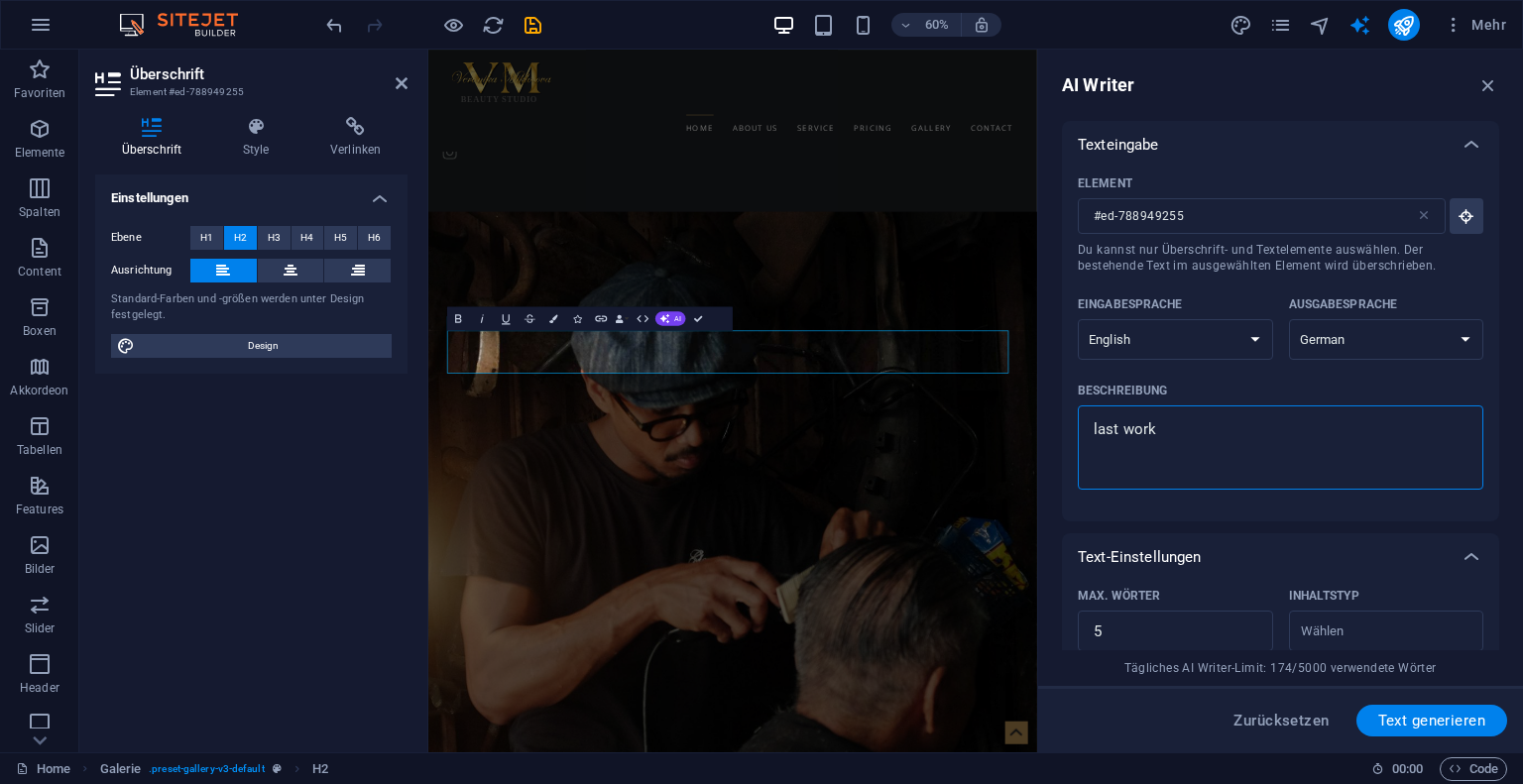 type on "x" 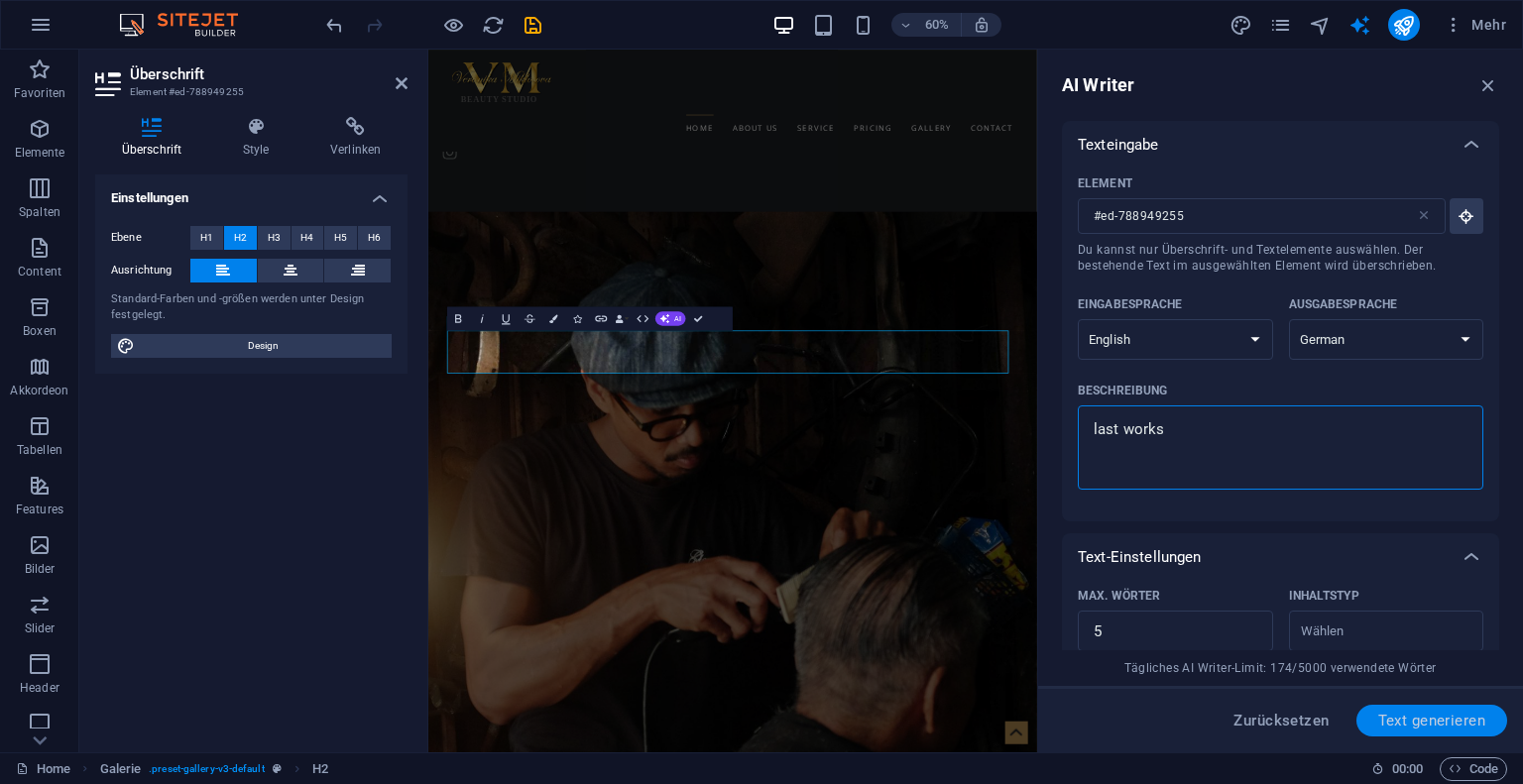 type on "last works" 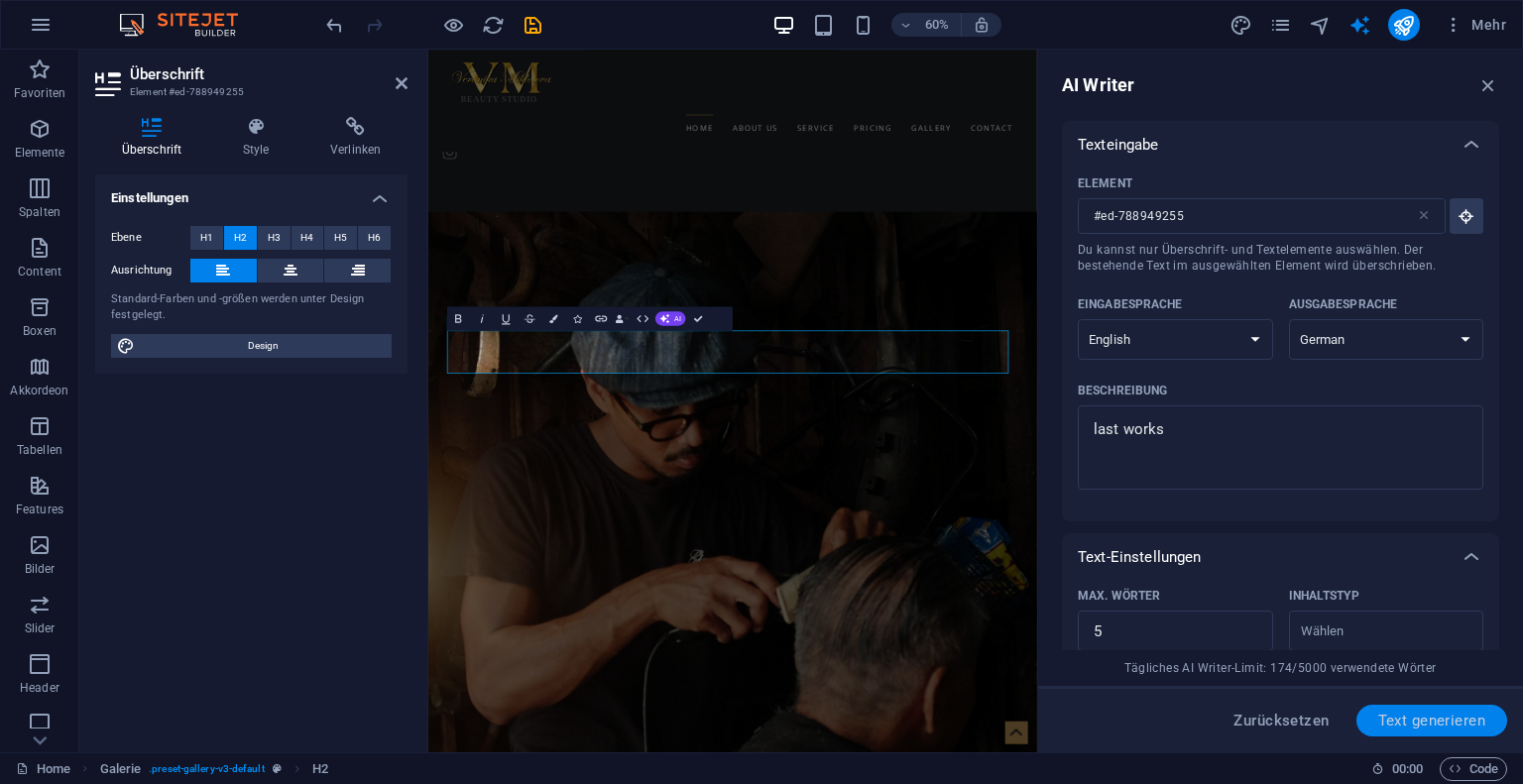 click on "Text generieren" at bounding box center (1432, 721) 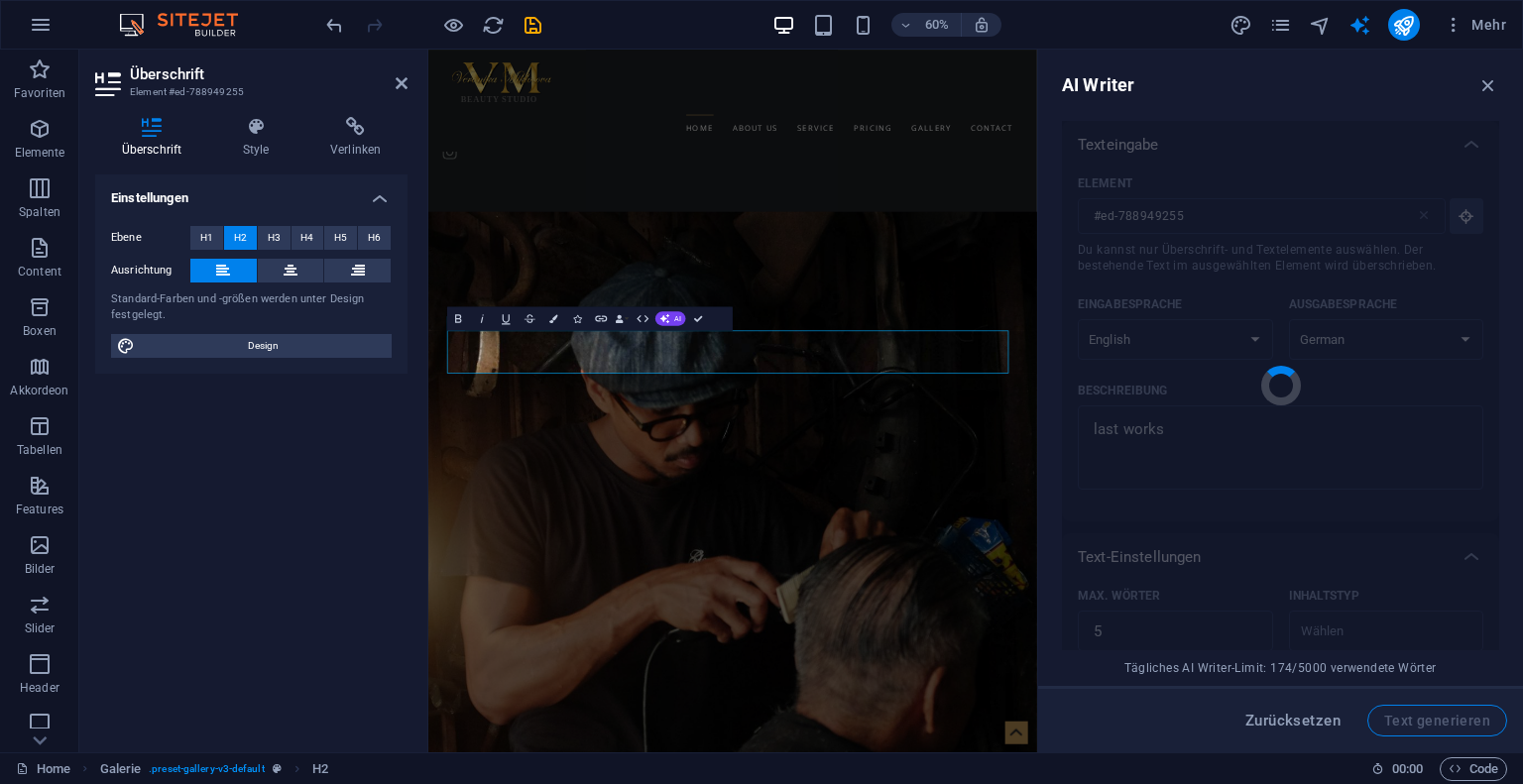 type on "x" 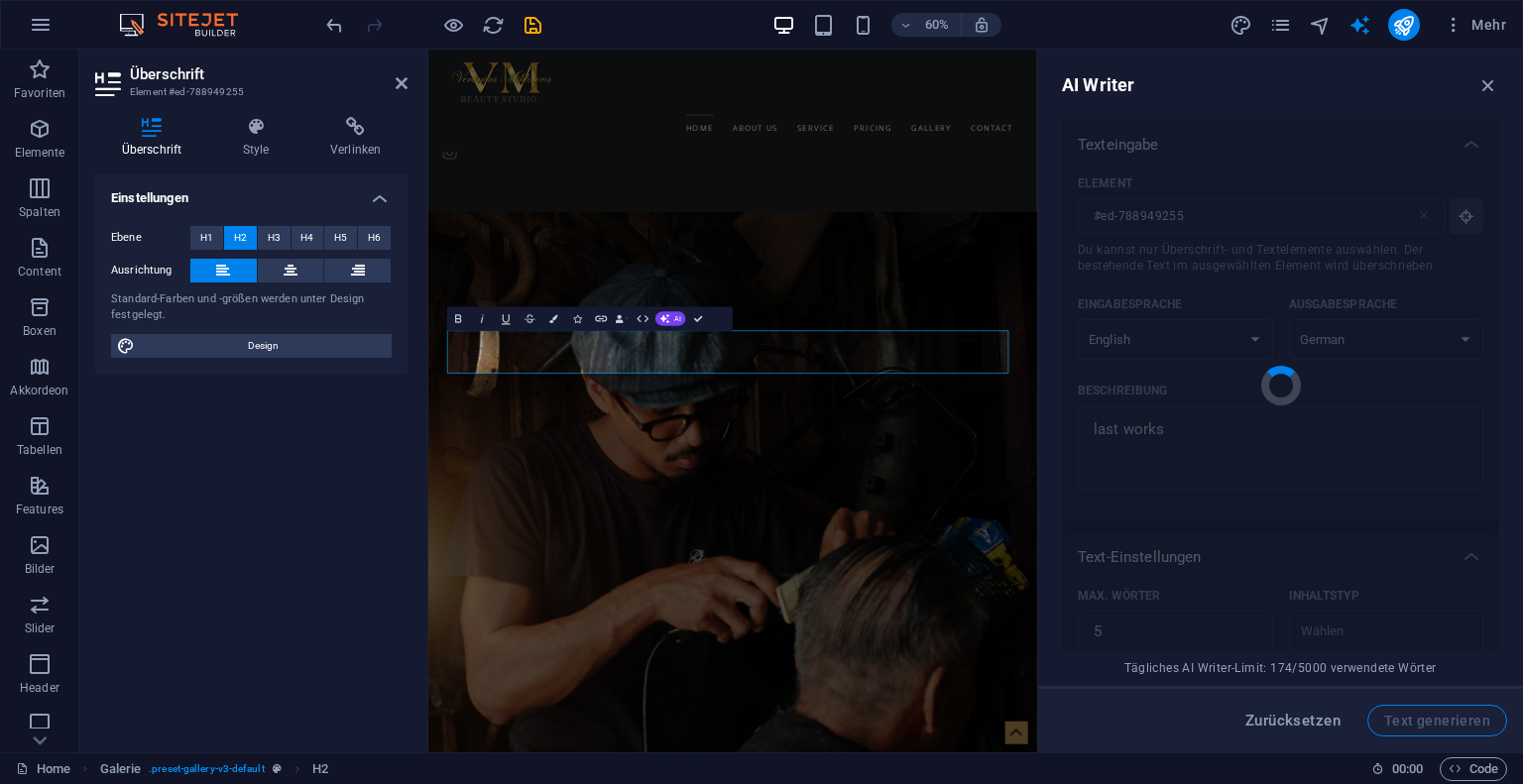 type on "Letzte Werke entdecken." 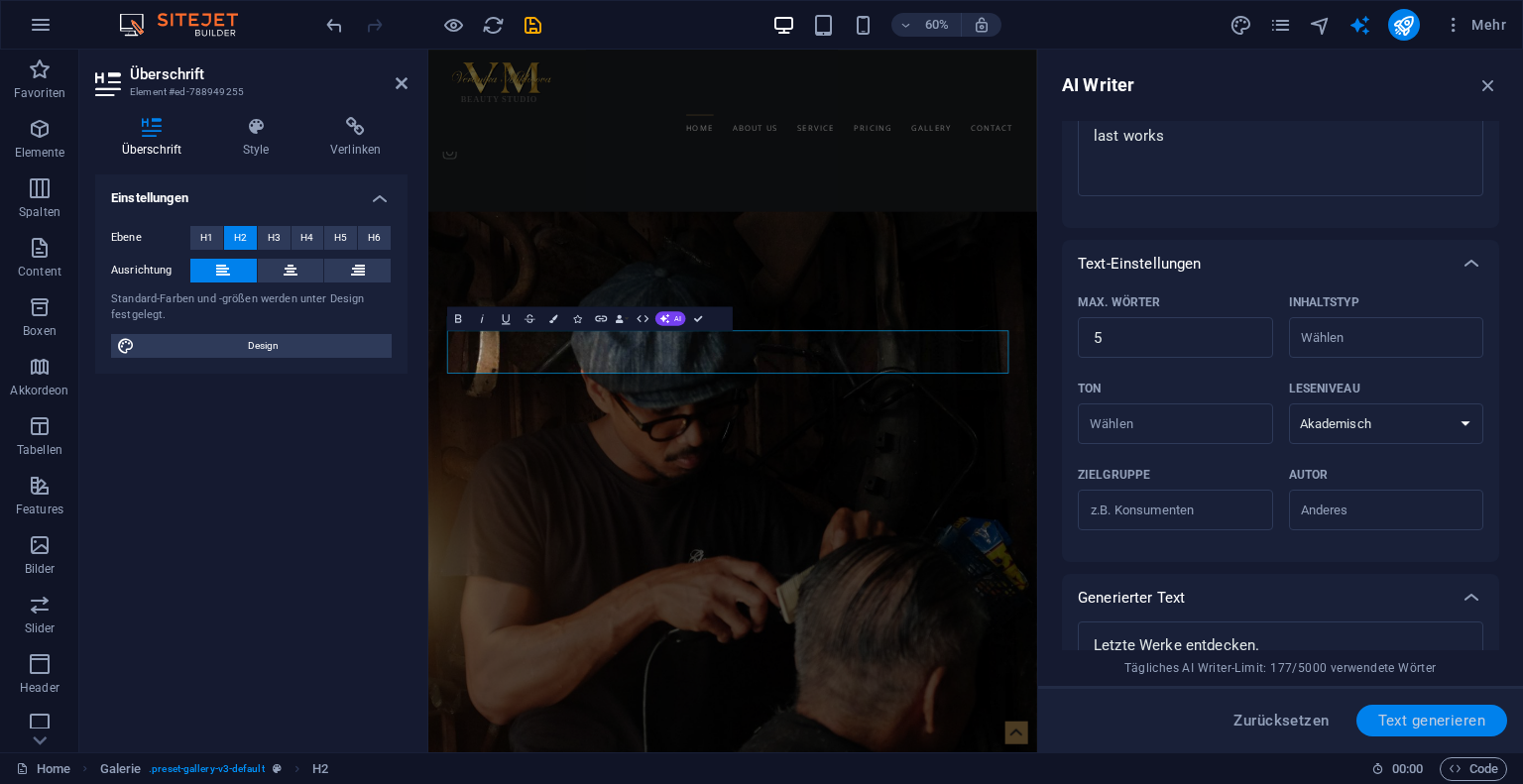 scroll, scrollTop: 464, scrollLeft: 0, axis: vertical 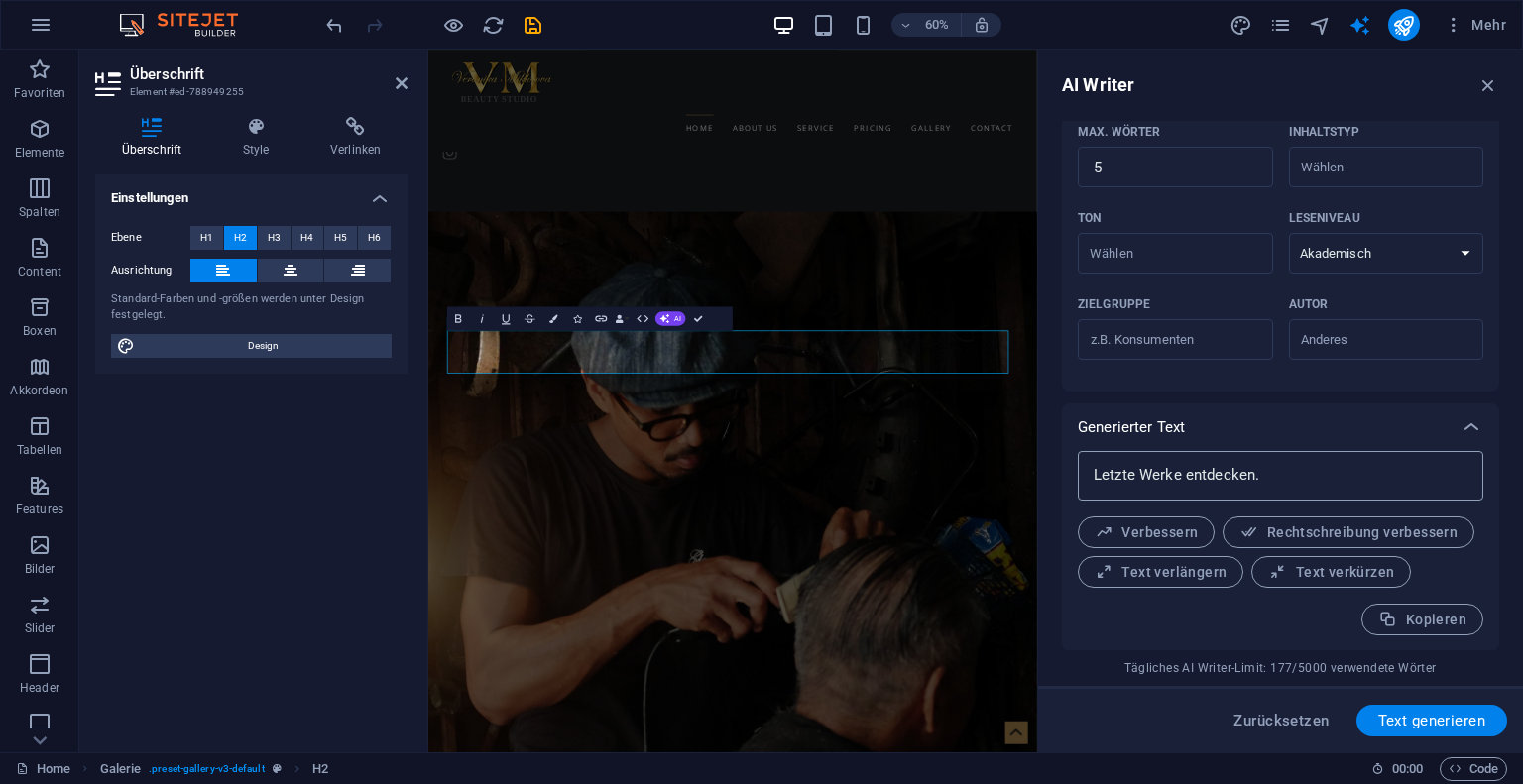 type on "x" 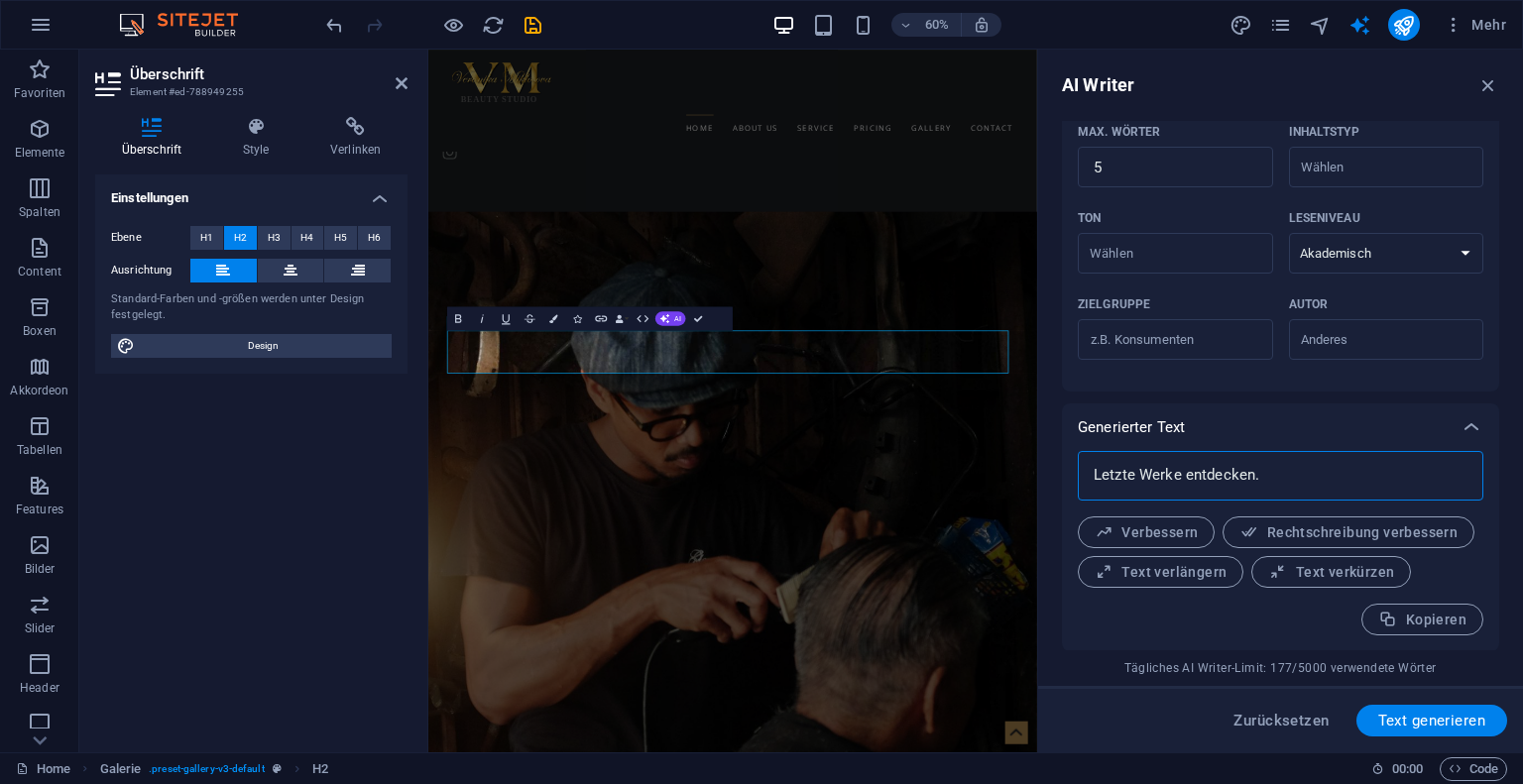 drag, startPoint x: 1293, startPoint y: 471, endPoint x: 1037, endPoint y: 441, distance: 257.75182 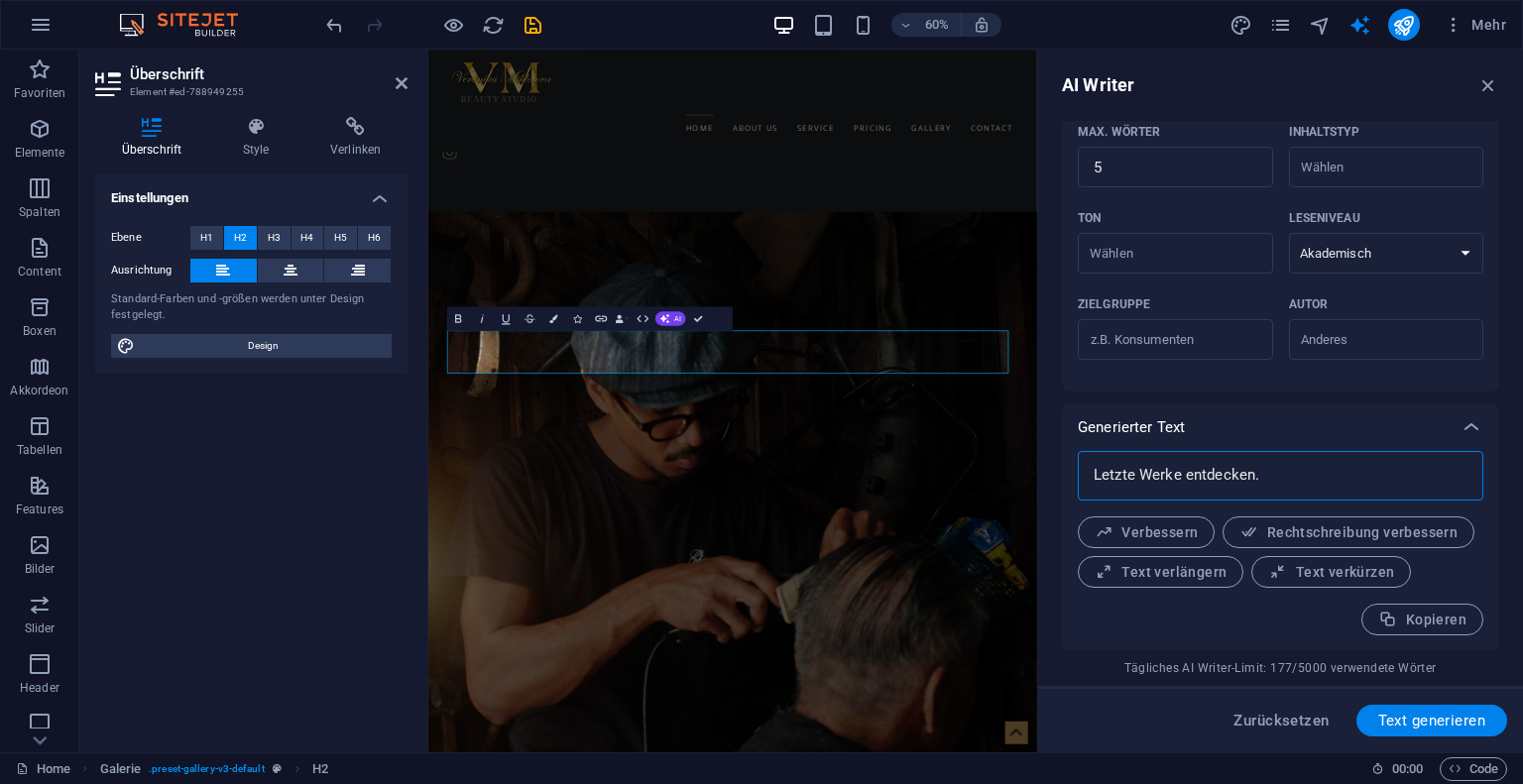 click on "AI Writer Texteingabe Element #ed-788949255 ​ Du kannst nur Überschrift- und Textelemente auswählen. Der bestehende Text im ausgewählten Element wird überschrieben. Eingabesprache Albanian Arabic Armenian Awadhi Azerbaijani Bashkir Basque Belarusian Bengali Bhojpuri Bosnian Brazilian Portuguese Bulgarian Cantonese (Yue) Catalan Chhattisgarhi Chinese Croatian Czech Danish Dogri Dutch English Estonian Faroese Finnish French Galician Georgian German Greek Gujarati Haryanvi Hindi Hungarian Indonesian Irish Italian Japanese Javanese Kannada Kashmiri Kazakh Konkani Korean Kyrgyz Latvian Lithuanian Macedonian Maithili Malay Maltese Mandarin Mandarin Chinese Marathi Marwari Min [PERSON_NAME] Mongolian Montenegrin Nepali Norwegian Oriya Pashto Persian (Farsi) Polish Portuguese Punjabi Rajasthani Romanian Russian Sanskrit Santali Serbian Sindhi Sinhala Slovak Slovene Slovenian Spanish Ukrainian Urdu Uzbek Vietnamese Welsh Wu Ausgabesprache Albanian Arabic Armenian Awadhi Azerbaijani Bashkir Basque Belarusian Czech" at bounding box center (1280, 400) 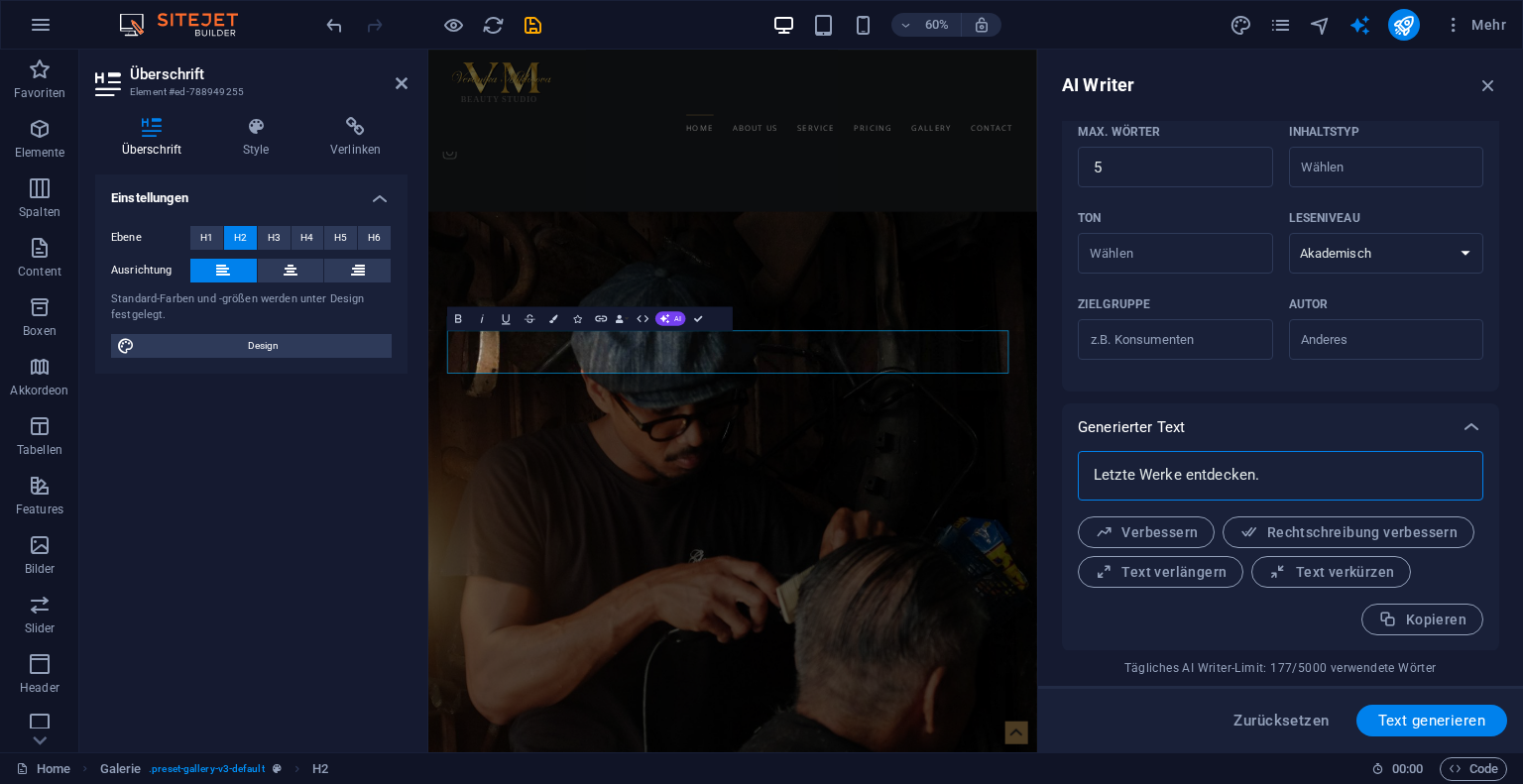 type on "Letzte Werke entdecken." 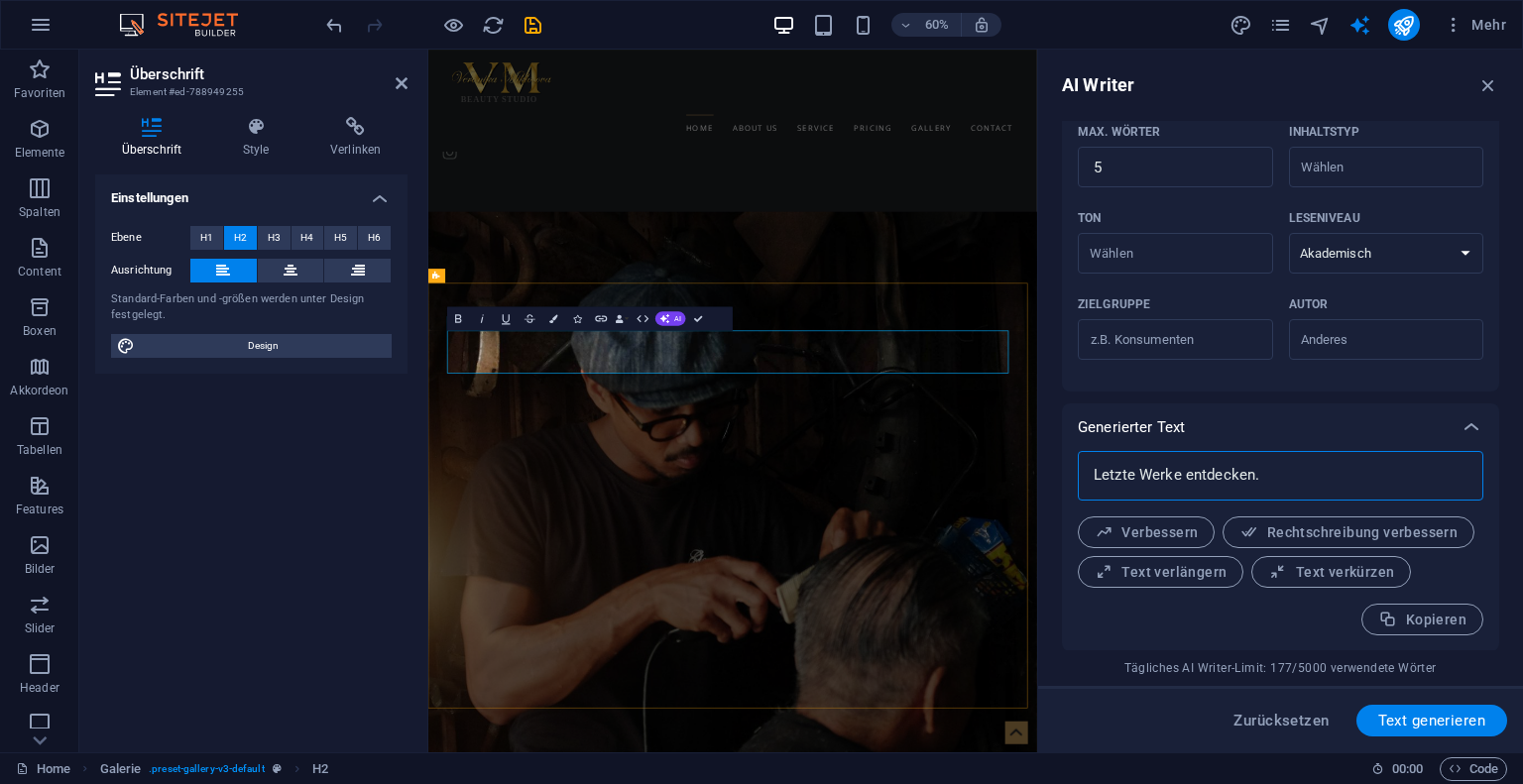 type on "x" 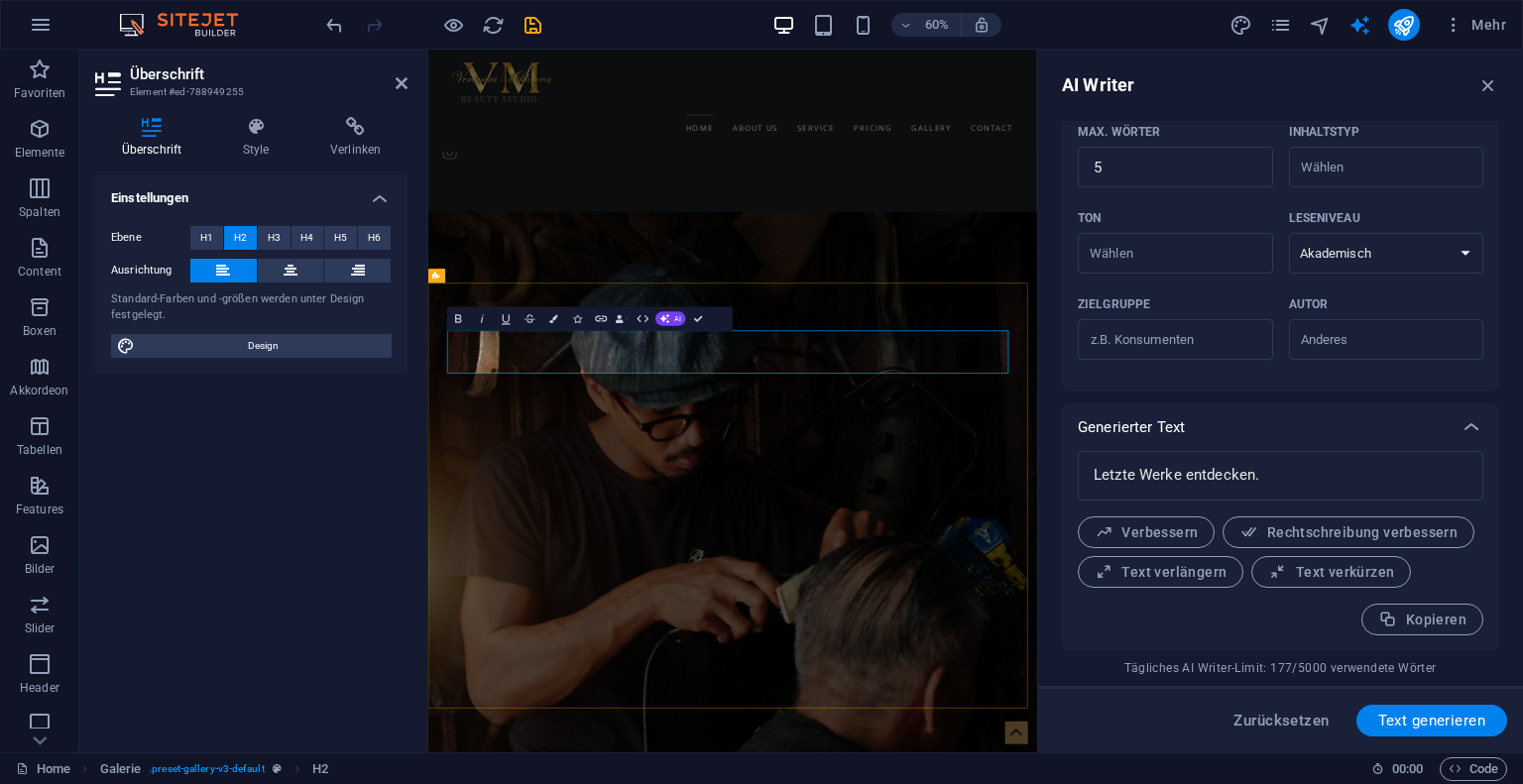click on "Letzte Werke entdecken." at bounding box center (912, 11895) 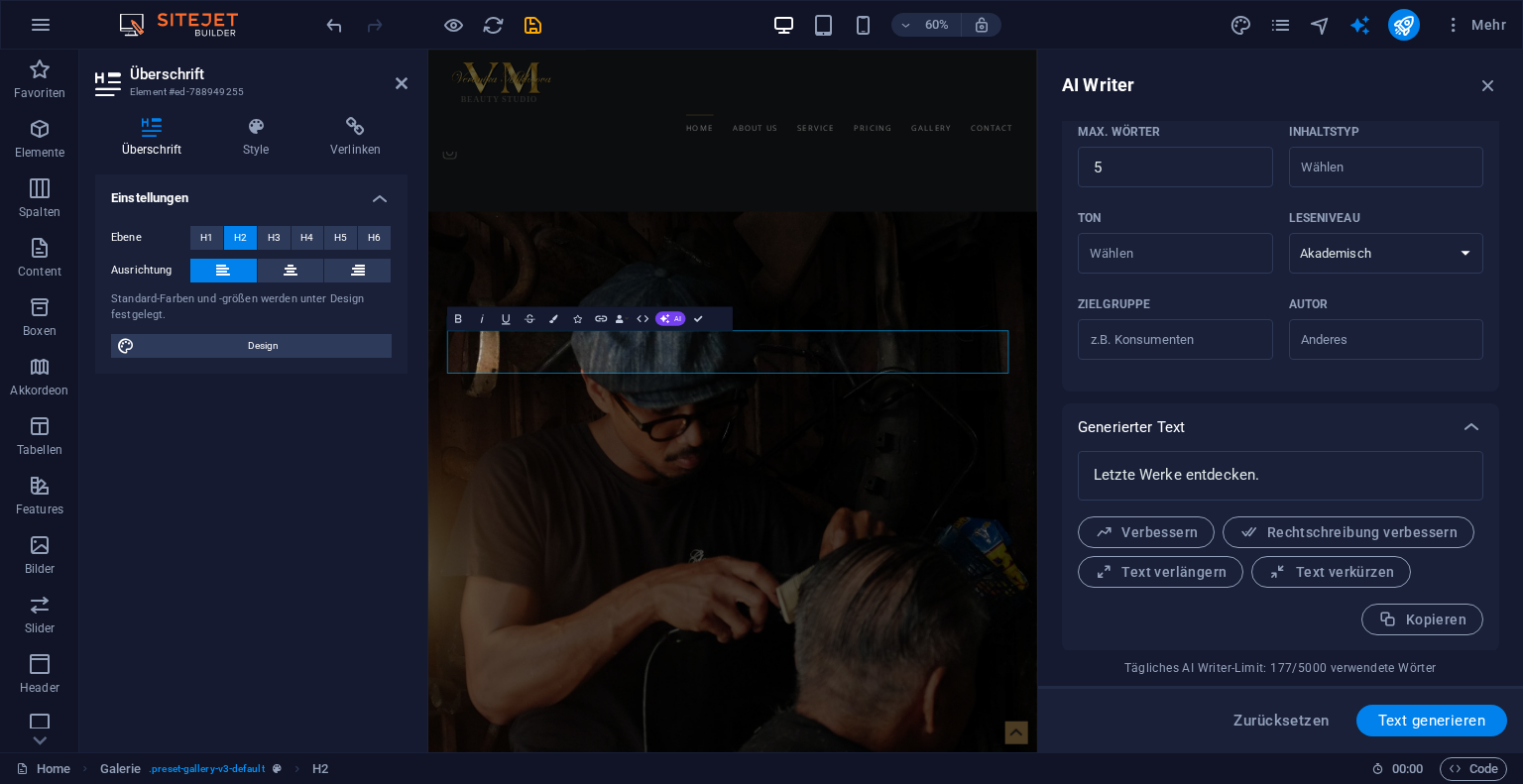drag, startPoint x: 1157, startPoint y: 550, endPoint x: 425, endPoint y: 576, distance: 732.4616 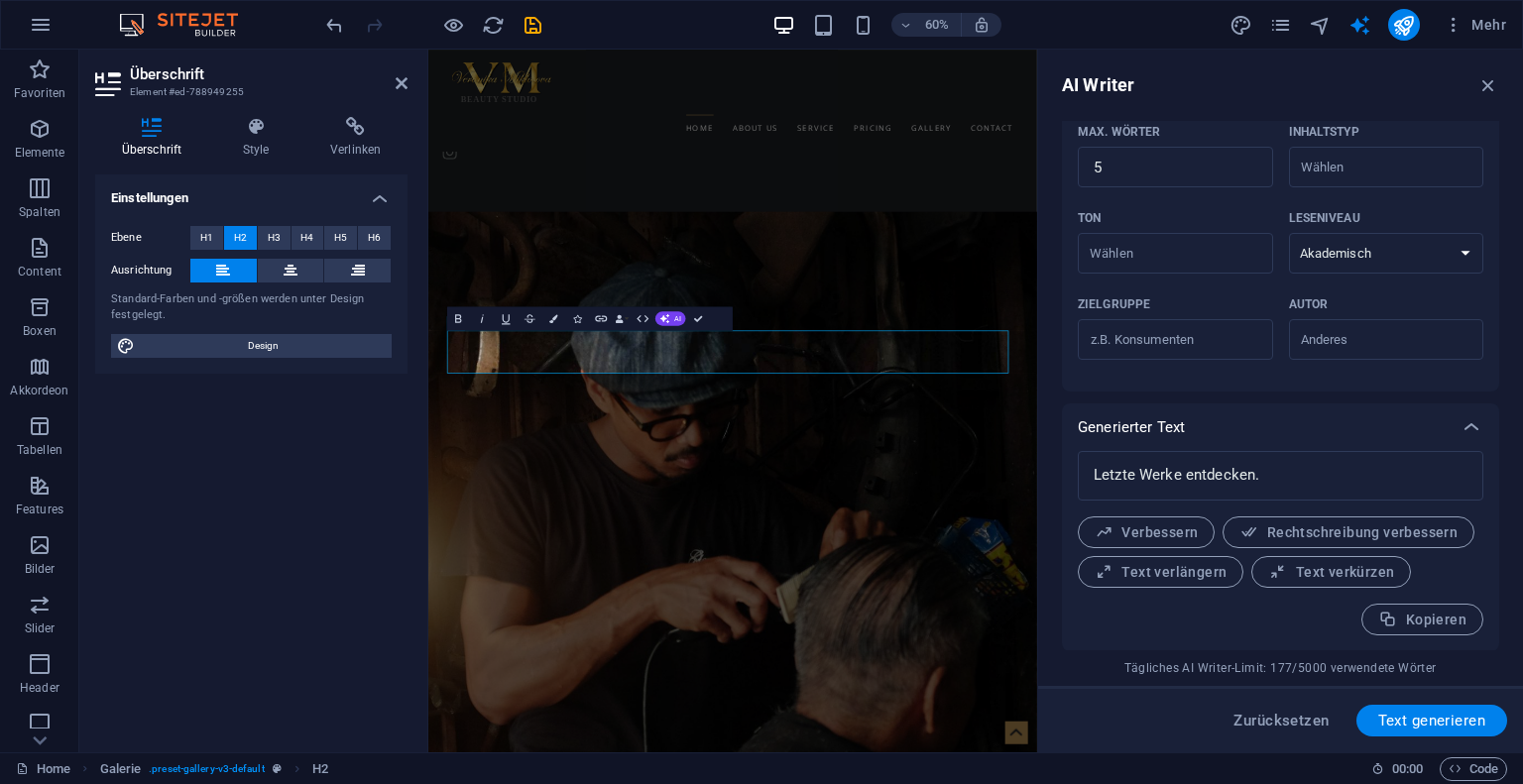 click on "Skip to main content
Call us and make an appointment  [PHONE_NUMBER] [PERSON_NAME][STREET_ADDRESS] [EMAIL_ADDRESS][DOMAIN_NAME] Home About us Service Pricing Gallery Contact Luxuriöse Schönheitspflege The original VM beauty in oberstaufen Learn more WELCOME TO Vm Beauty Lorem ipsum dolor sit amet, consectetur adipisicing elit. Repellat, maiores, a libero atque assumenda praesentium cum magni odio dolor accusantium explicabo repudiandae molestiae itaque provident sit debitis aspernatur soluta deserunt incidunt ad cumque ex laboriosam. Distinctio, mollitia, molestias excepturi voluptatem veritatis iusto nam nulla.   FOLLOW US ON SERVICES Haircut  Lorem ipsum dolor sit amet, consectetur adipisicing elit. Veritatis, dolorem!  Beard Trim Lorem ipsum dolor sit amet, consectetur adipisicing elit. Veritatis, dolorem!  Styling Lorem ipsum dolor sit amet, consectetur adipisicing elit. Veritatis, dolorem!  Shaves Lorem ipsum dolor sit amet, consectetur adipisicing elit. Veritatis, dolorem!  See all our services [PERSON_NAME]" at bounding box center [935, 6662] 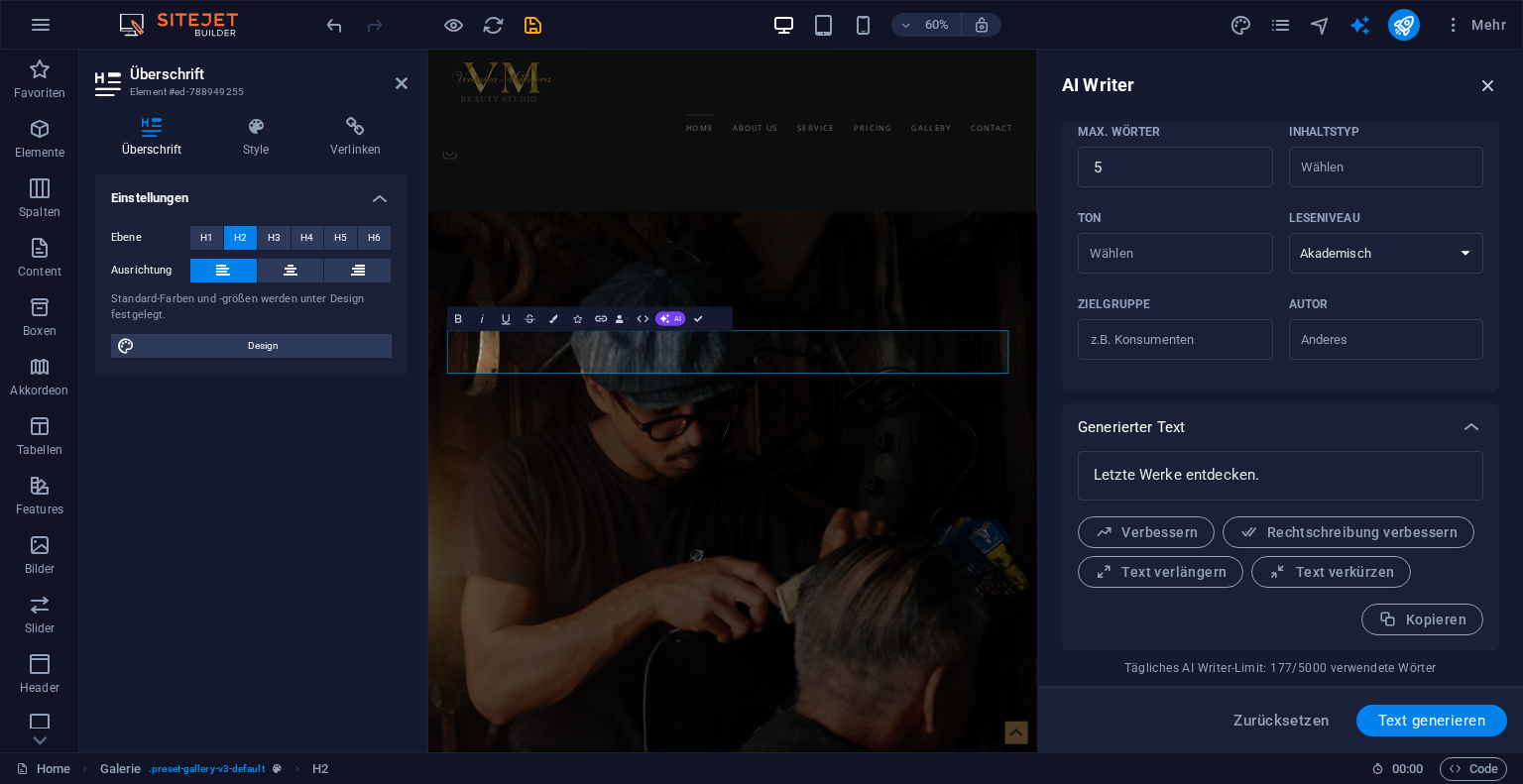 click at bounding box center [1488, 85] 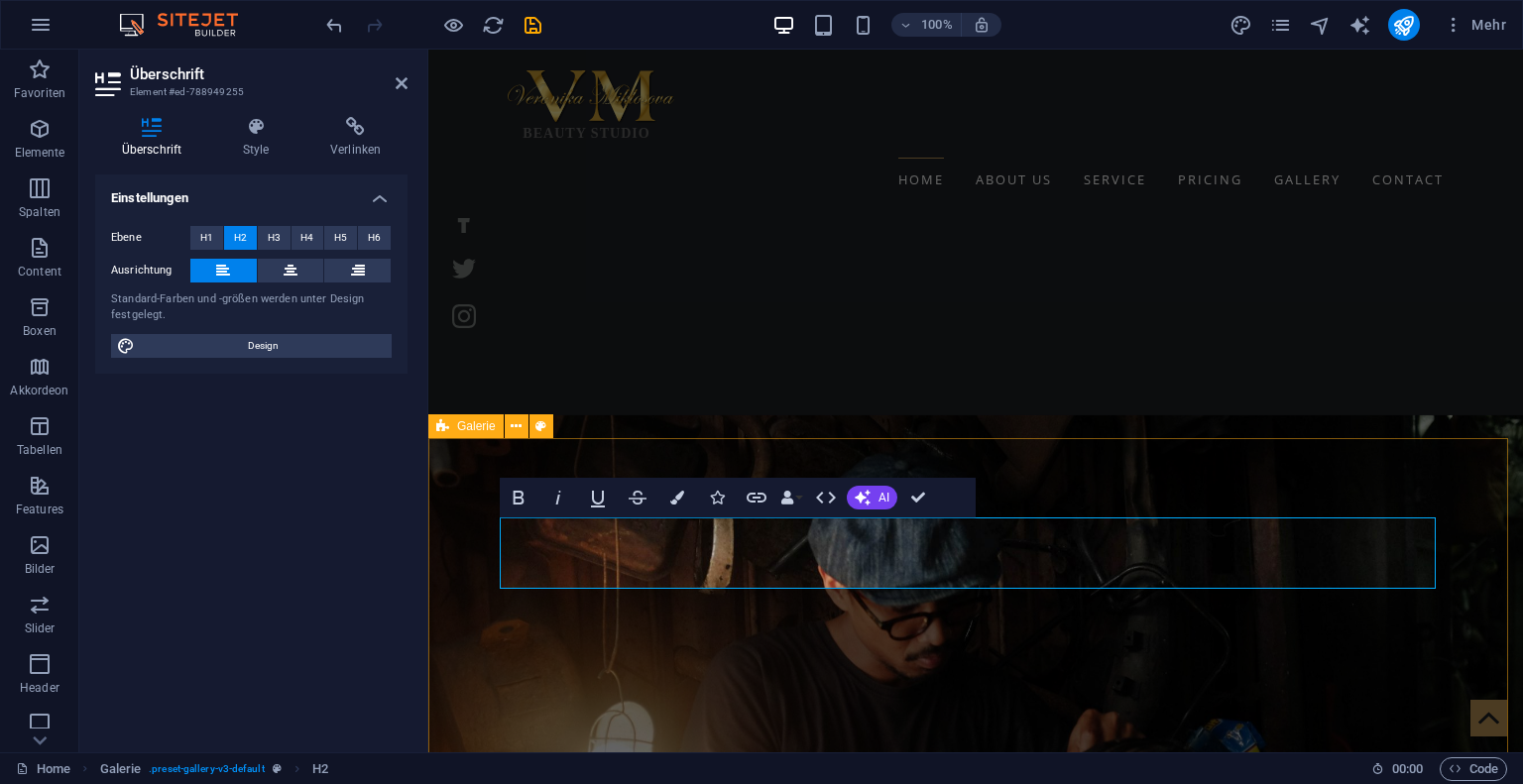 click on "Unsere arbeit See all works" at bounding box center [976, 12071] 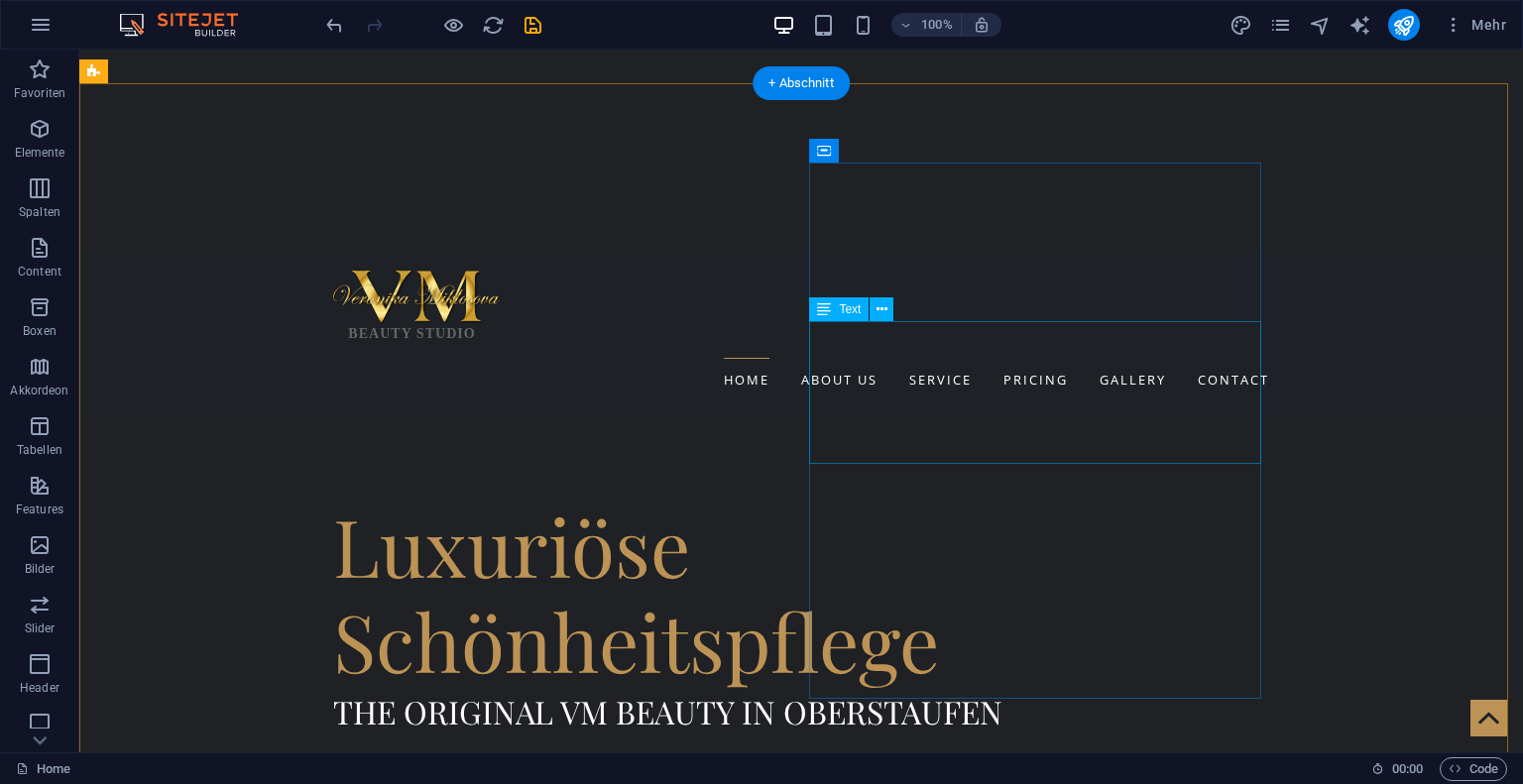 scroll, scrollTop: 717, scrollLeft: 0, axis: vertical 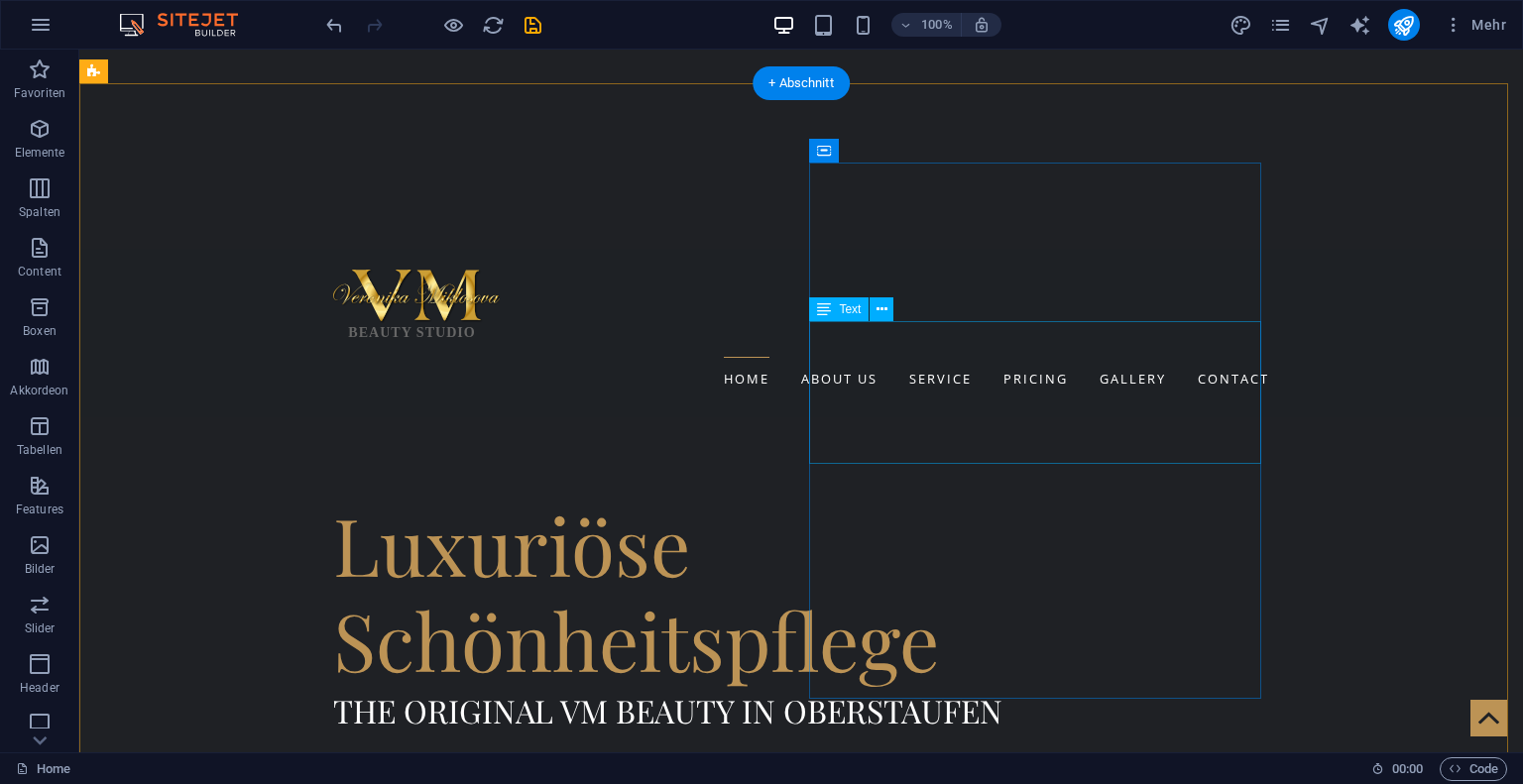 click on "Lorem ipsum dolor sit amet, consectetur adipisicing elit. Repellat, maiores, a libero atque assumenda praesentium cum magni odio dolor accusantium explicabo repudiandae molestiae itaque provident sit debitis aspernatur soluta deserunt incidunt ad cumque ex laboriosam. Distinctio, mollitia, molestias excepturi voluptatem veritatis iusto nam nulla." at bounding box center [563, 2816] 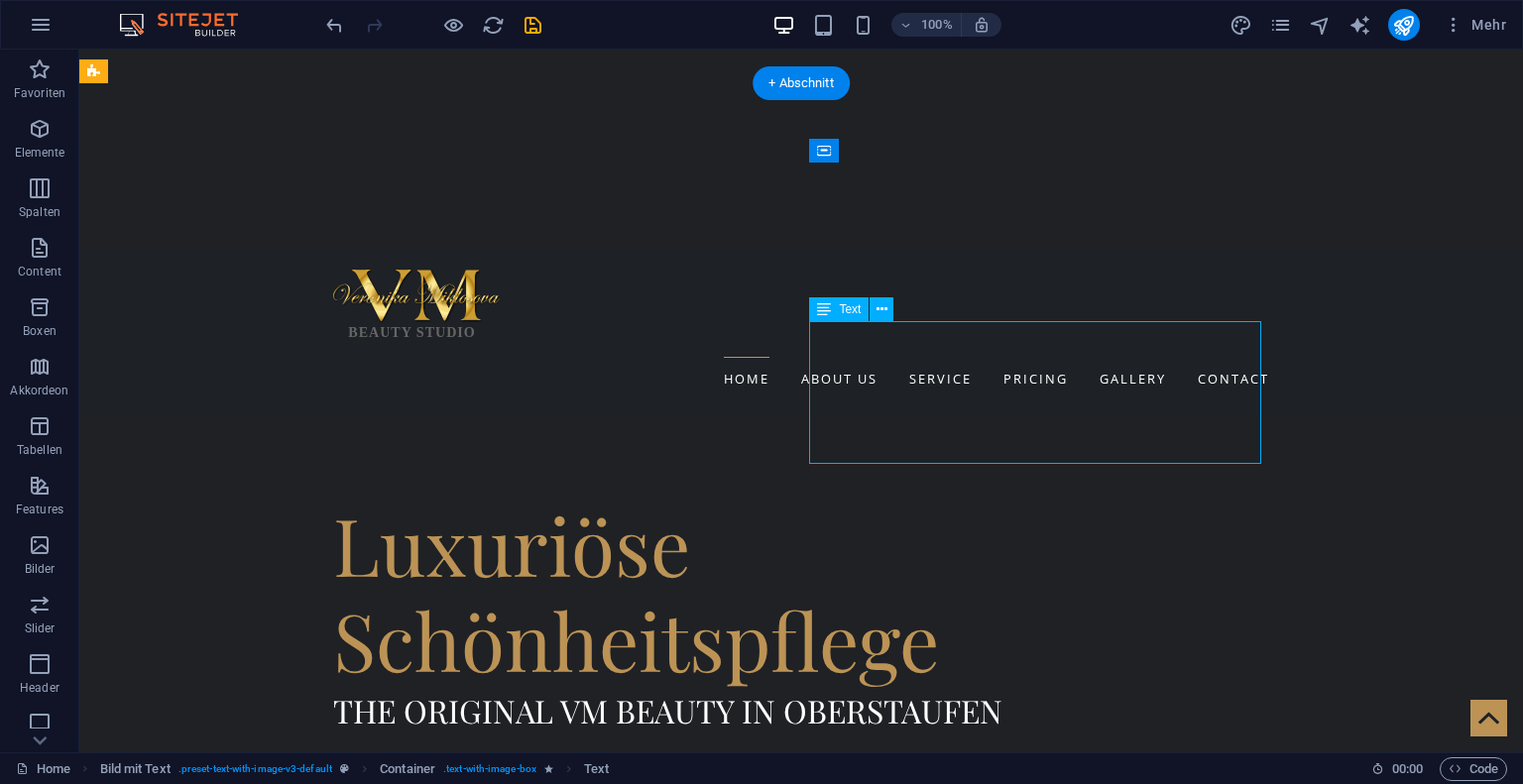 click on "Lorem ipsum dolor sit amet, consectetur adipisicing elit. Repellat, maiores, a libero atque assumenda praesentium cum magni odio dolor accusantium explicabo repudiandae molestiae itaque provident sit debitis aspernatur soluta deserunt incidunt ad cumque ex laboriosam. Distinctio, mollitia, molestias excepturi voluptatem veritatis iusto nam nulla." at bounding box center [563, 2816] 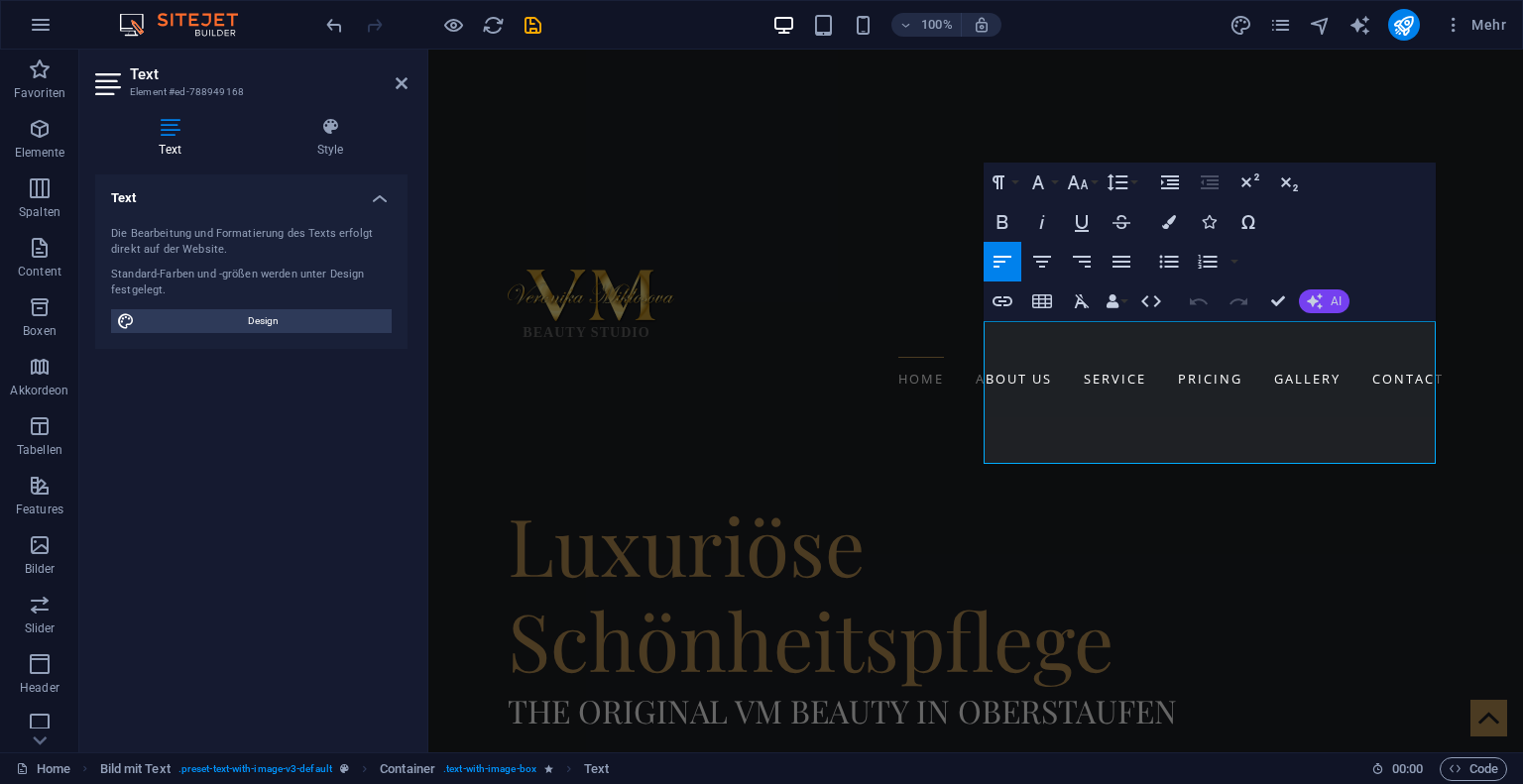 click on "AI" at bounding box center (1324, 301) 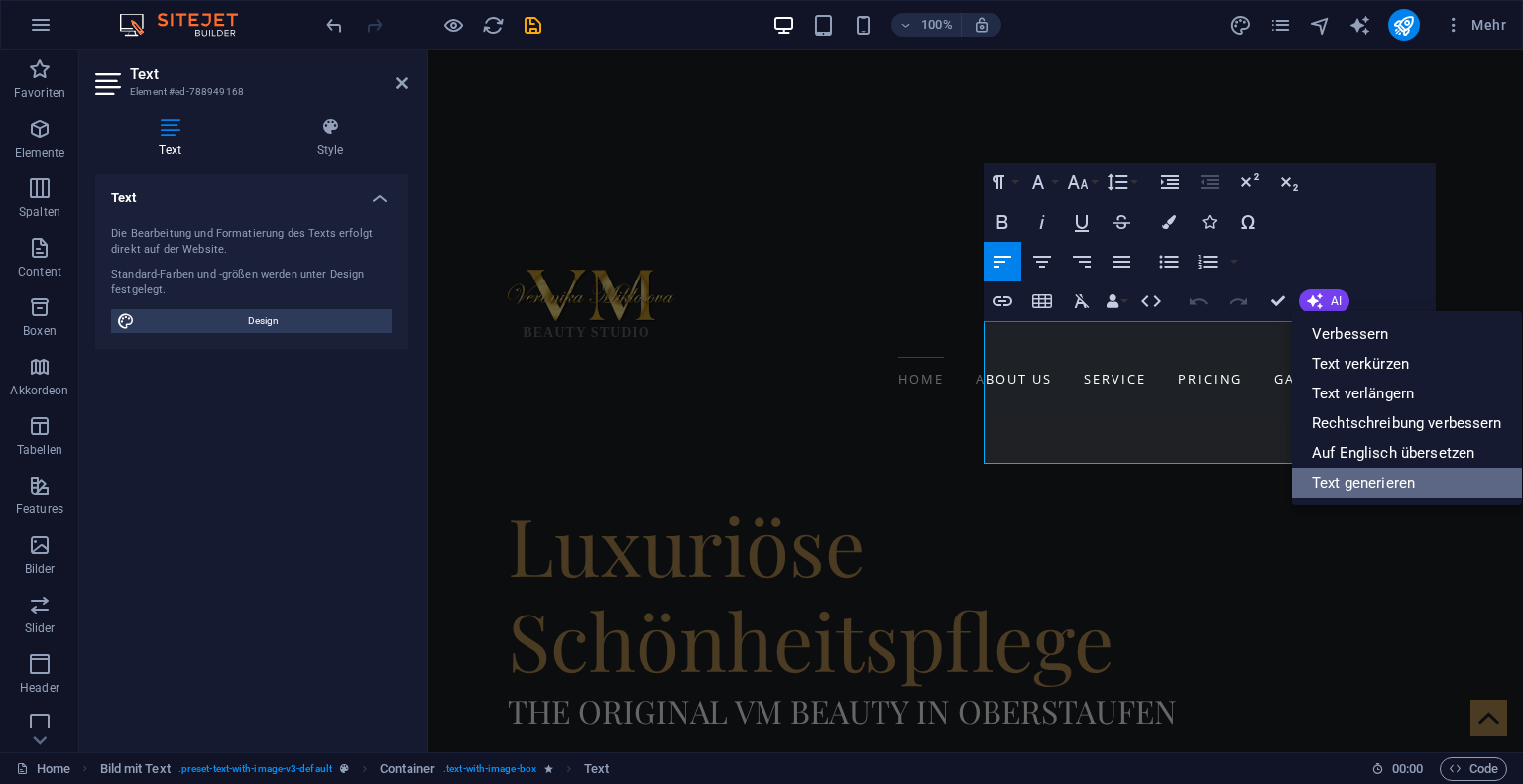 click on "Text generieren" at bounding box center [1407, 483] 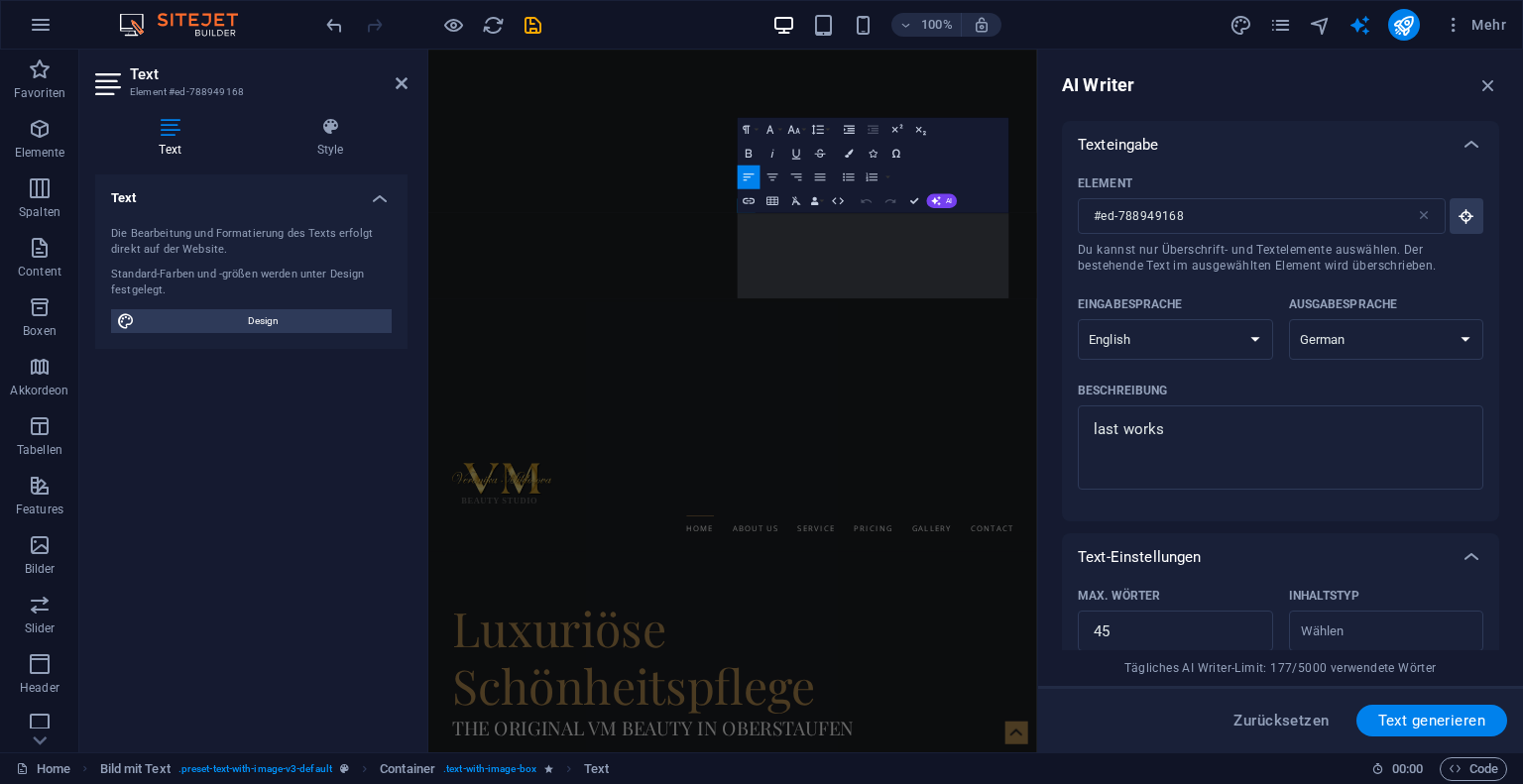 scroll, scrollTop: 1185, scrollLeft: 0, axis: vertical 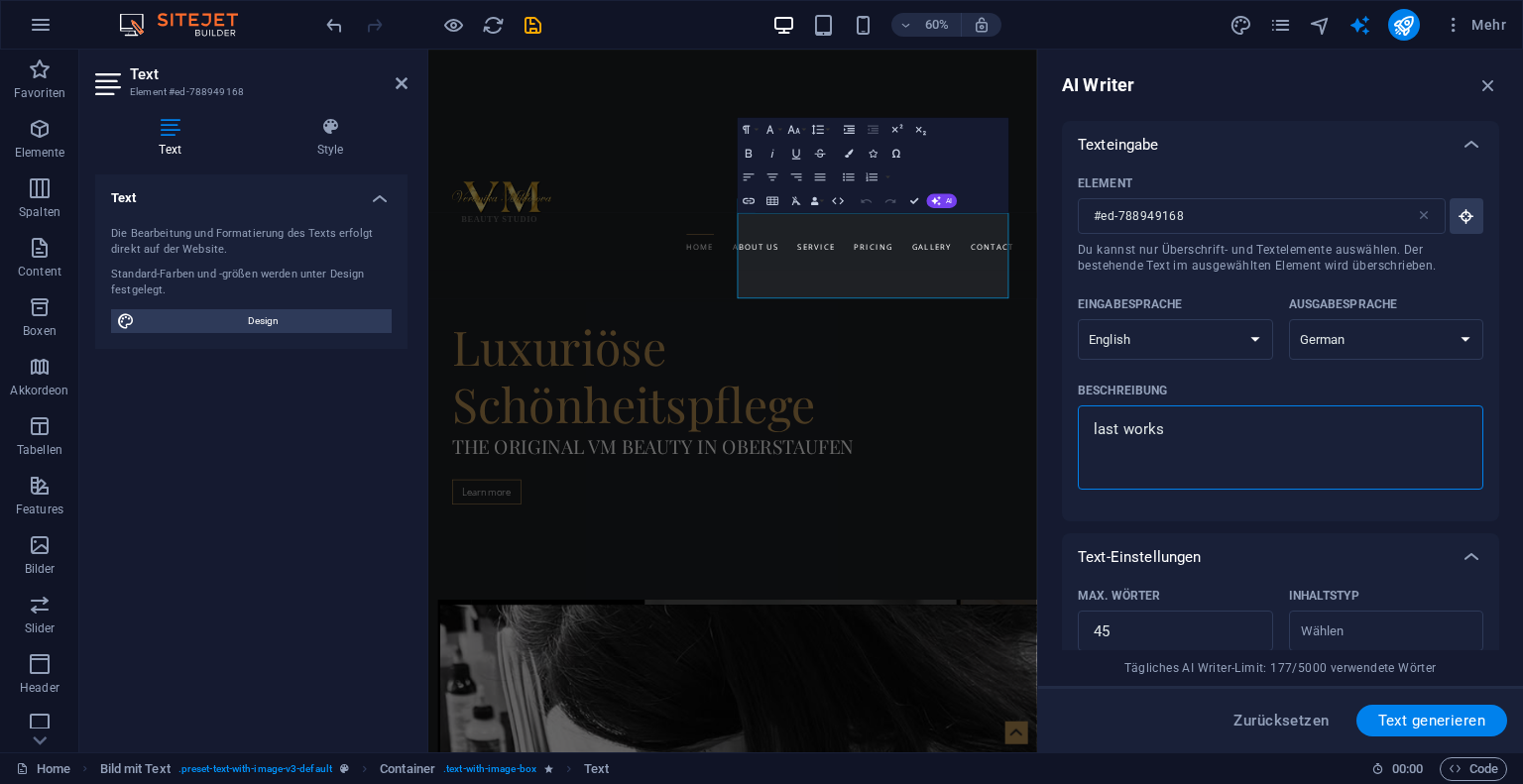 click on "last works" at bounding box center (1280, 447) 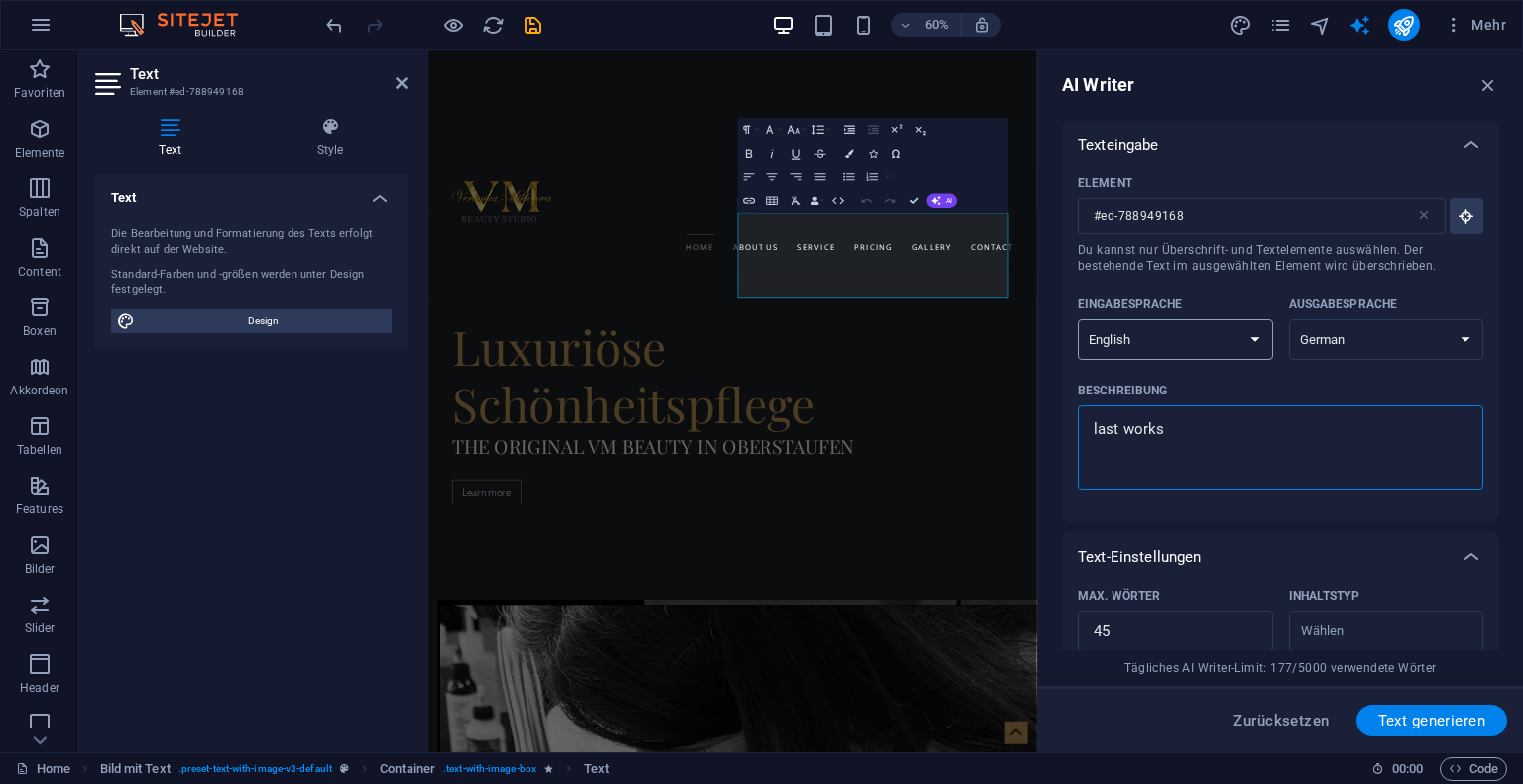 type on "x" 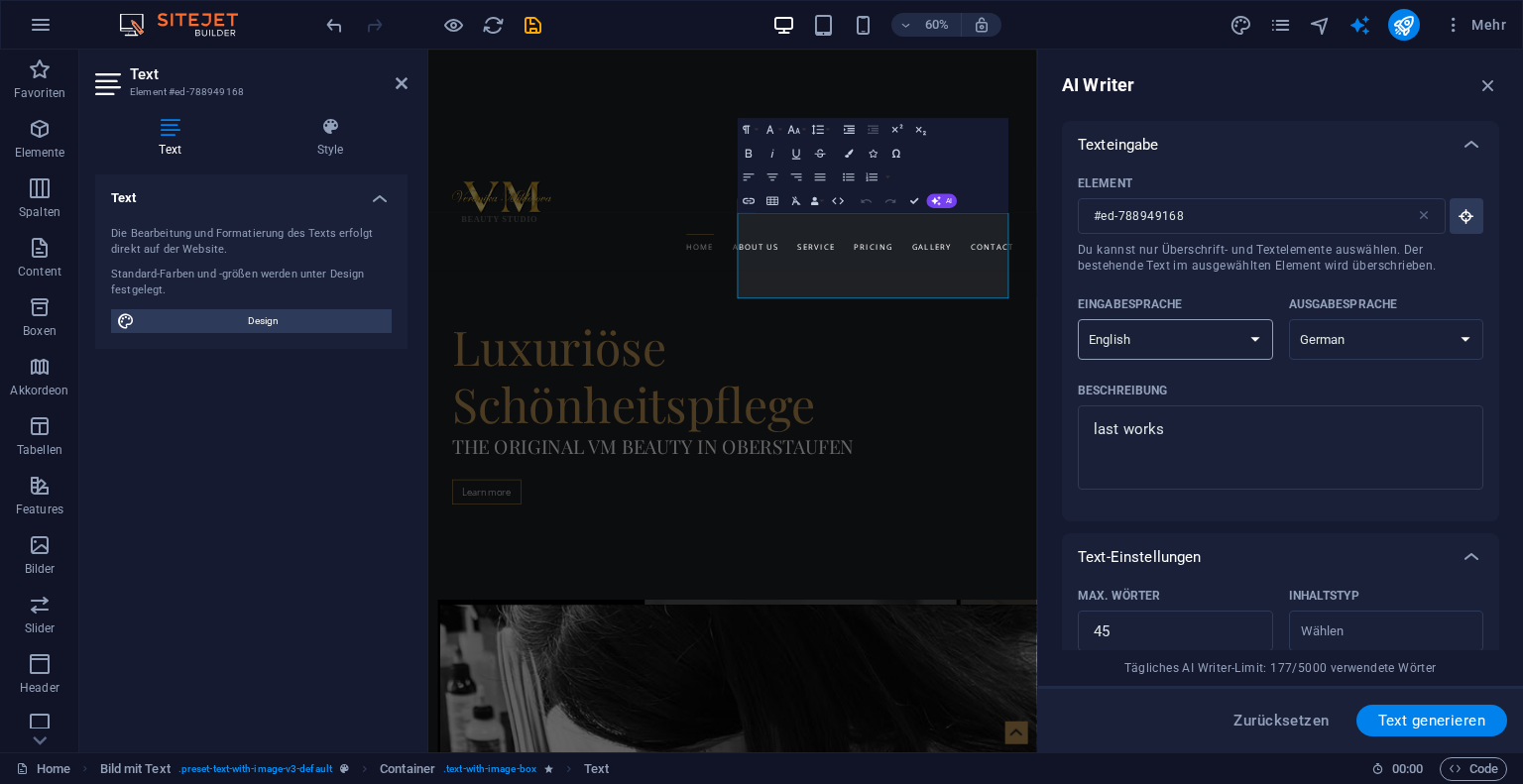 select on "German" 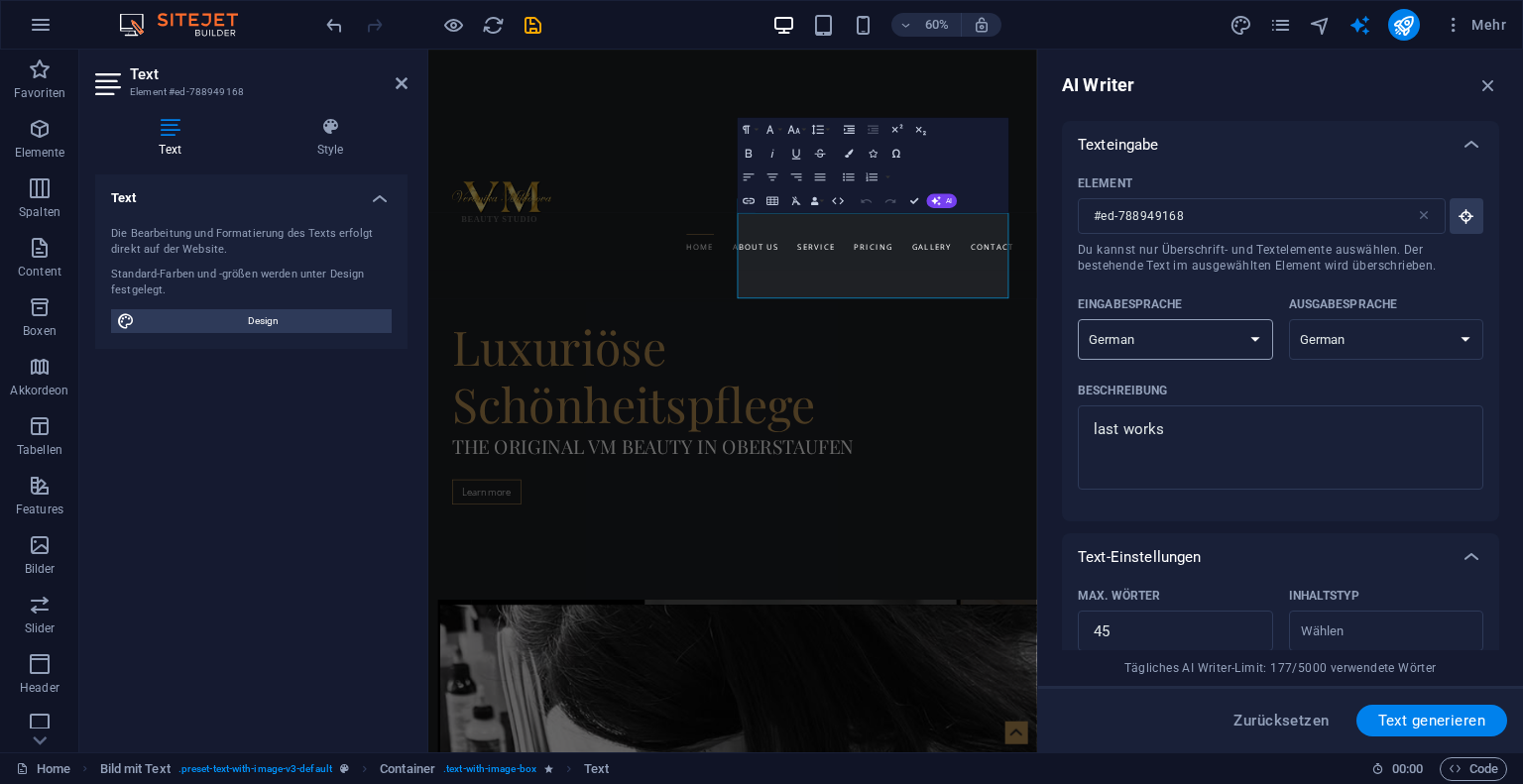 click on "Albanian Arabic Armenian Awadhi Azerbaijani Bashkir Basque Belarusian Bengali Bhojpuri Bosnian Brazilian Portuguese Bulgarian Cantonese (Yue) Catalan Chhattisgarhi Chinese Croatian Czech Danish Dogri Dutch English Estonian Faroese Finnish French Galician Georgian German Greek Gujarati Haryanvi Hindi Hungarian Indonesian Irish Italian Japanese Javanese Kannada Kashmiri Kazakh Konkani Korean Kyrgyz Latvian Lithuanian Macedonian Maithili Malay Maltese Mandarin Mandarin Chinese Marathi Marwari Min Nan Moldovan Mongolian Montenegrin Nepali Norwegian Oriya Pashto Persian (Farsi) Polish Portuguese Punjabi Rajasthani Romanian Russian Sanskrit Santali Serbian Sindhi Sinhala Slovak Slovene Slovenian Spanish Ukrainian Urdu Uzbek Vietnamese Welsh Wu" at bounding box center [1175, 339] 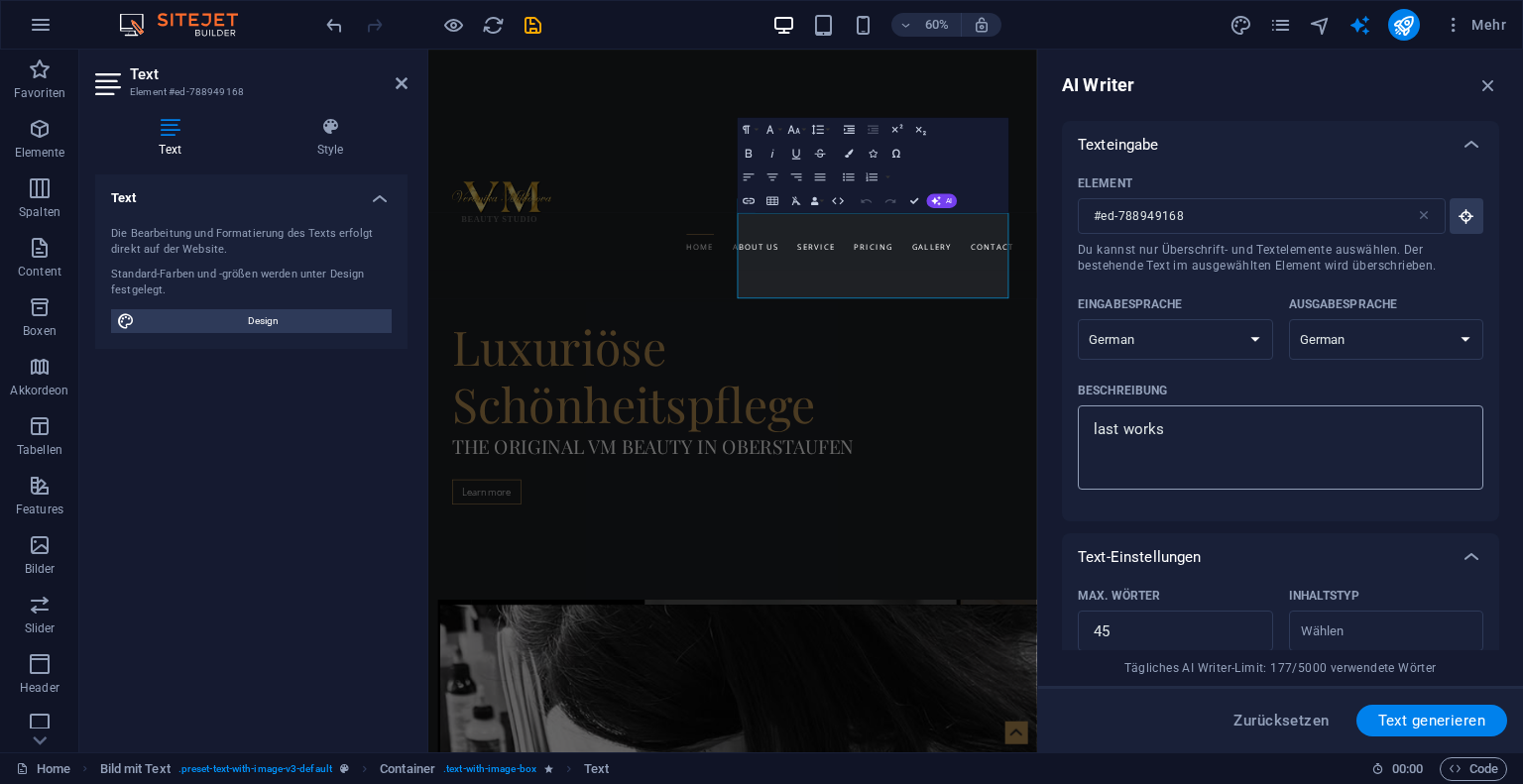 type on "x" 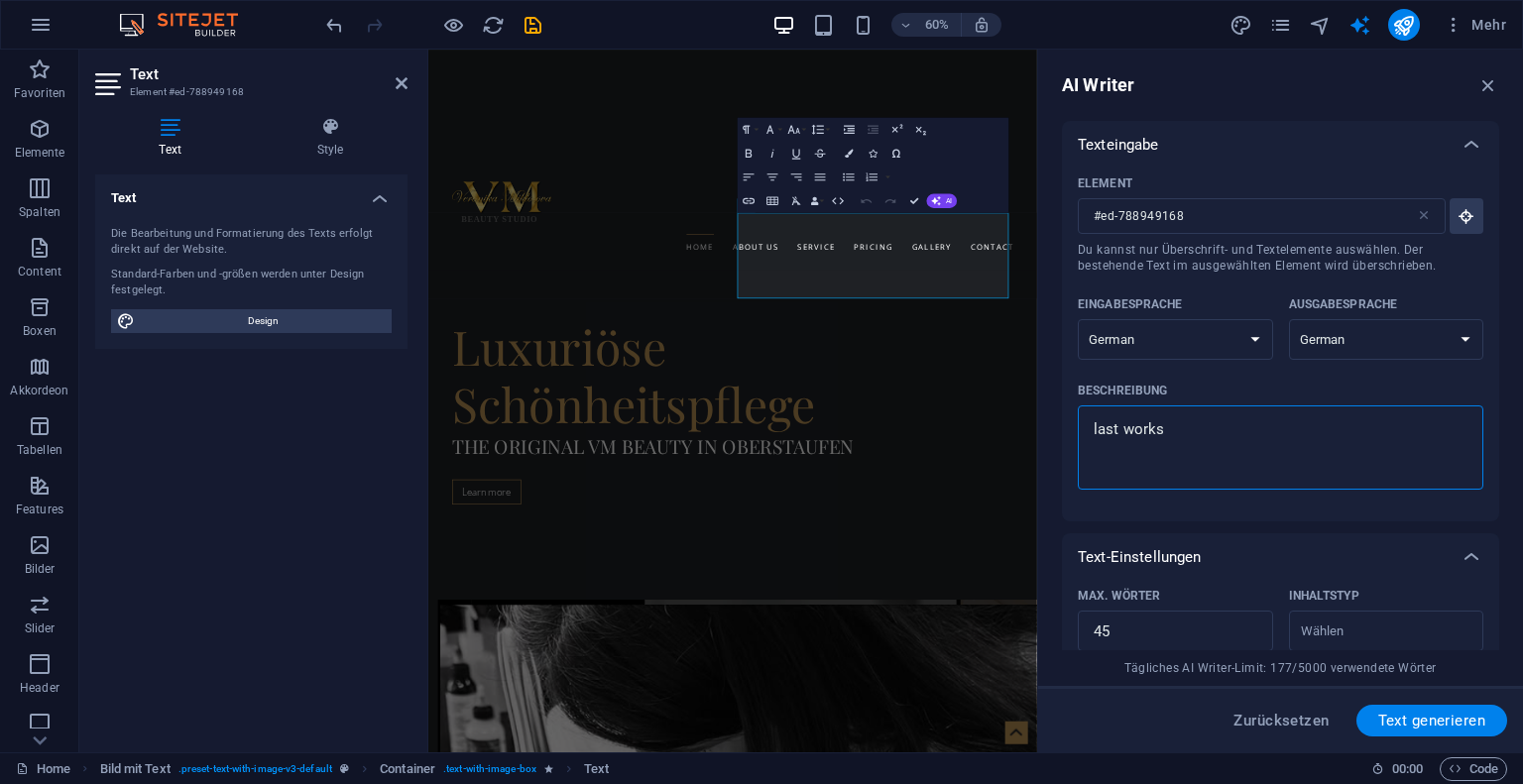 drag, startPoint x: 1654, startPoint y: 488, endPoint x: 1435, endPoint y: 679, distance: 290.58906 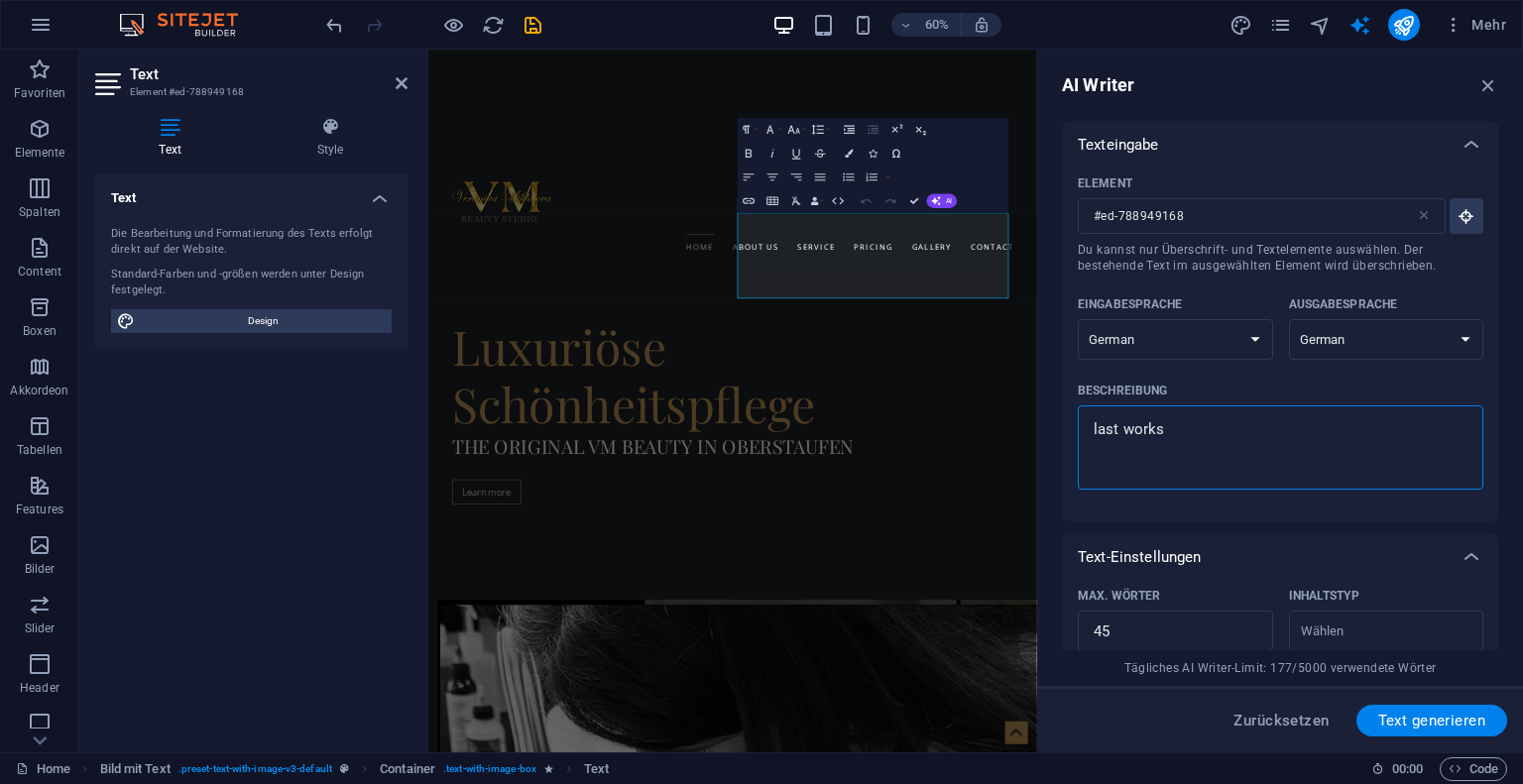 type on "last work" 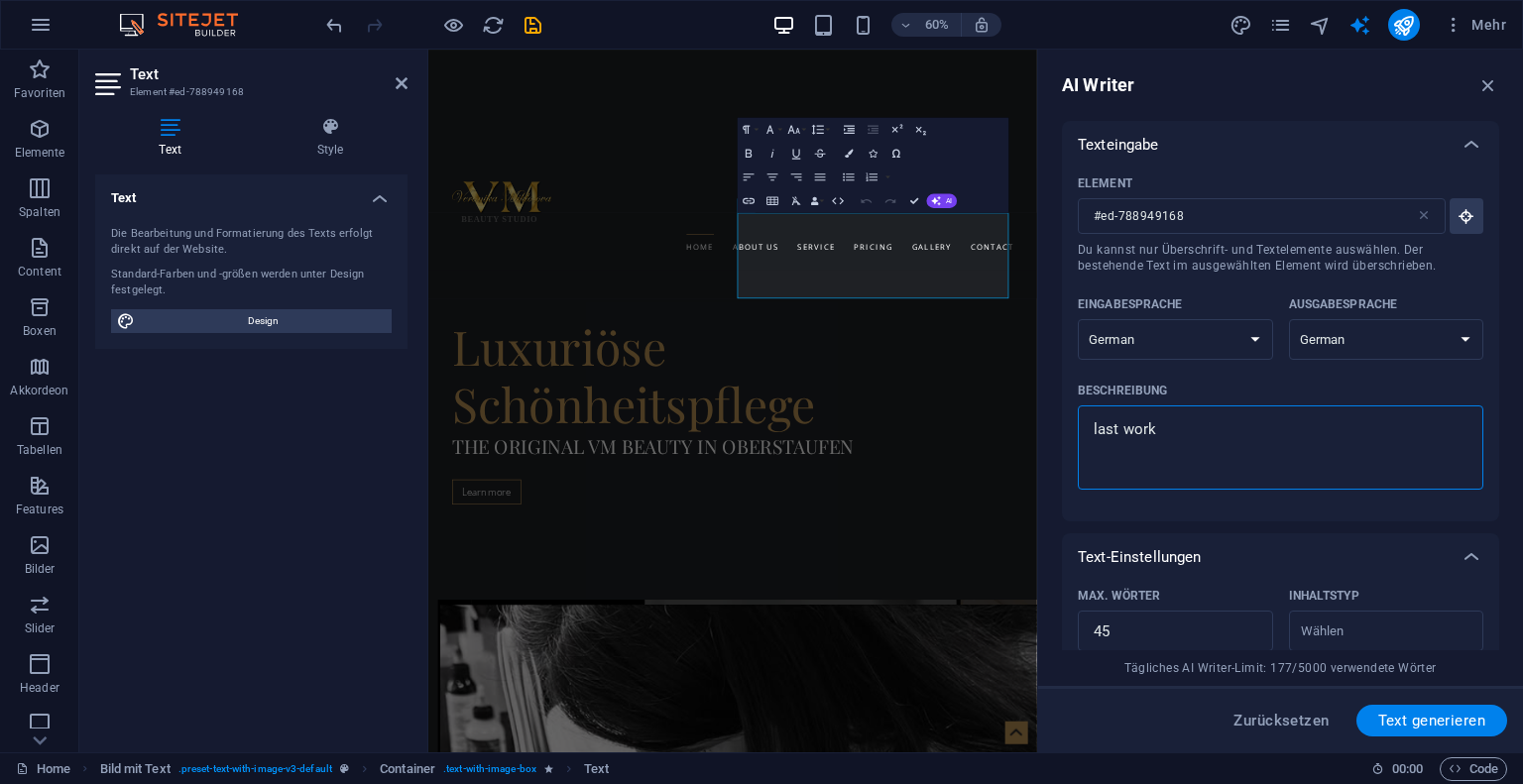 type on "last wor" 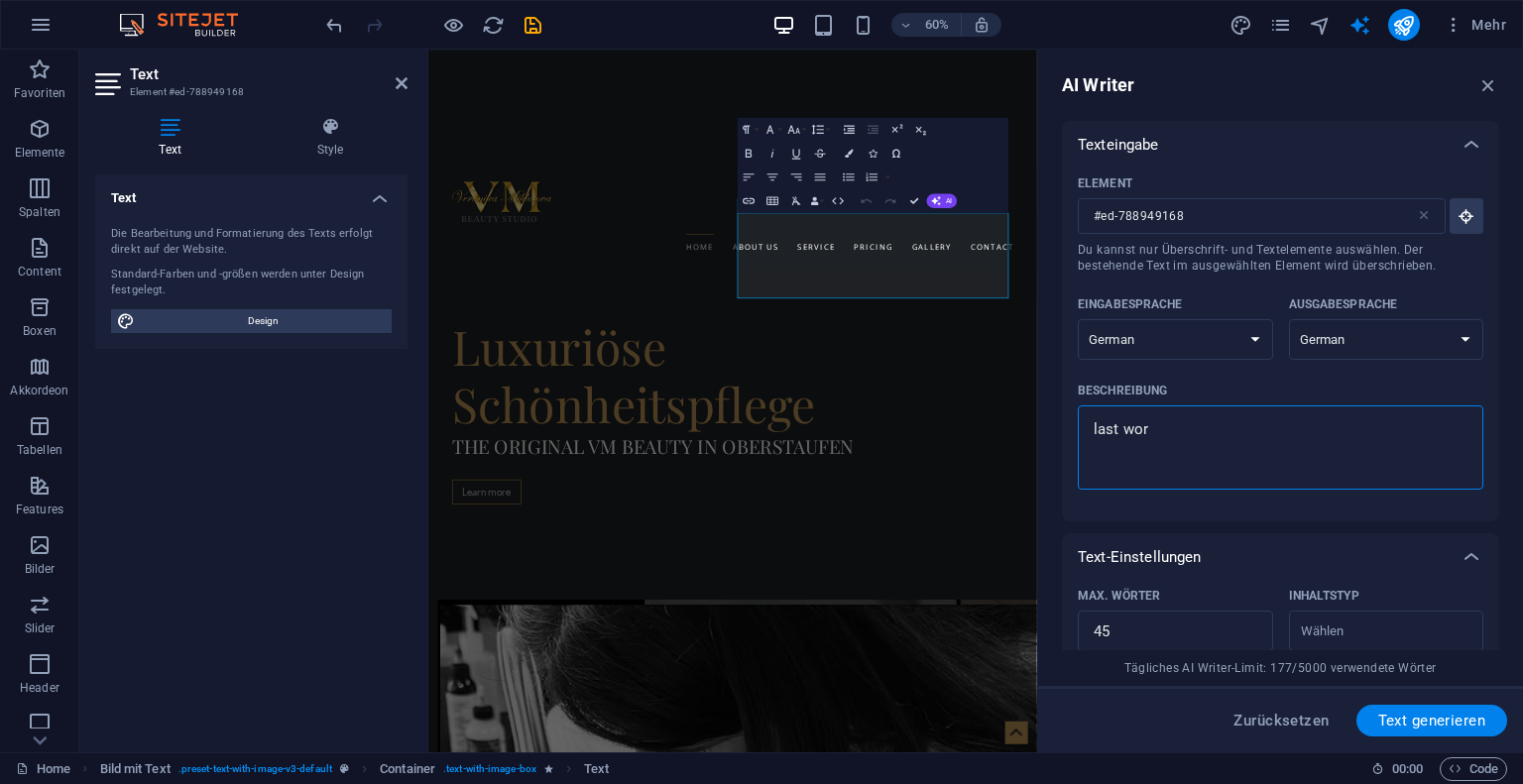 type on "last wo" 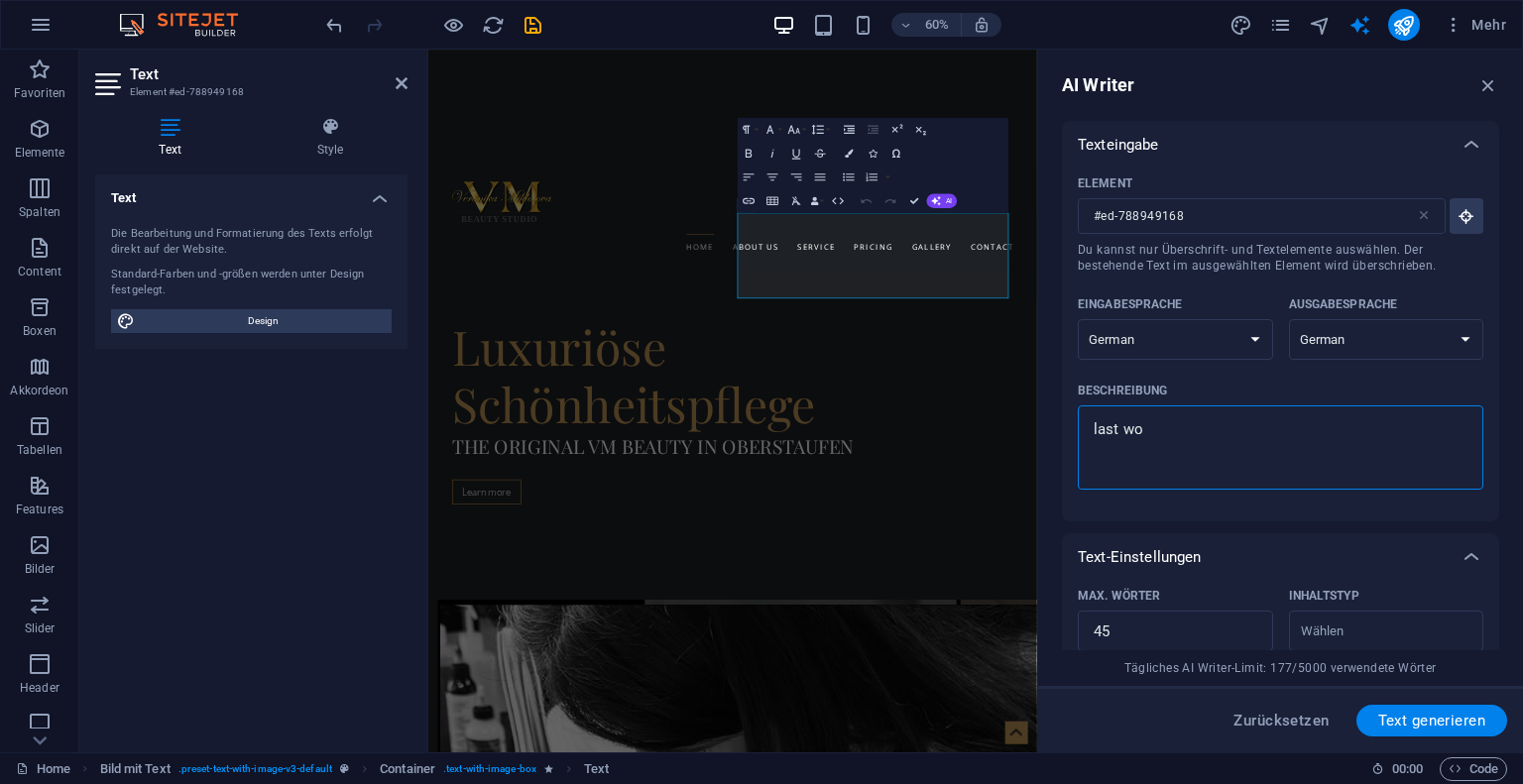 type on "last w" 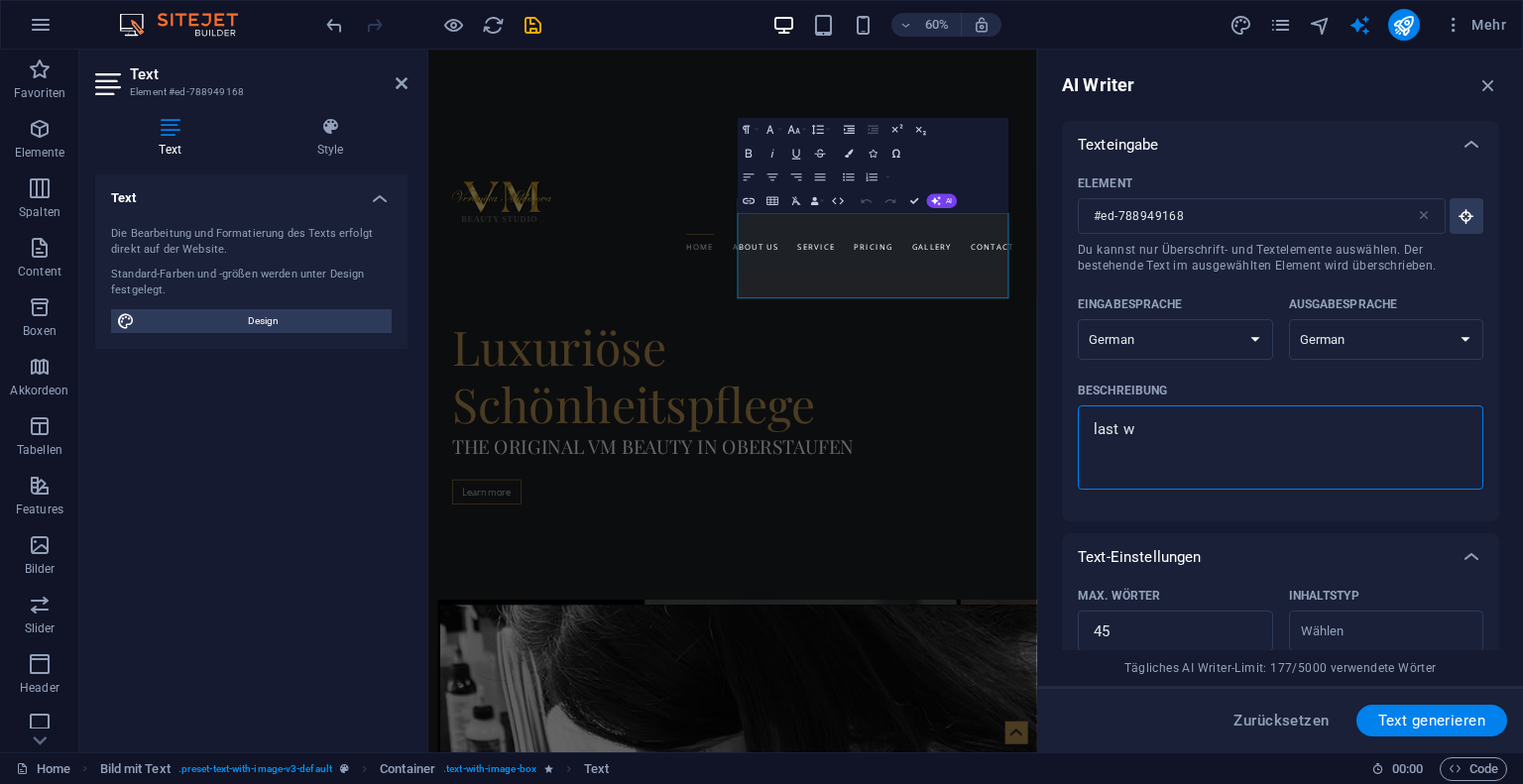 type on "last" 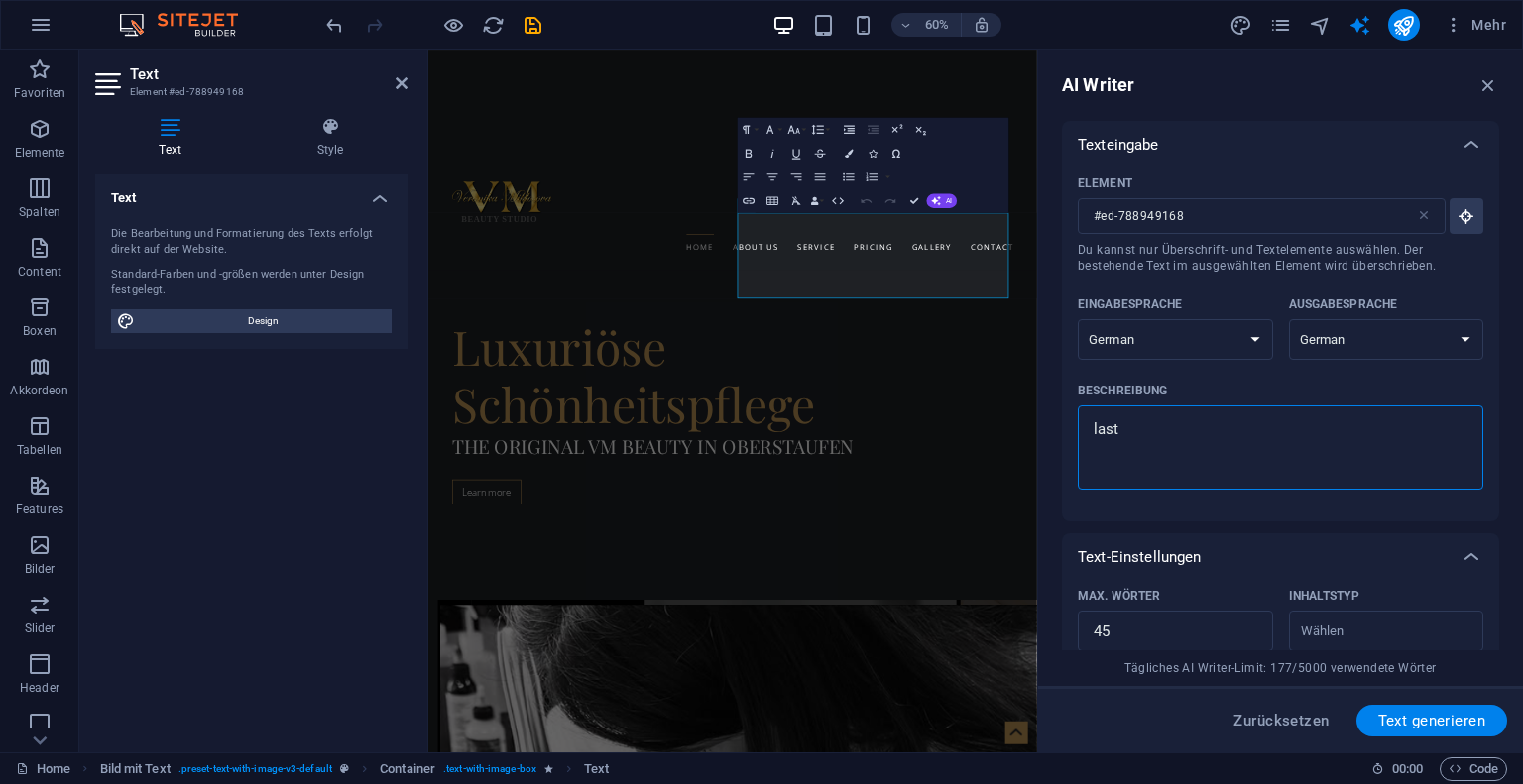 type on "last" 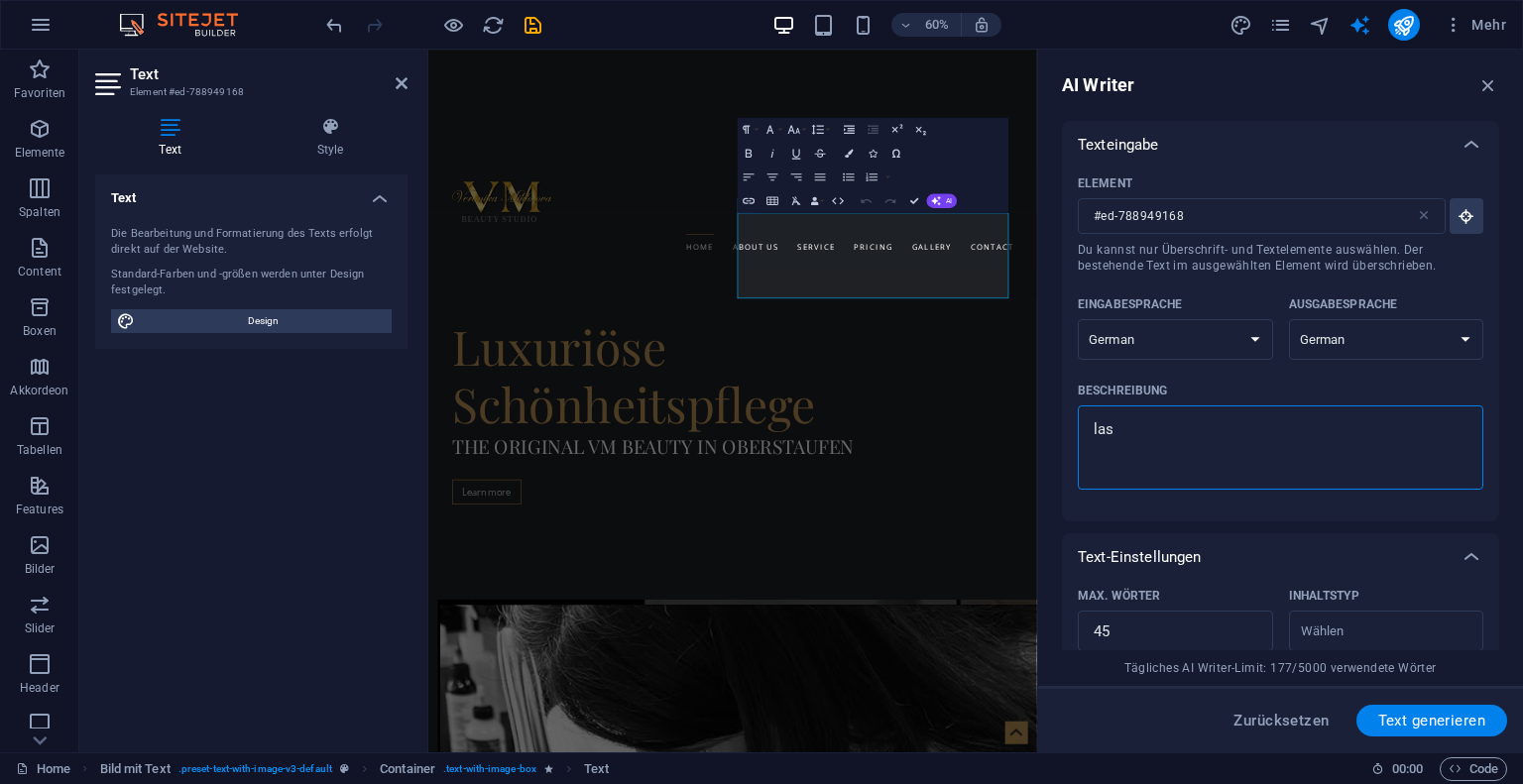type on "la" 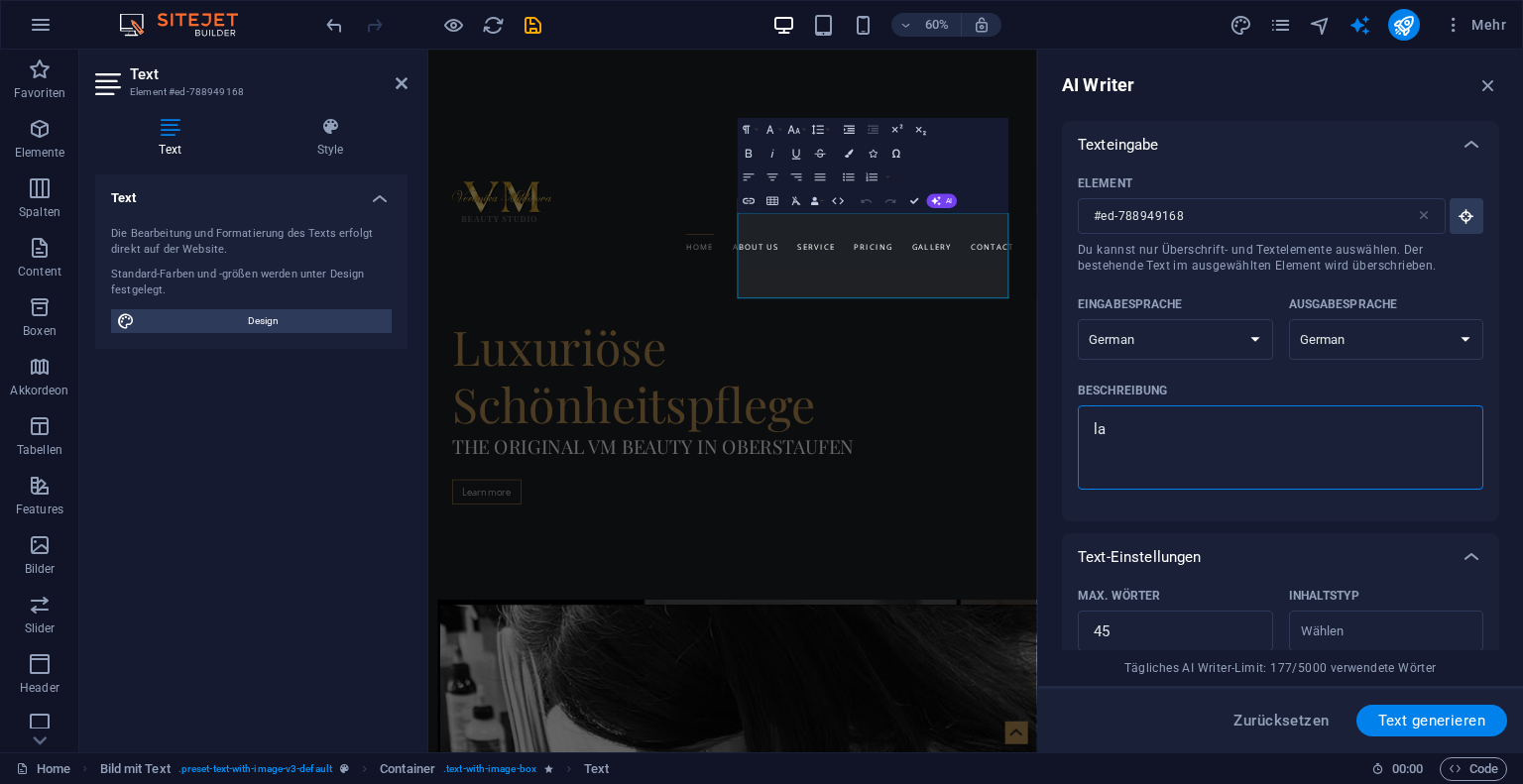 type on "l" 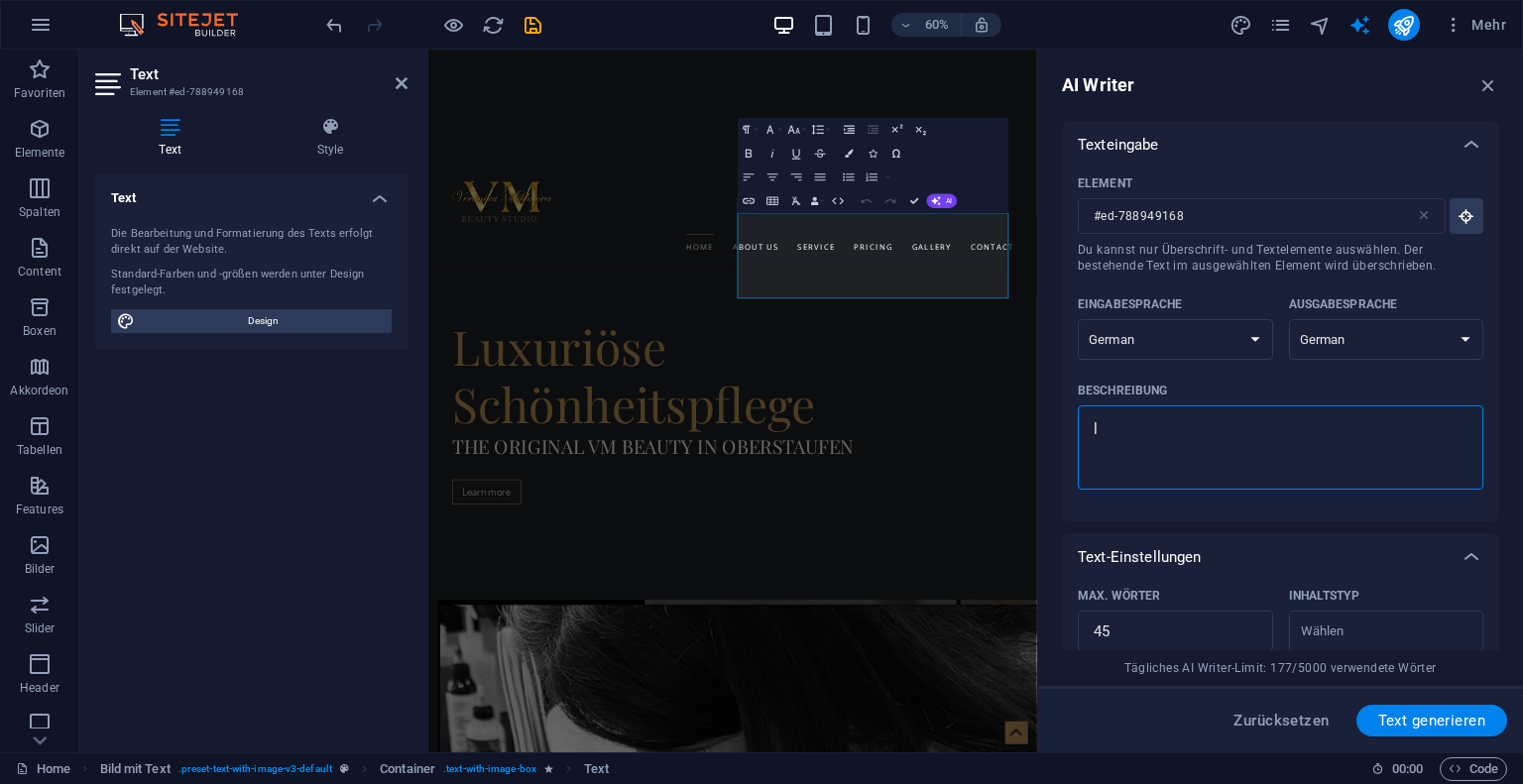 type 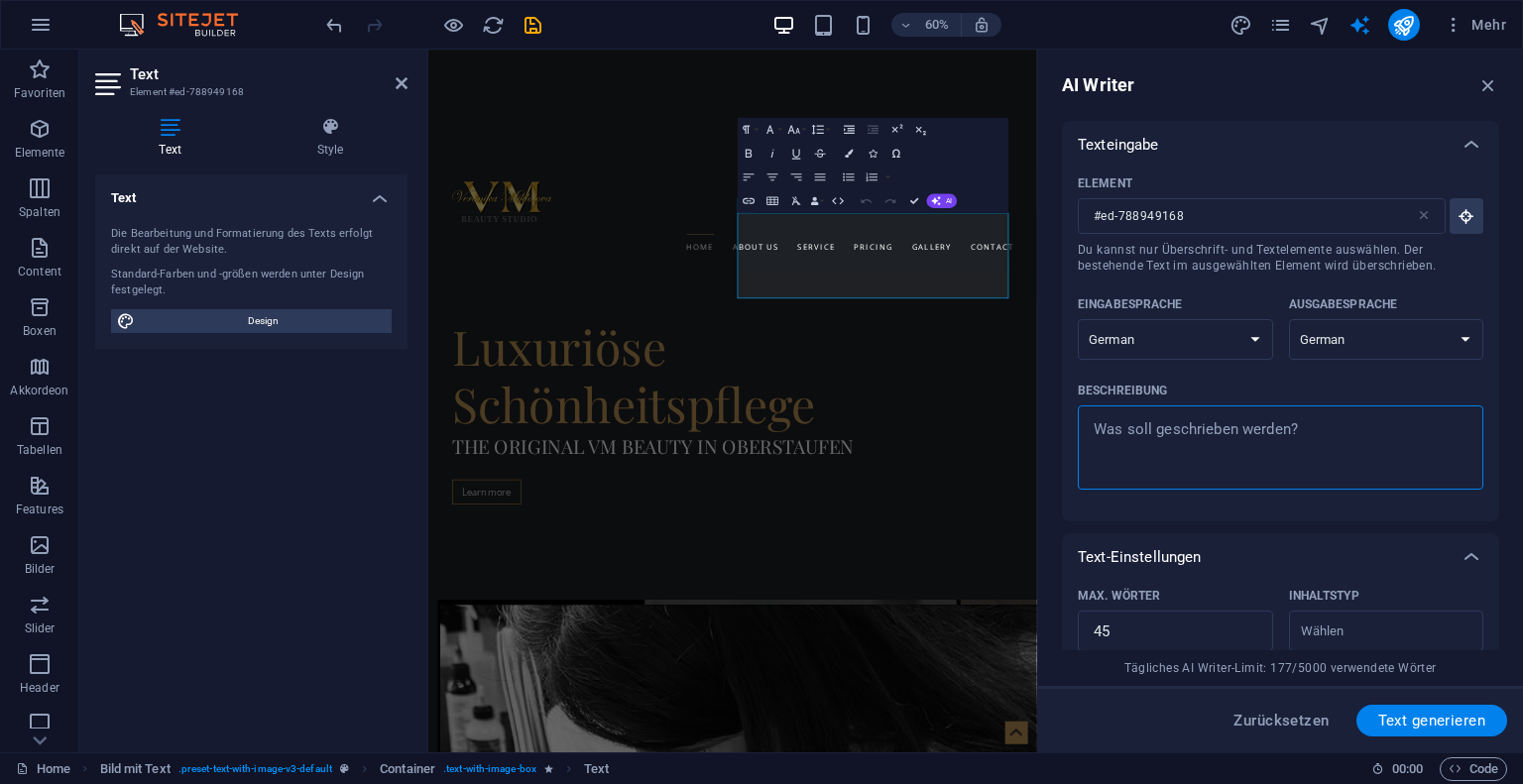 type on "x" 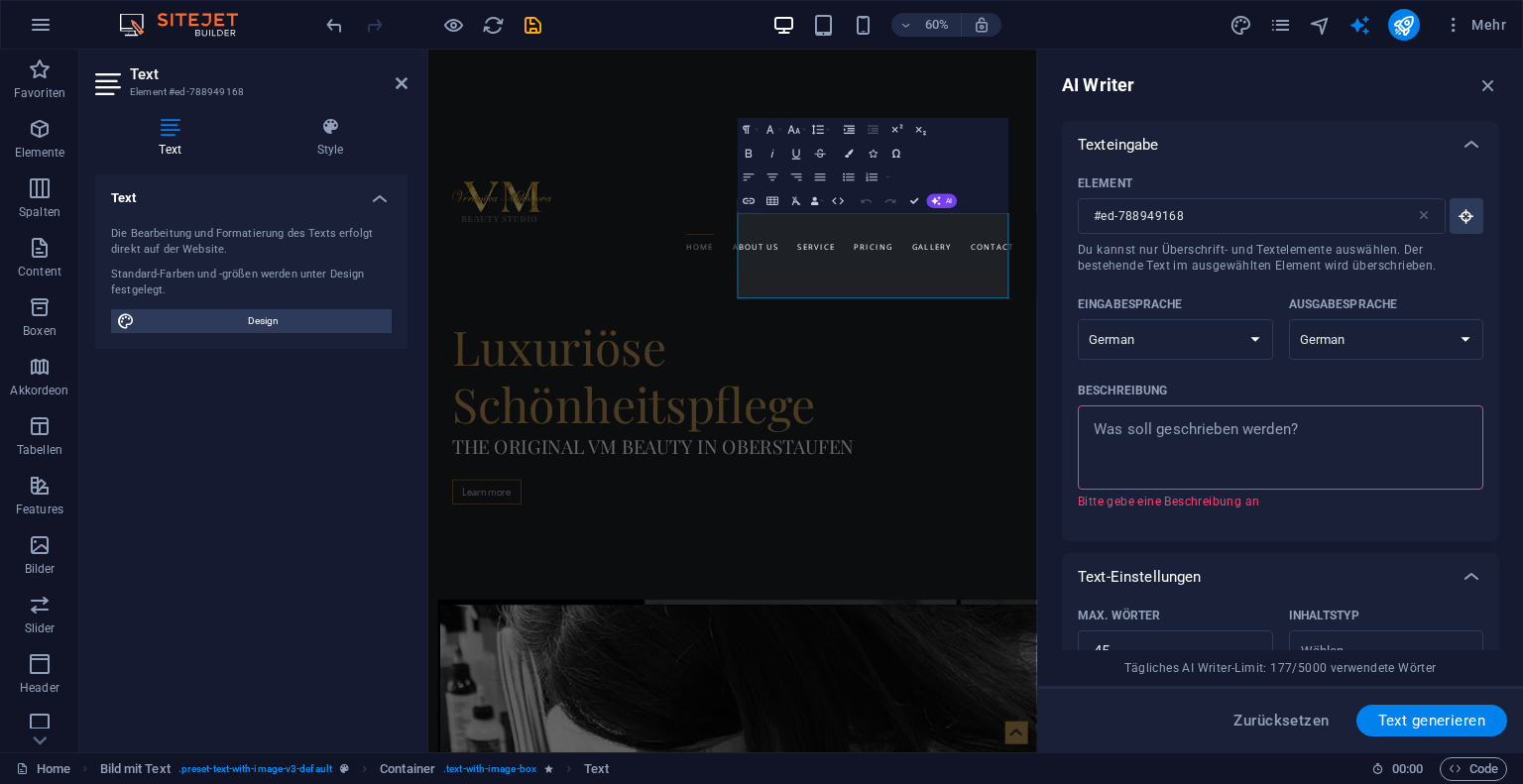 type on "b" 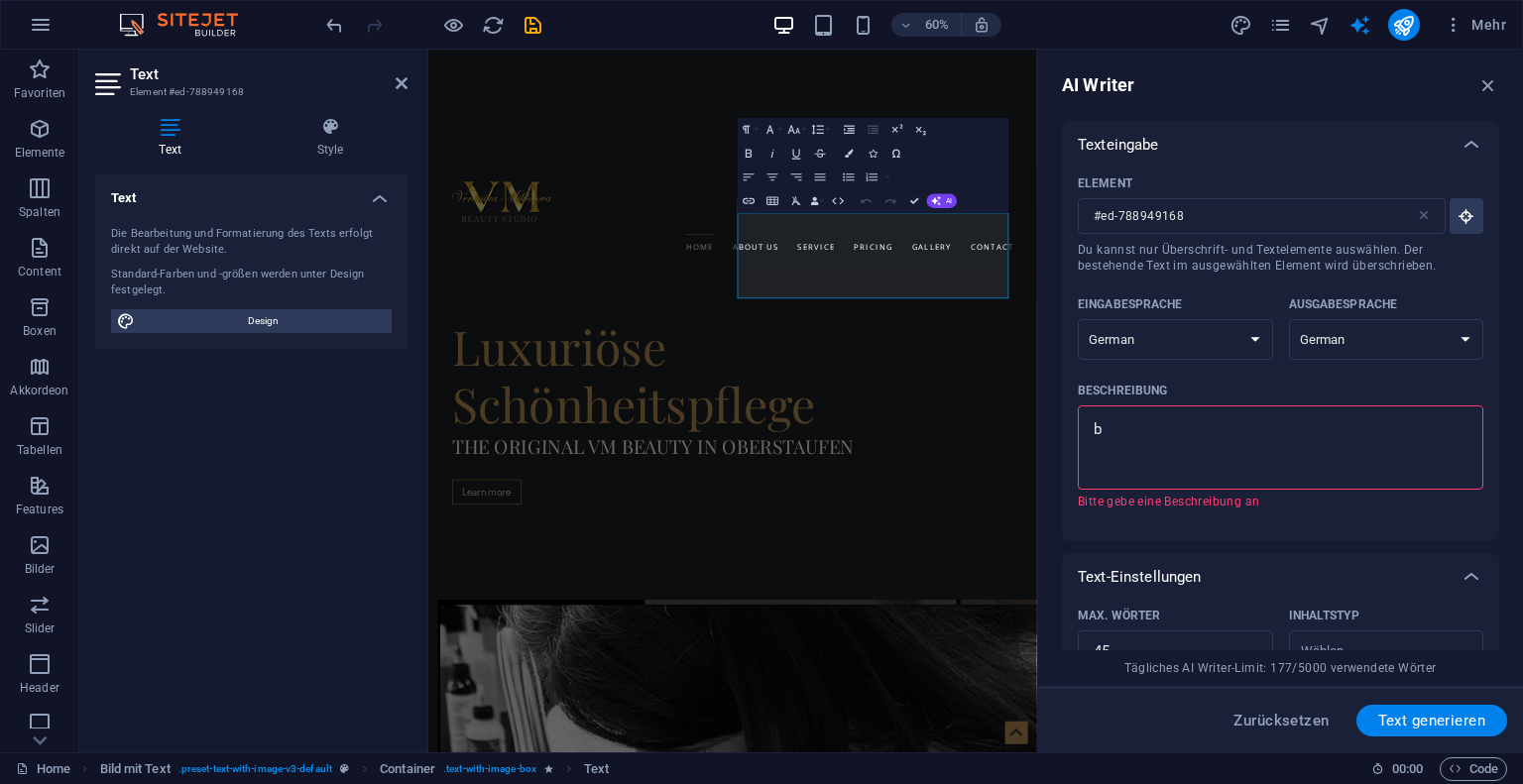 type on "be" 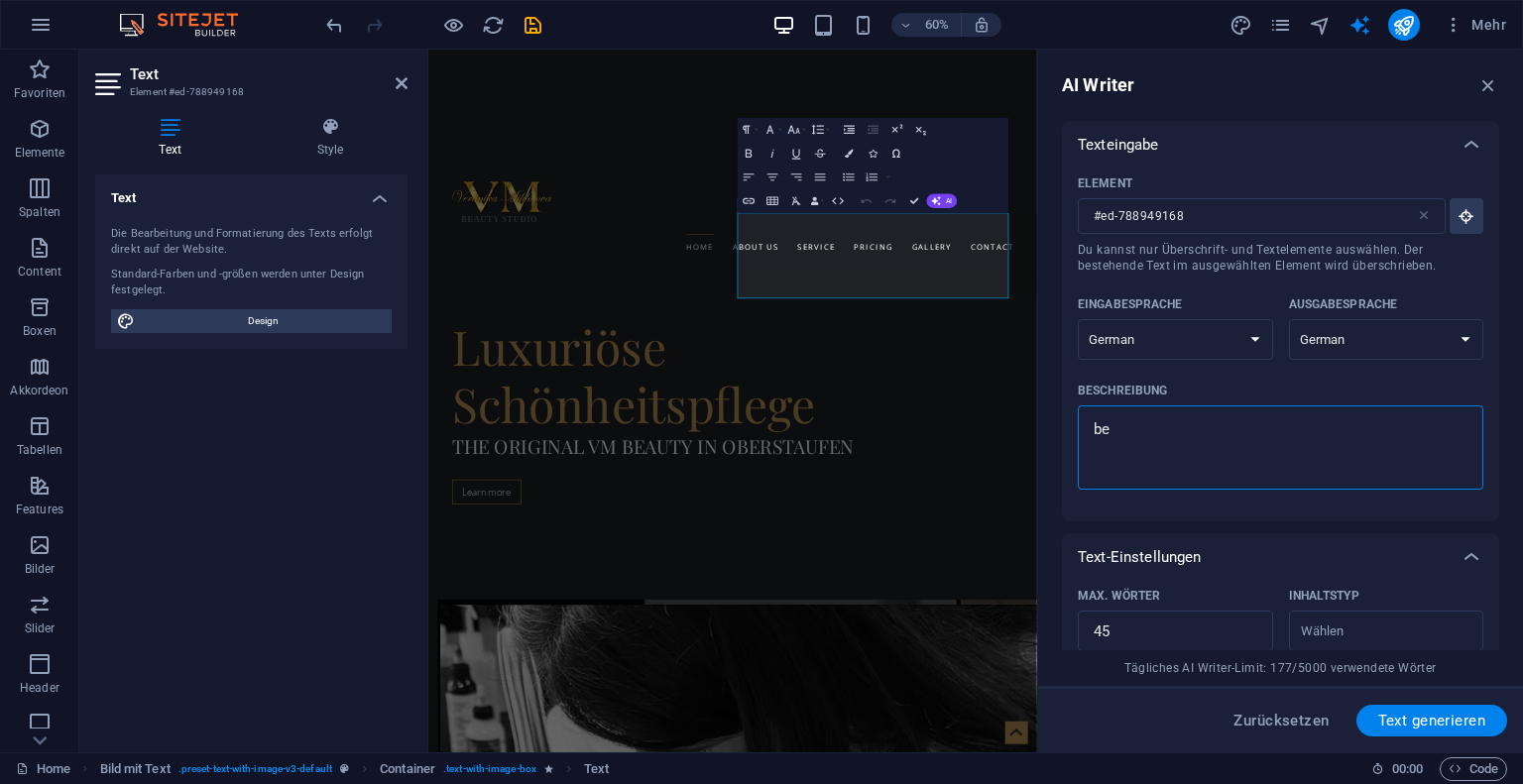 type on "bea" 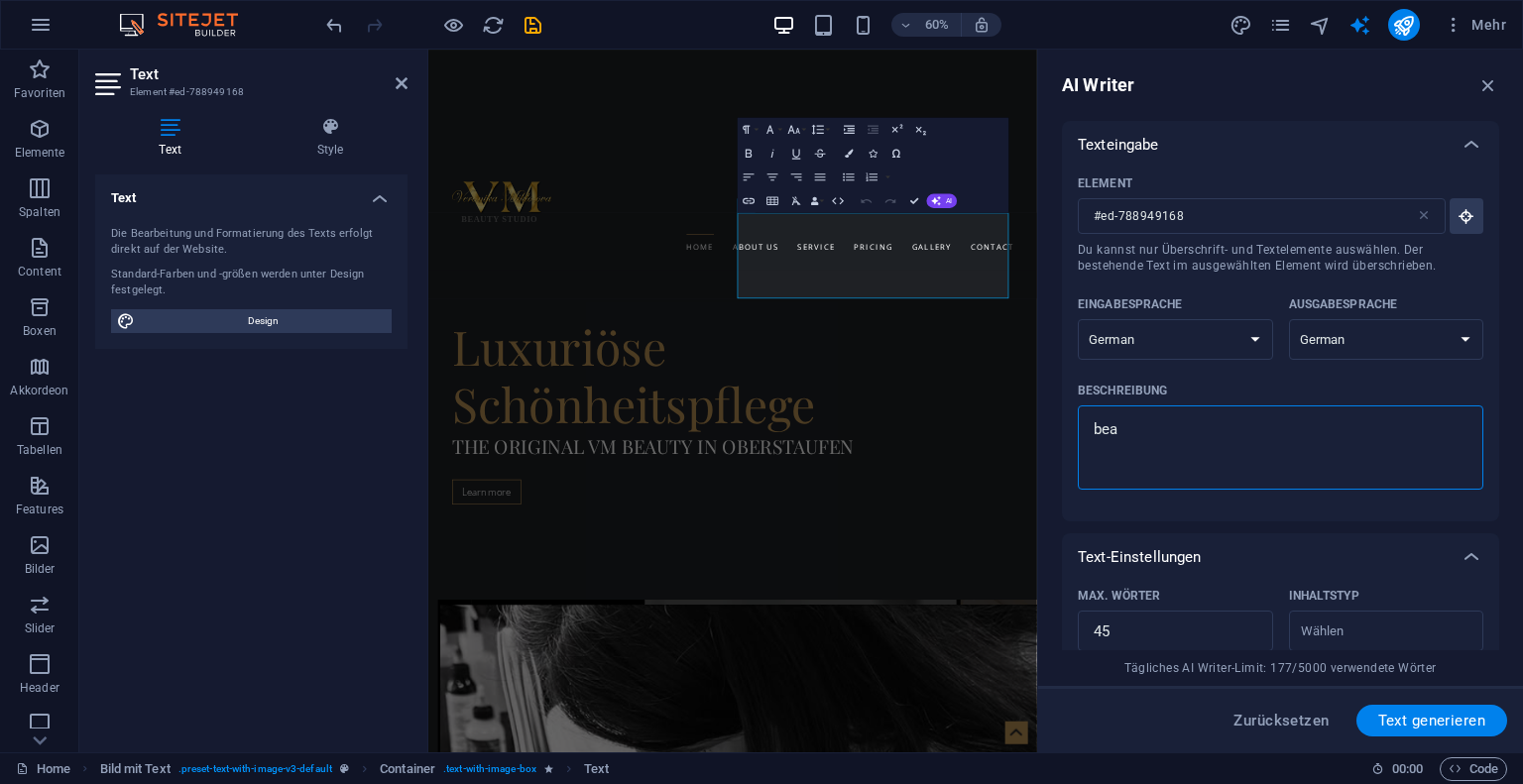 type on "beat" 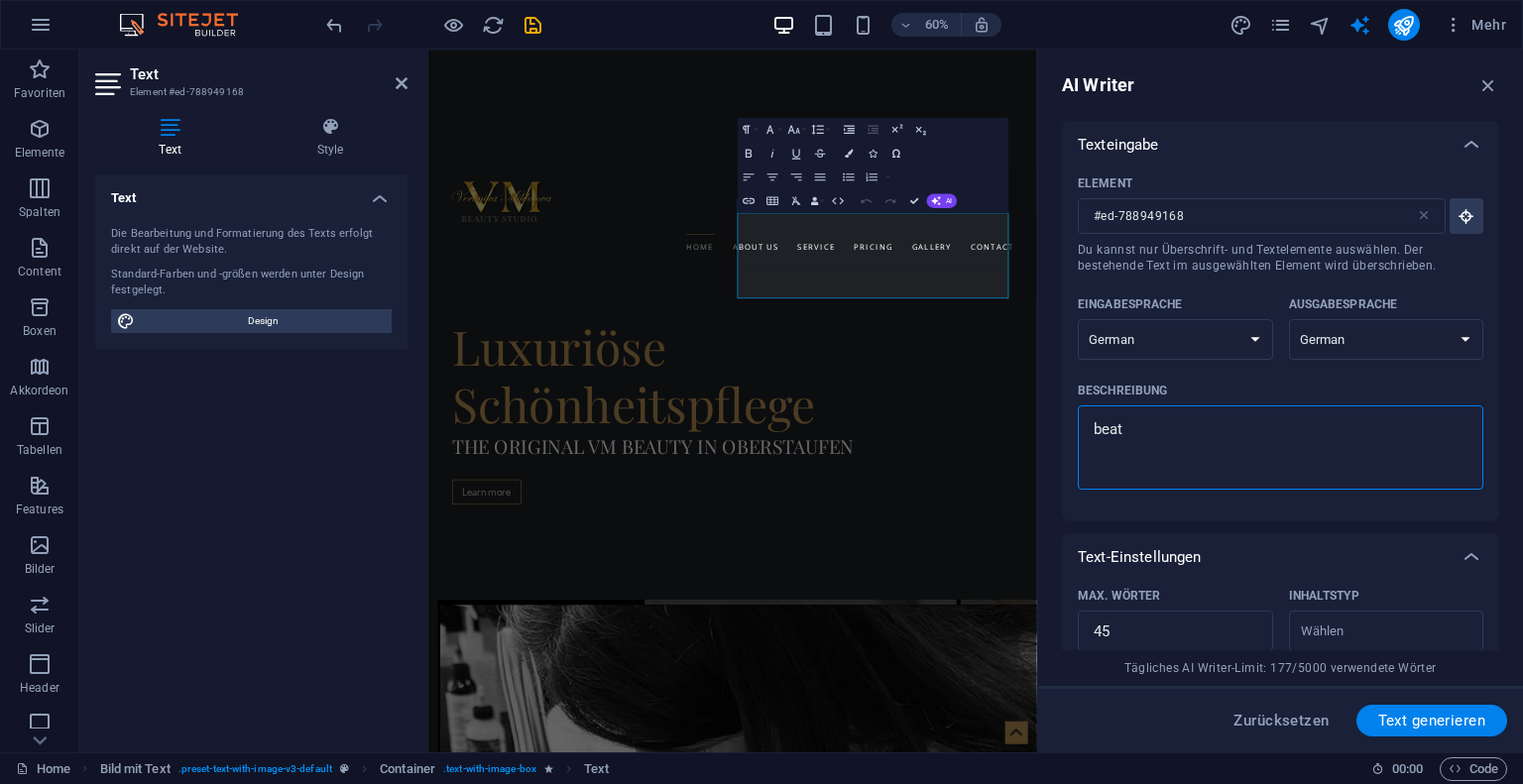 type on "bea" 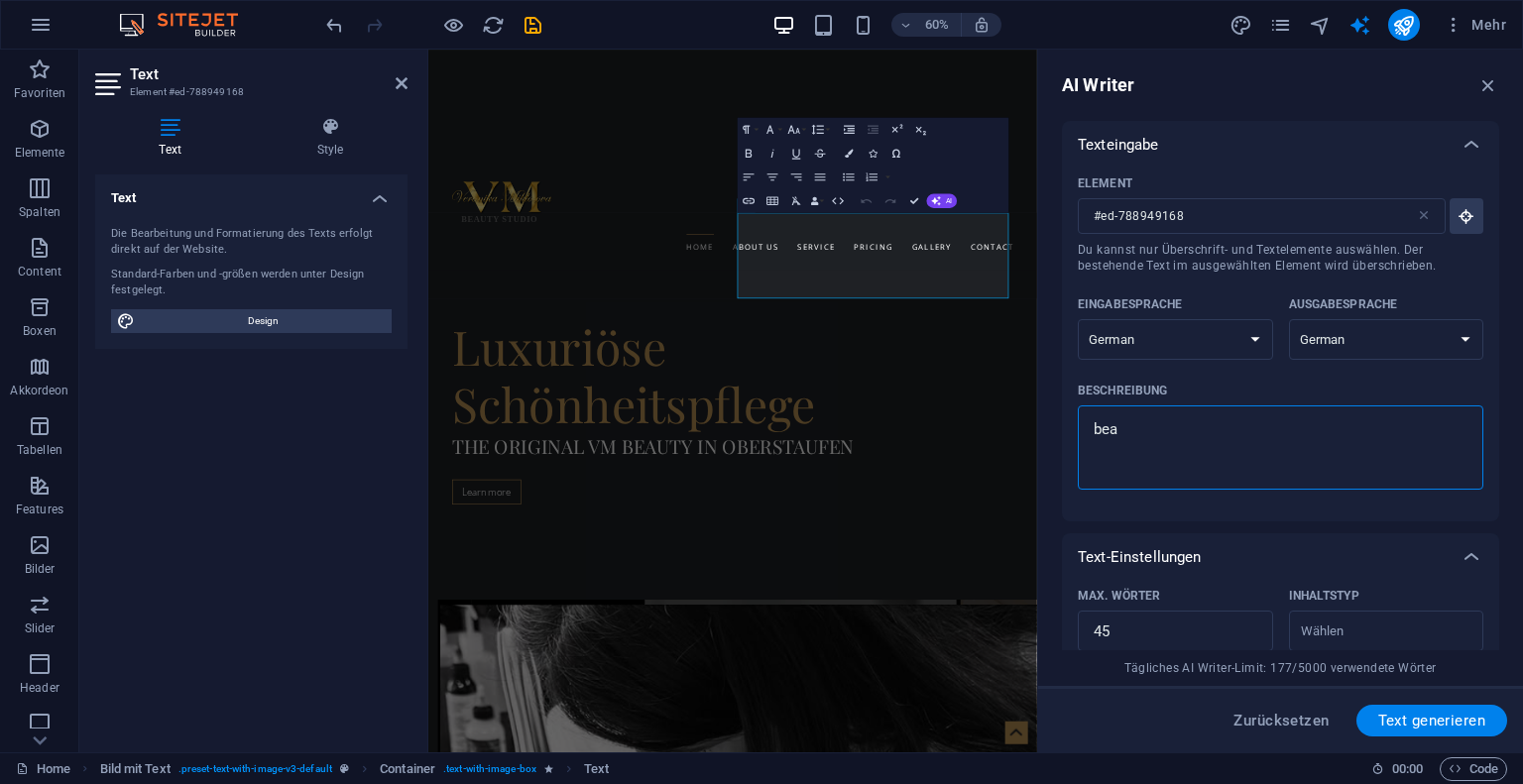 type on "be" 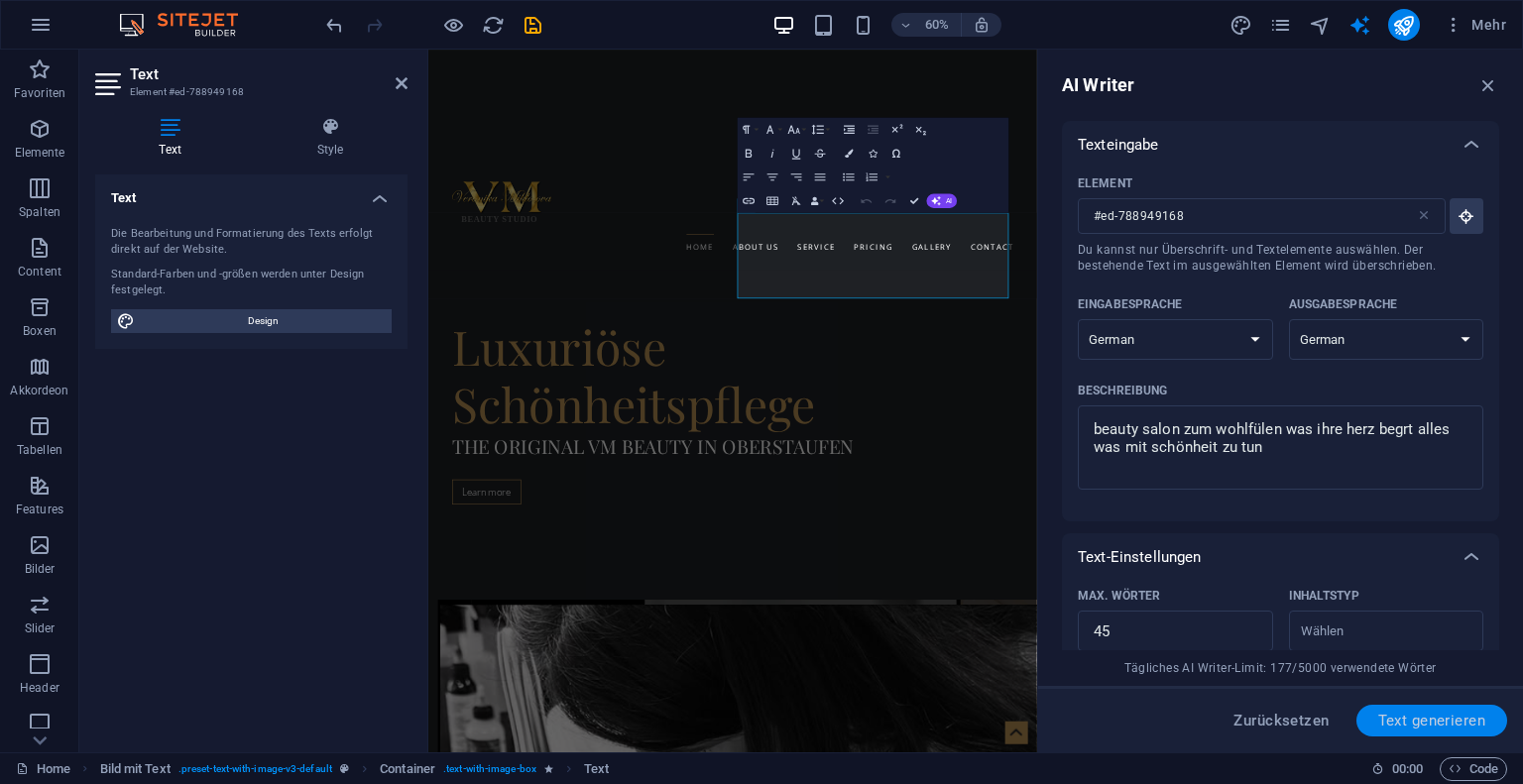 click on "Text generieren" at bounding box center [1432, 721] 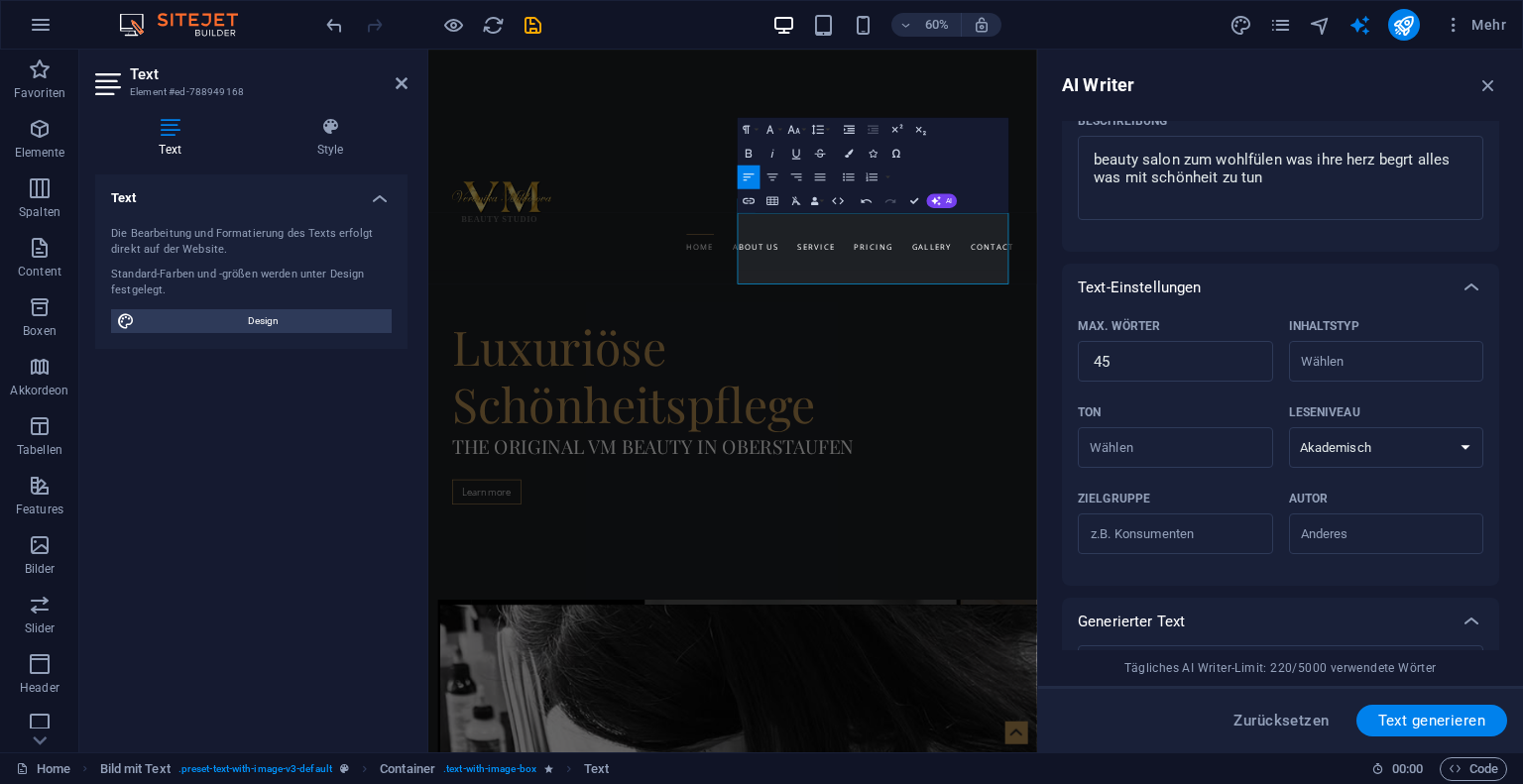 scroll, scrollTop: 552, scrollLeft: 0, axis: vertical 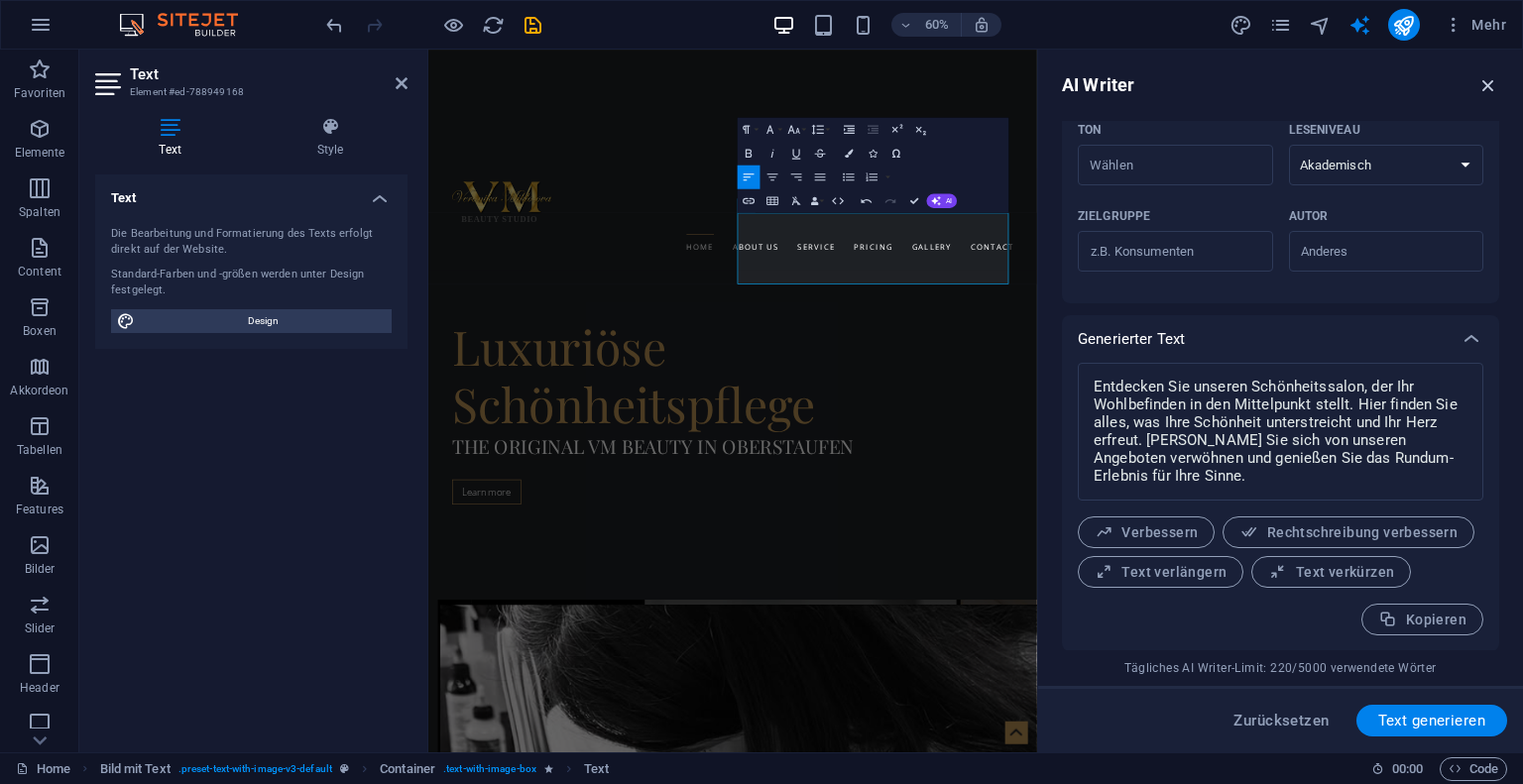 click at bounding box center [1488, 85] 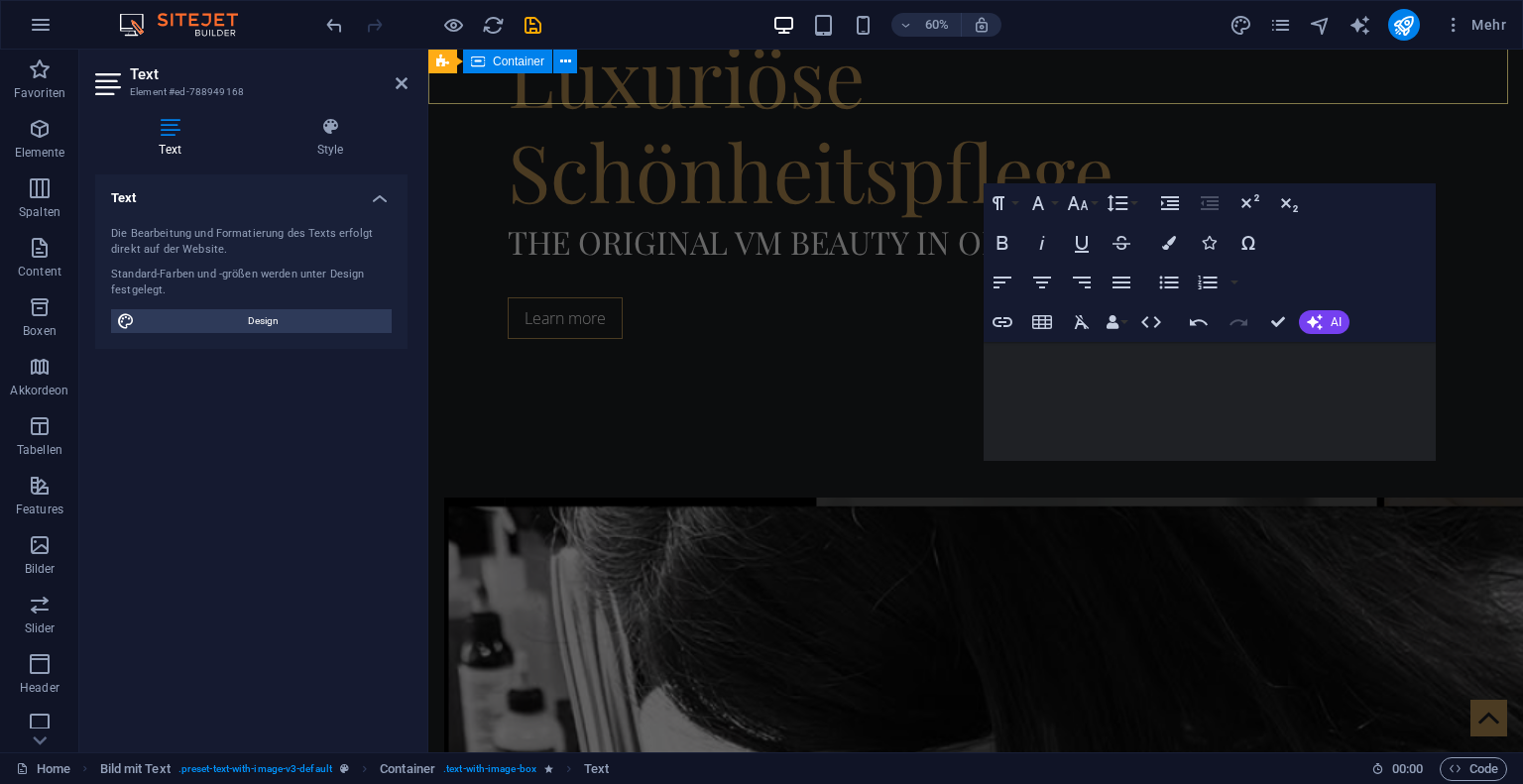 scroll, scrollTop: 696, scrollLeft: 0, axis: vertical 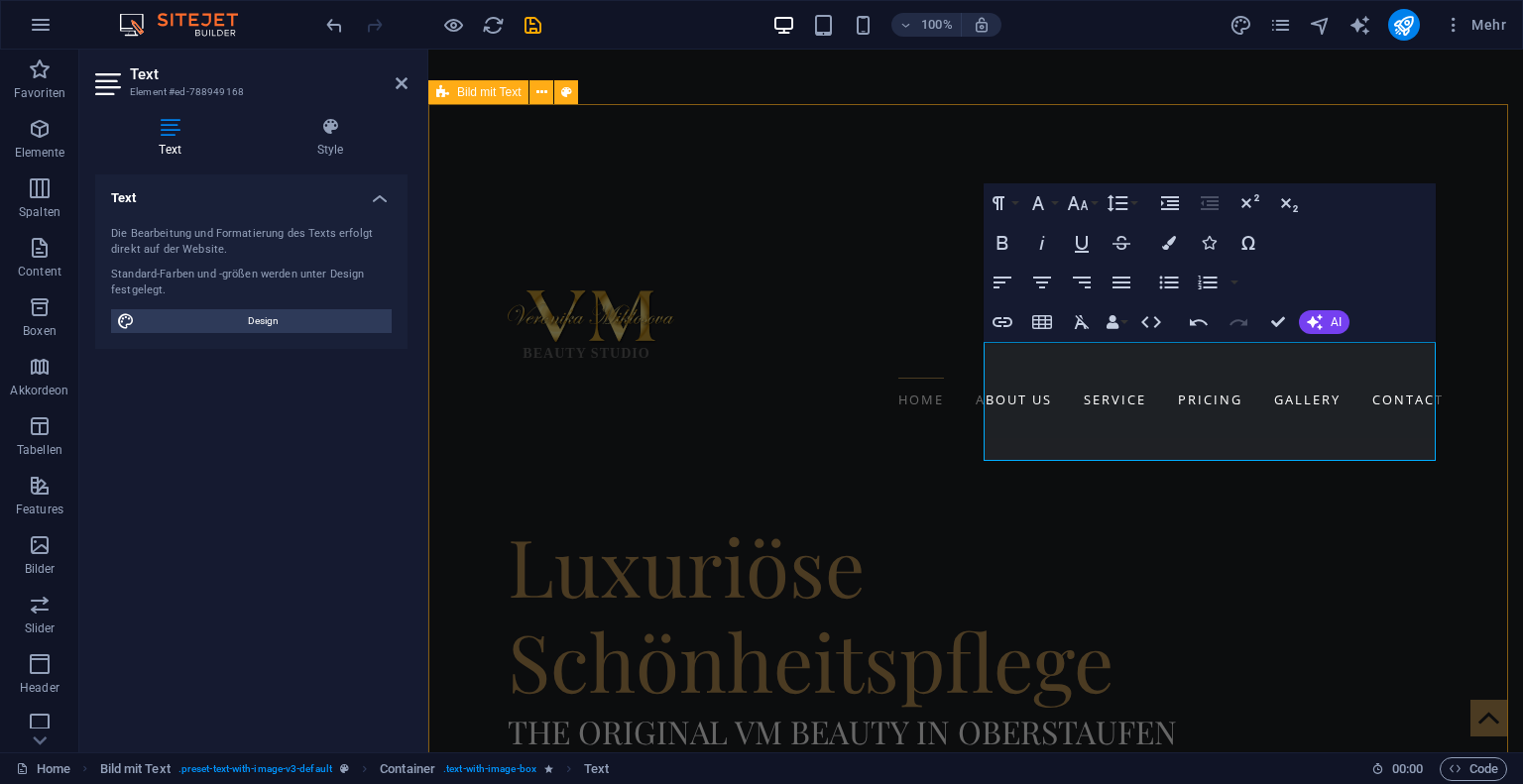 click on "WELCOME TO Vm Beauty Entdecken Sie unseren Schönheitssalon, der Ihr Wohlbefinden in den Mittelpunkt stellt. Hier finden Sie alles, was Ihre Schönheit unterstreicht und Ihr Herz erfreut. [PERSON_NAME] Sie sich von unseren Angeboten verwöhnen und genießen Sie das Rundum-Erlebnis für Ihre Sinne. FOLLOW US ON" at bounding box center (976, 1887) 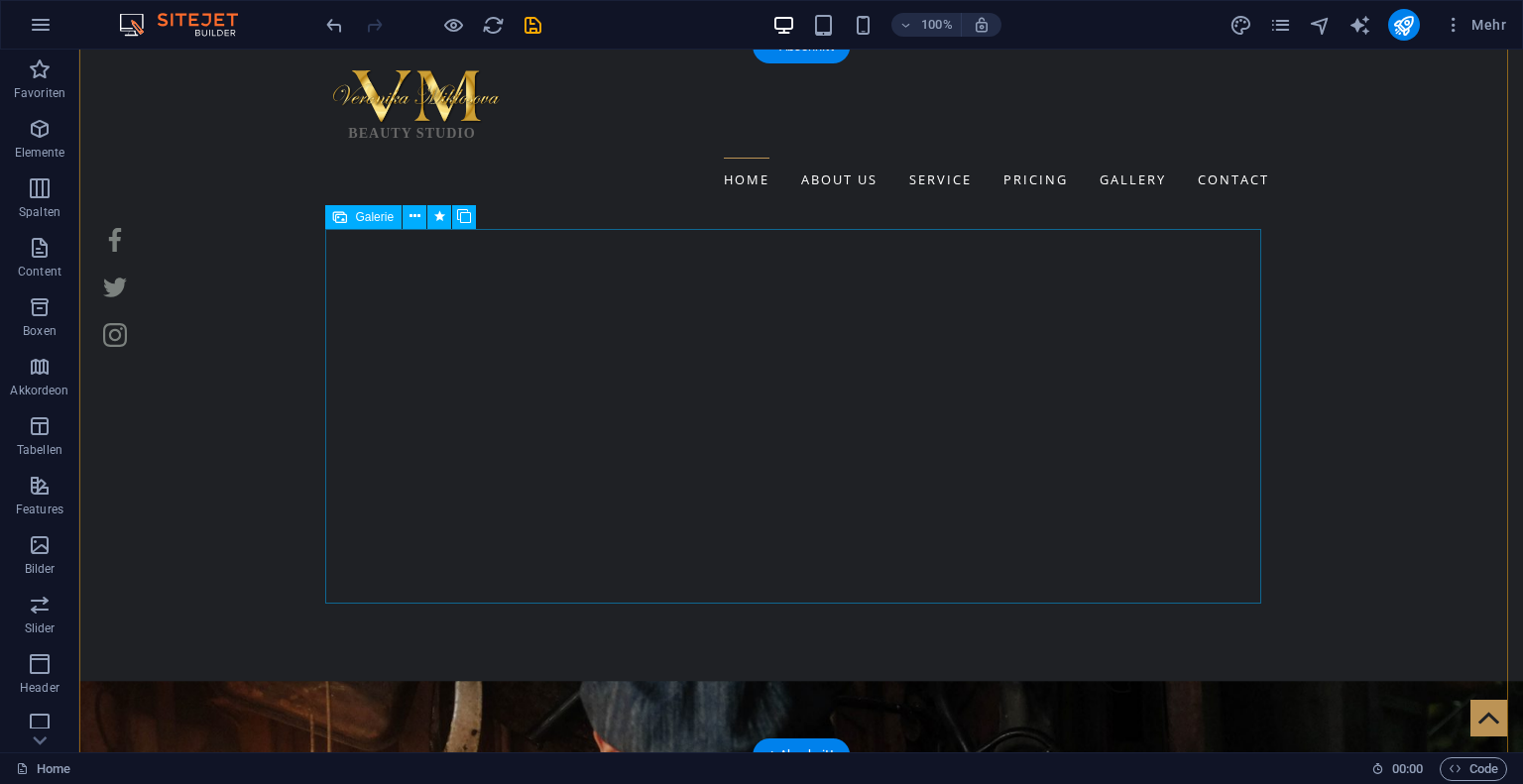 scroll, scrollTop: 3497, scrollLeft: 0, axis: vertical 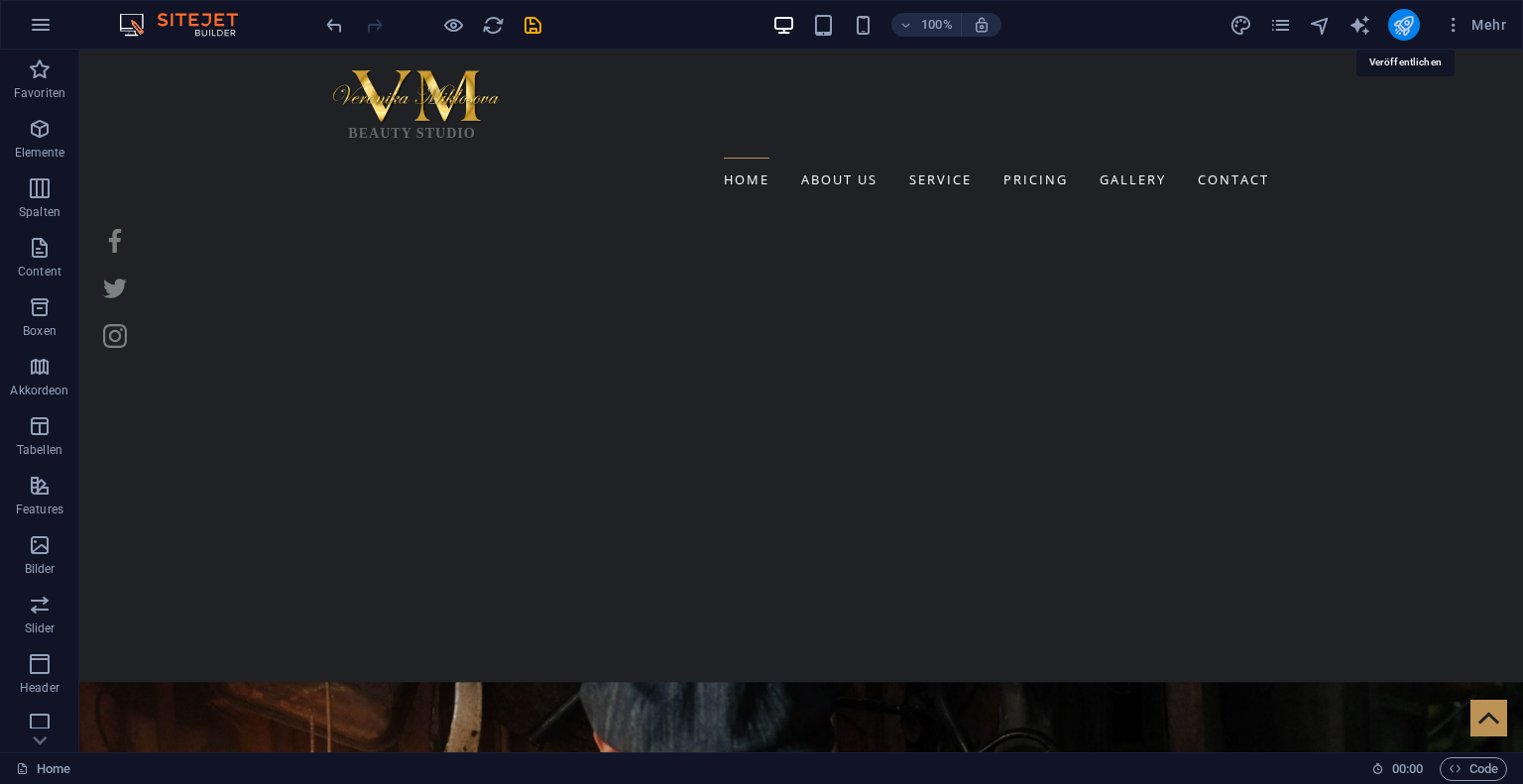 click at bounding box center (1403, 25) 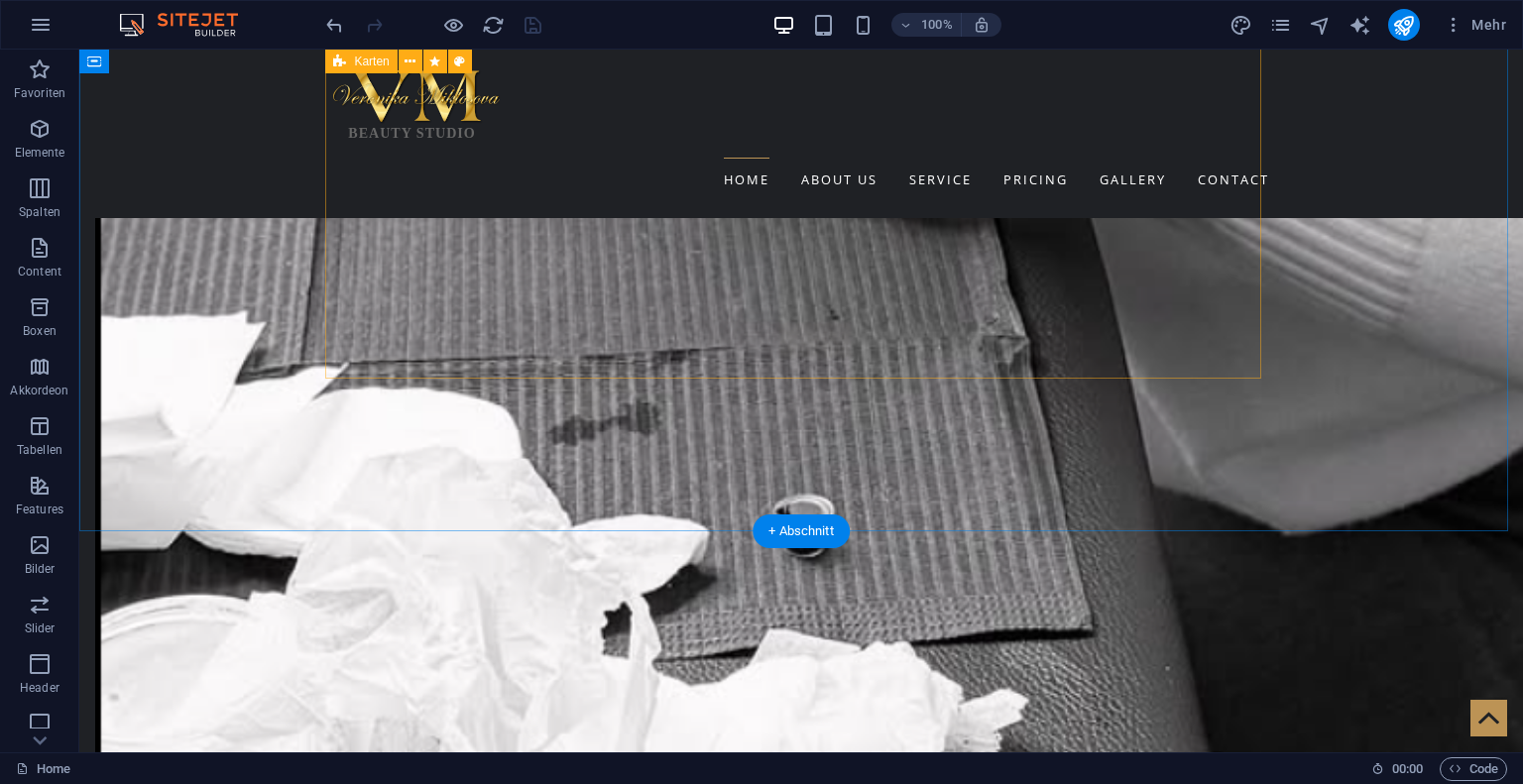 scroll, scrollTop: 1868, scrollLeft: 0, axis: vertical 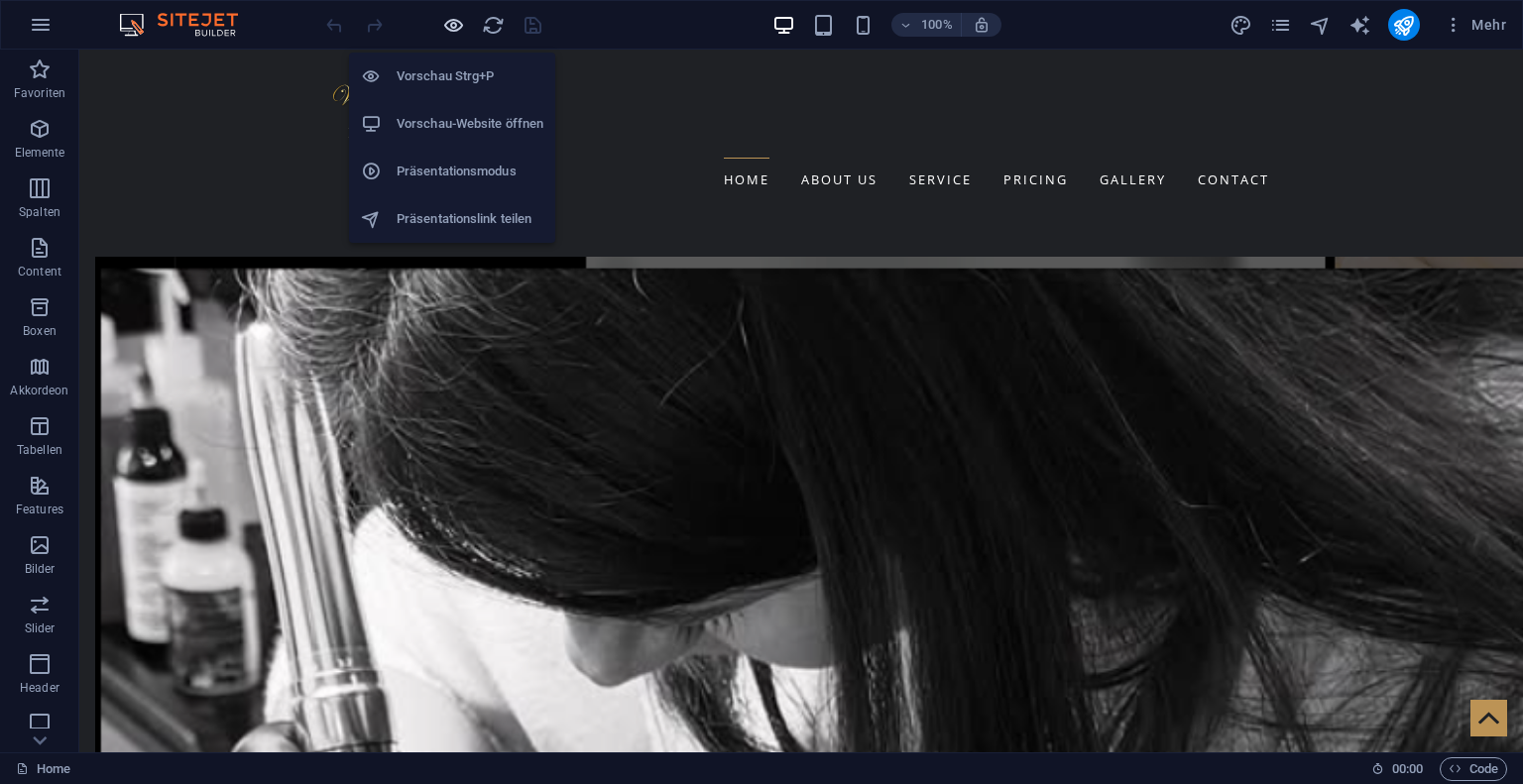 click at bounding box center (453, 25) 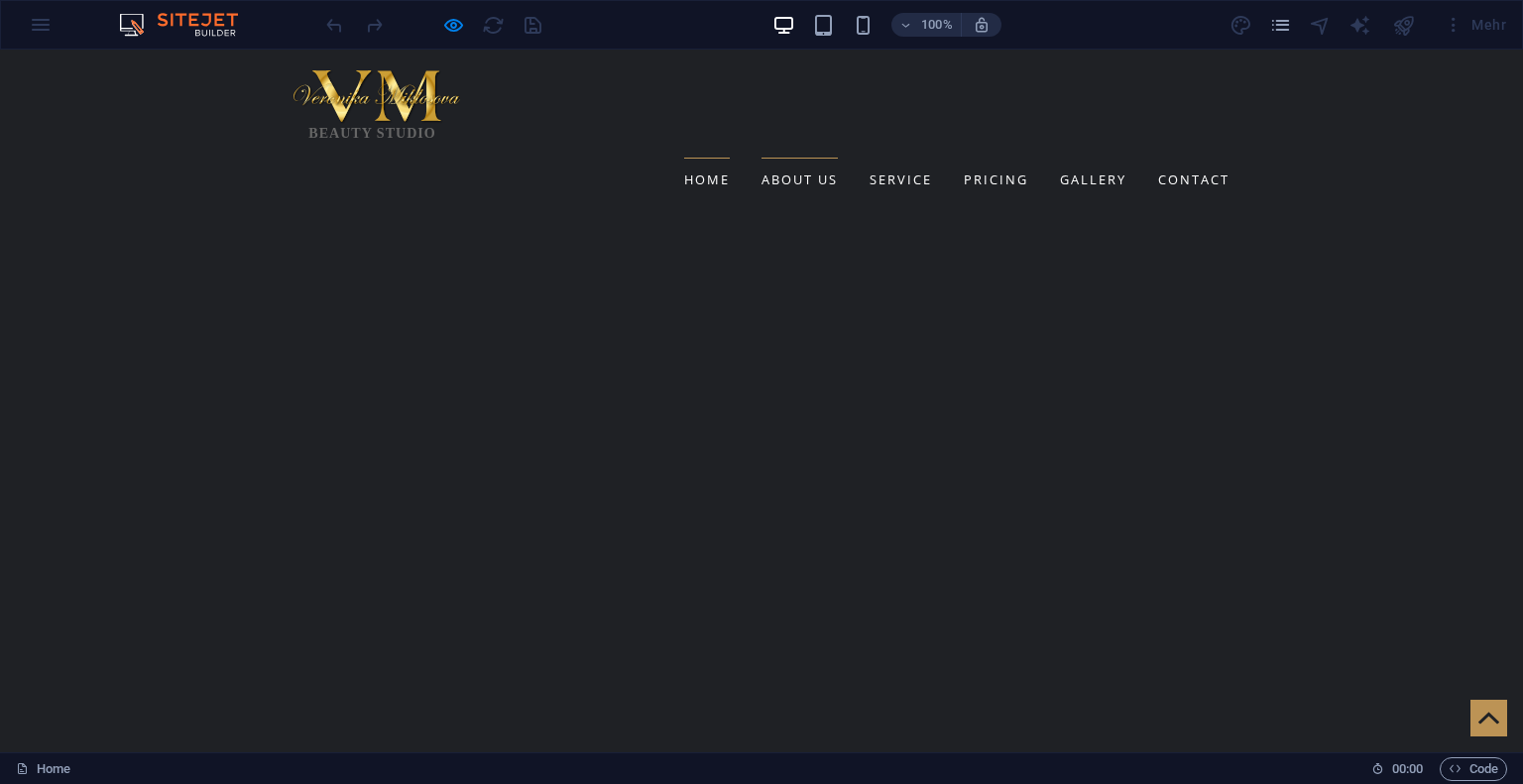 click on "About us" at bounding box center (799, 179) 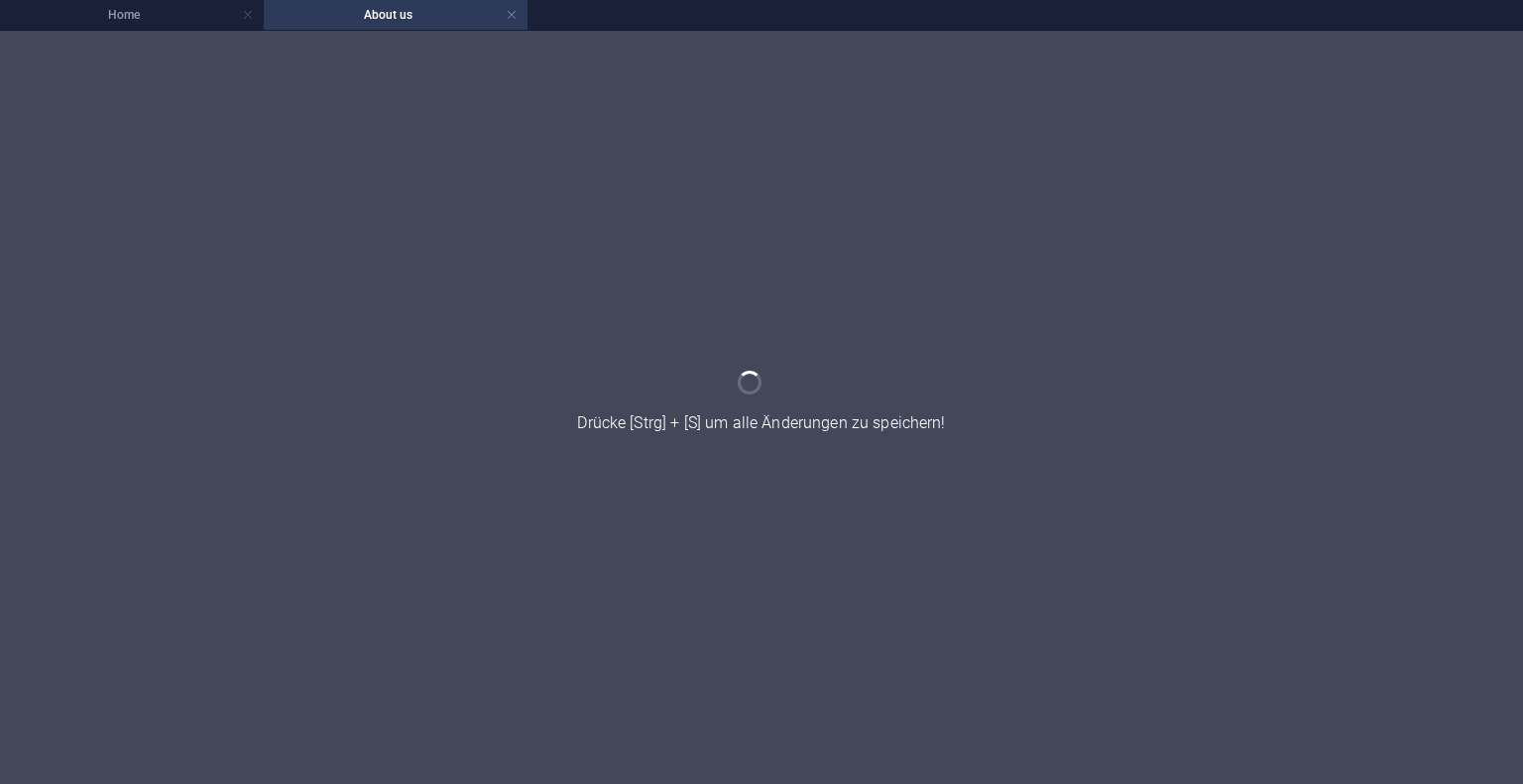 scroll, scrollTop: 0, scrollLeft: 0, axis: both 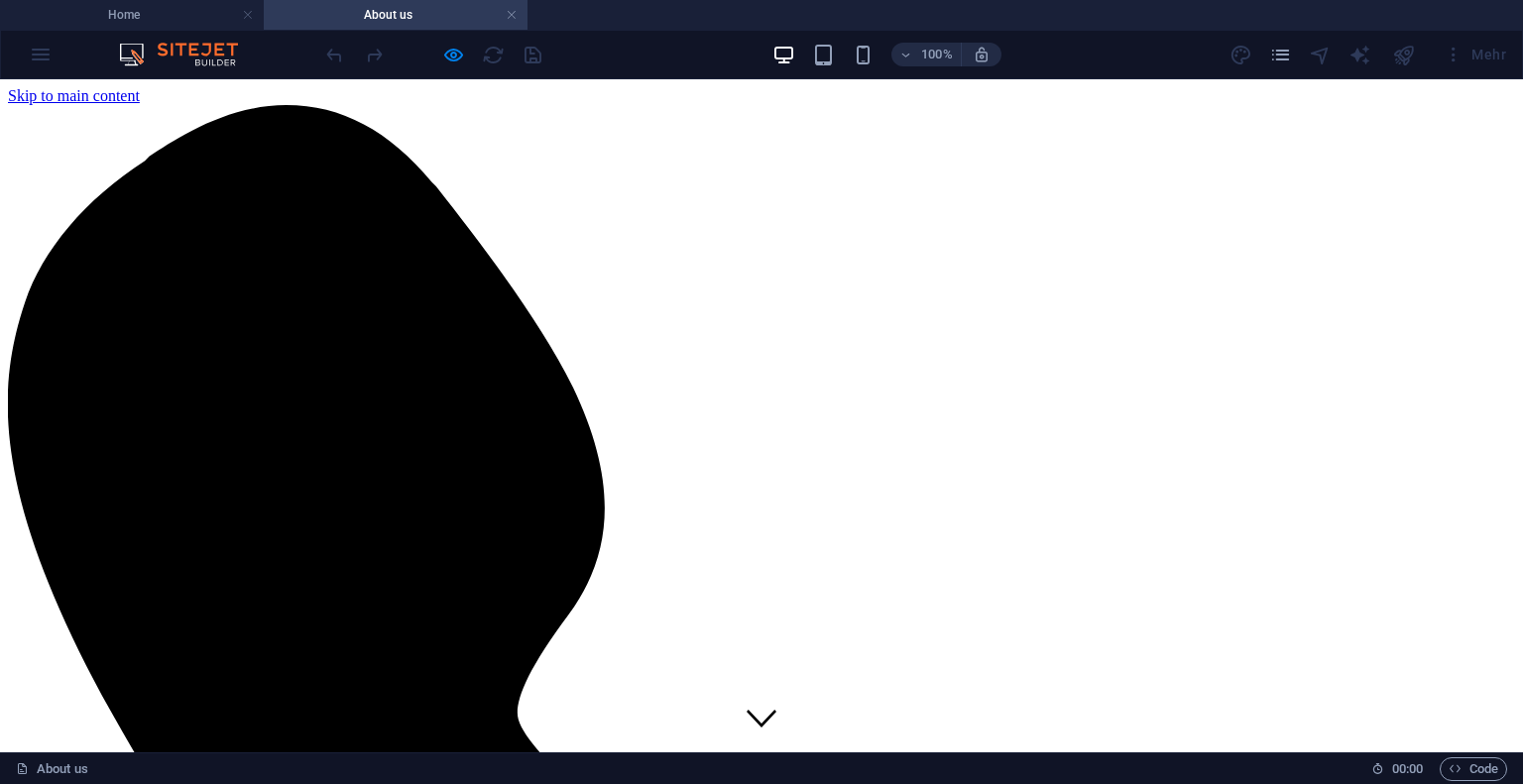 click on "Home About us Service Pricing Gallery Contact" at bounding box center [762, 11406] 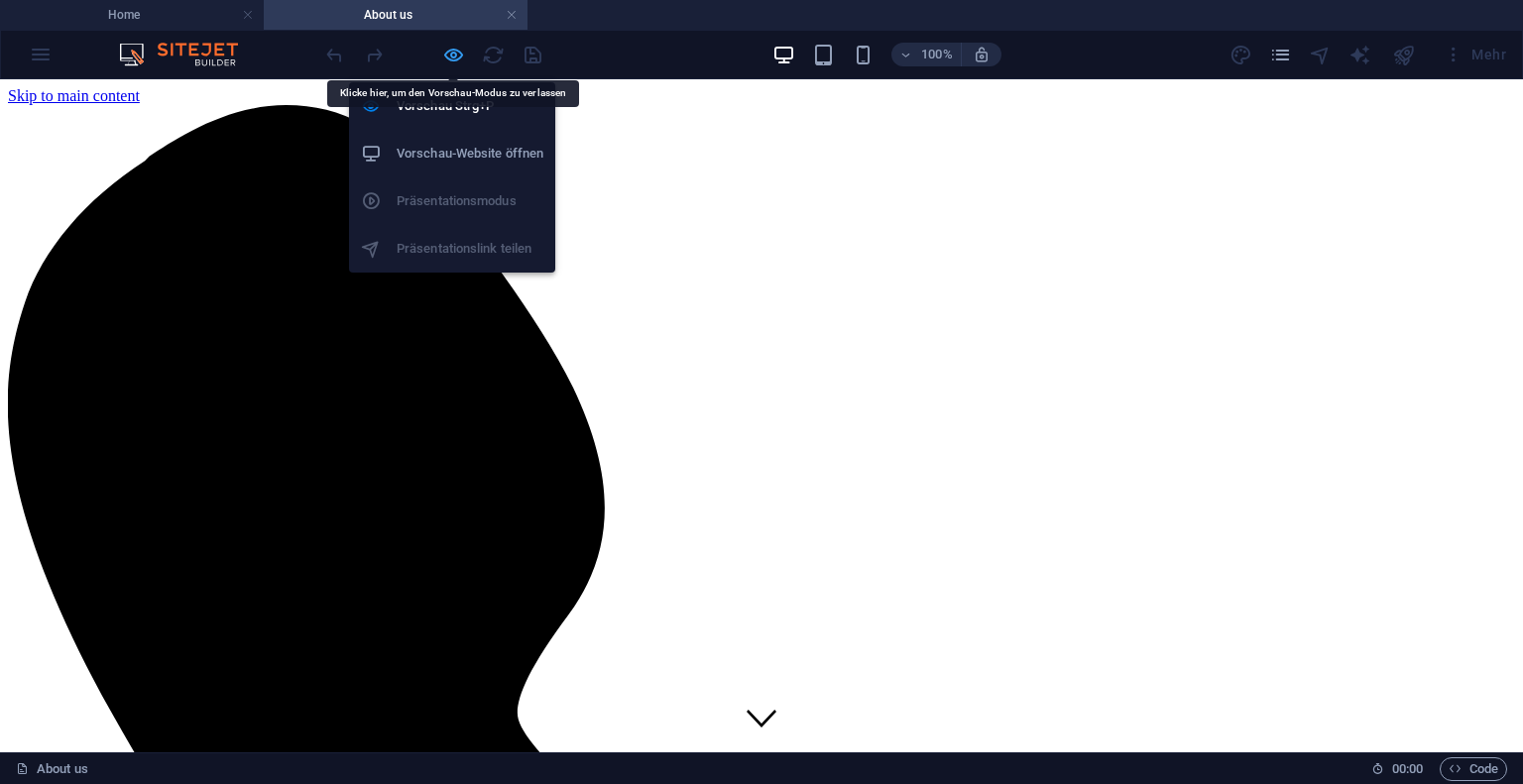 click at bounding box center (453, 55) 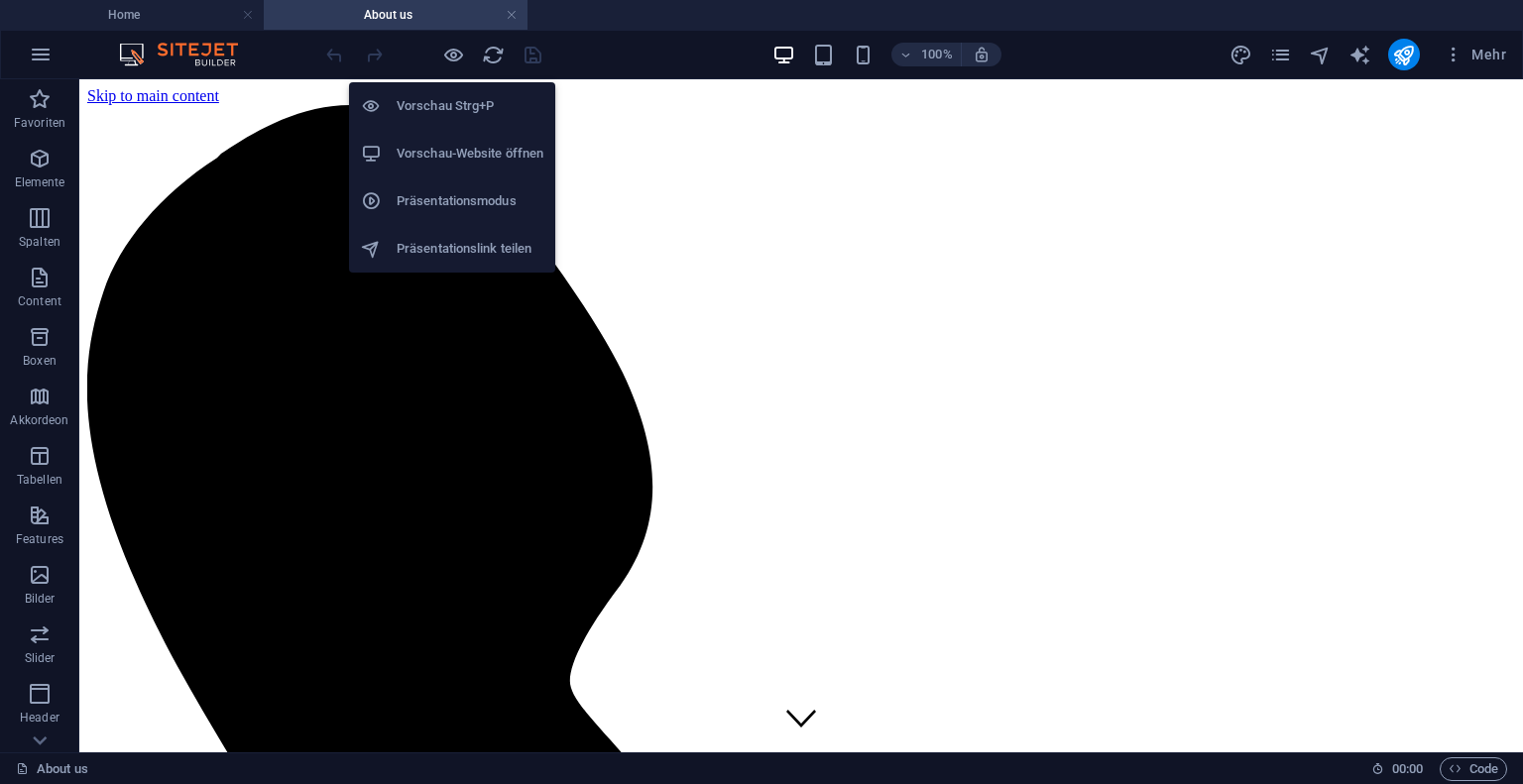 click on "Vorschau-Website öffnen" at bounding box center [470, 154] 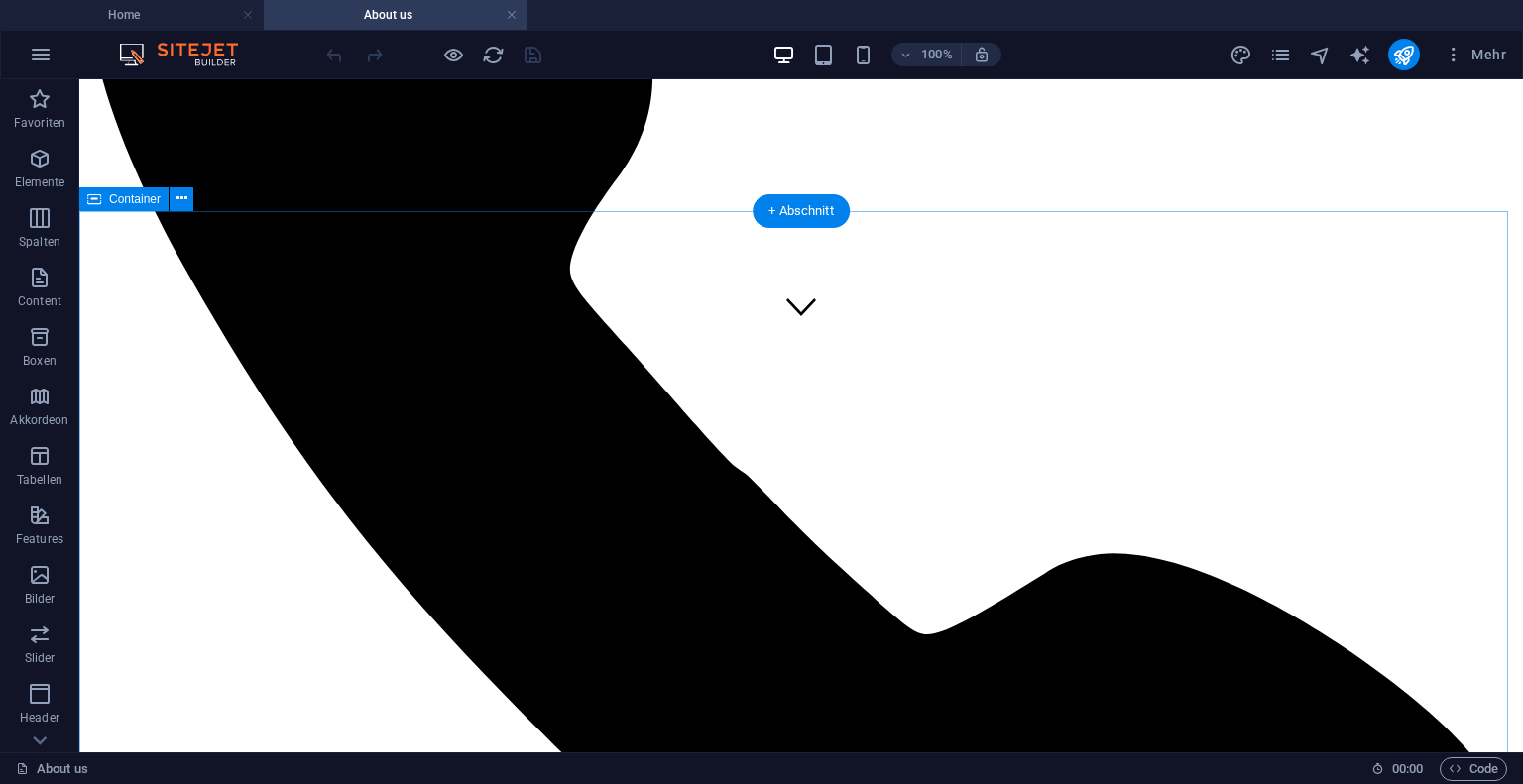 scroll, scrollTop: 0, scrollLeft: 0, axis: both 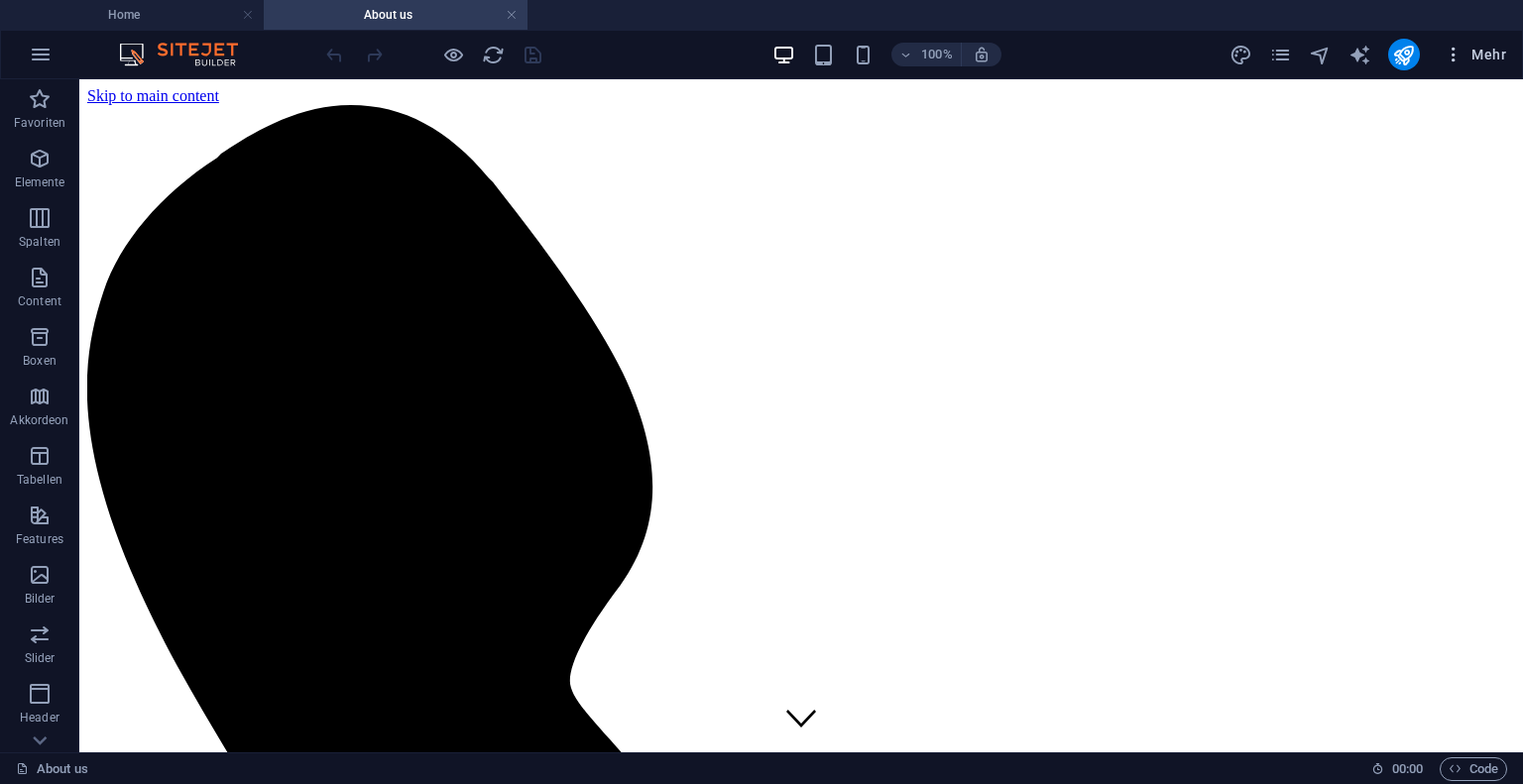 click at bounding box center [1454, 55] 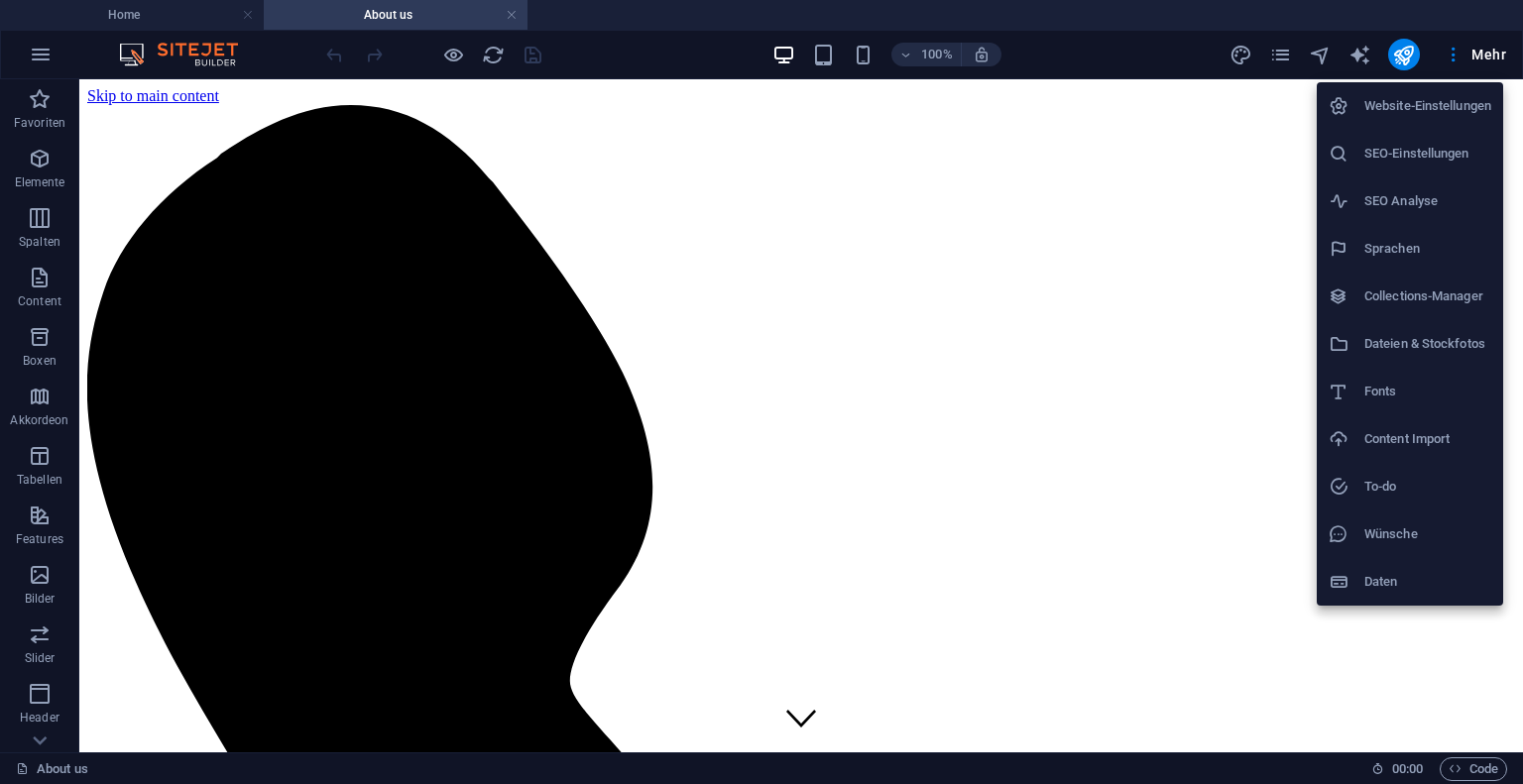 click at bounding box center (762, 392) 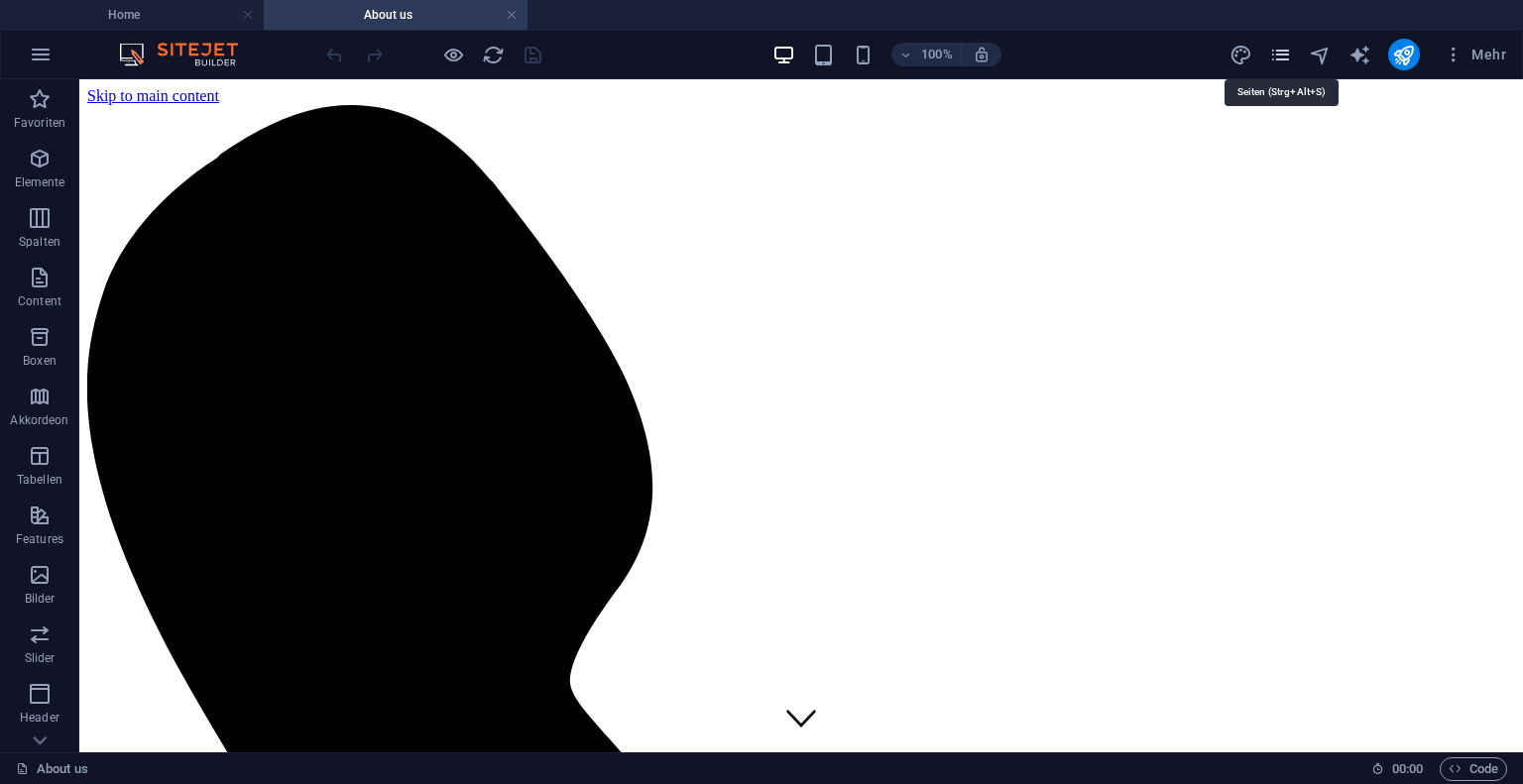 click at bounding box center [1280, 55] 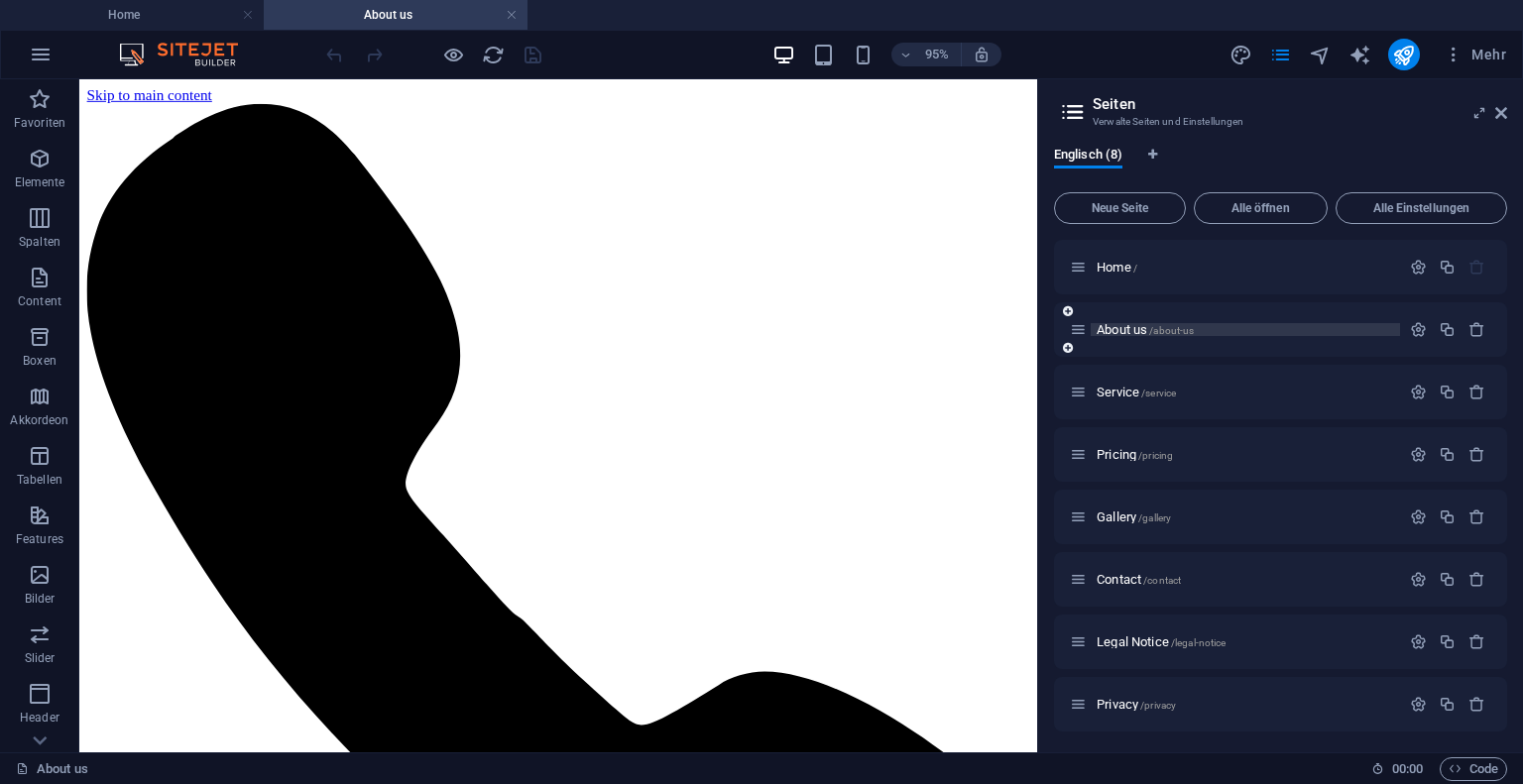 click on "About us /about-us" at bounding box center (1245, 329) 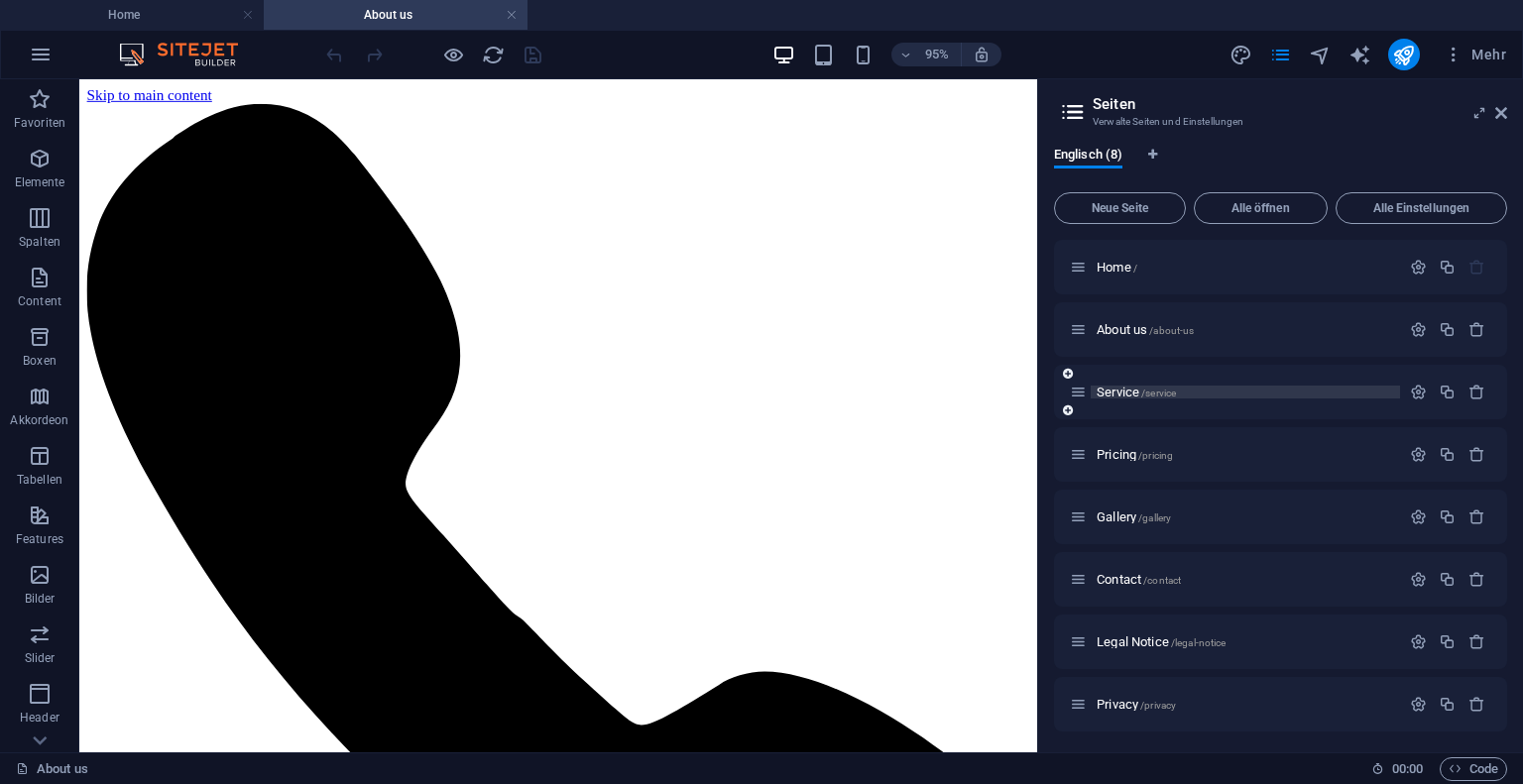 click on "Service /service" at bounding box center [1245, 392] 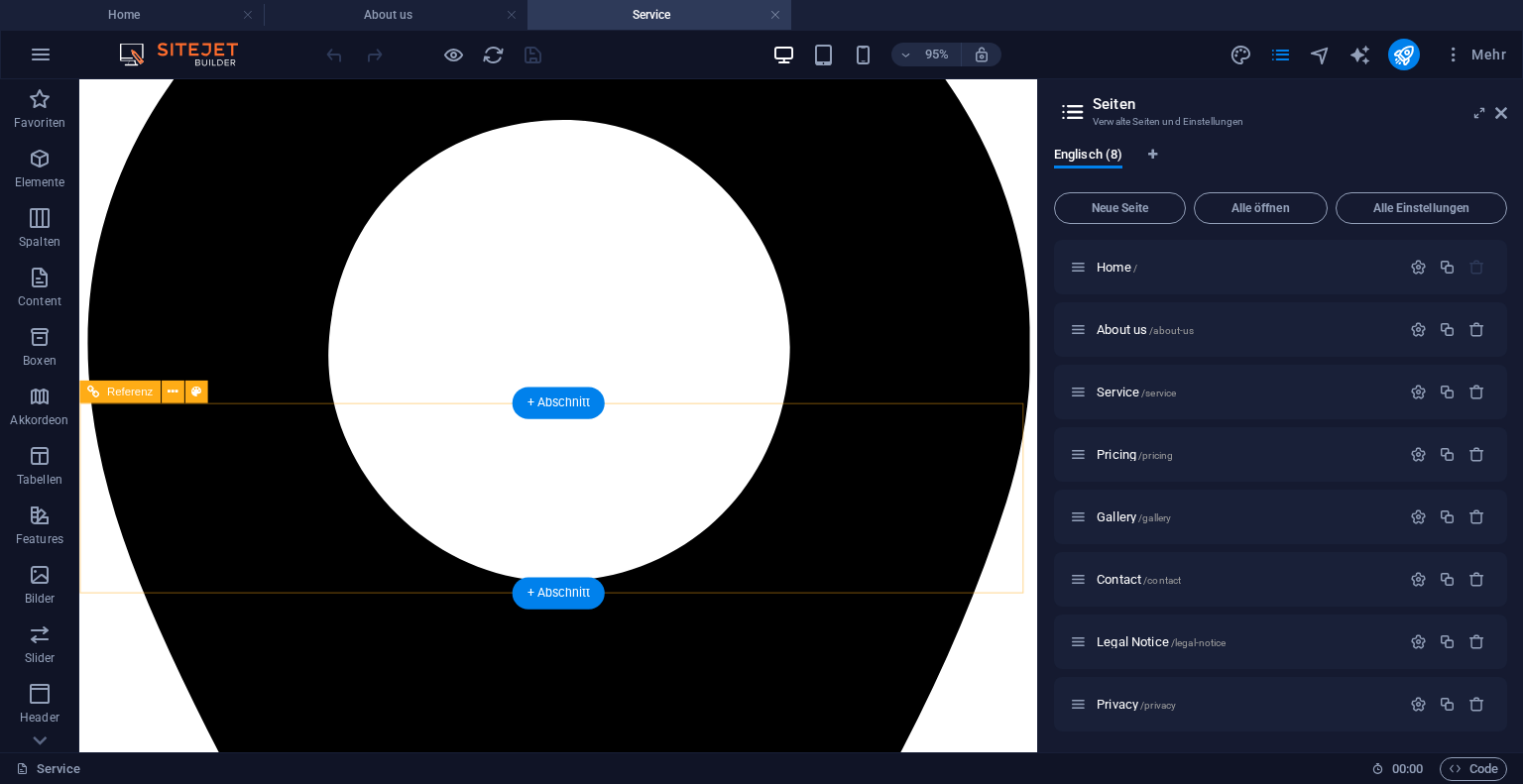 scroll, scrollTop: 1263, scrollLeft: 0, axis: vertical 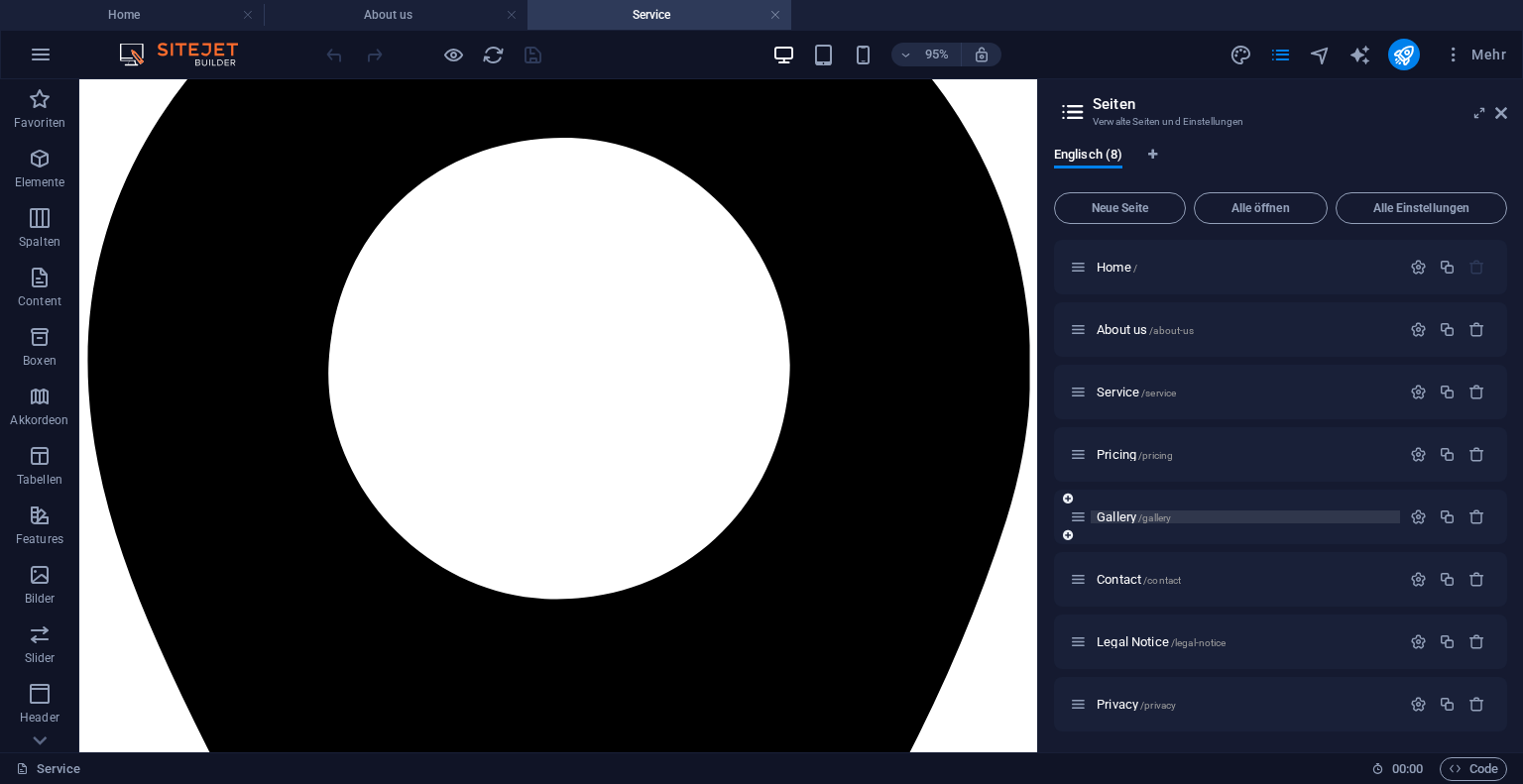 click on "Gallery /gallery" at bounding box center [1245, 516] 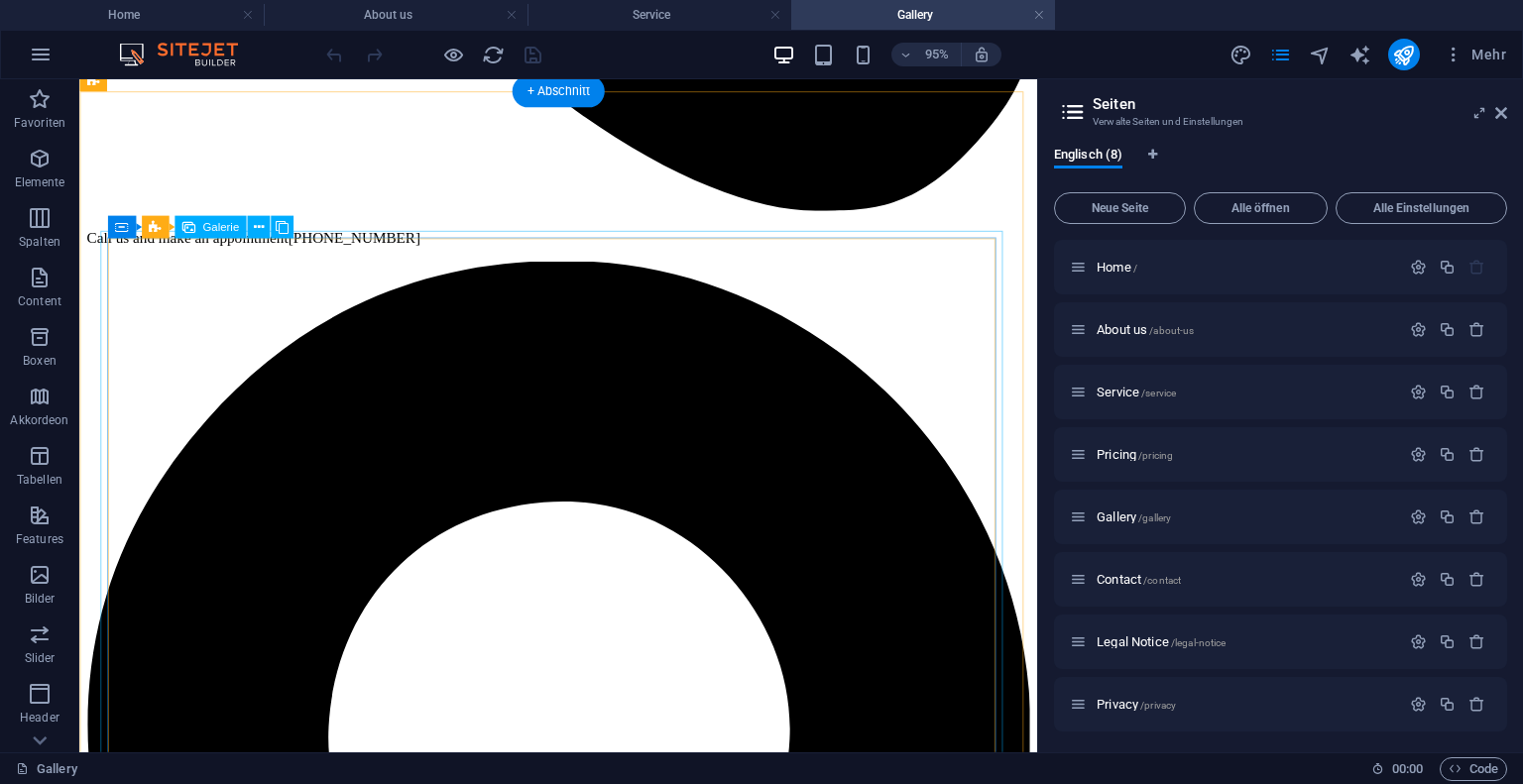 scroll, scrollTop: 875, scrollLeft: 0, axis: vertical 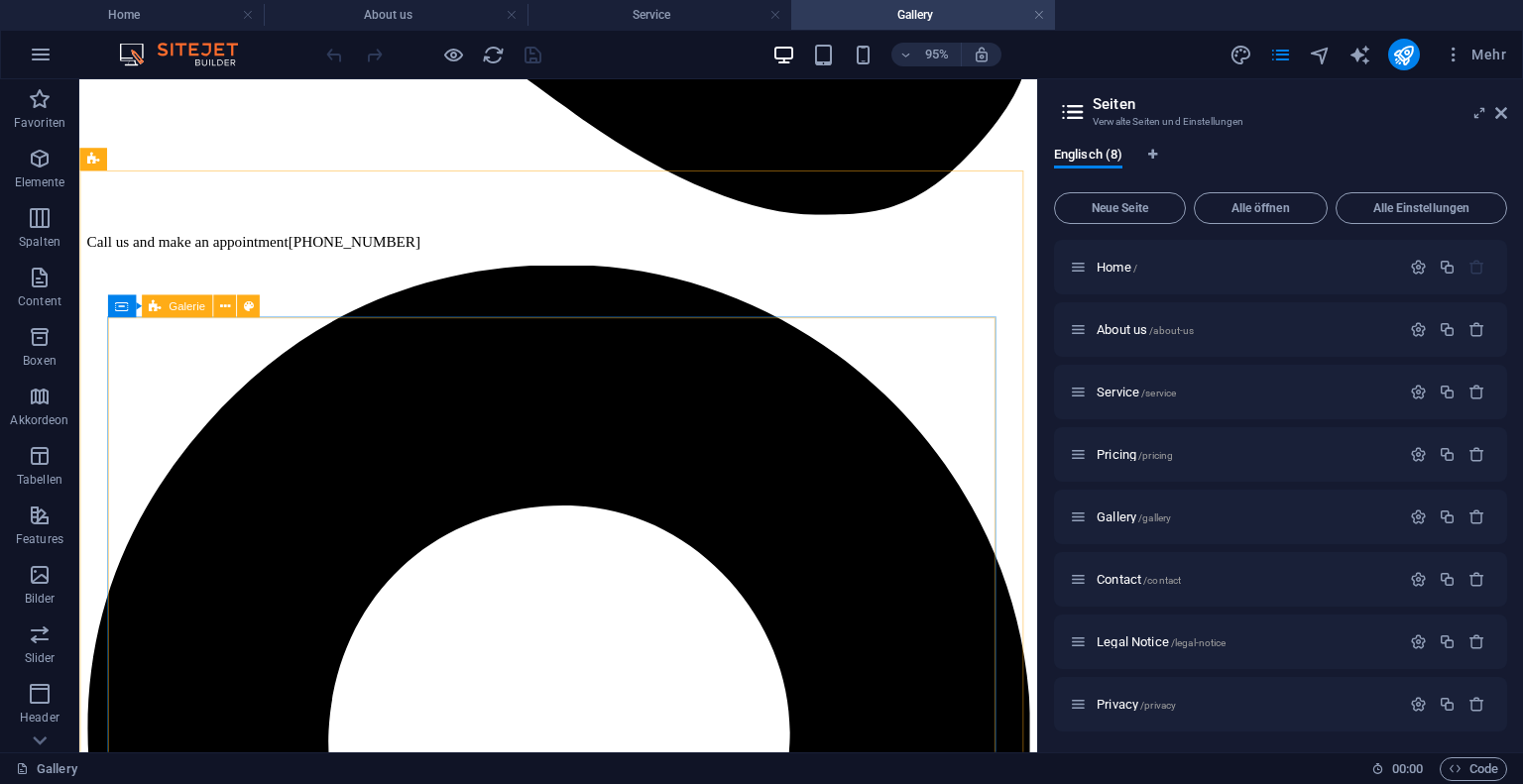 click on "Galerie" at bounding box center (186, 305) 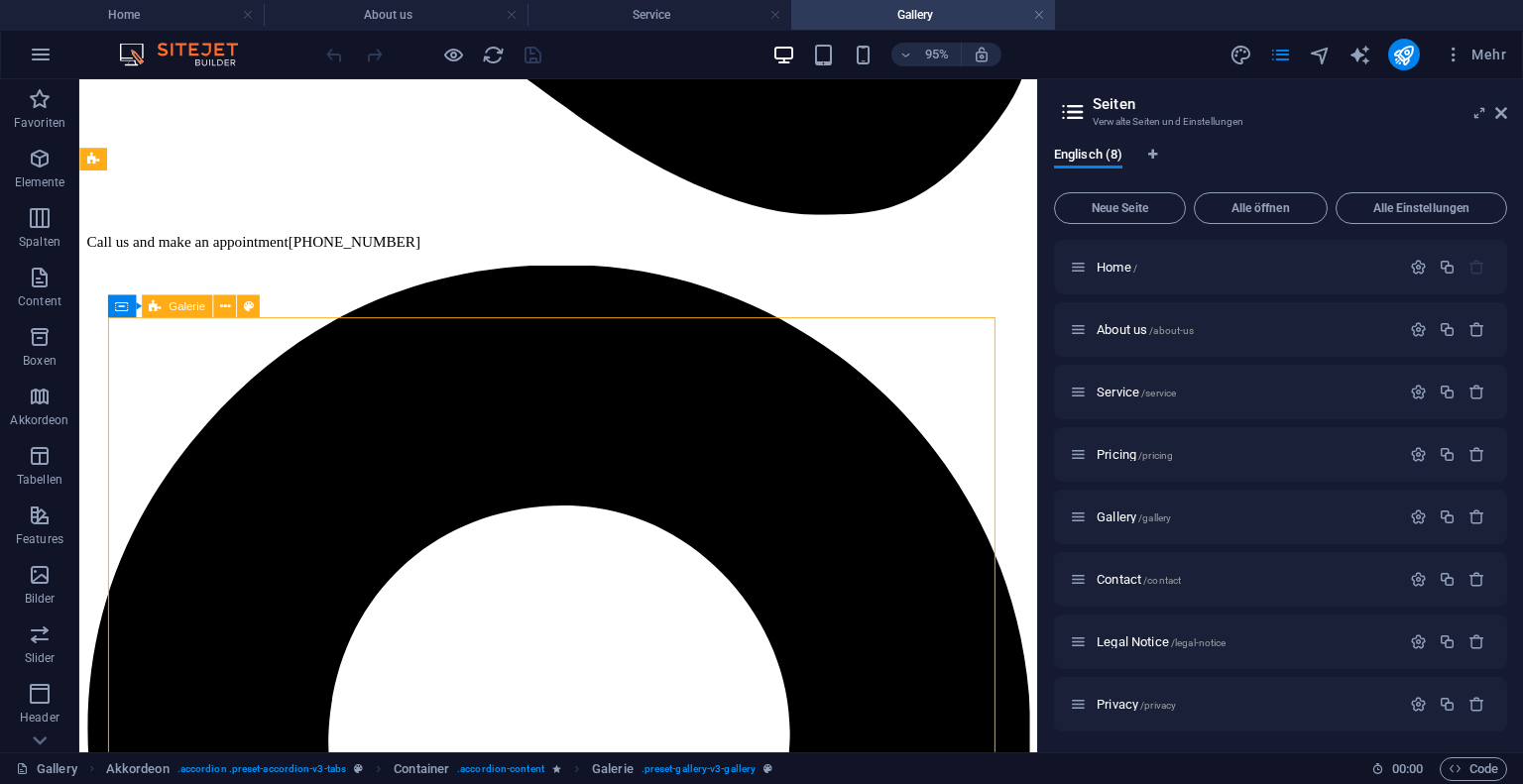 click on "Galerie" at bounding box center [186, 305] 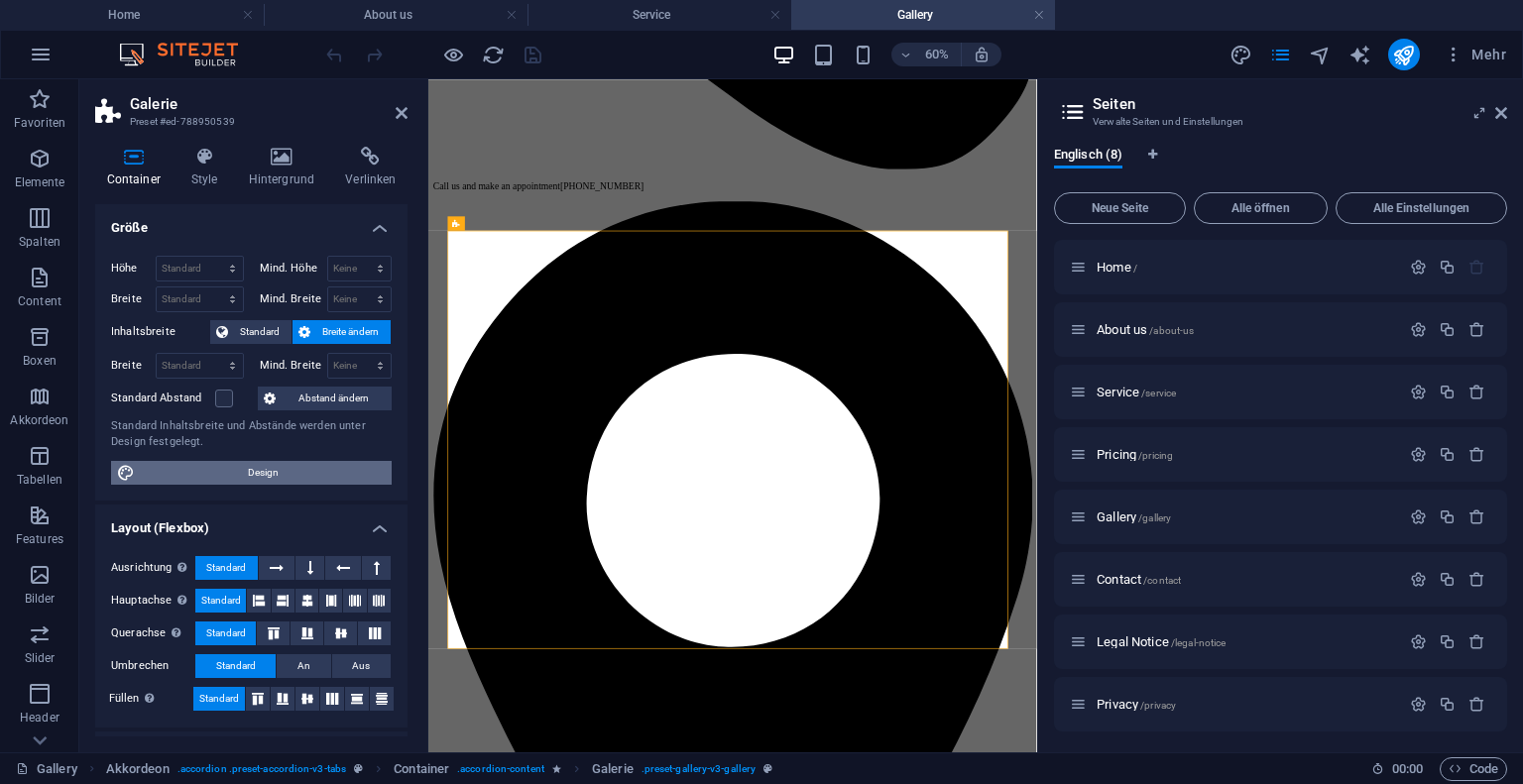 drag, startPoint x: 235, startPoint y: 467, endPoint x: 605, endPoint y: 451, distance: 370.34578 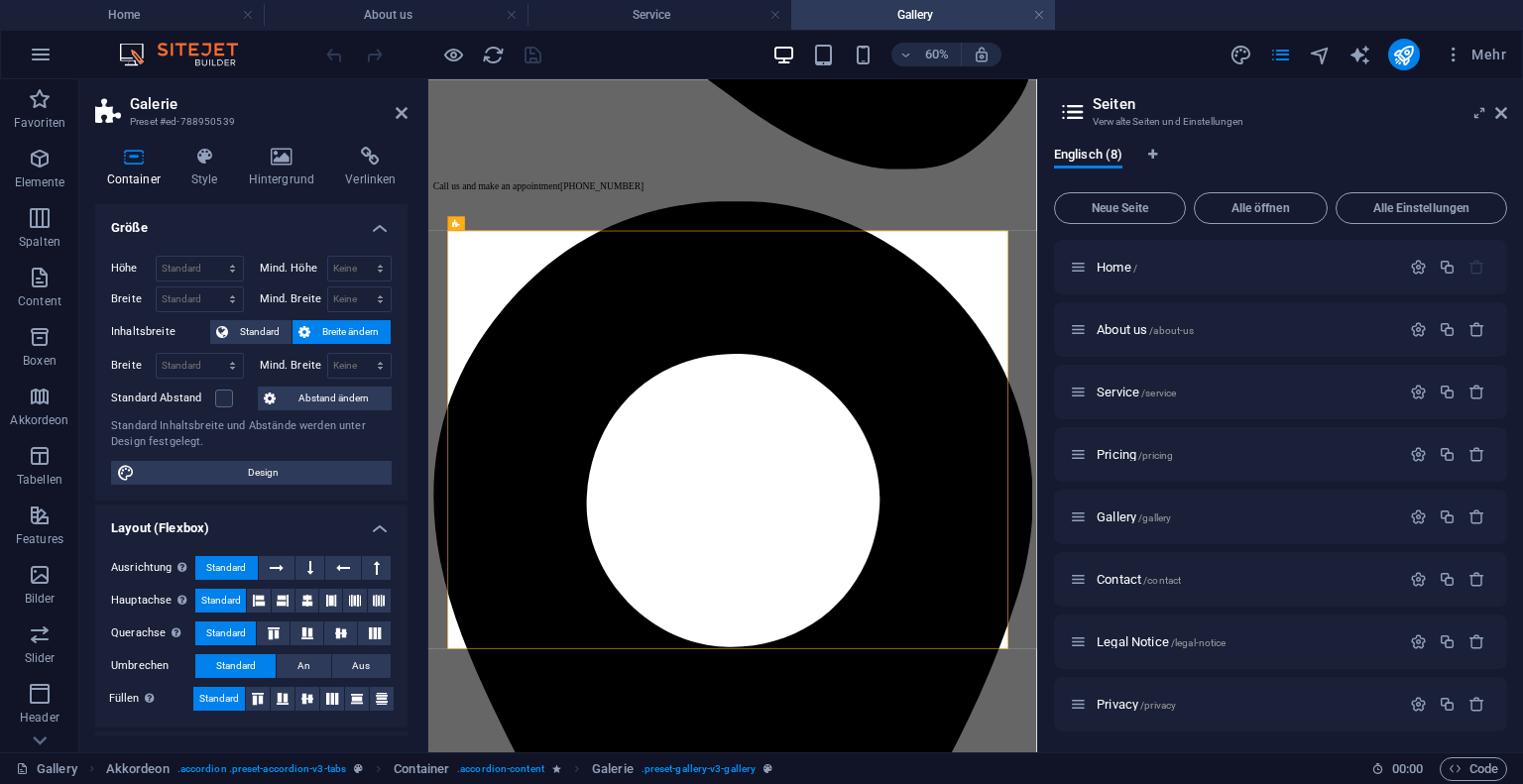 select on "ease-in-out" 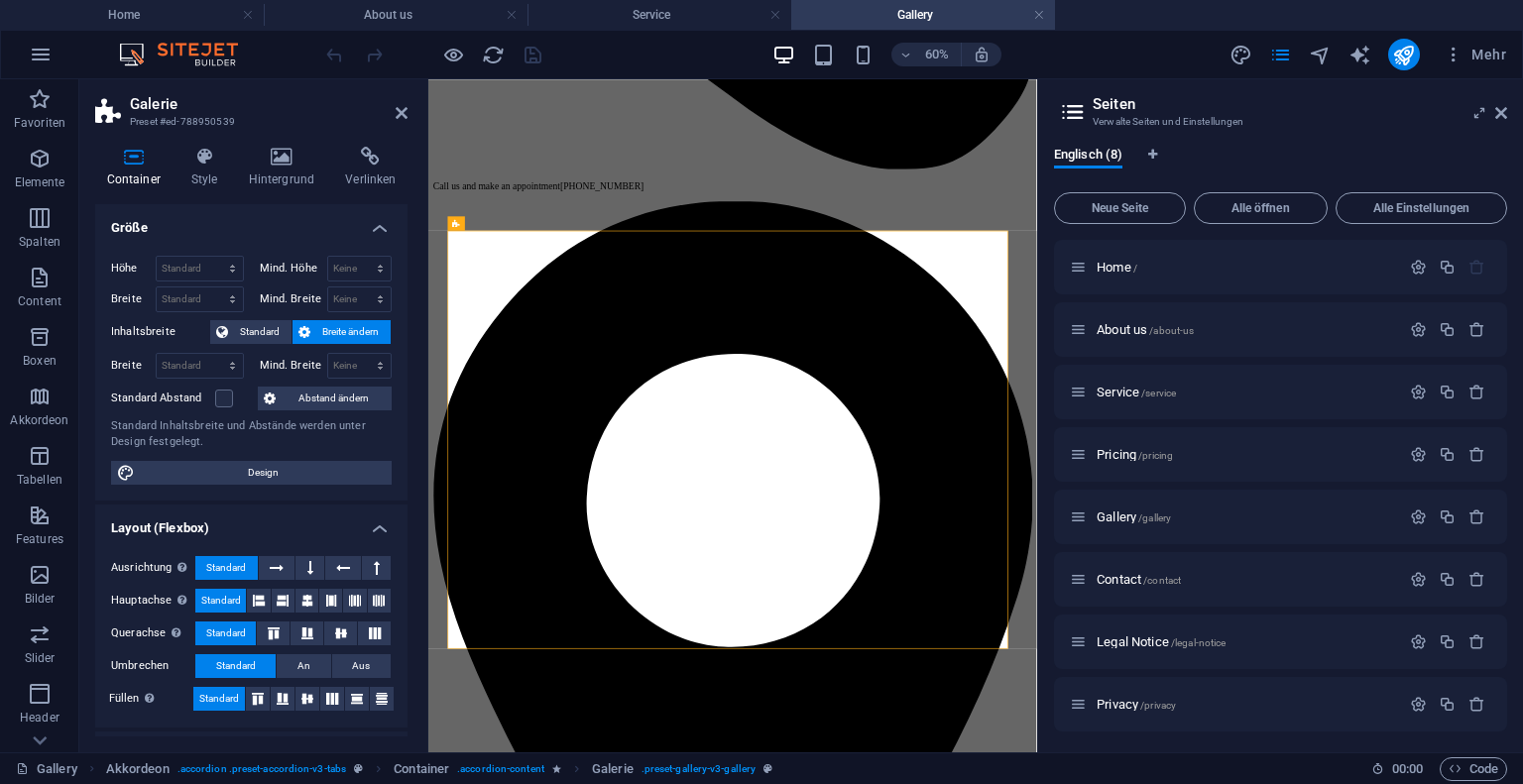 select on "rem" 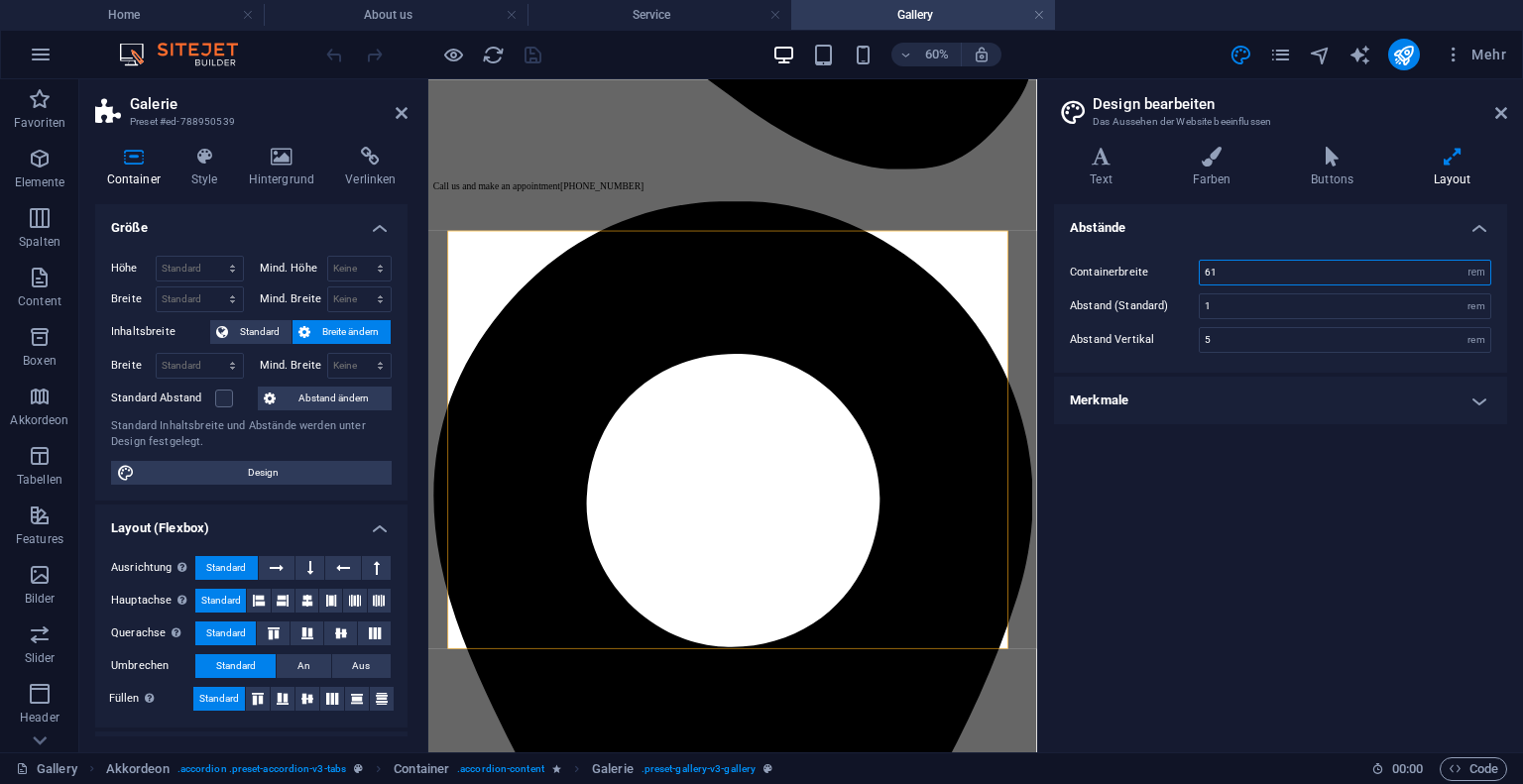 click on "61" at bounding box center (1345, 273) 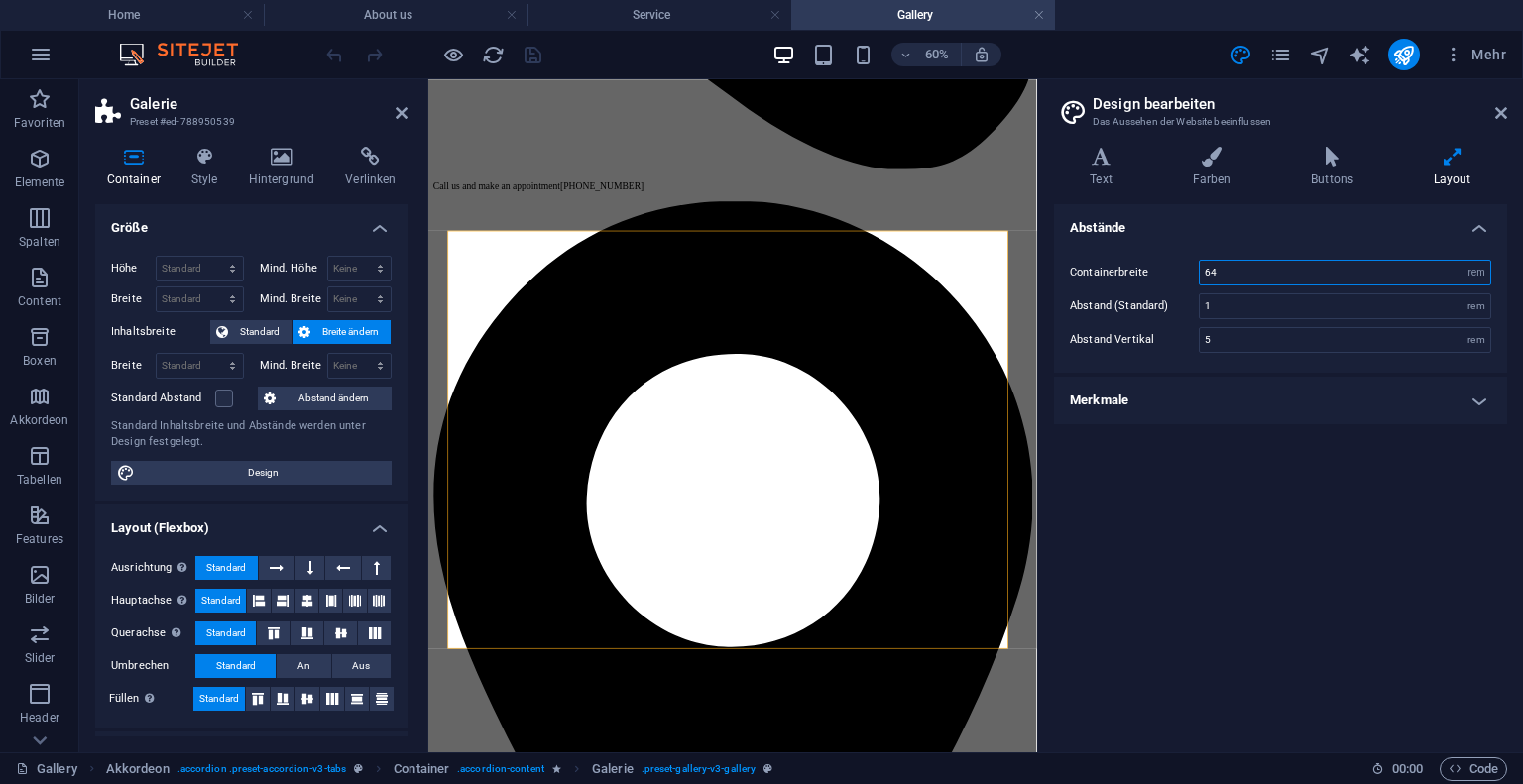 type on "6" 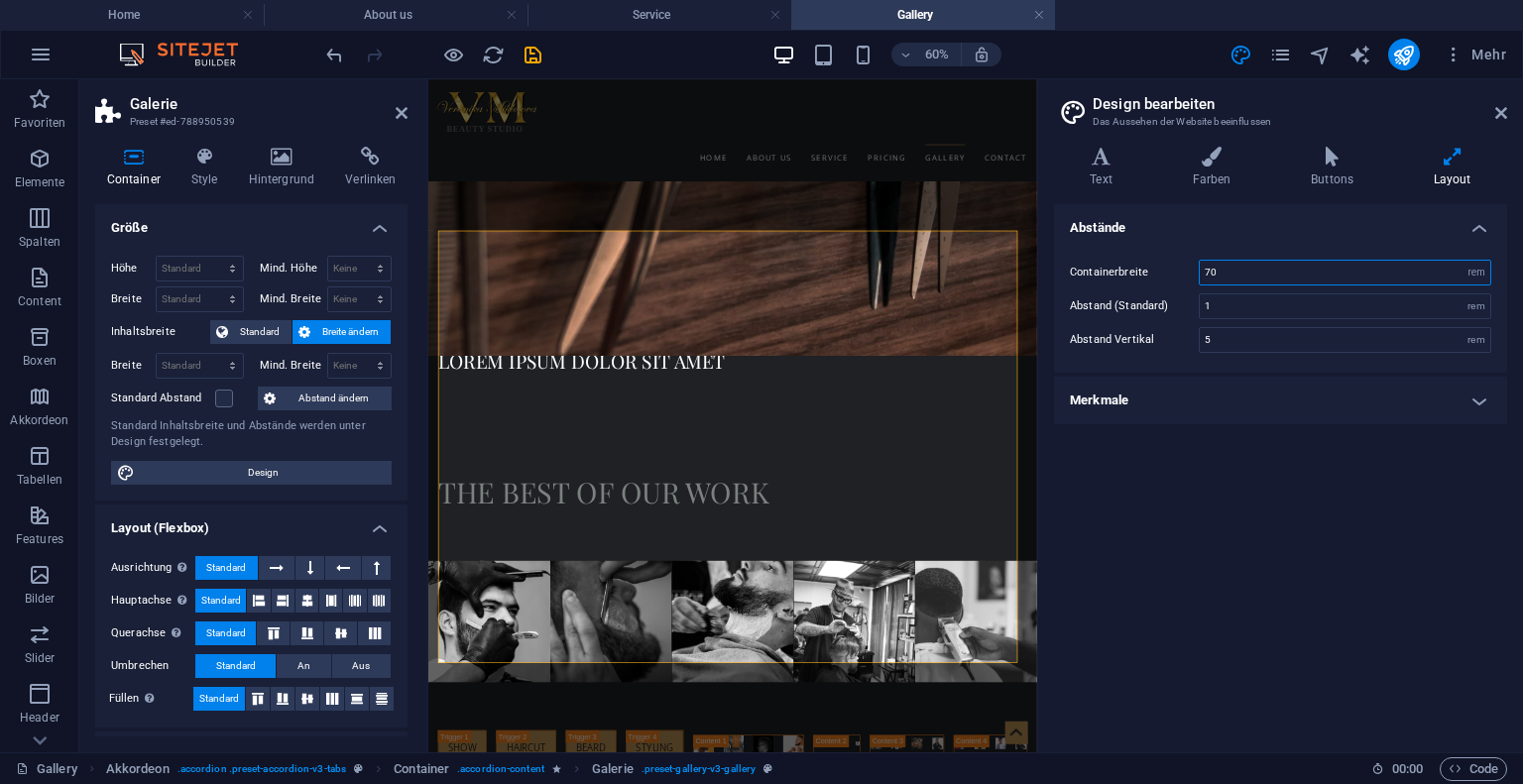 type on "70" 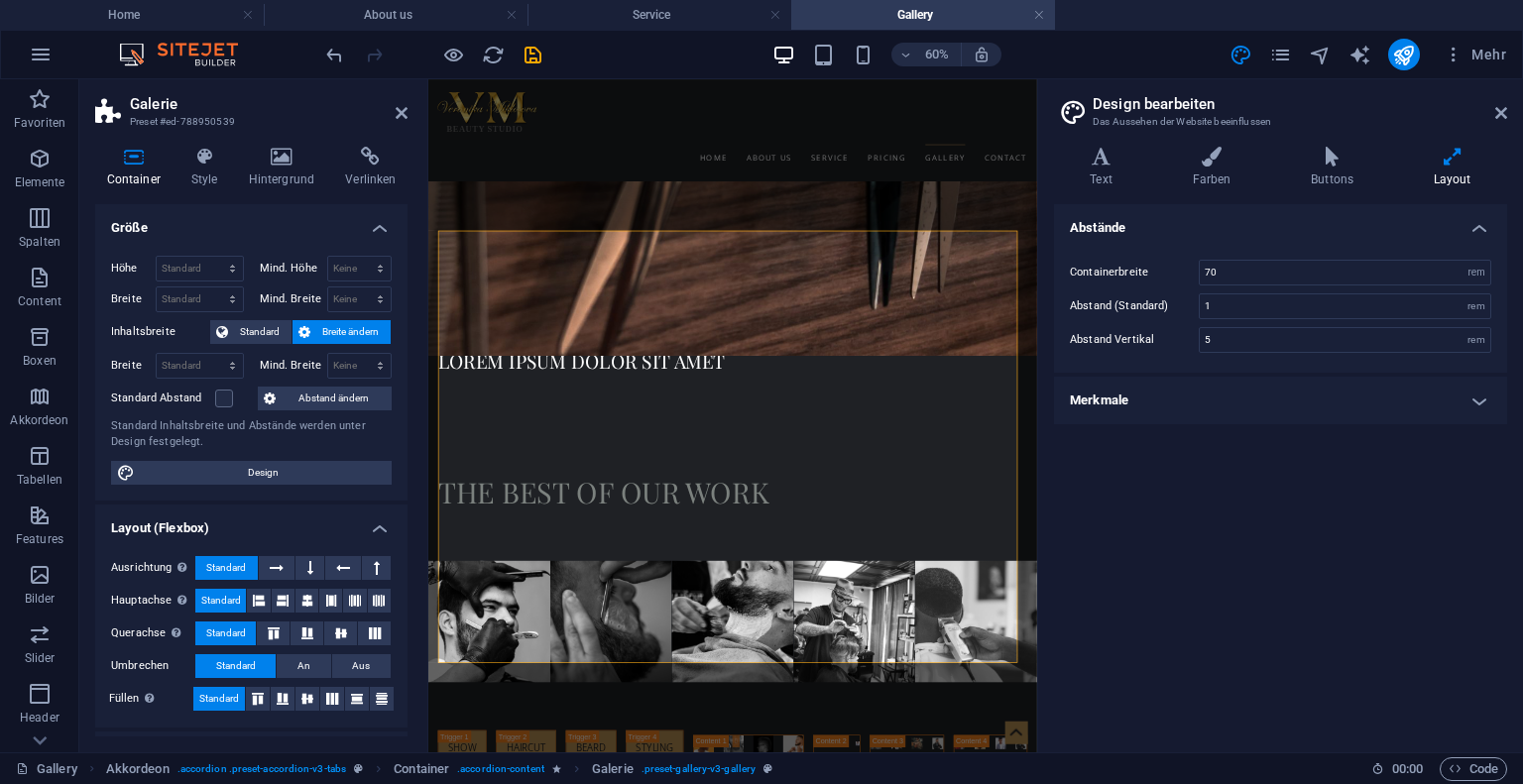 click on "Abstände Containerbreite 70 rem px Abstand (Standard) 1 rem Abstand Vertikal 5 rem Merkmale Übergang Dauer 0.3 s Übergang Effekt Ease Ease In Ease Out Ease In/Ease Out Linear" at bounding box center (1280, 470) 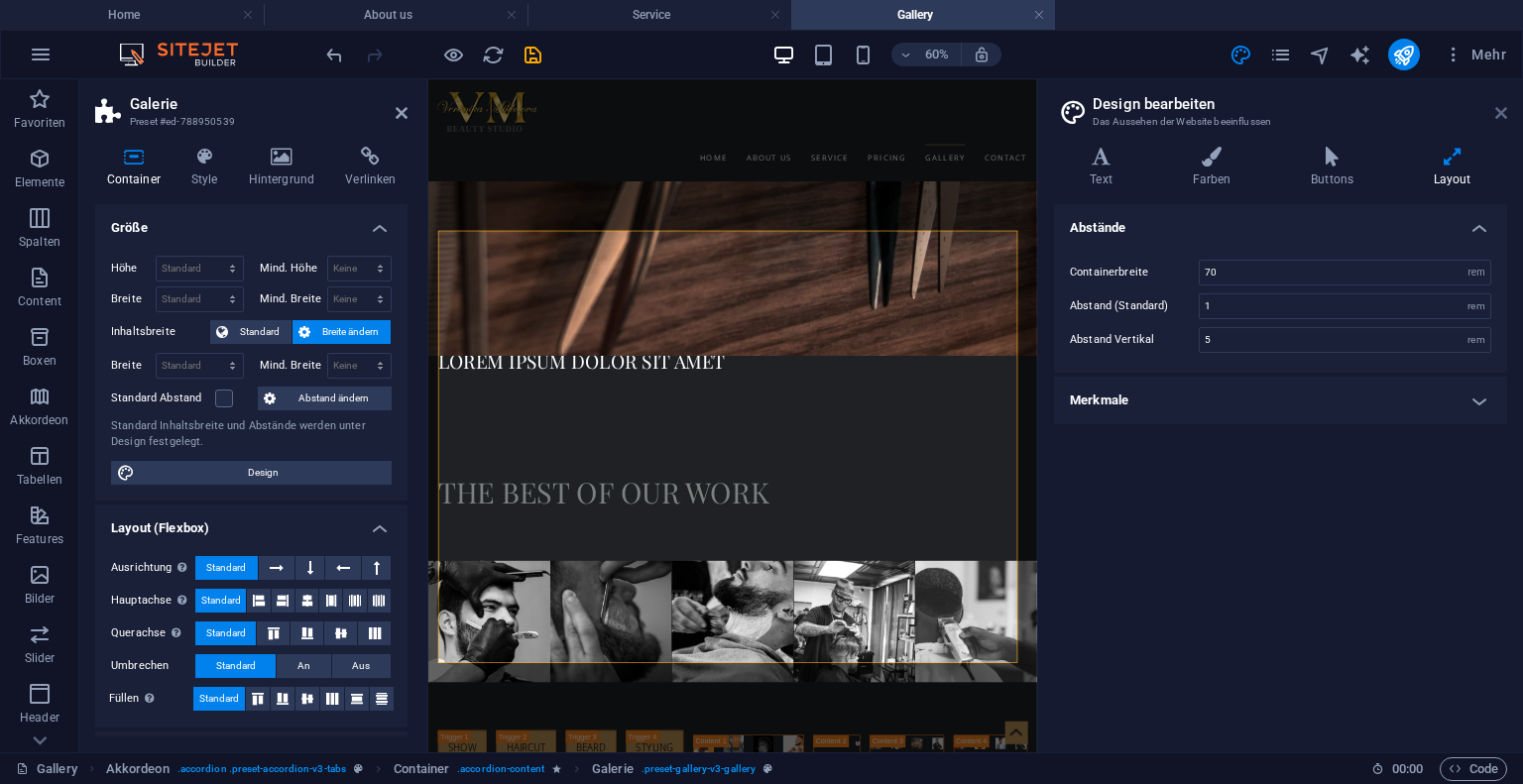 click at bounding box center [1501, 113] 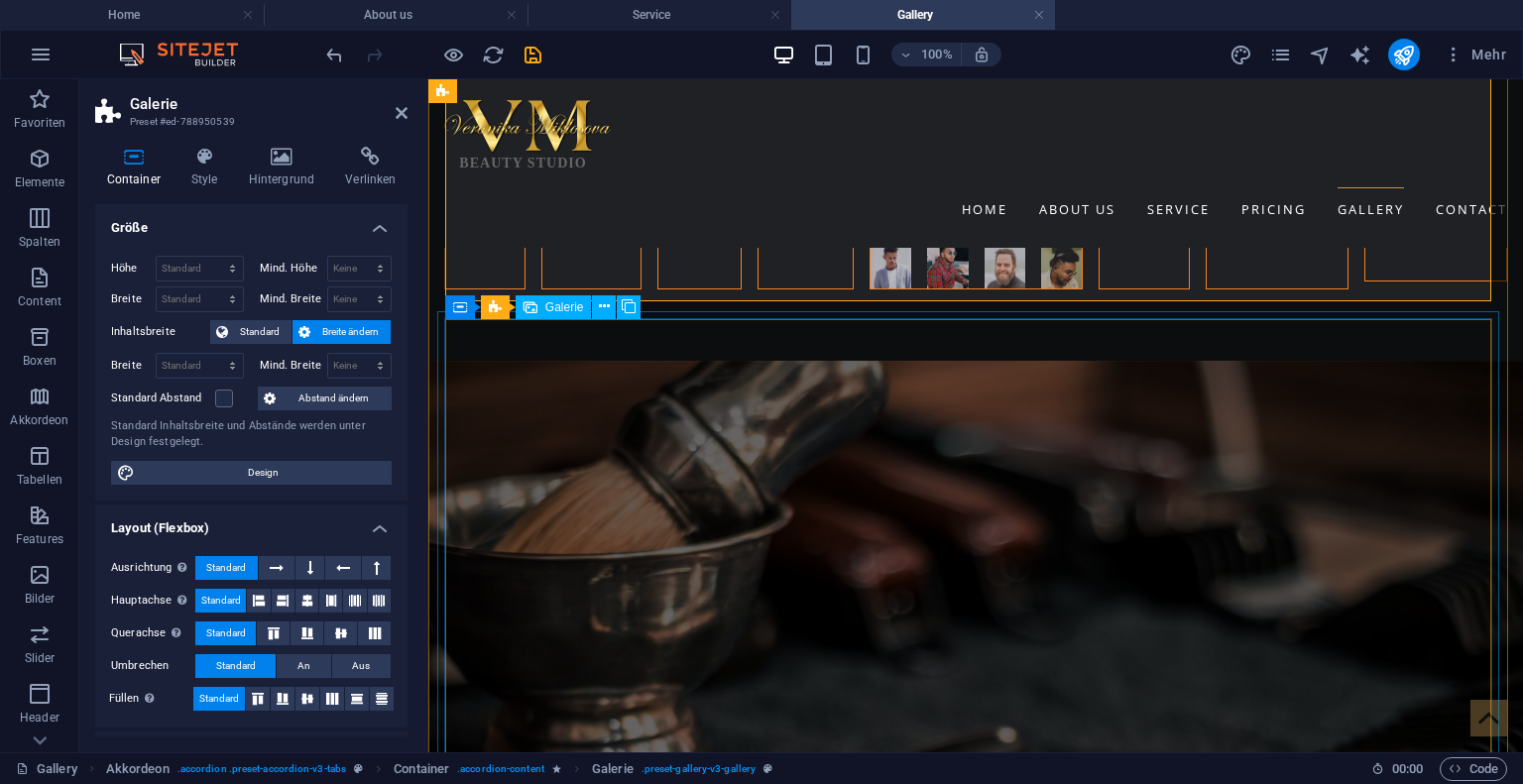scroll, scrollTop: 1701, scrollLeft: 0, axis: vertical 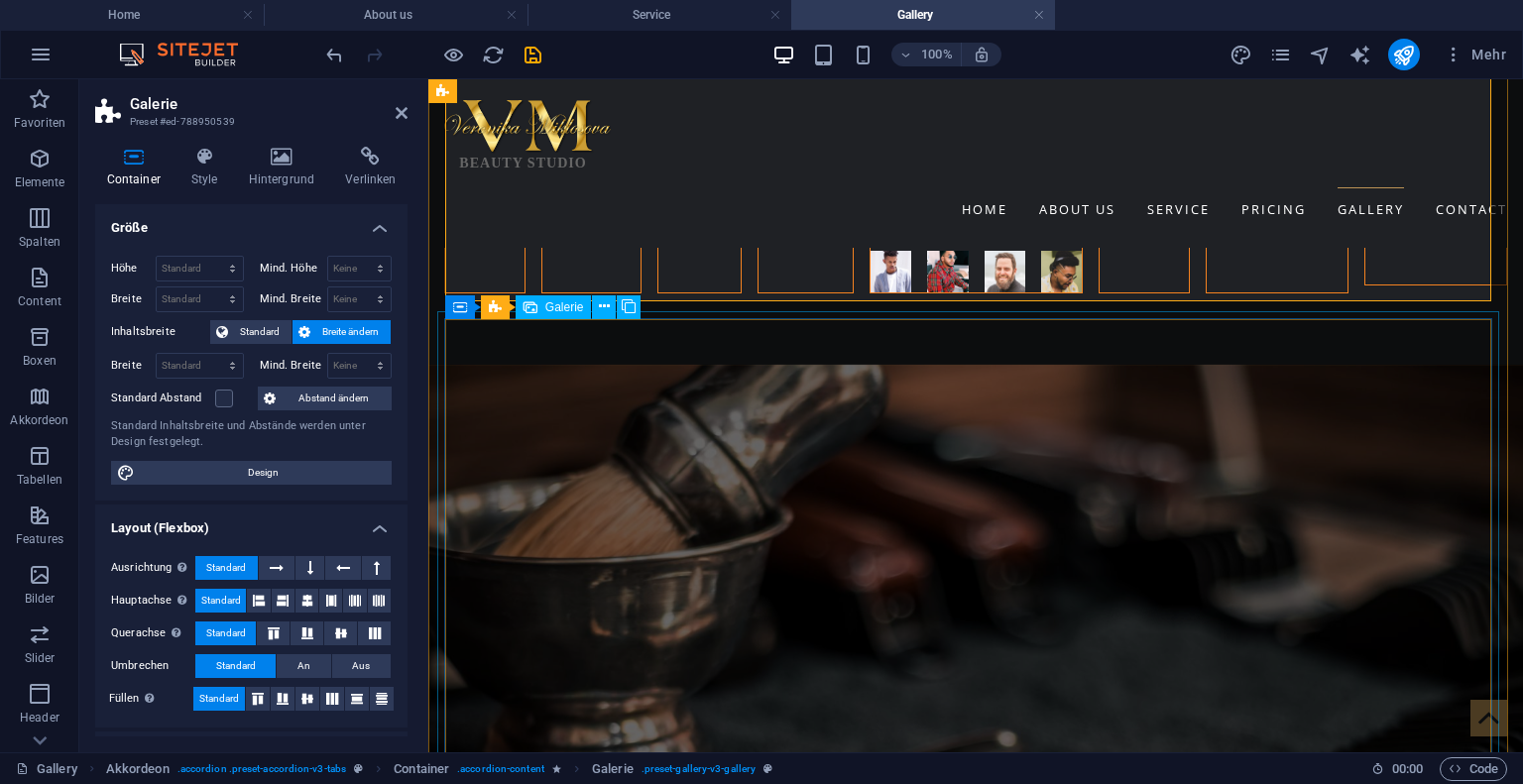 click at bounding box center [1144, 169] 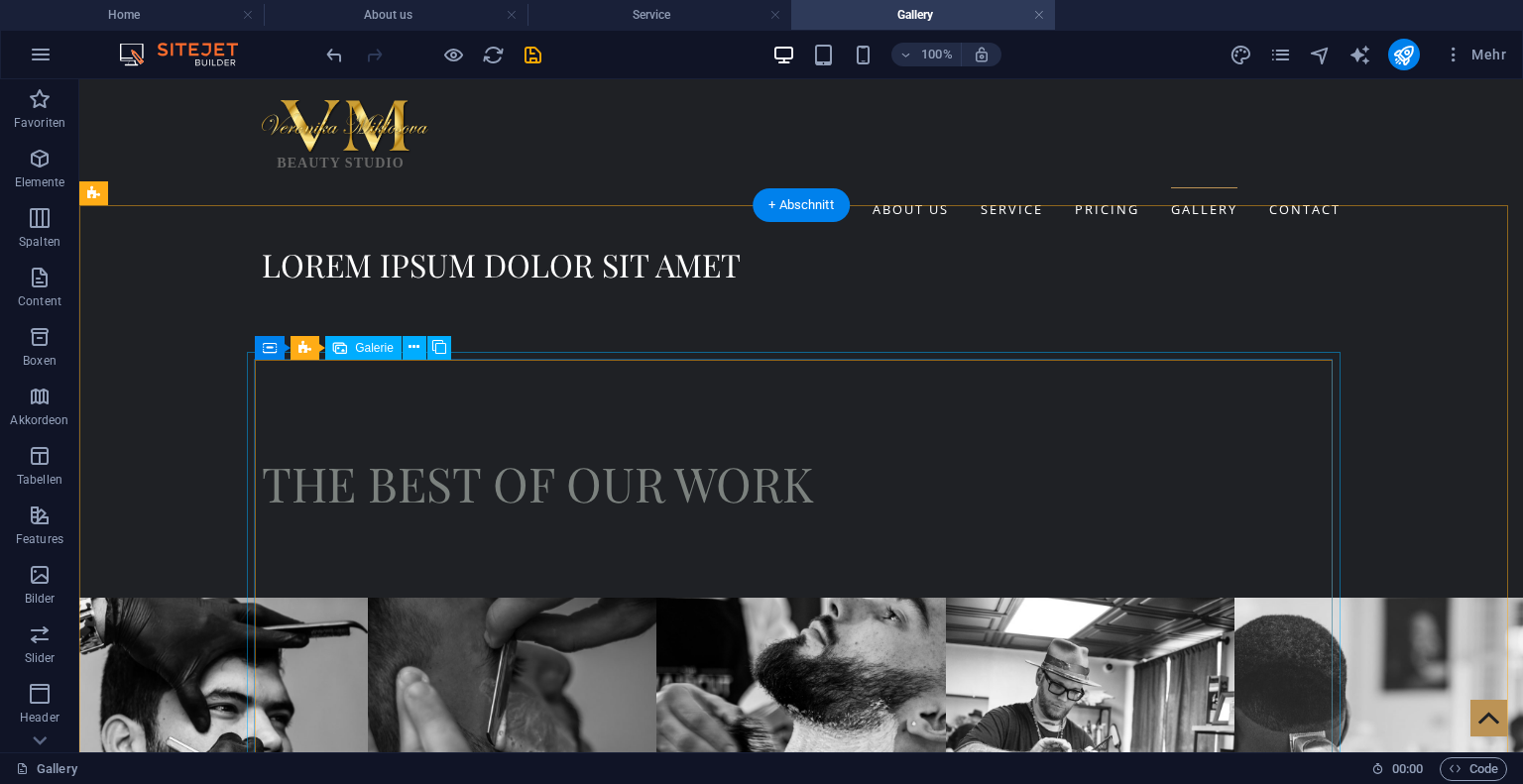 scroll, scrollTop: 934, scrollLeft: 0, axis: vertical 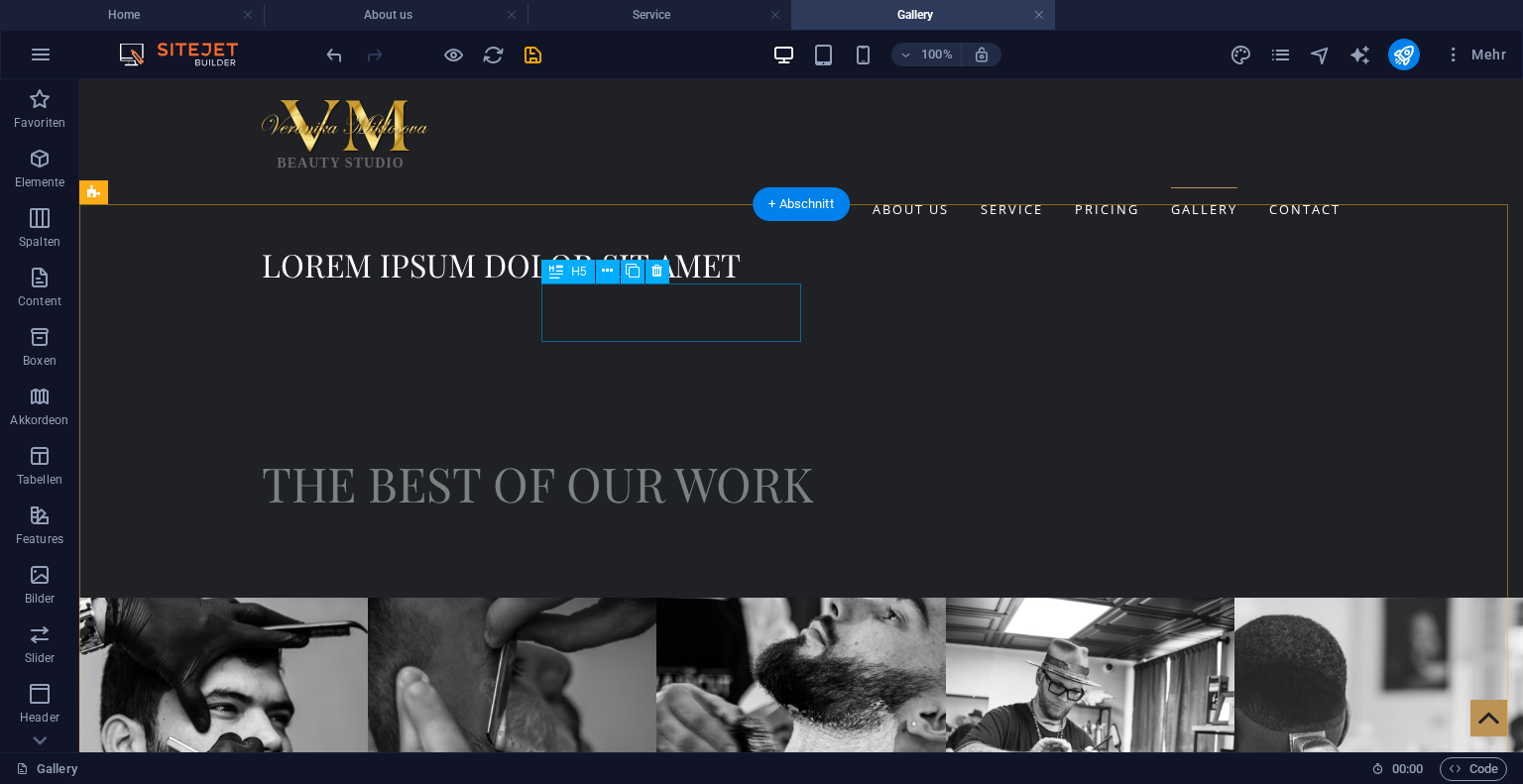 click on "Haircut" at bounding box center [242, 1050] 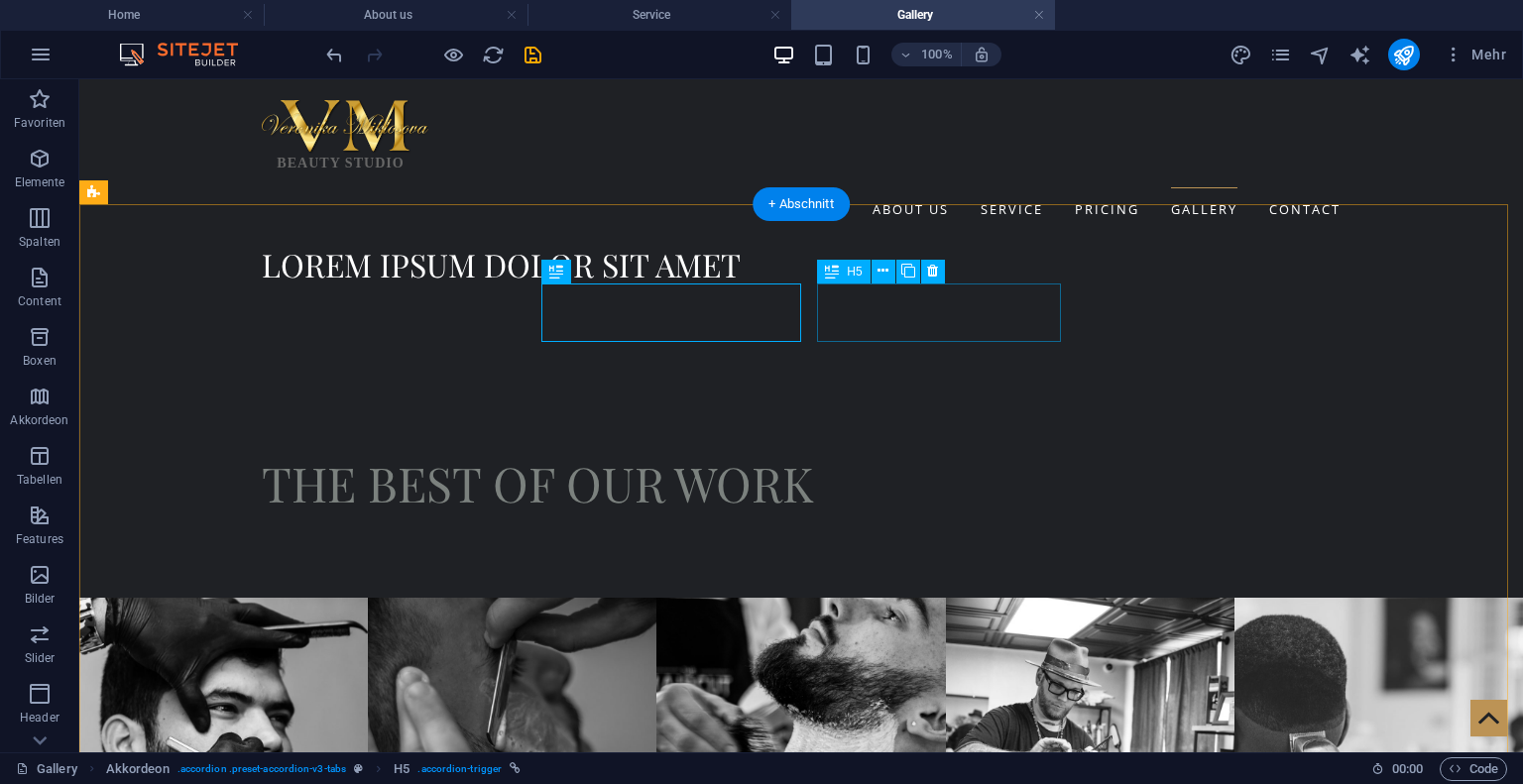click on "Beard" at bounding box center [350, 1050] 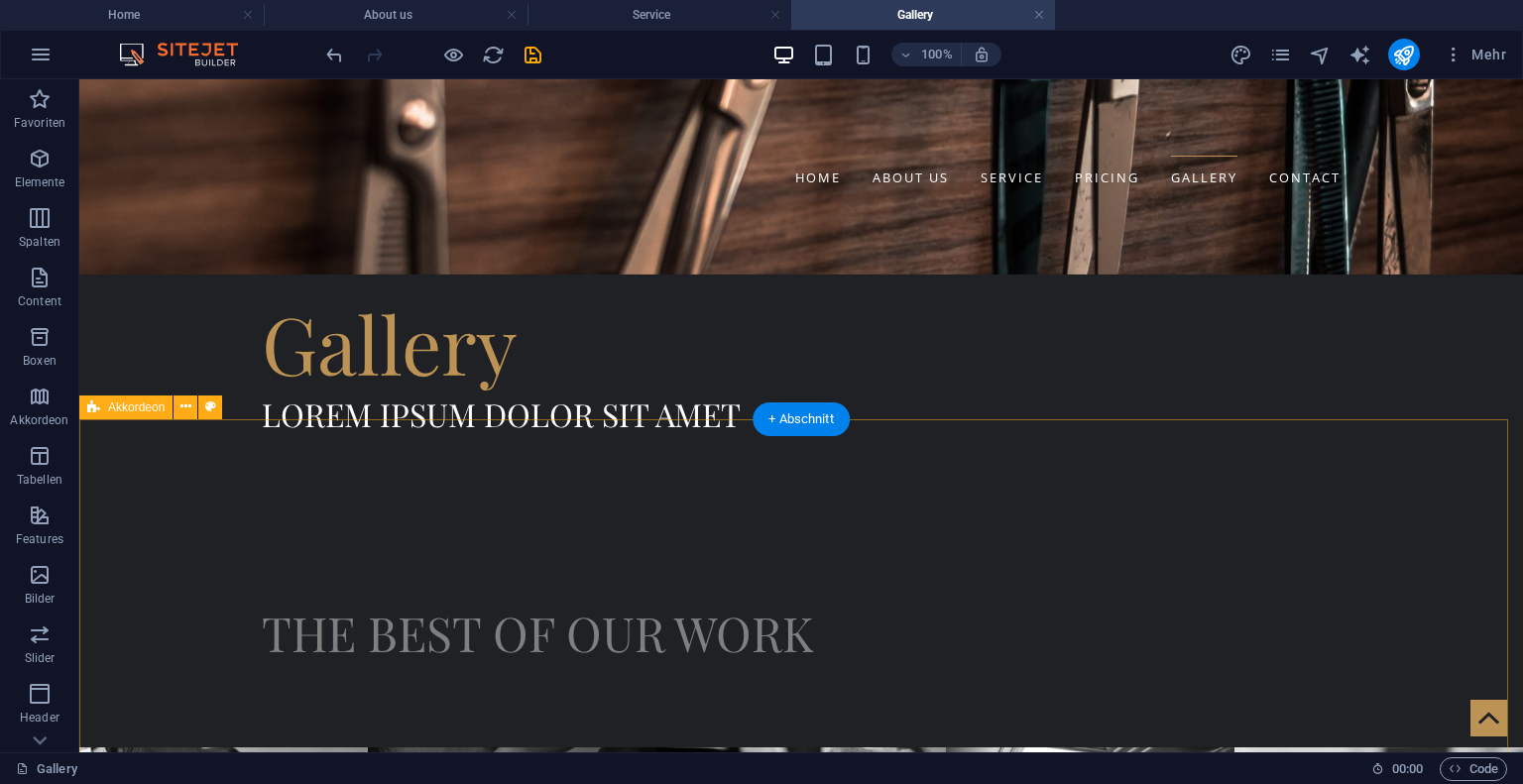 scroll, scrollTop: 0, scrollLeft: 0, axis: both 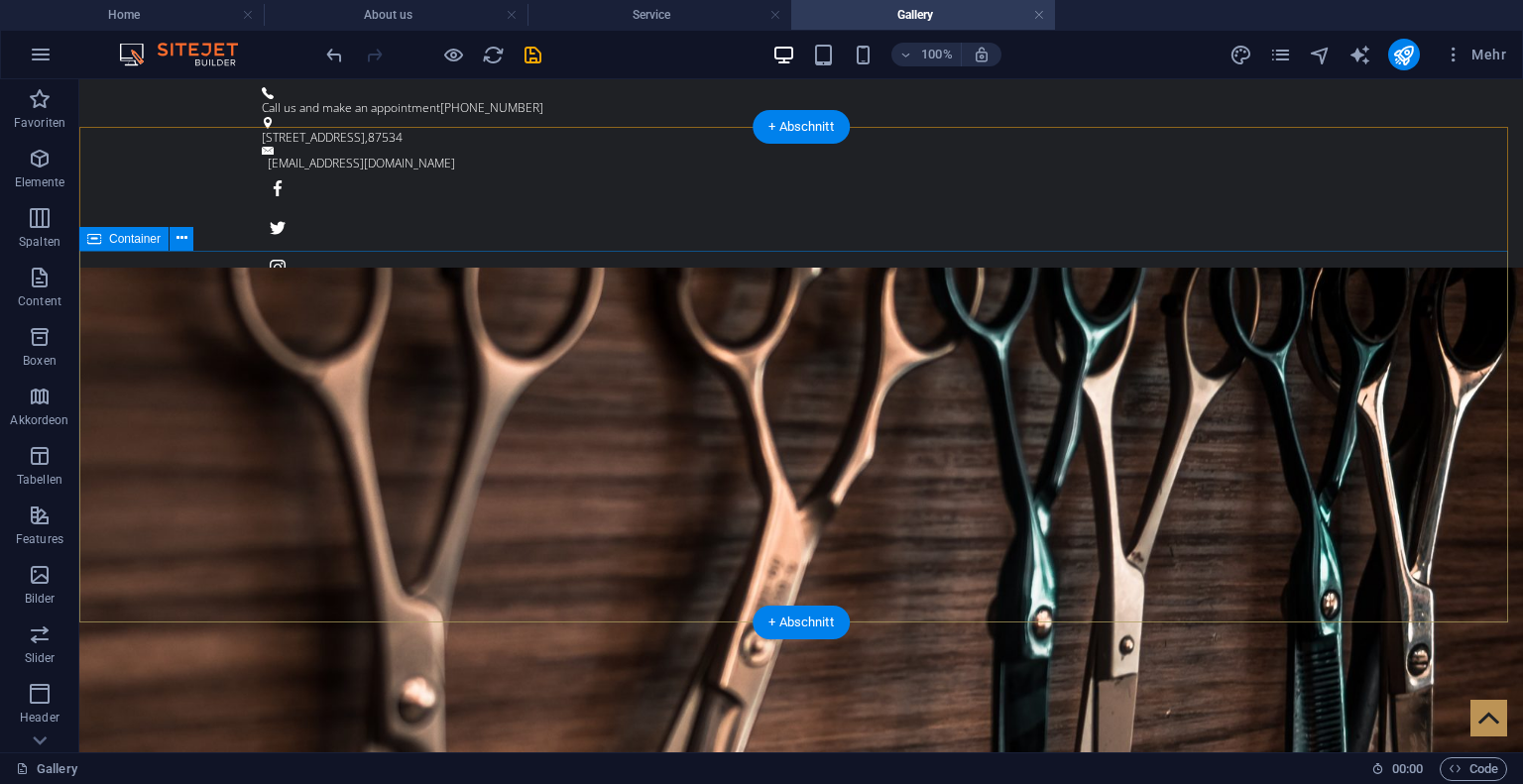 click on "Gallery Lorem ipsum dolor sit amet" at bounding box center (801, 1195) 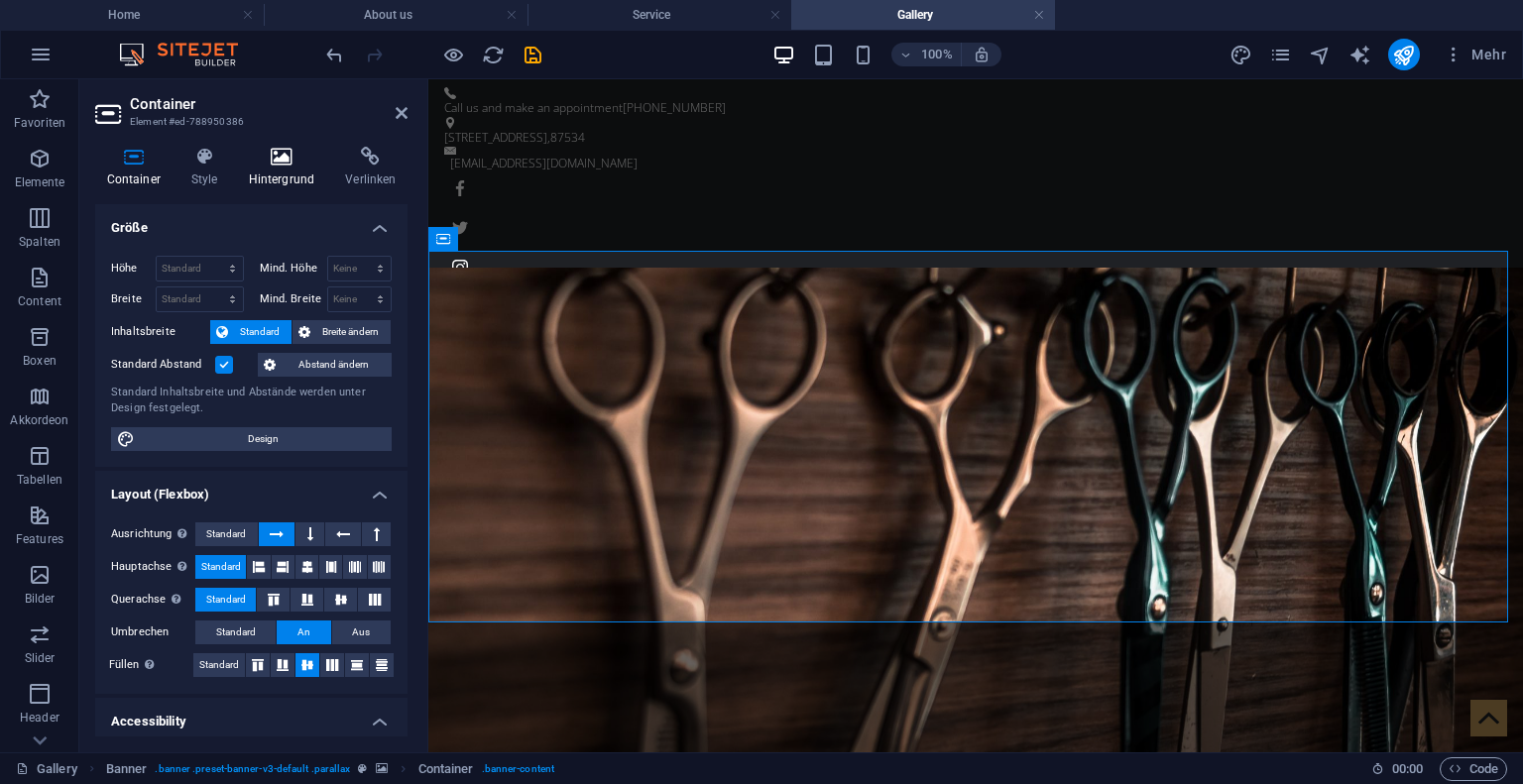 click at bounding box center [282, 157] 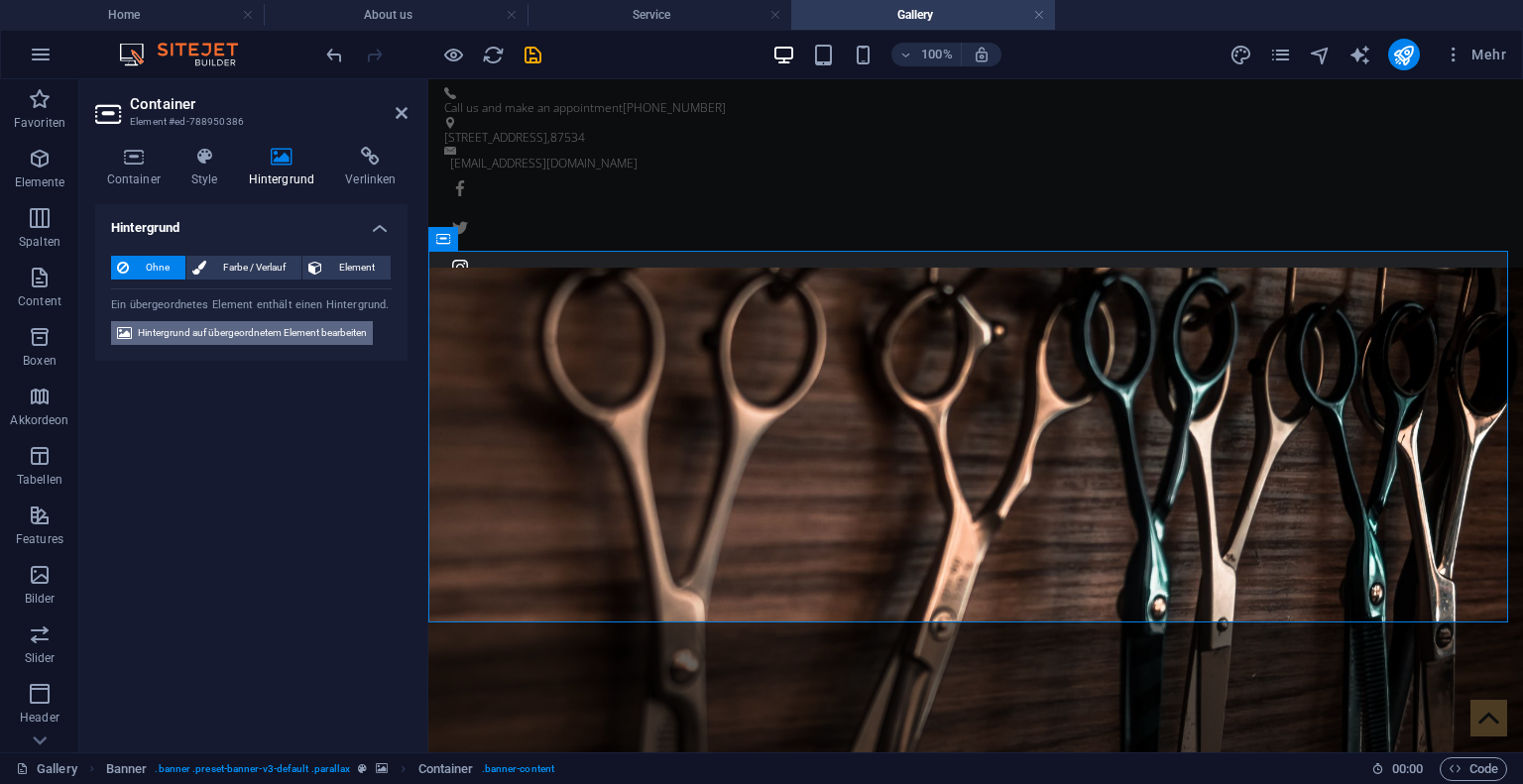 click on "Hintergrund auf übergeordnetem Element bearbeiten" at bounding box center [252, 333] 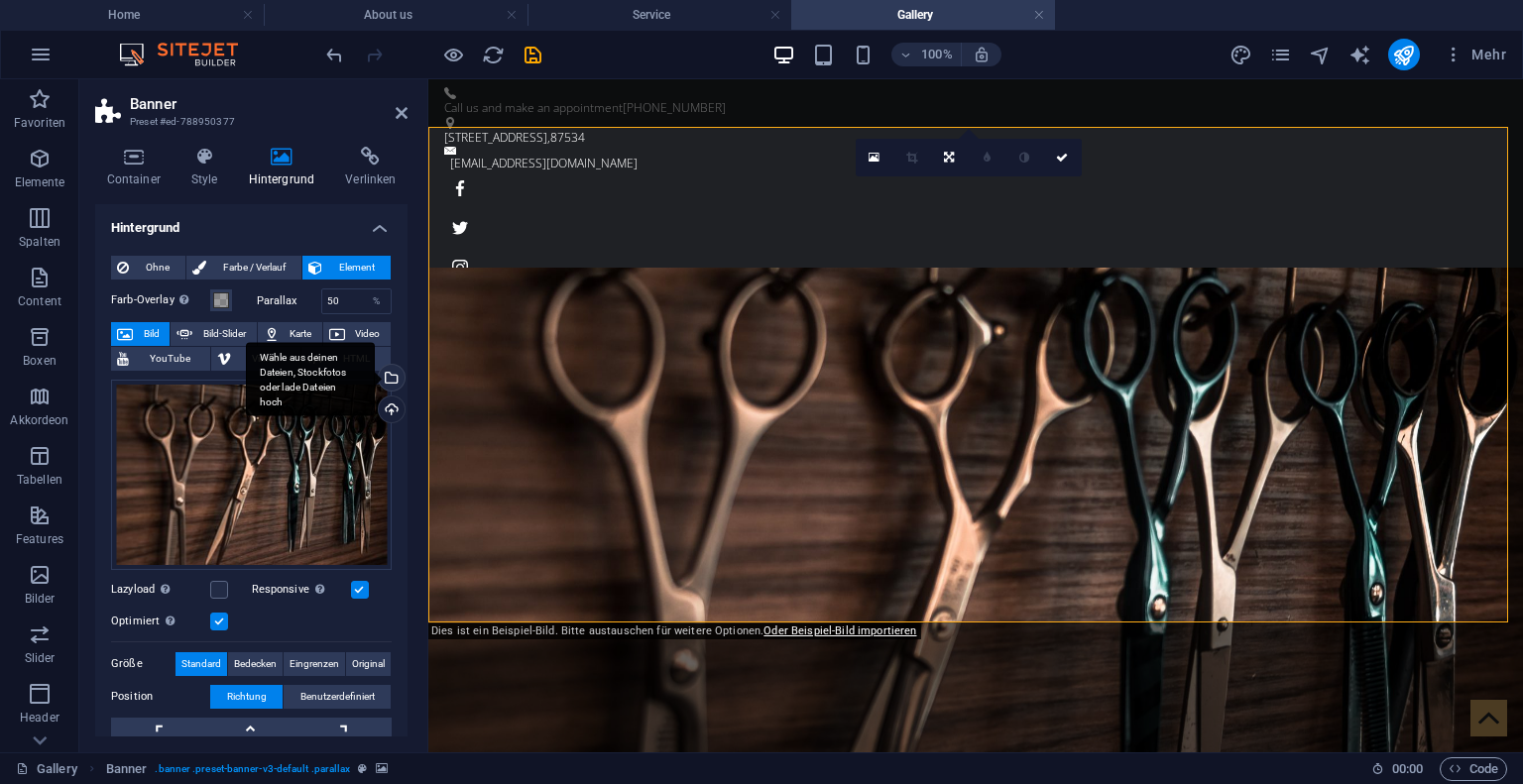click on "Wähle aus deinen Dateien, Stockfotos oder lade Dateien hoch" at bounding box center (390, 380) 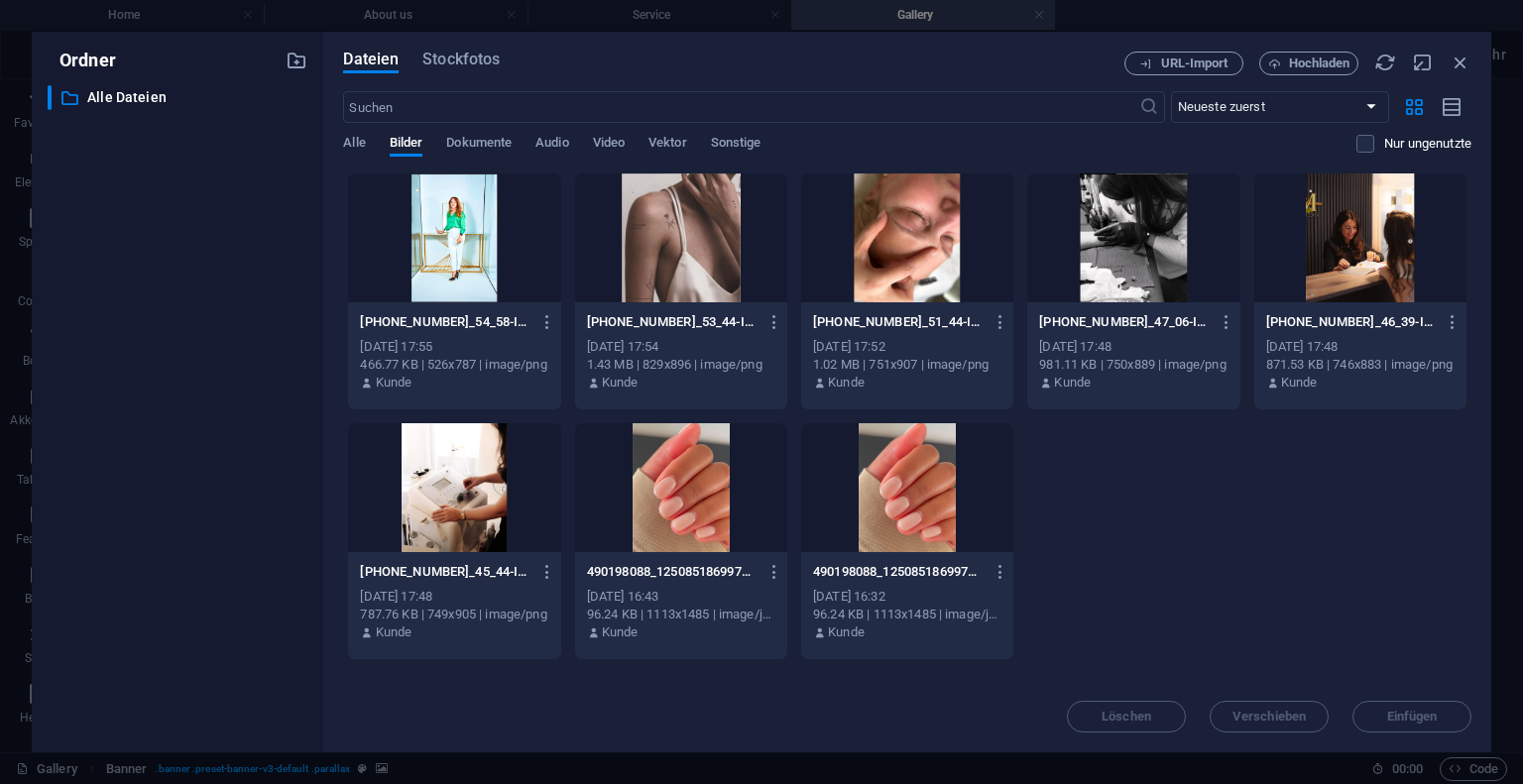 click at bounding box center (1133, 238) 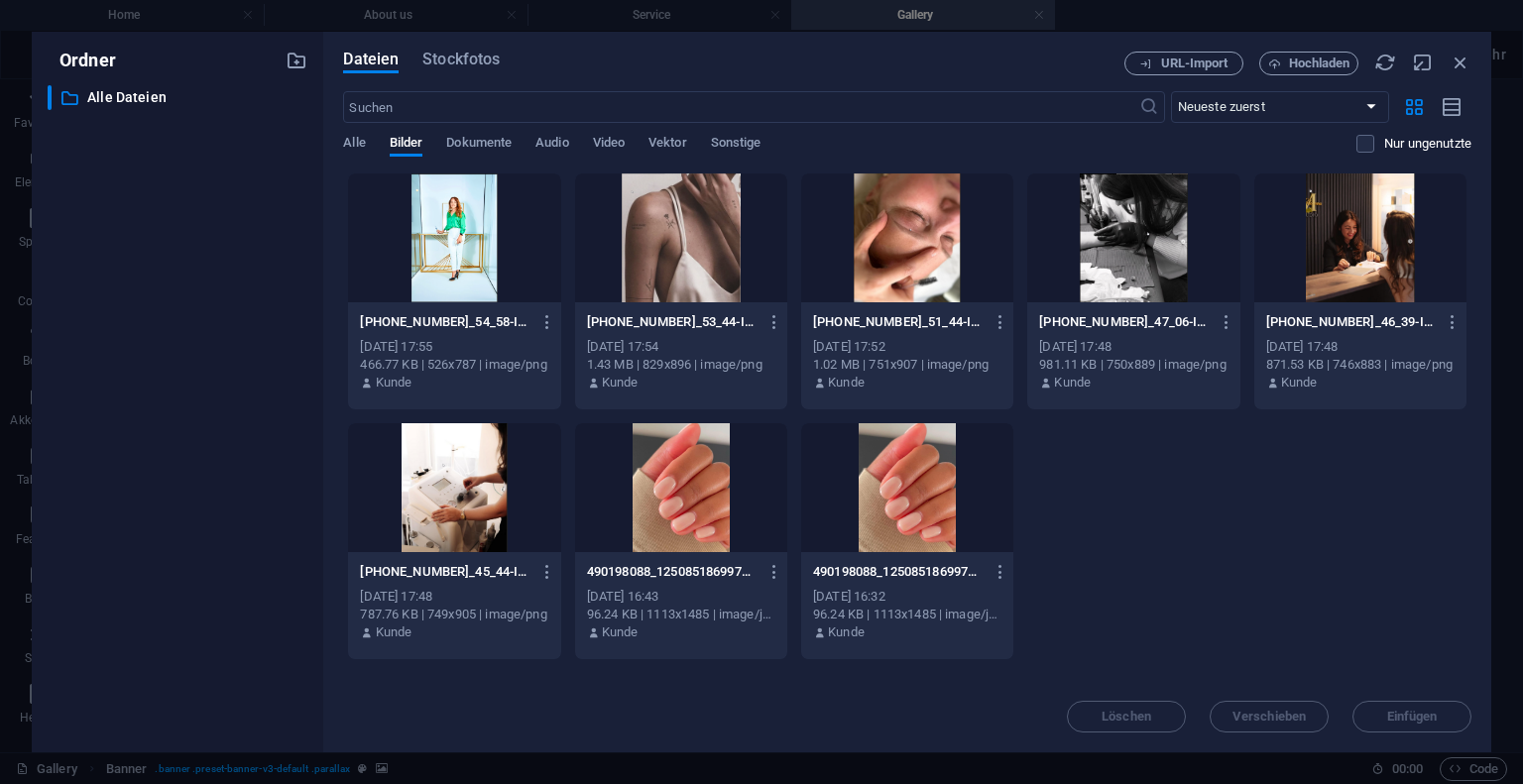 click at bounding box center [1133, 238] 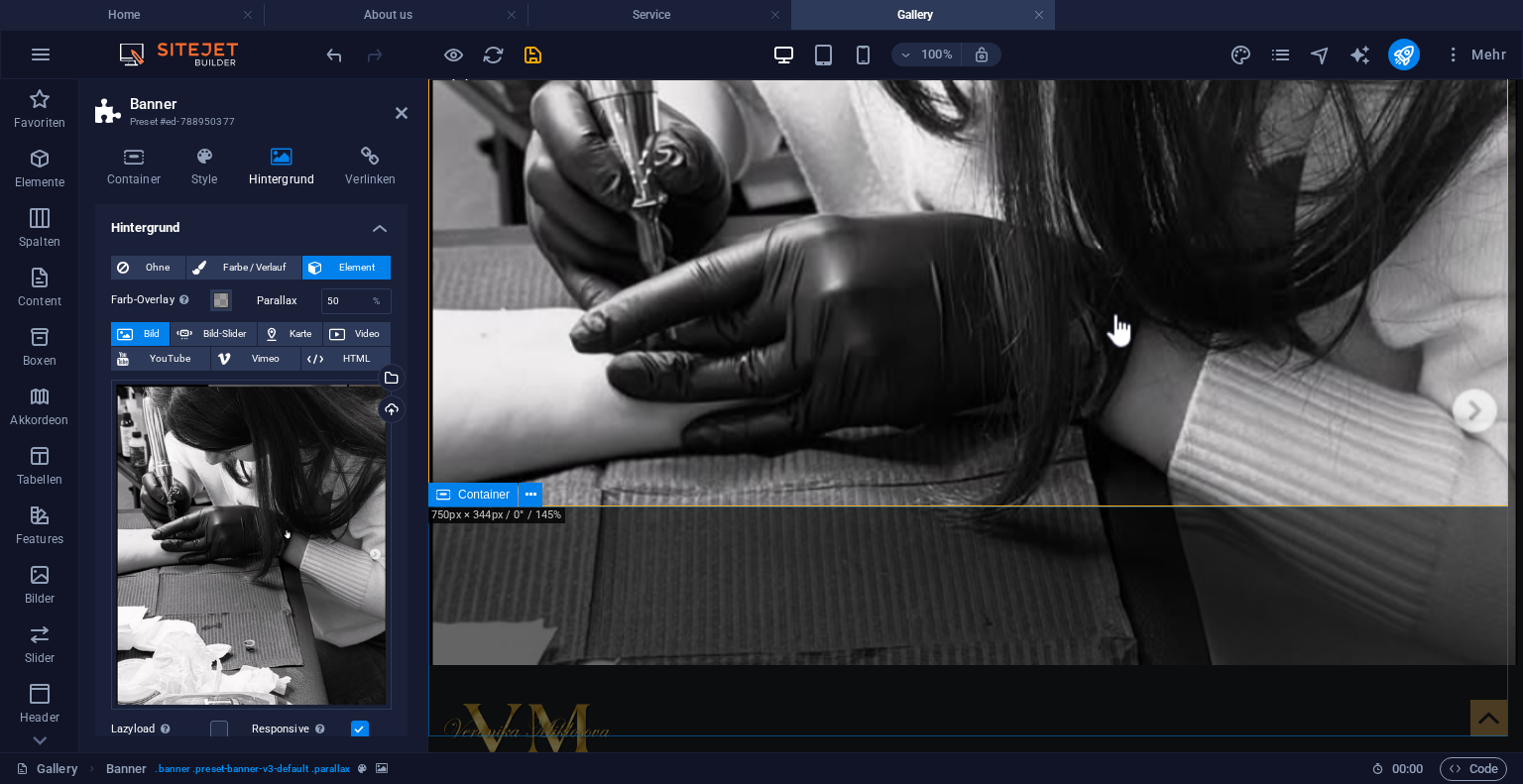 scroll, scrollTop: 0, scrollLeft: 0, axis: both 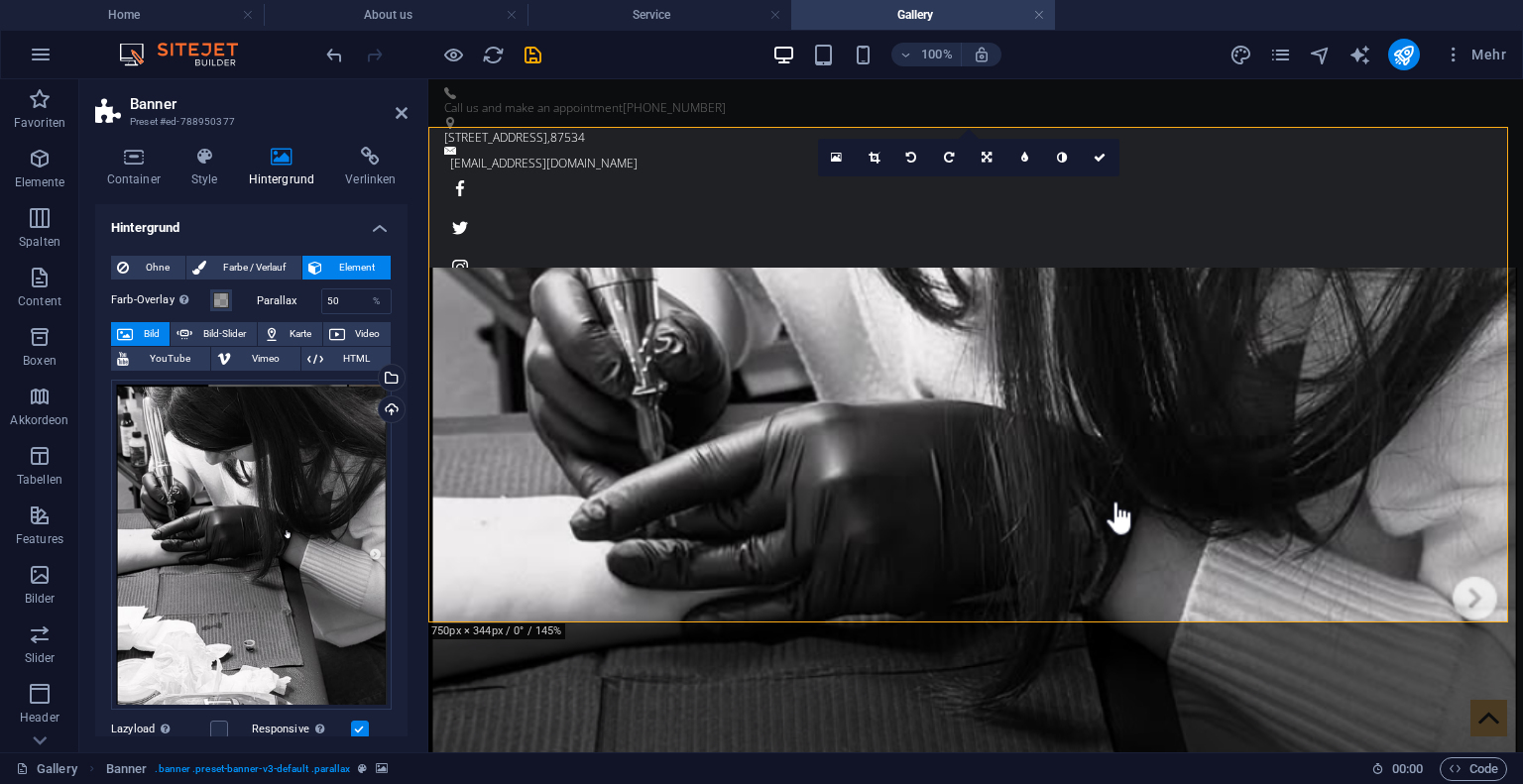 click on "Banner Preset #ed-788950377
Container Style Hintergrund Verlinken Größe Höhe Standard px rem % vh vw Mind. Höhe 100 Keine px rem % vh vw Breite Standard px rem % em vh vw Mind. Breite Keine px rem % vh vw Inhaltsbreite Standard Breite ändern Breite Standard px rem % em vh vw Mind. Breite Keine px rem % vh vw Standard Abstand Abstand ändern Standard Inhaltsbreite und Abstände werden unter Design festgelegt. Design Layout (Flexbox) Ausrichtung Bestimmt, in welche Richtung das Spaltenverhalten Auswirkungen haben soll (flex-direction). Standard Hauptachse Beeinflusse, wie sich Elemente innerhalb dieses Containers entlang der Hauptsache verhalten sollen (justify-content). Standard Querachse Steuert die vertikale Ausrichtung der Elemente innerhalb des Containers (align-items). Standard Umbrechen Standard An Aus Füllen Steuert die Abstände und Ausrichtung von Elementen auf der Y-Achse bei mehreren Zeilen (align-content). Standard Accessibility Role Keine Alert Article Banner Comment Dialog" at bounding box center (254, 415) 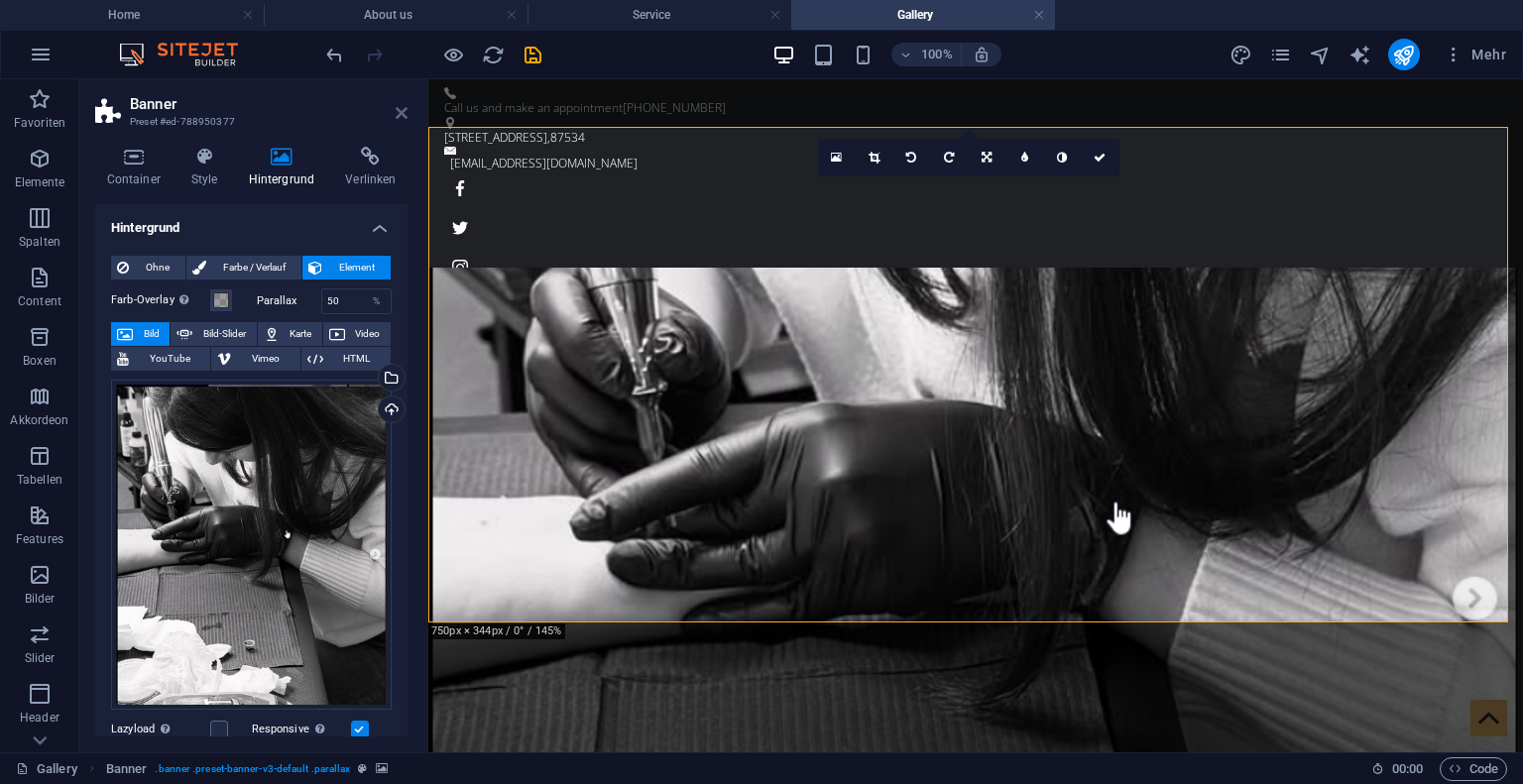 click at bounding box center (402, 113) 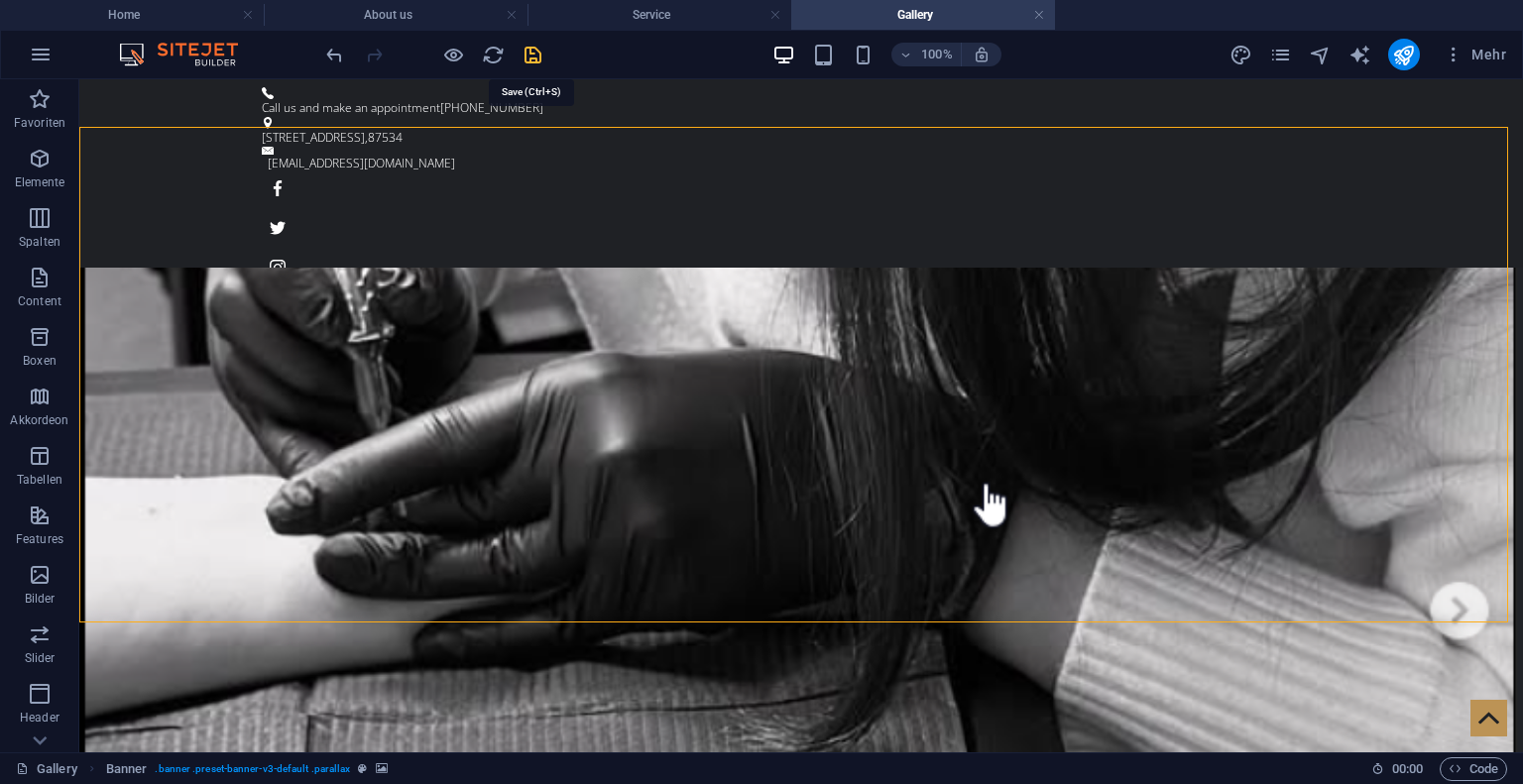 click at bounding box center [532, 55] 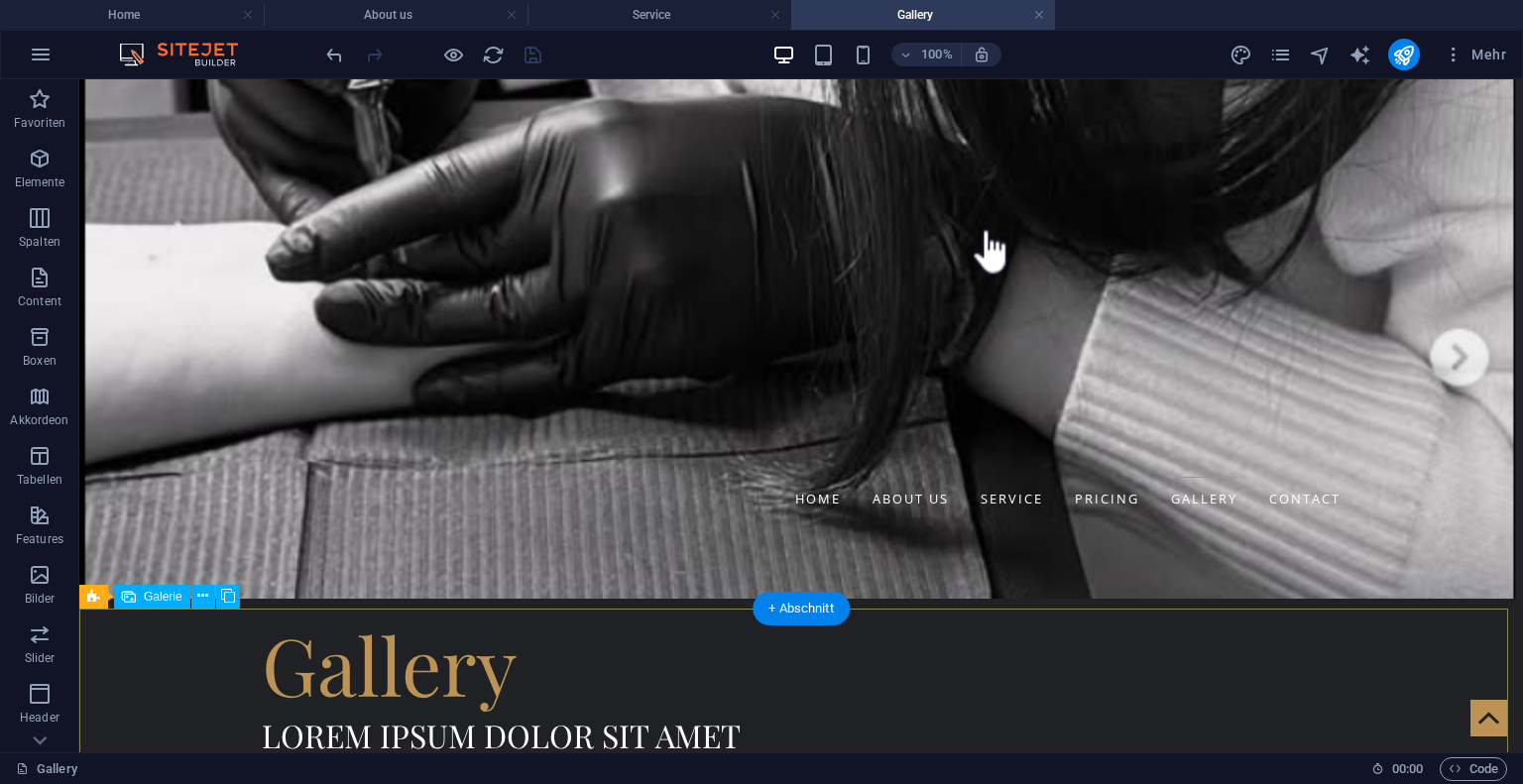 scroll, scrollTop: 0, scrollLeft: 0, axis: both 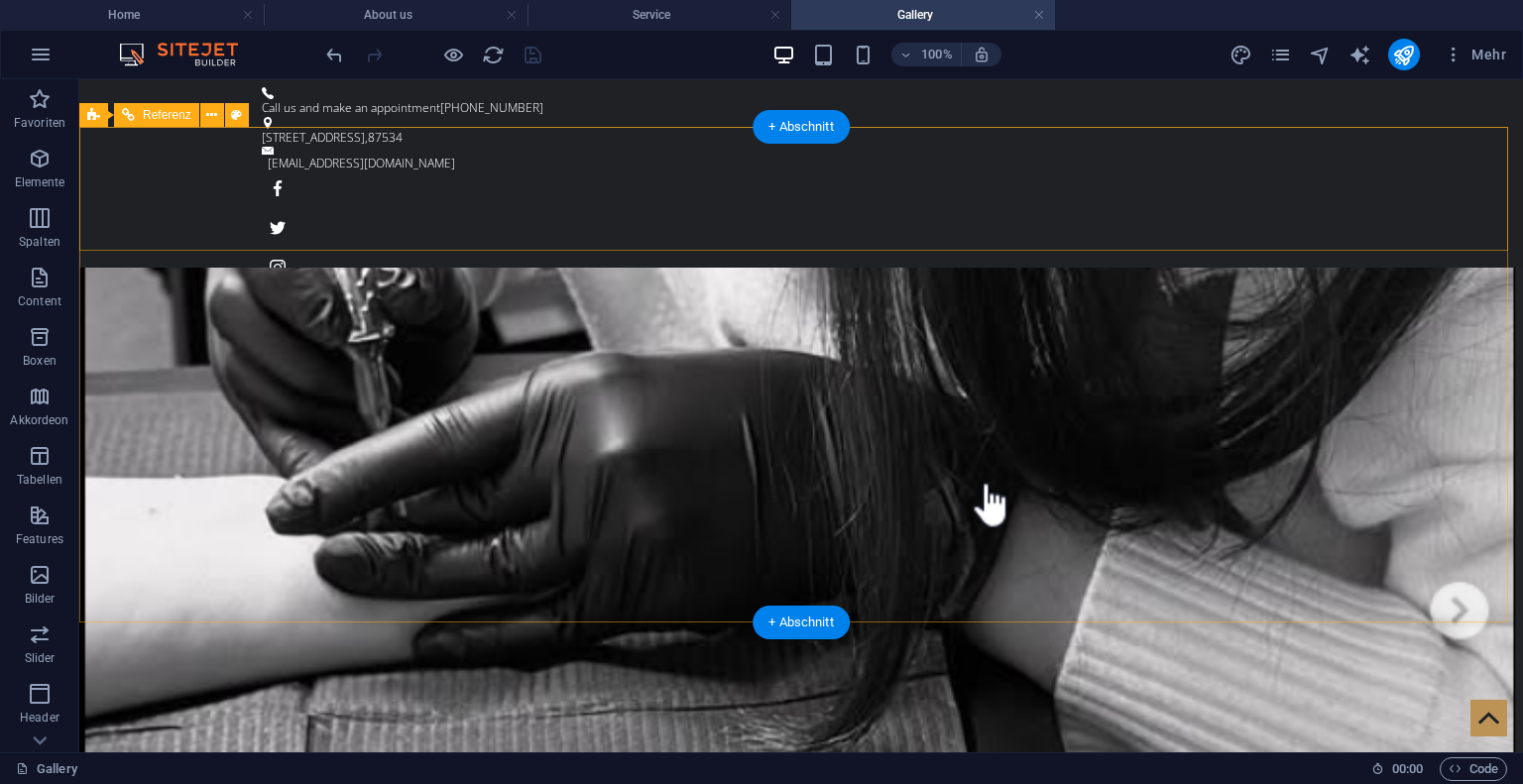 click at bounding box center (801, 938) 